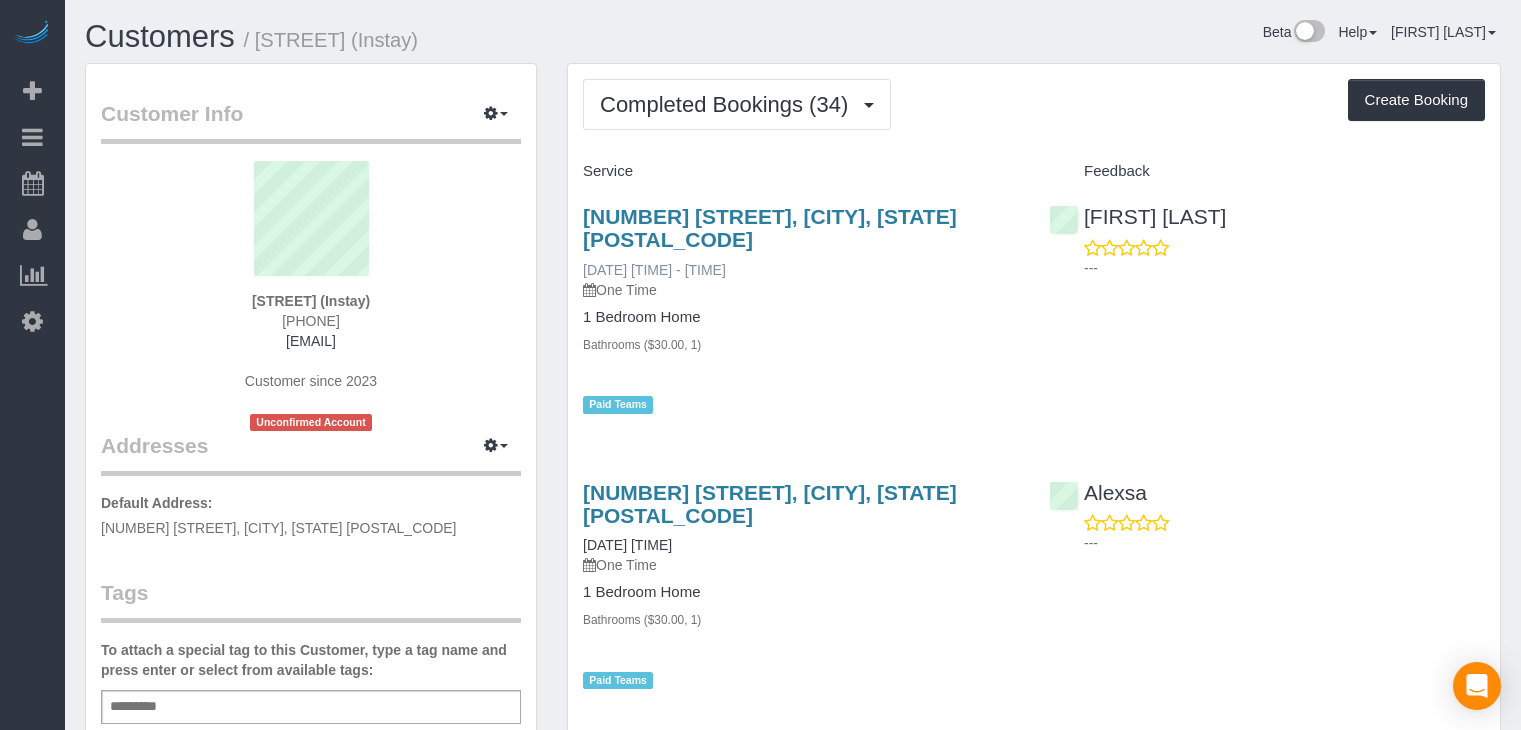 scroll, scrollTop: 0, scrollLeft: 0, axis: both 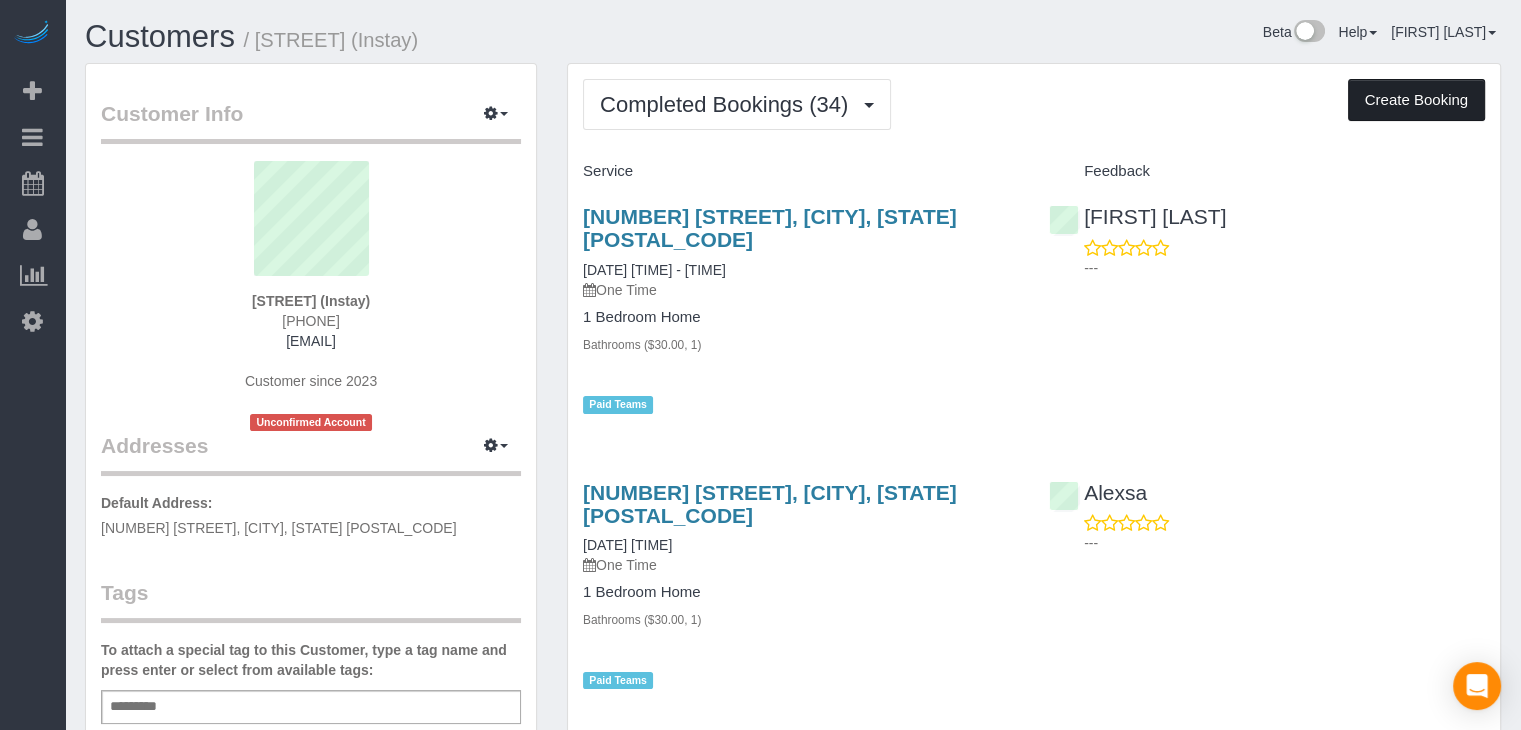 click on "Create Booking" at bounding box center [1416, 100] 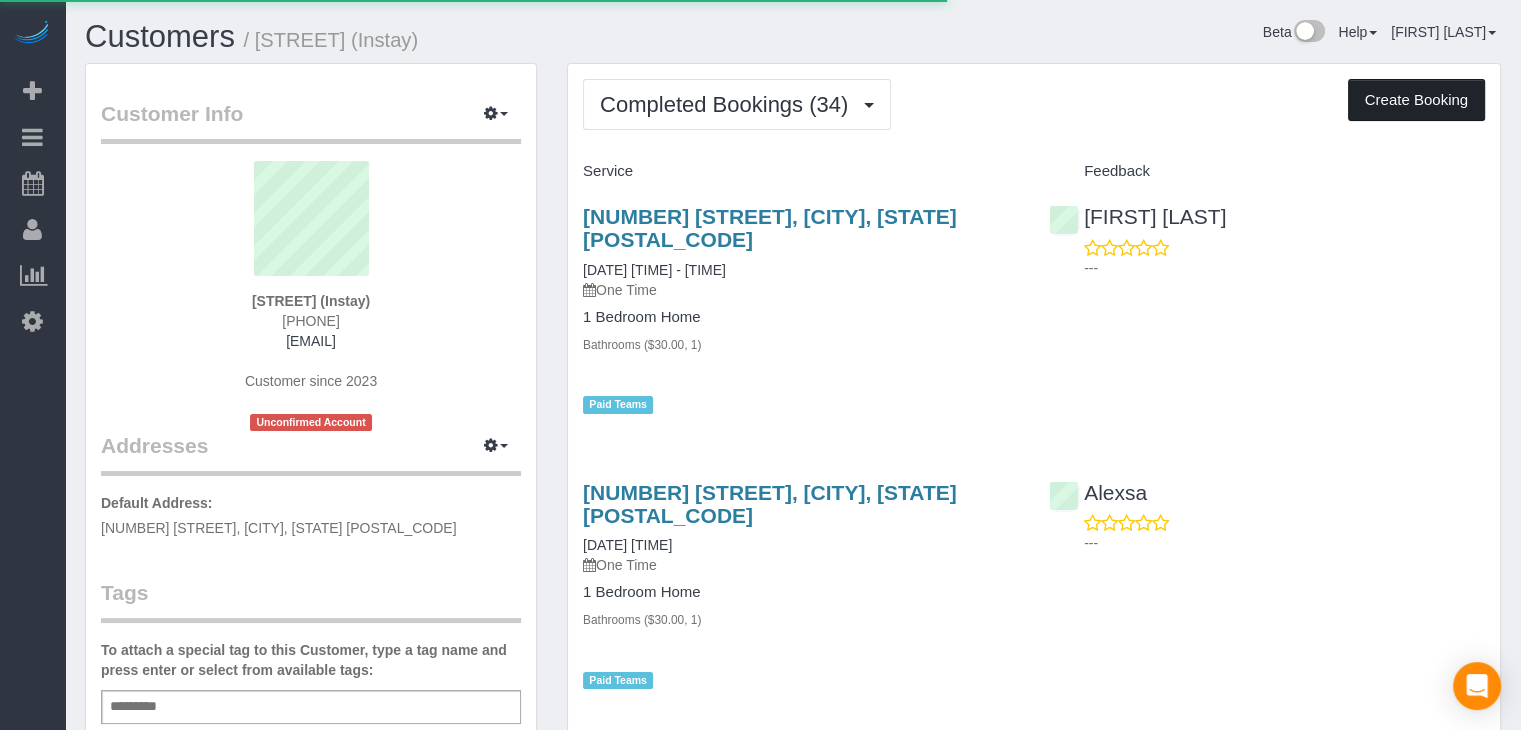 select on "IA" 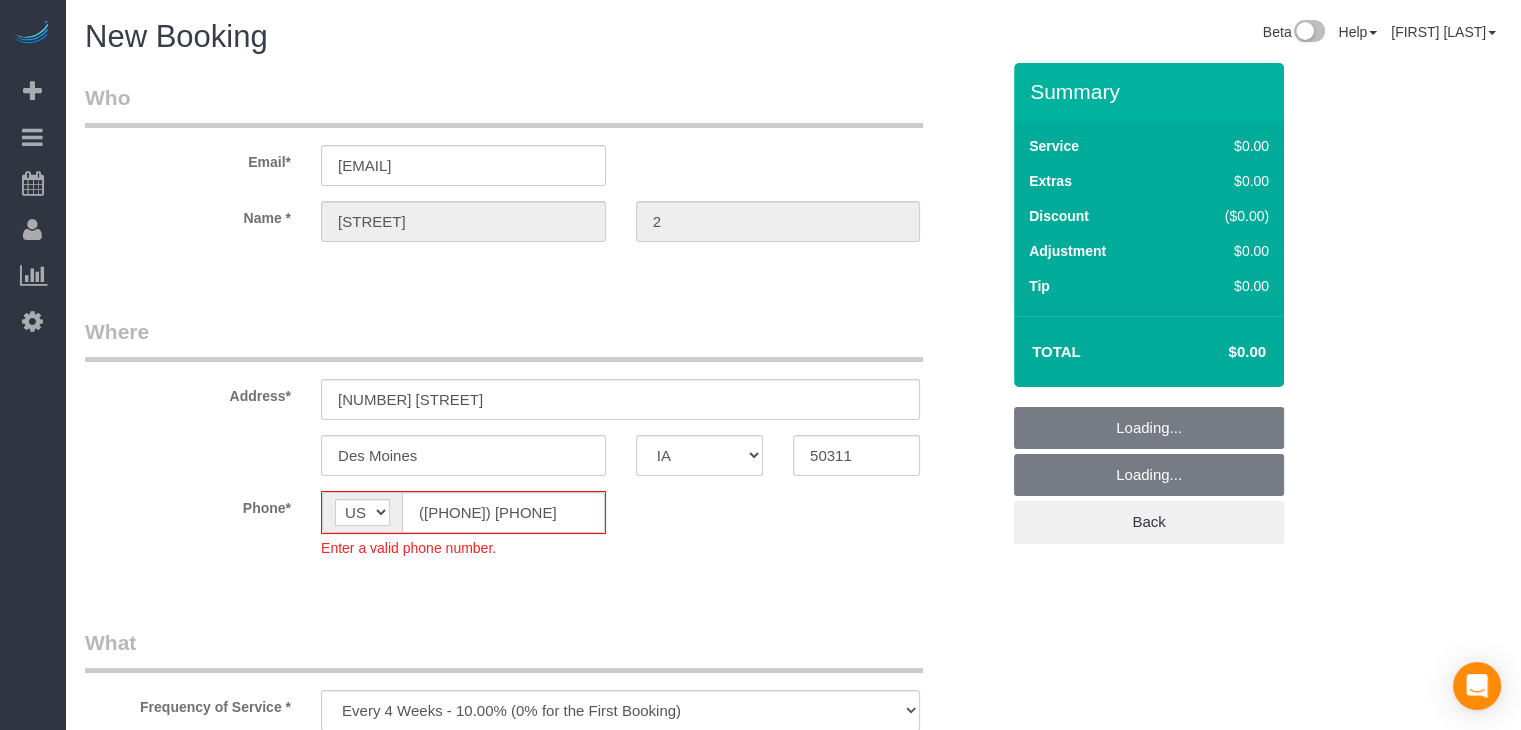 select on "object:1743" 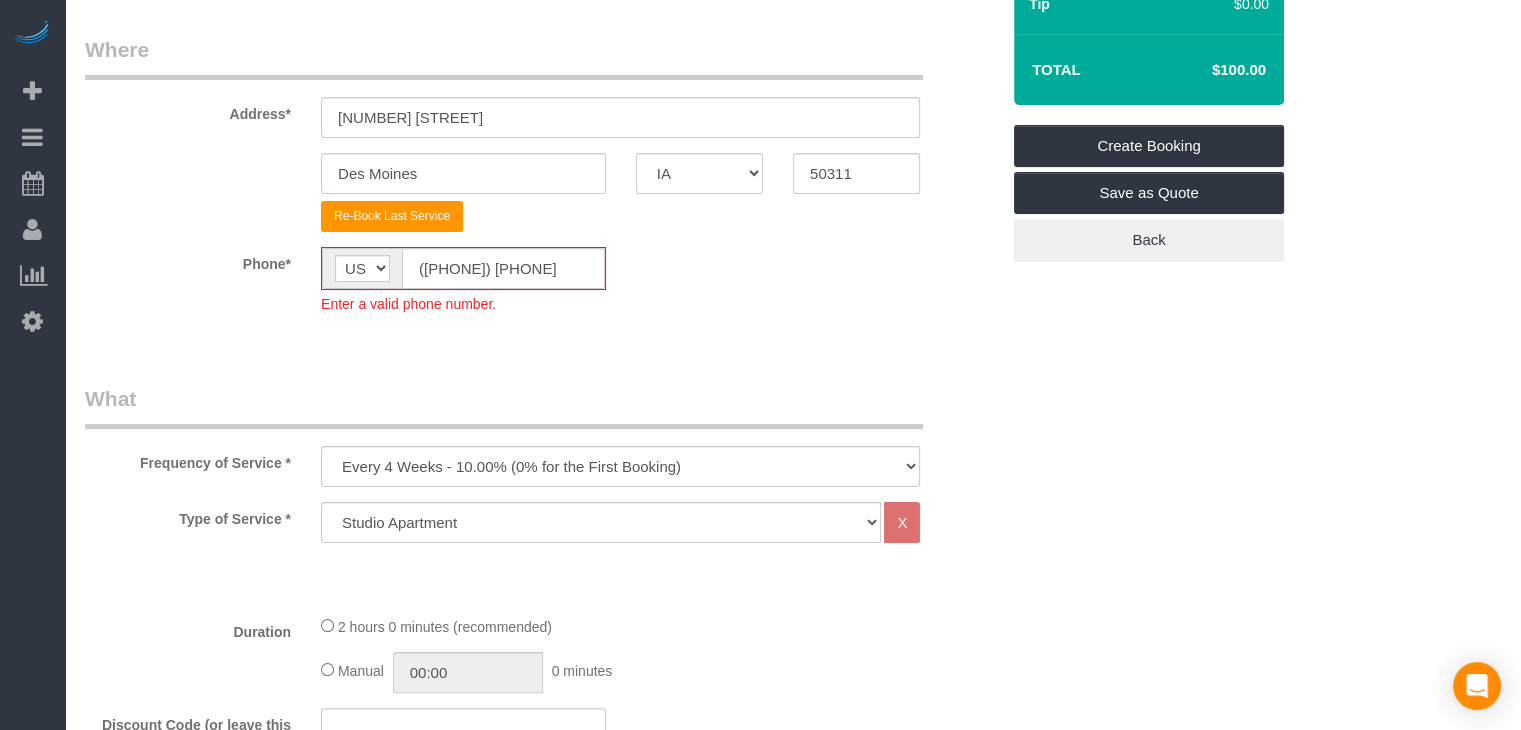 scroll, scrollTop: 396, scrollLeft: 0, axis: vertical 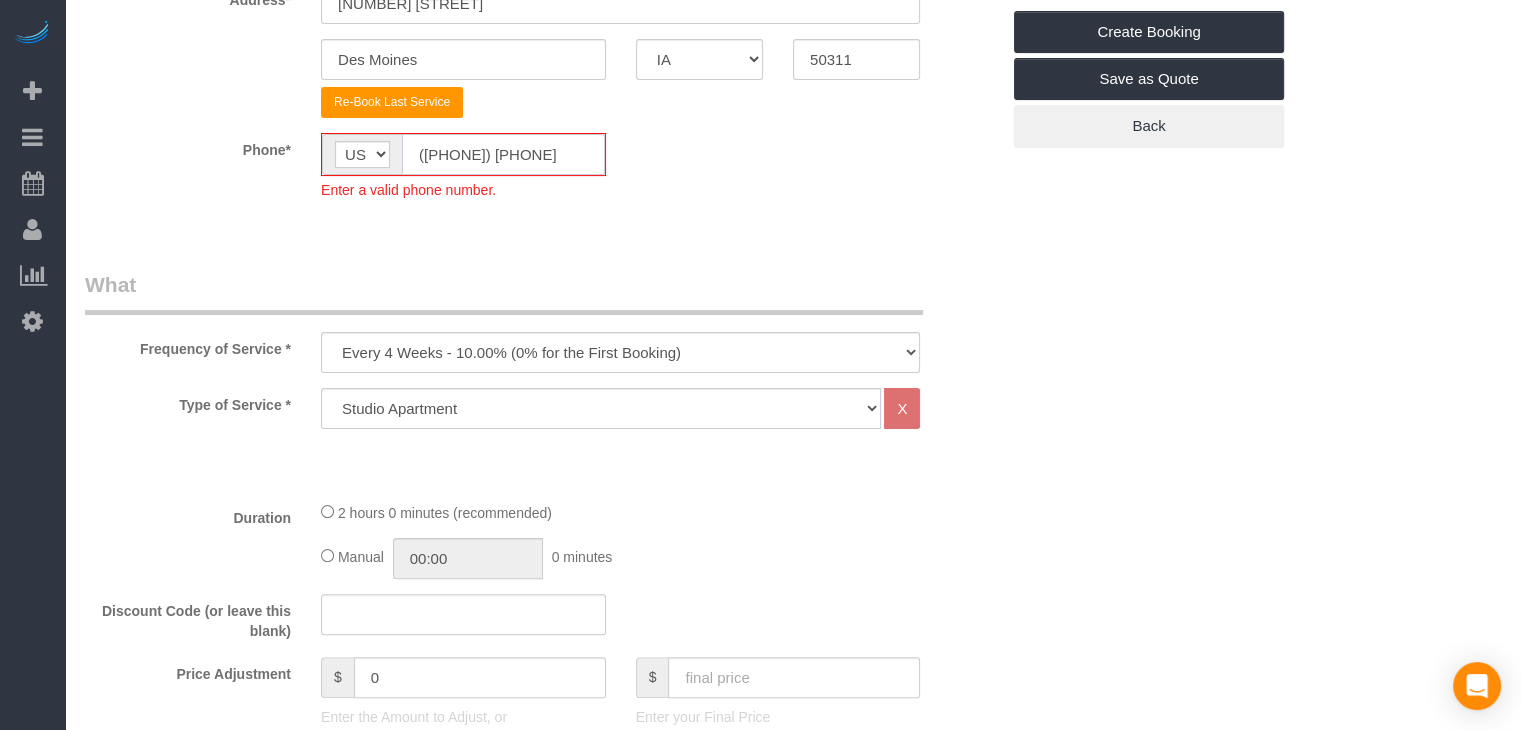 click on "(555) 555-5555" 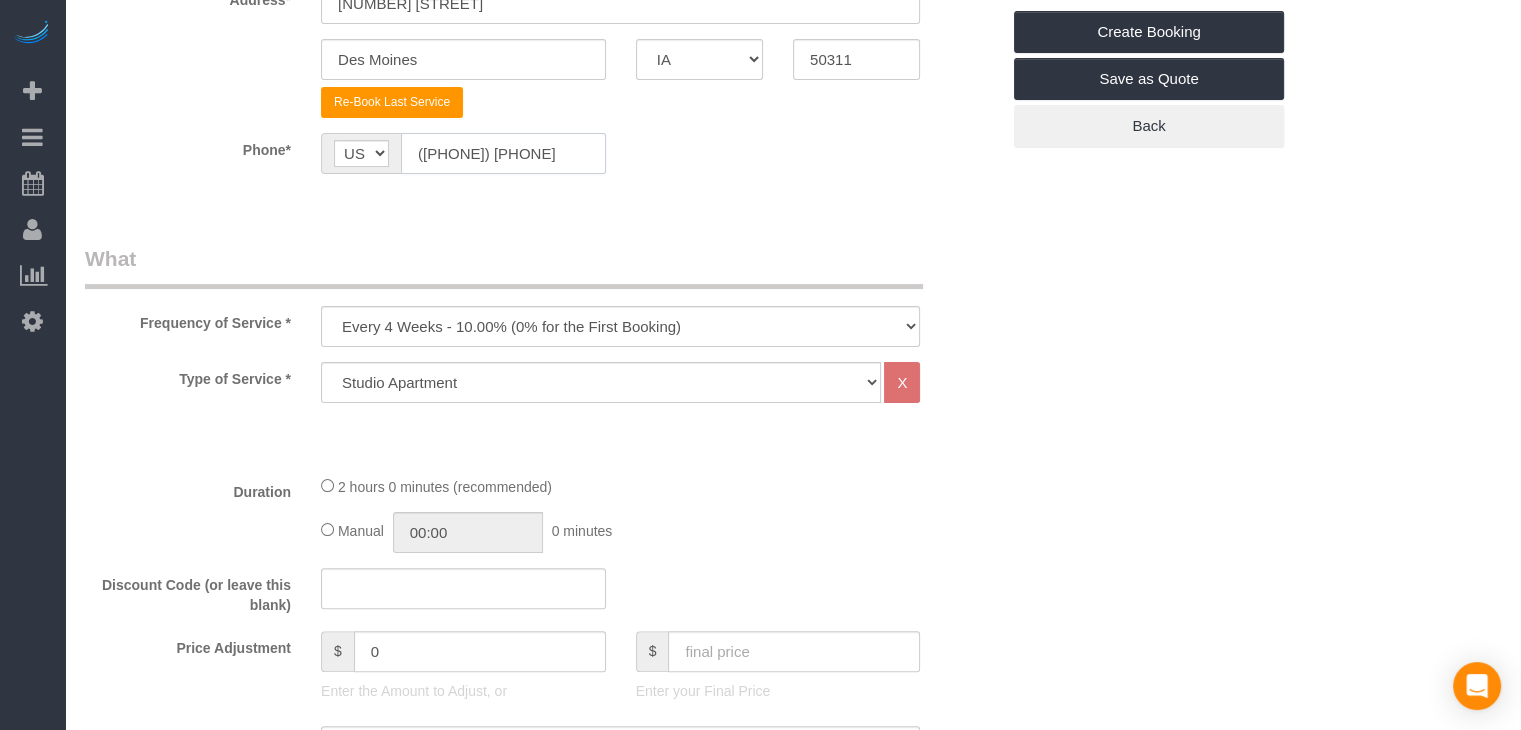 type on "(515) 555-5555" 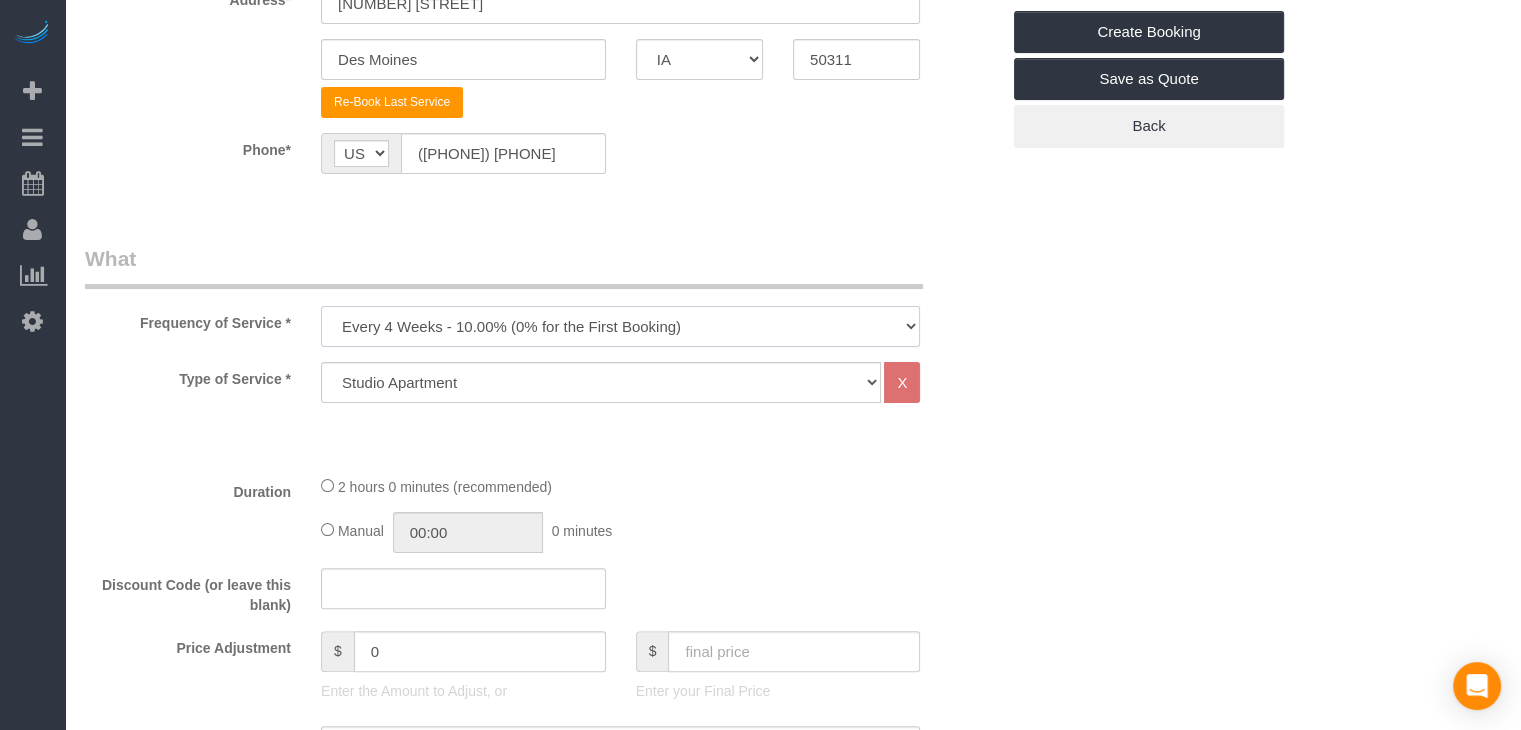 click on "Every 6 Weeks (0% for the First Booking) One Time Every 8 Weeks (0% for the First Booking) Every 4 Weeks - 10.00% (0% for the First Booking) Every 3 Weeks - 12.00% (0% for the First Booking) Every 2 Weeks - 15.00% (0% for the First Booking) Weekly - 20.00% (0% for the First Booking)" at bounding box center (620, 326) 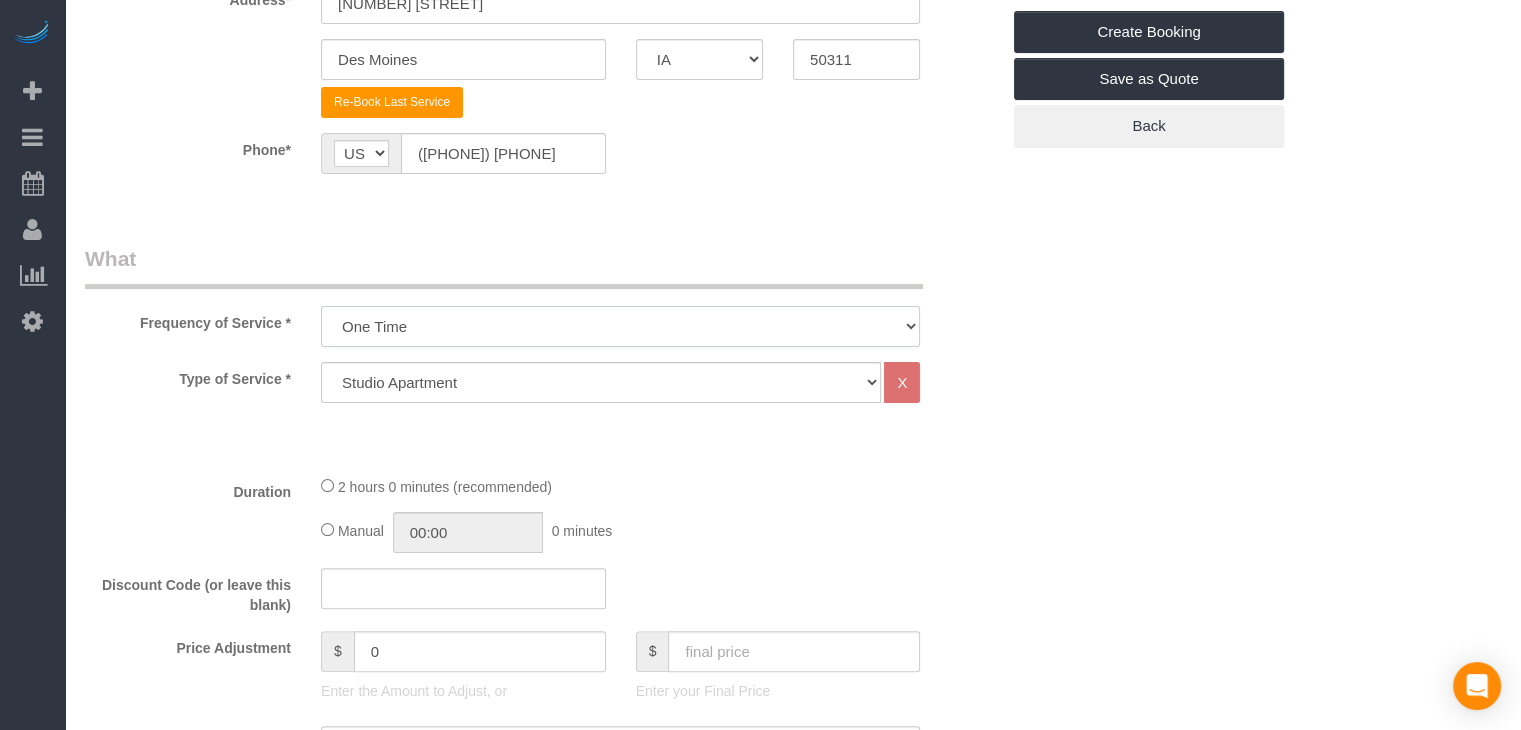 click on "Every 6 Weeks (0% for the First Booking) One Time Every 8 Weeks (0% for the First Booking) Every 4 Weeks - 10.00% (0% for the First Booking) Every 3 Weeks - 12.00% (0% for the First Booking) Every 2 Weeks - 15.00% (0% for the First Booking) Weekly - 20.00% (0% for the First Booking)" at bounding box center (620, 326) 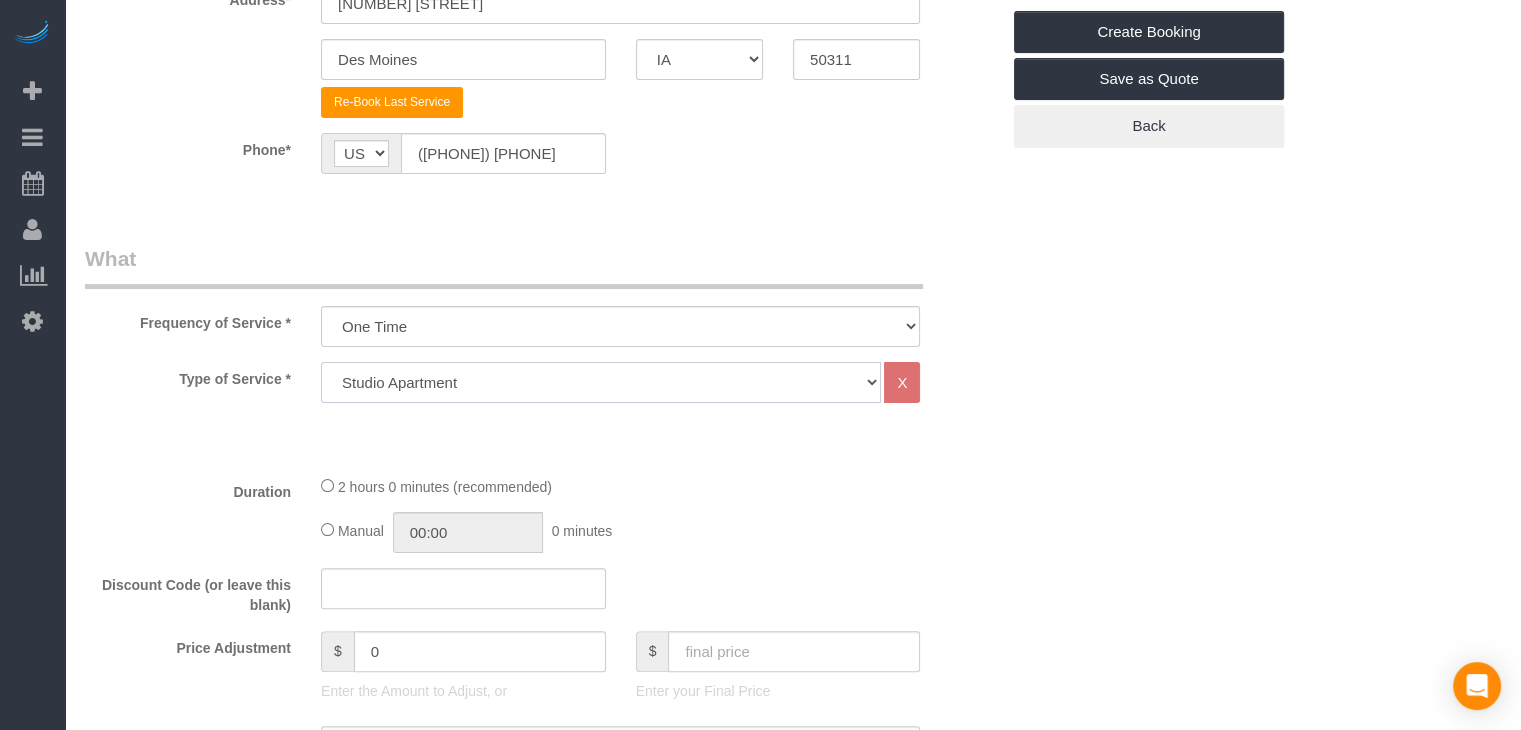 drag, startPoint x: 630, startPoint y: 382, endPoint x: 629, endPoint y: 400, distance: 18.027756 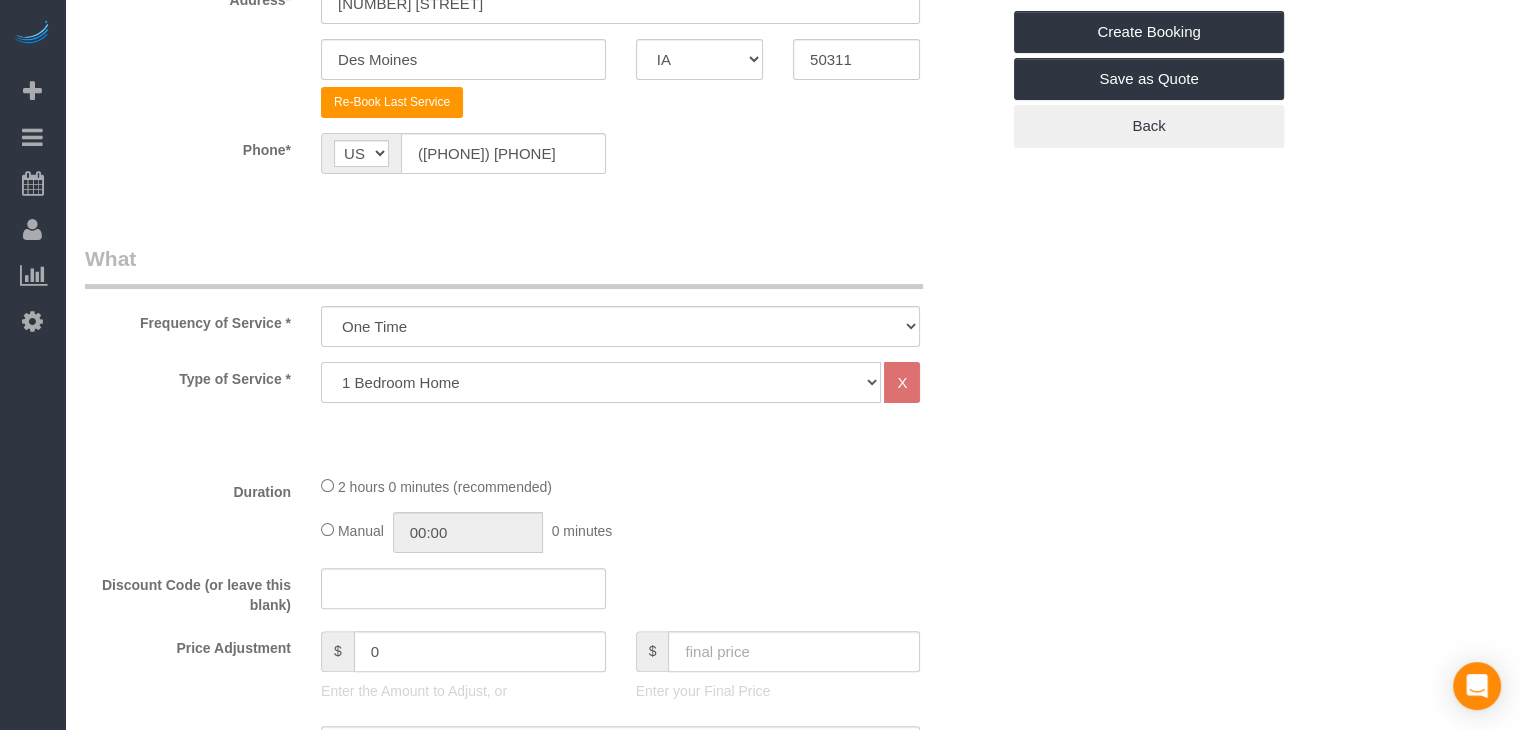 click on "Studio Apartment 1 Bedroom Home 2 Bedroom Home 3 Bedroom Home 4 Bedroom Home 5 Bedroom Home 6 Bedroom Home 7 Bedroom Home Hourly Cleaning Hazard/Emergency Cleaning General Maintenance" 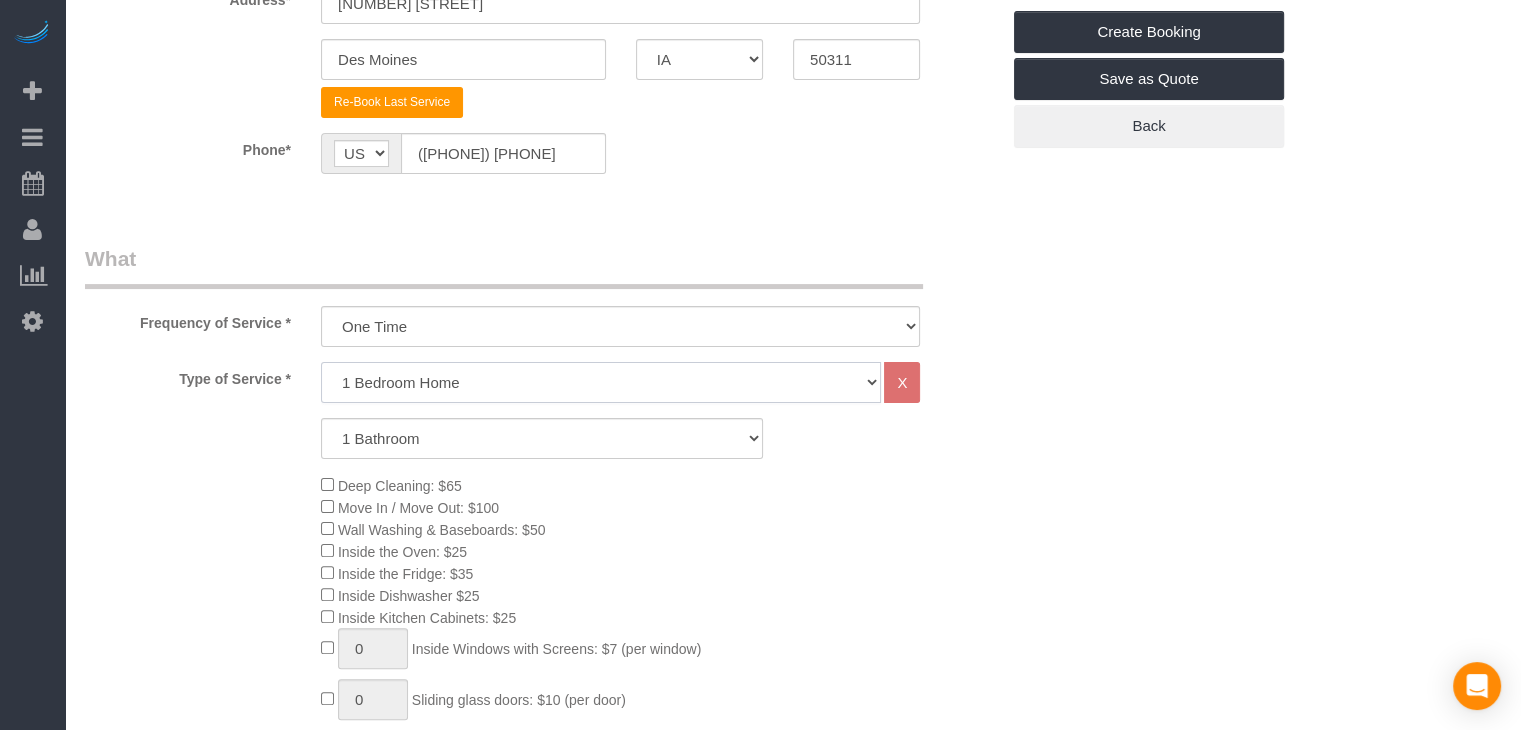 scroll, scrollTop: 1034, scrollLeft: 0, axis: vertical 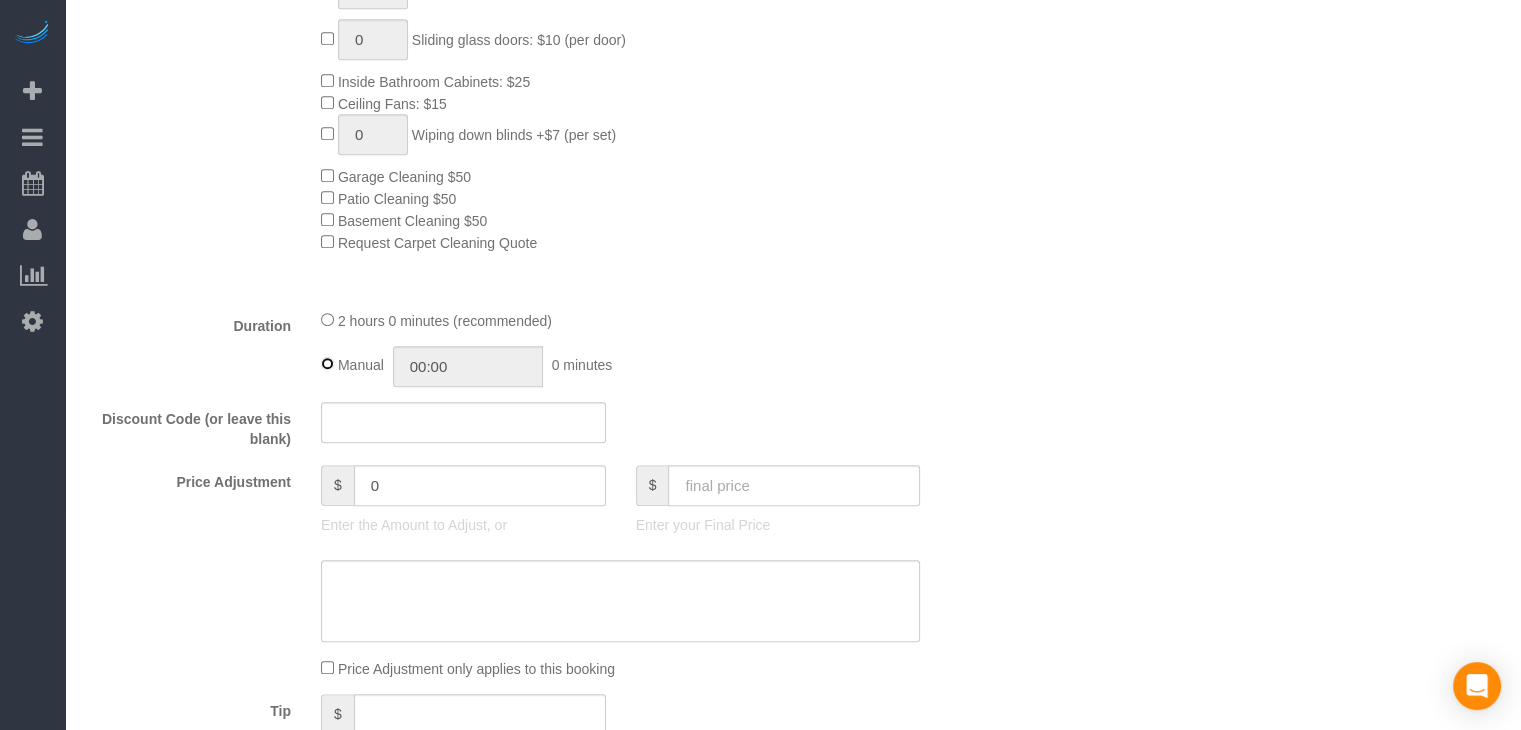 type on "02:00" 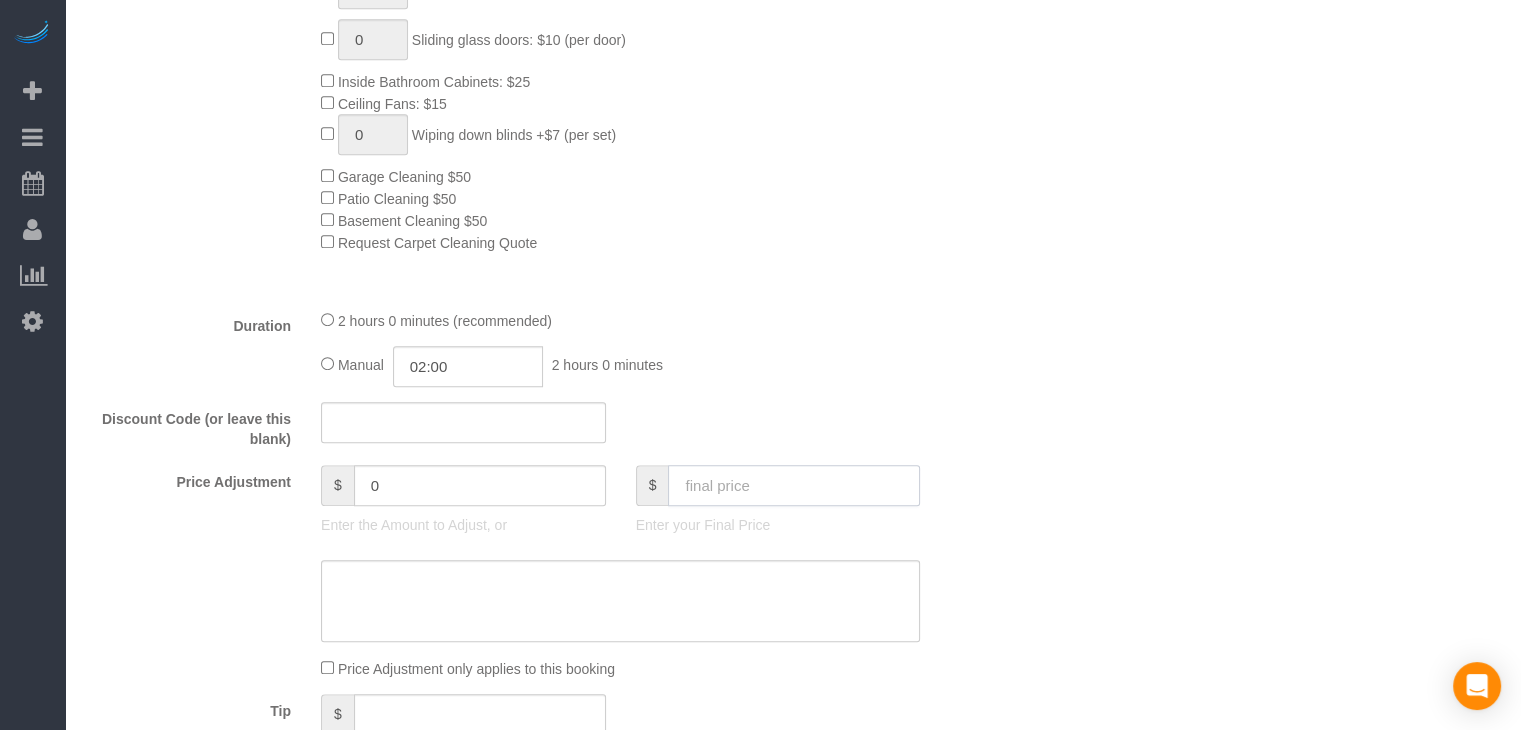click 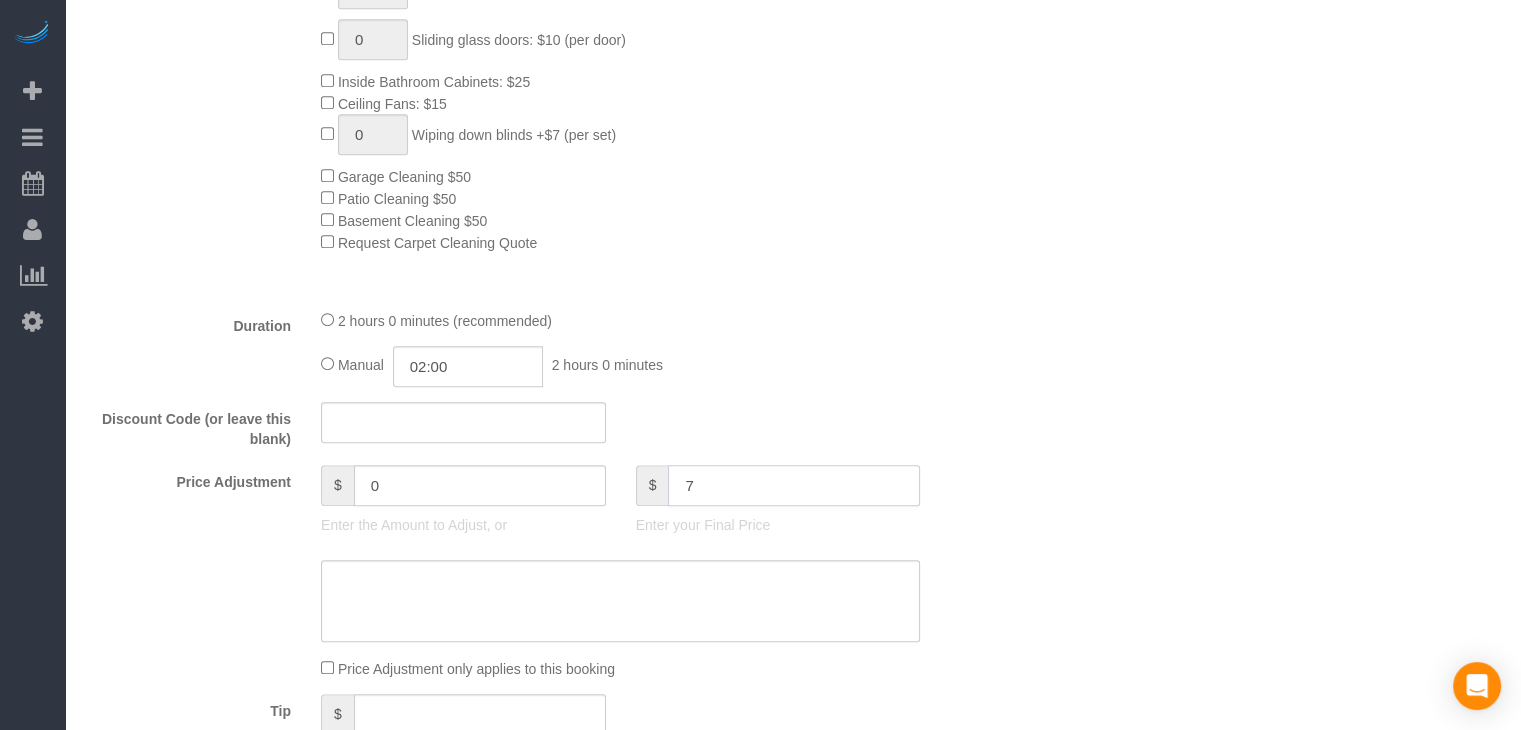 type on "73" 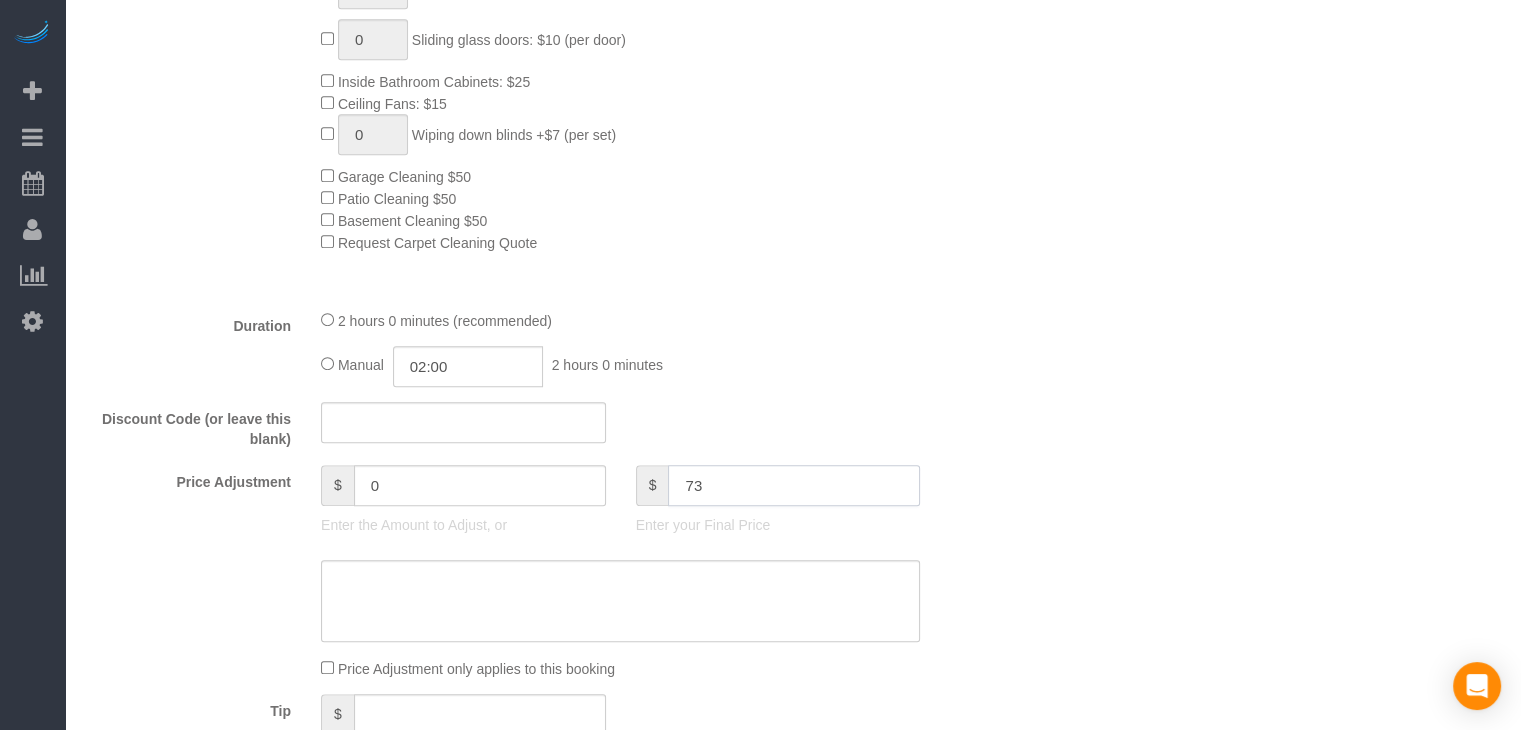 type on "-66" 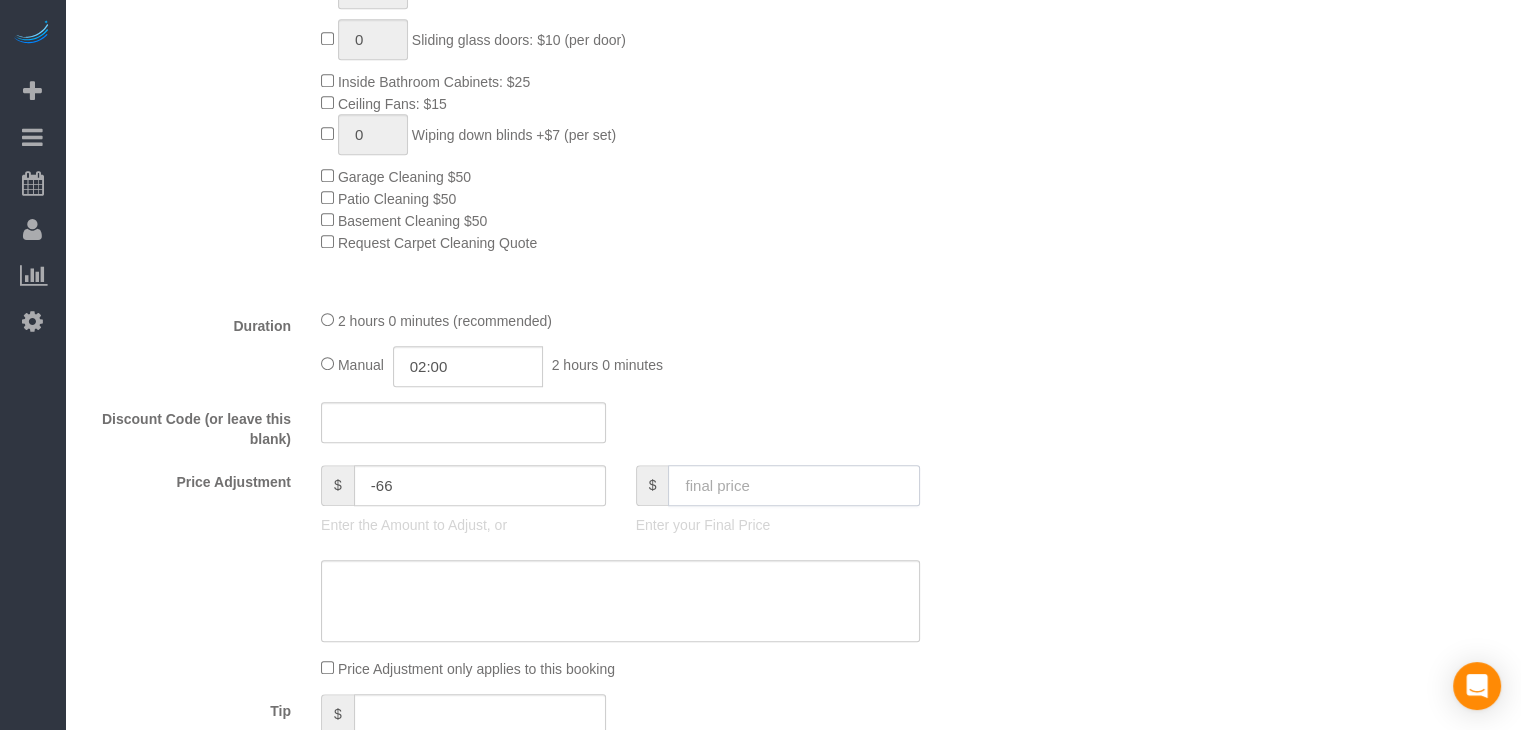 click 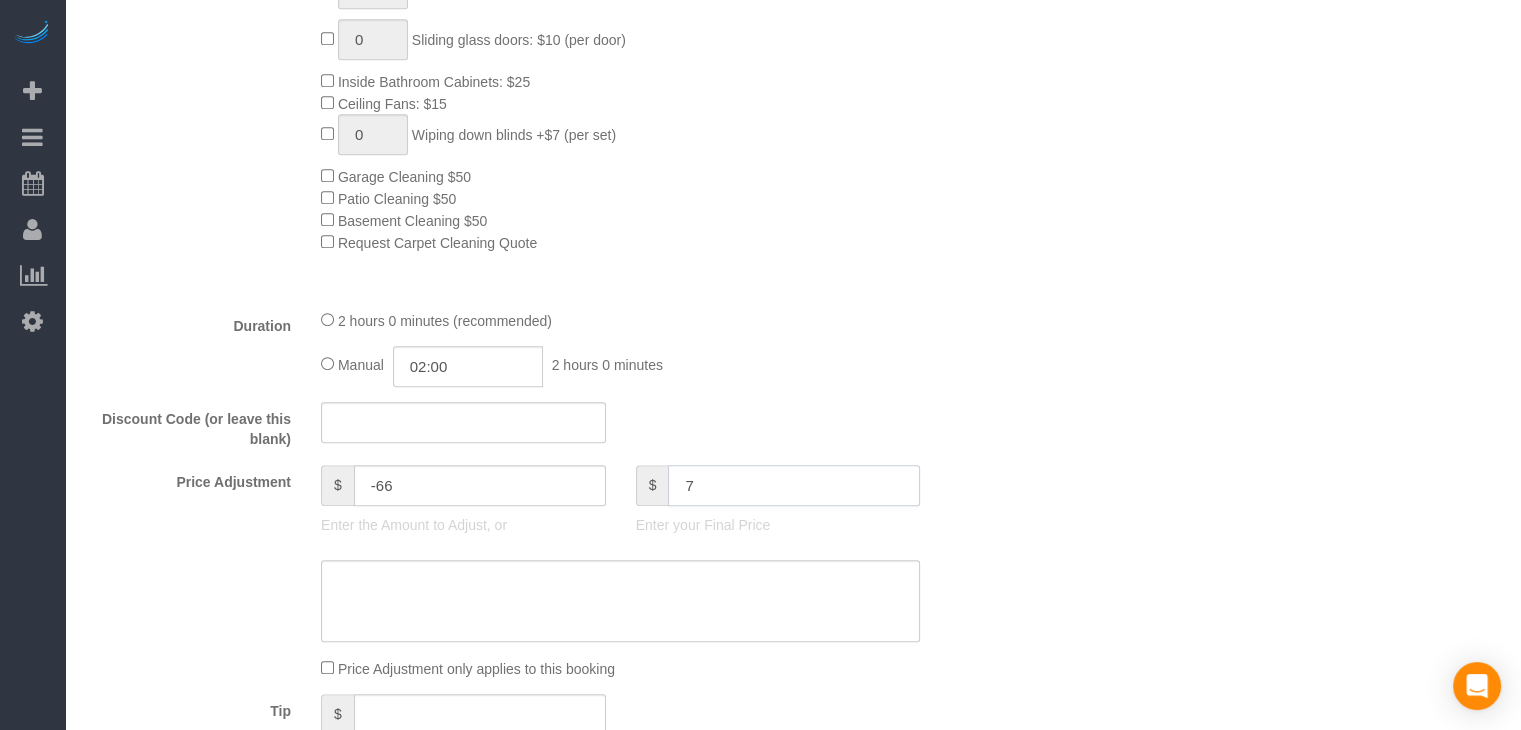 type on "75" 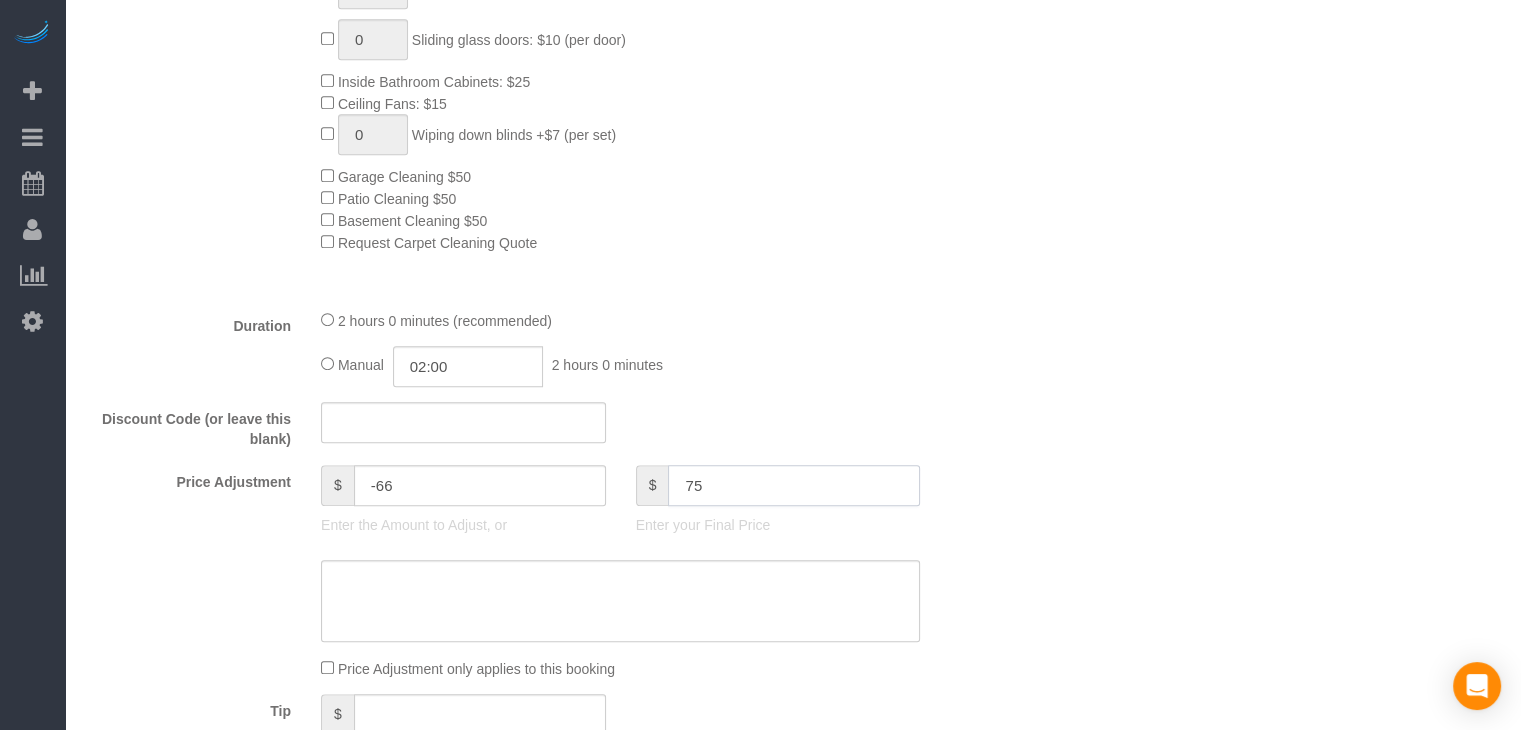 type on "-64" 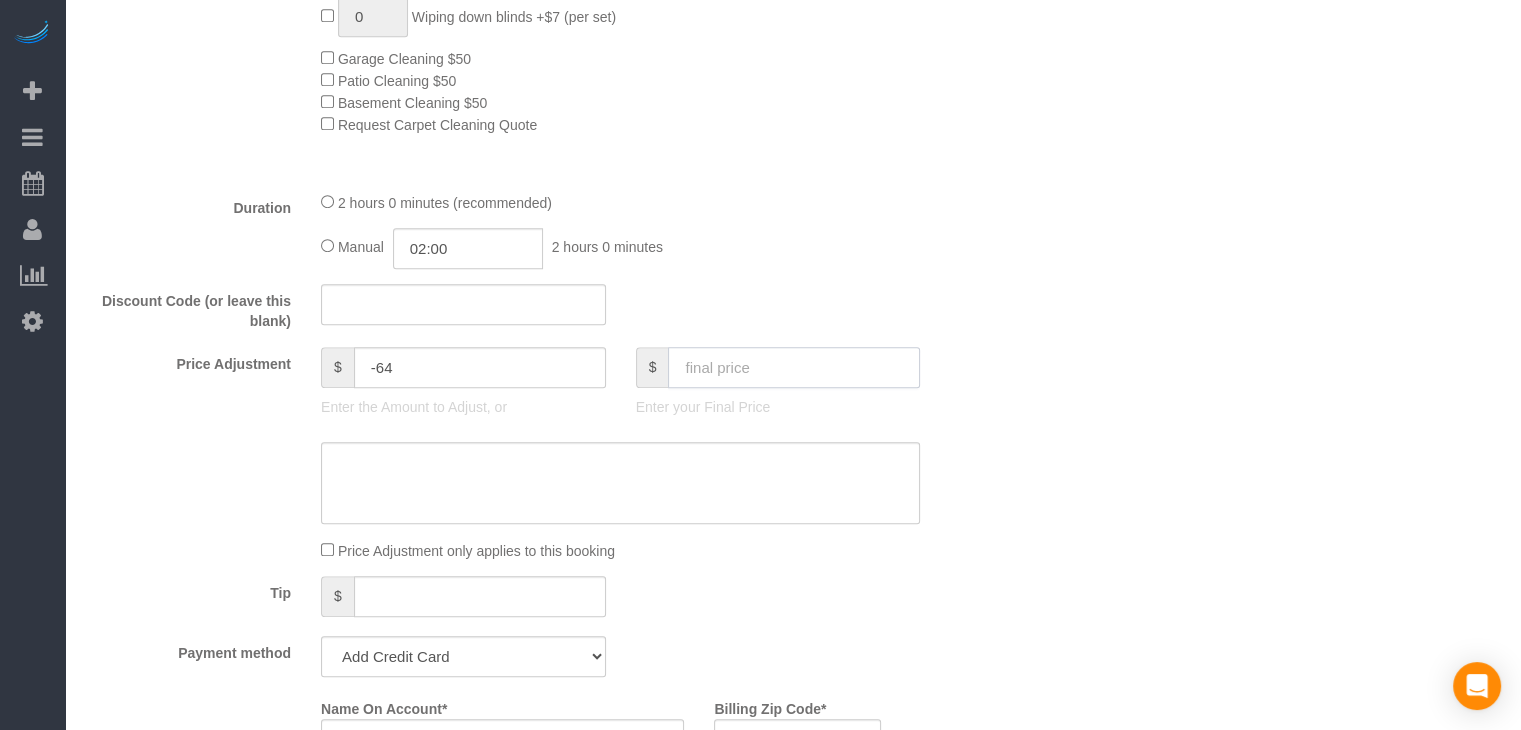scroll, scrollTop: 1458, scrollLeft: 0, axis: vertical 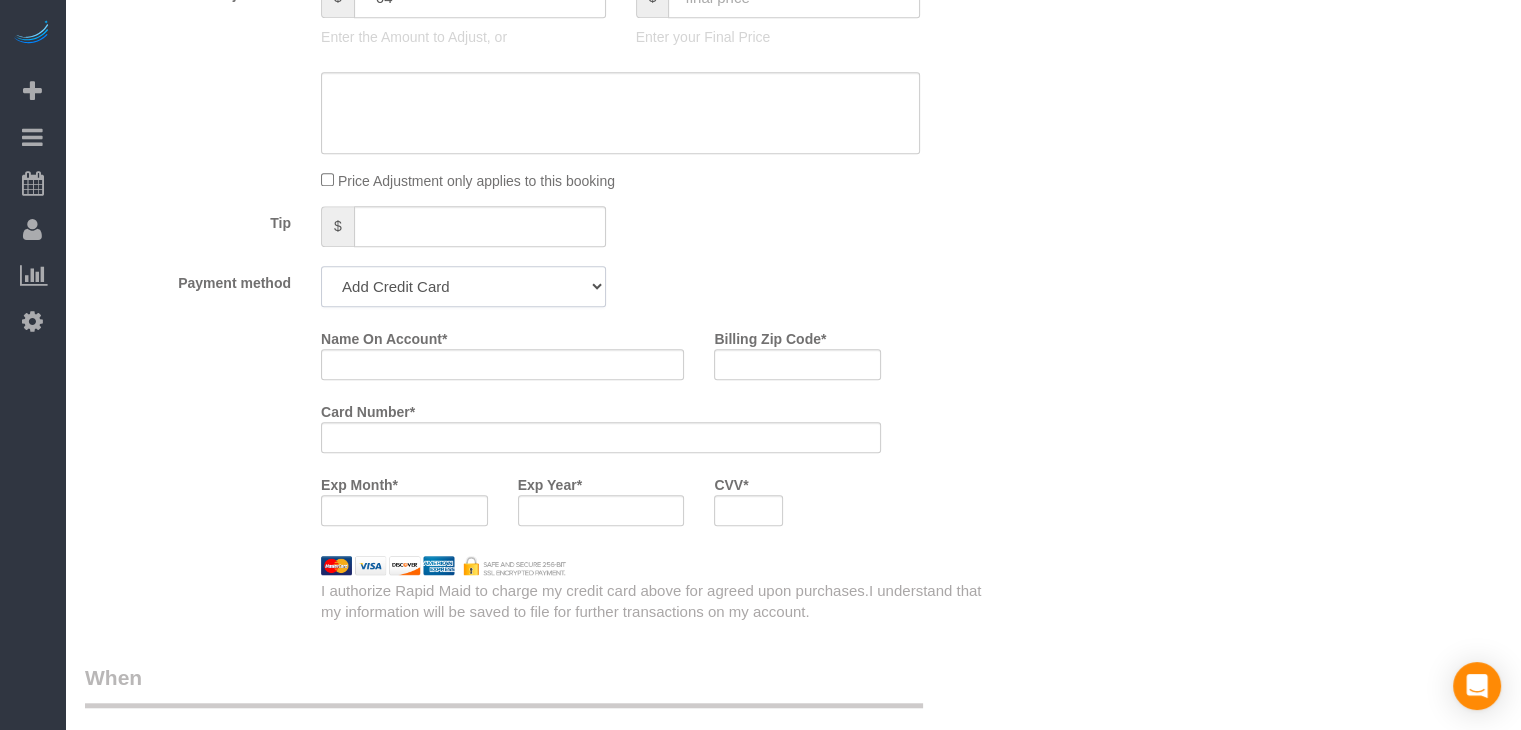 click on "Add Credit Card Cash Check Paypal" 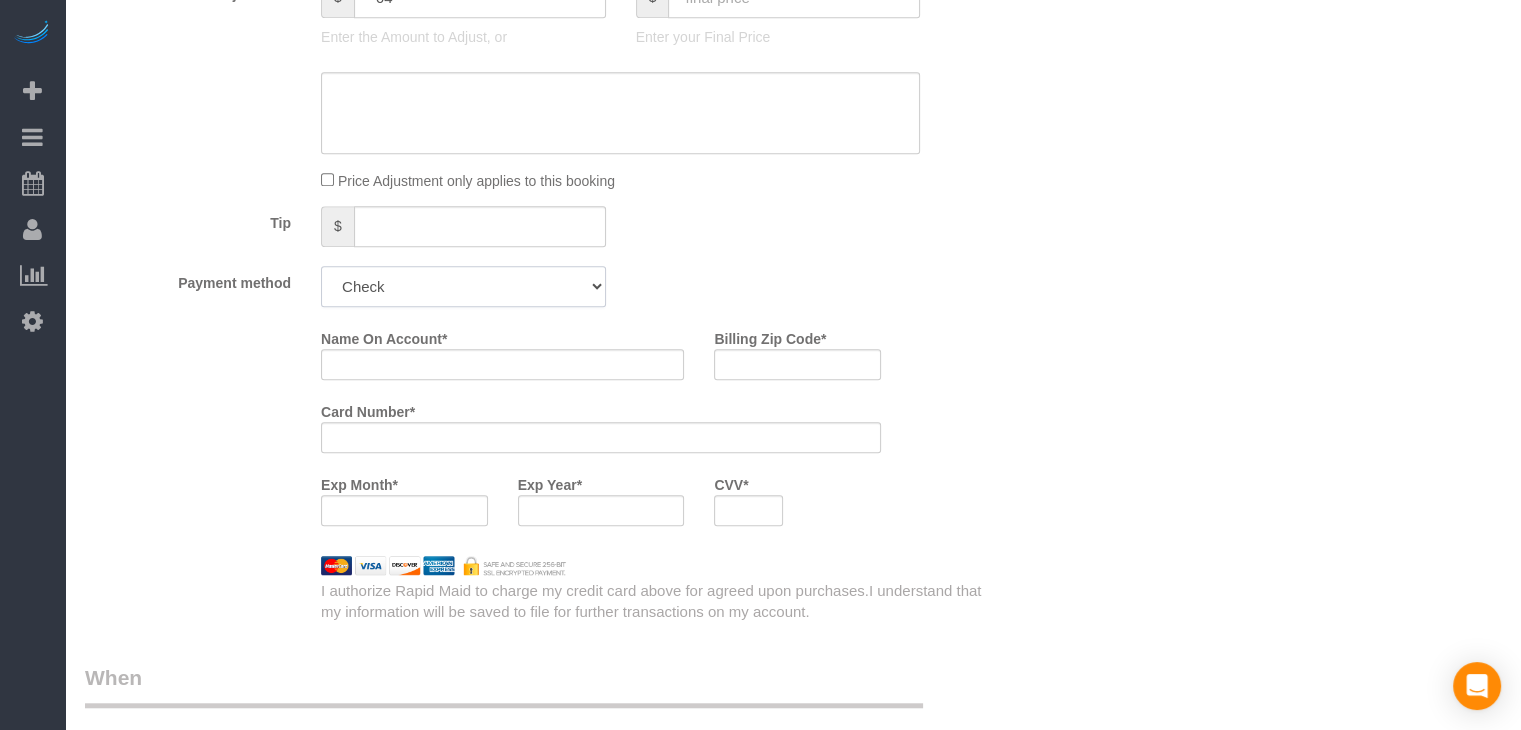 click on "Add Credit Card Cash Check Paypal" 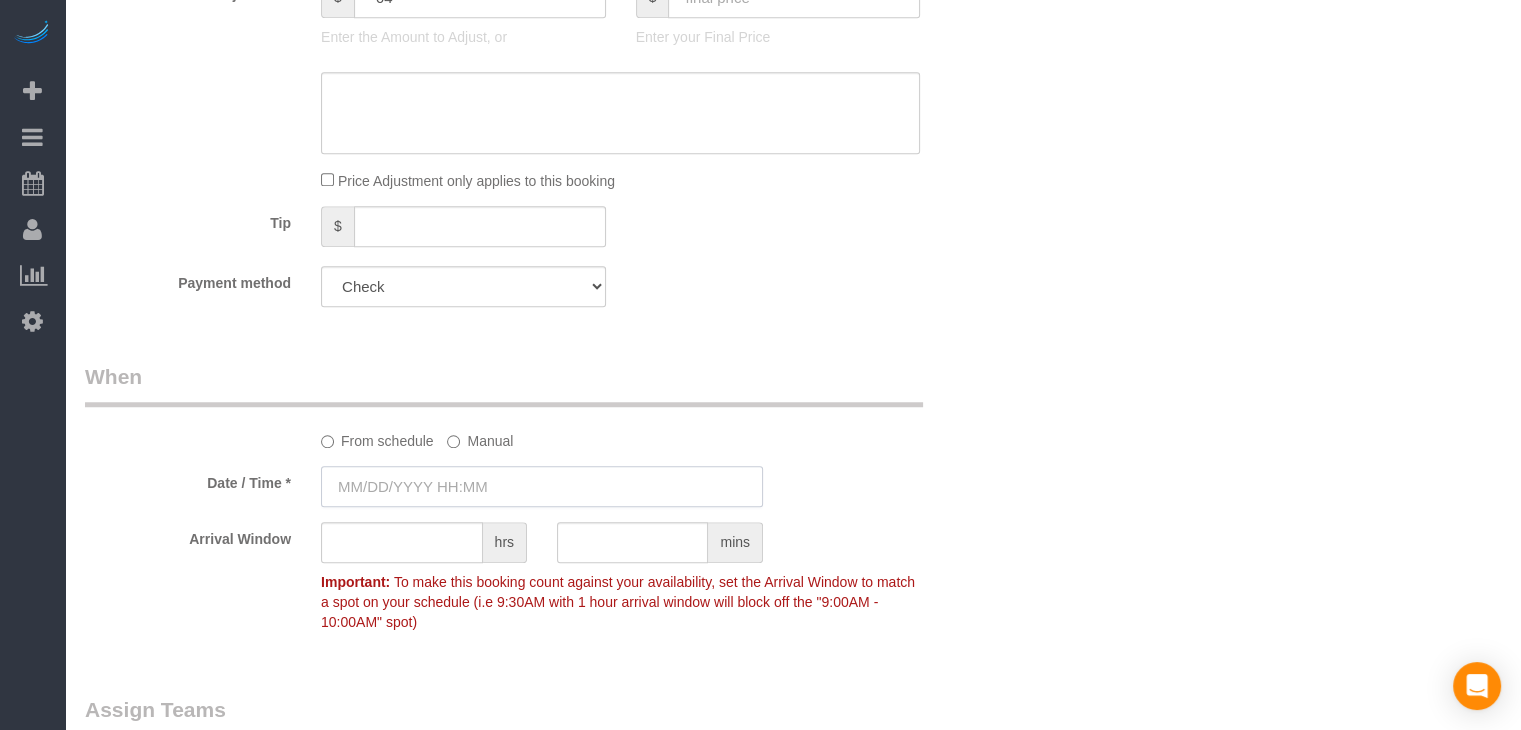 click at bounding box center [542, 486] 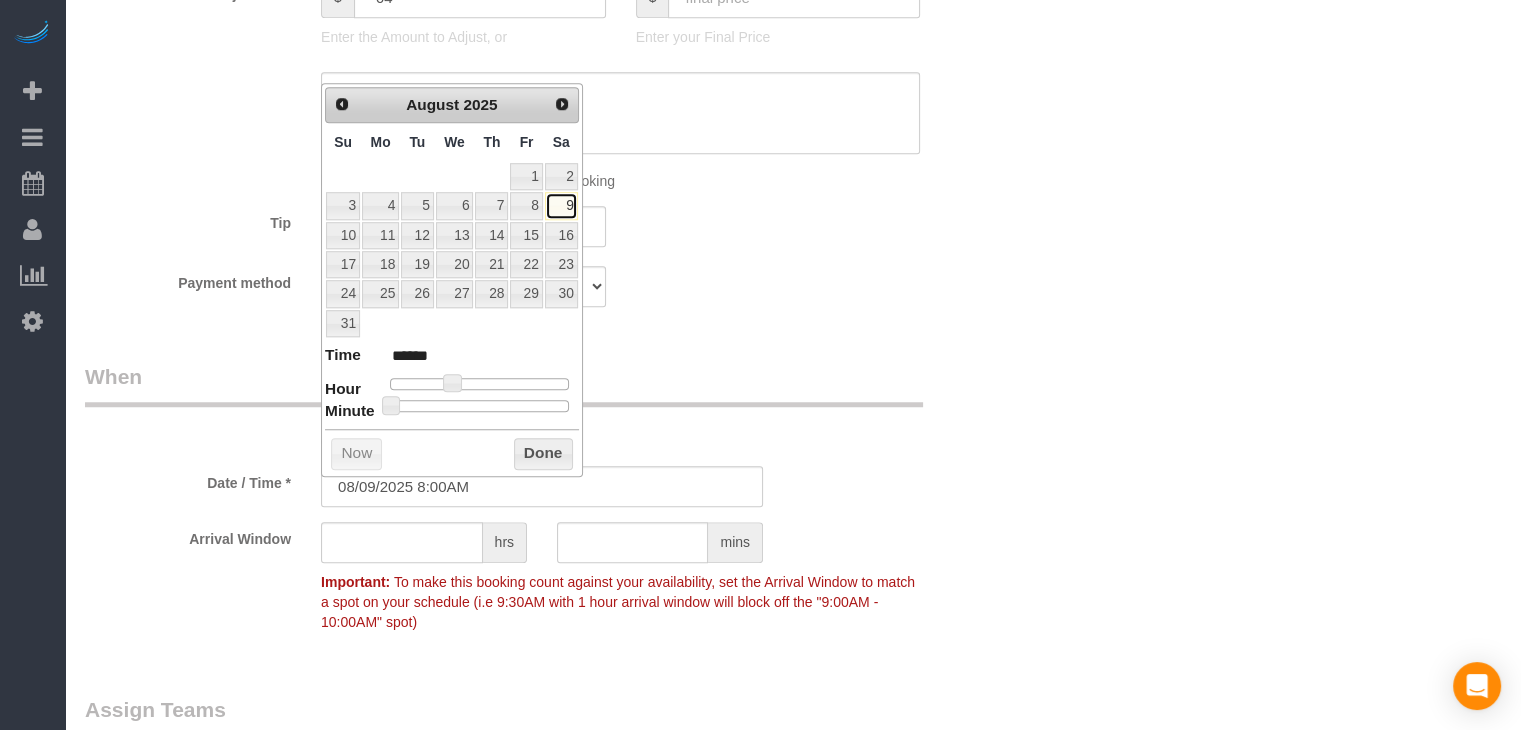 click on "9" at bounding box center (561, 205) 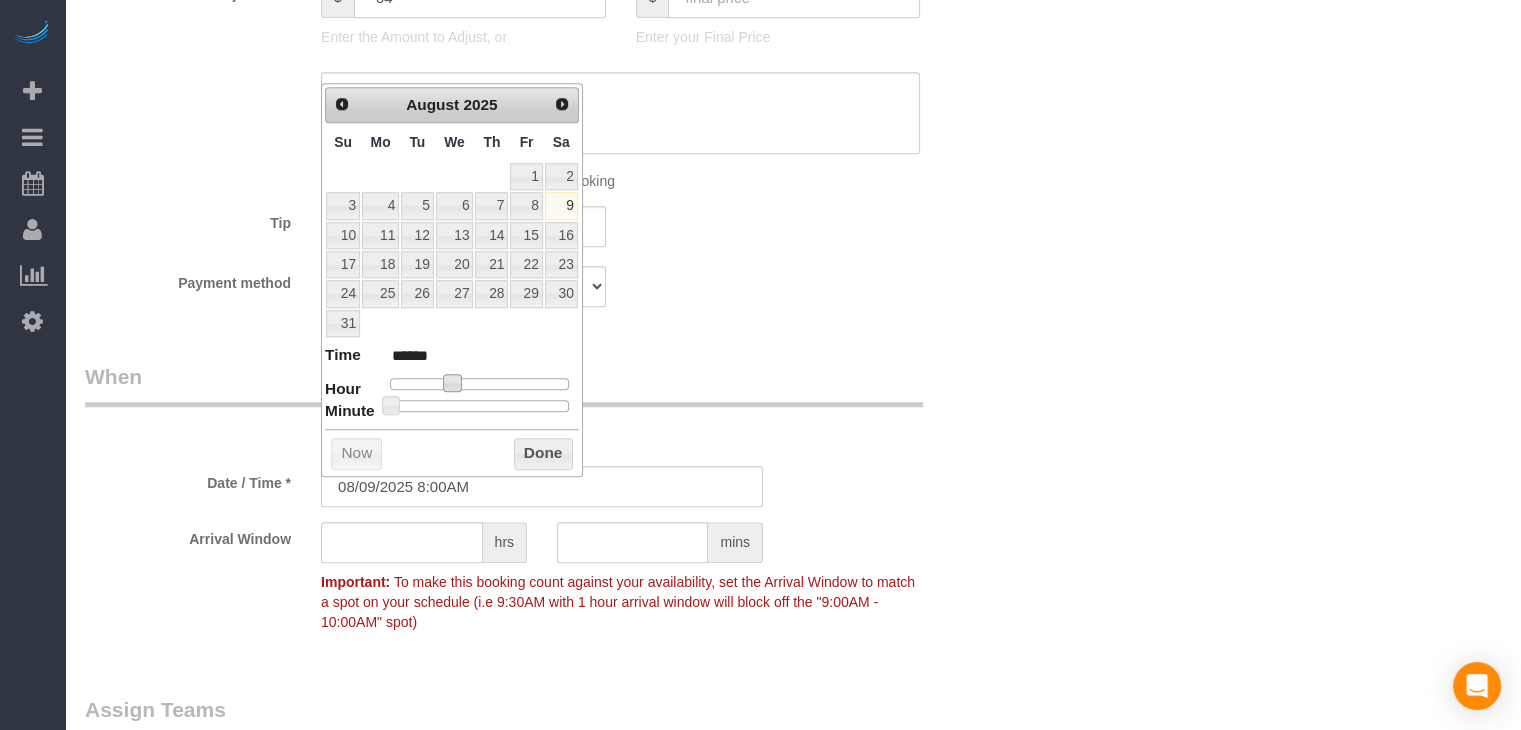 type on "08/09/2025 9:00AM" 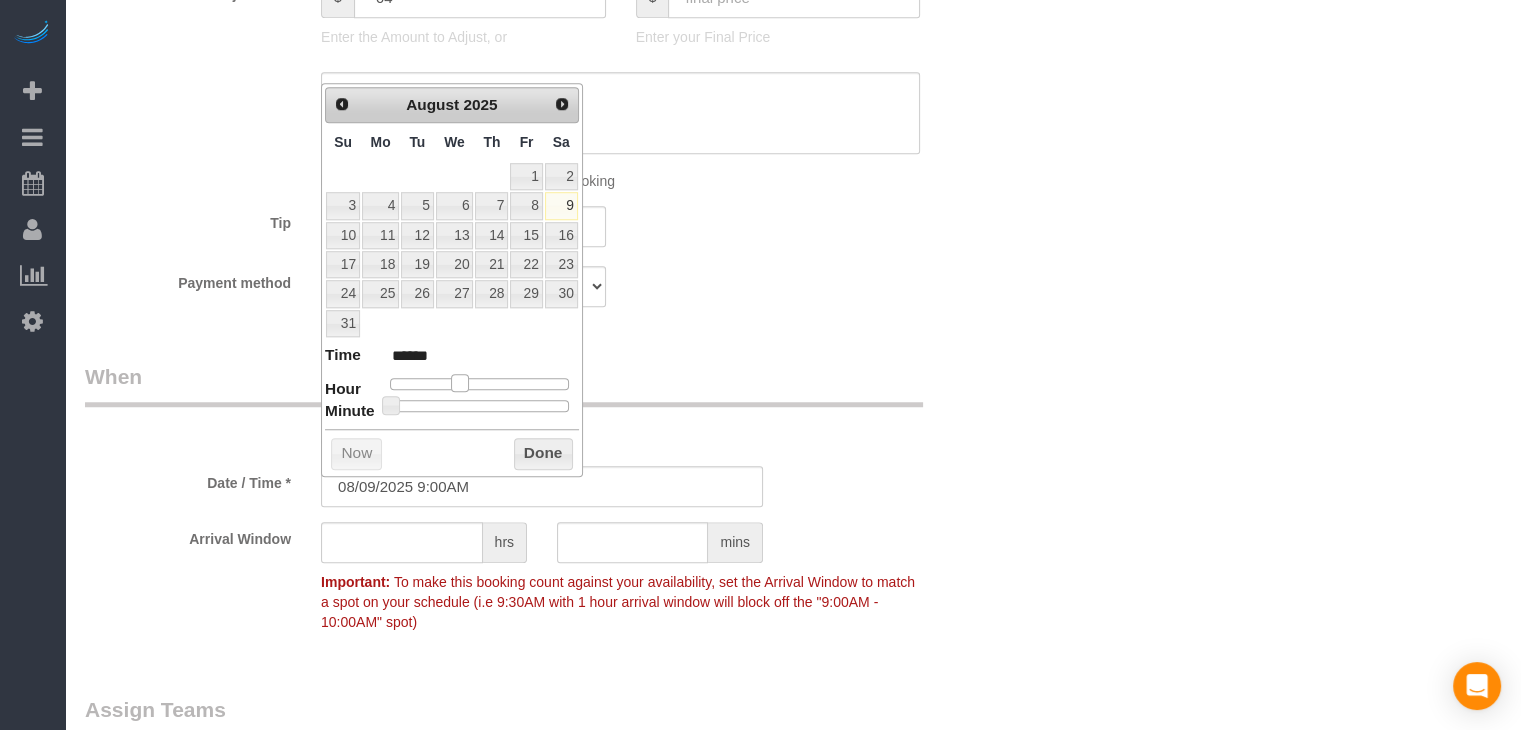 type on "08/09/2025 10:00AM" 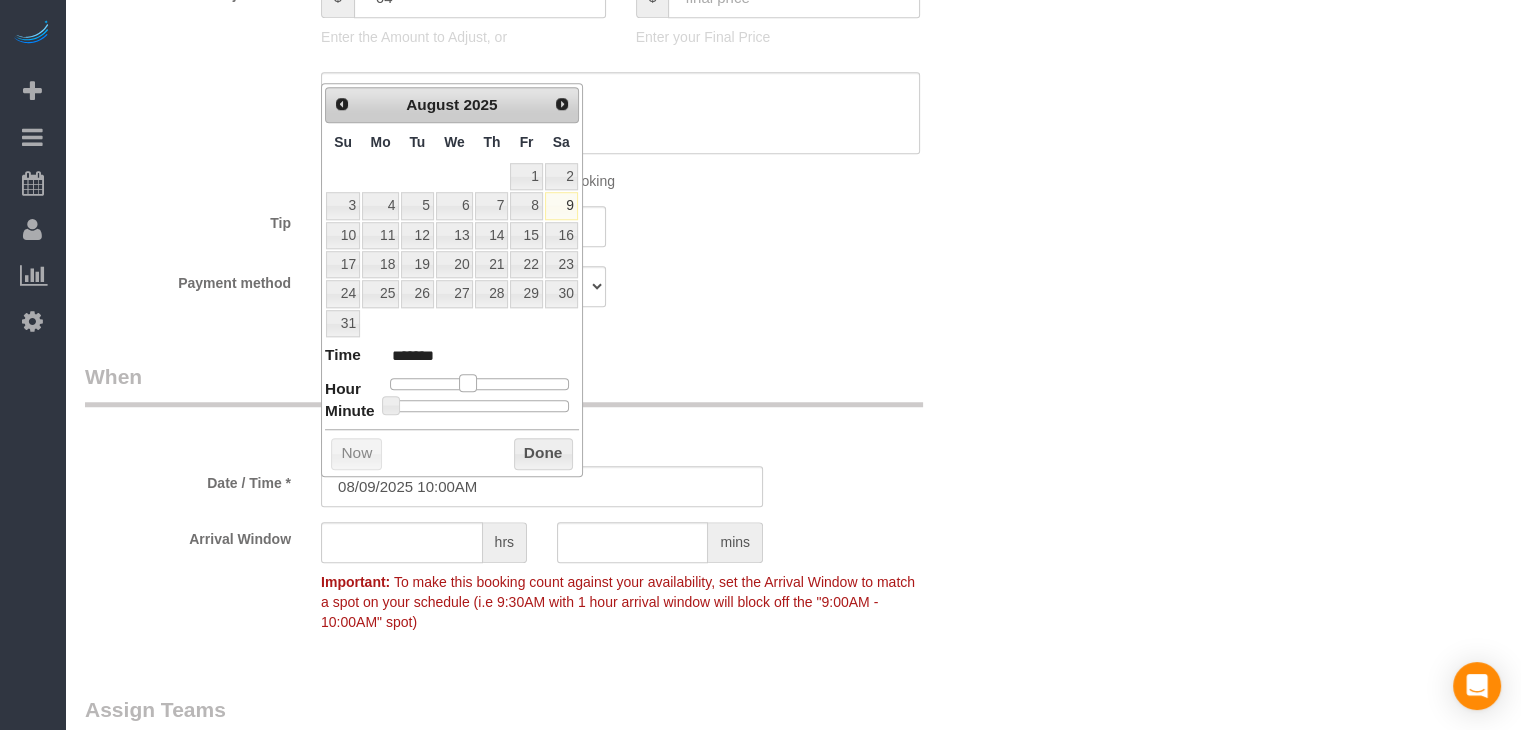 drag, startPoint x: 455, startPoint y: 377, endPoint x: 470, endPoint y: 370, distance: 16.552946 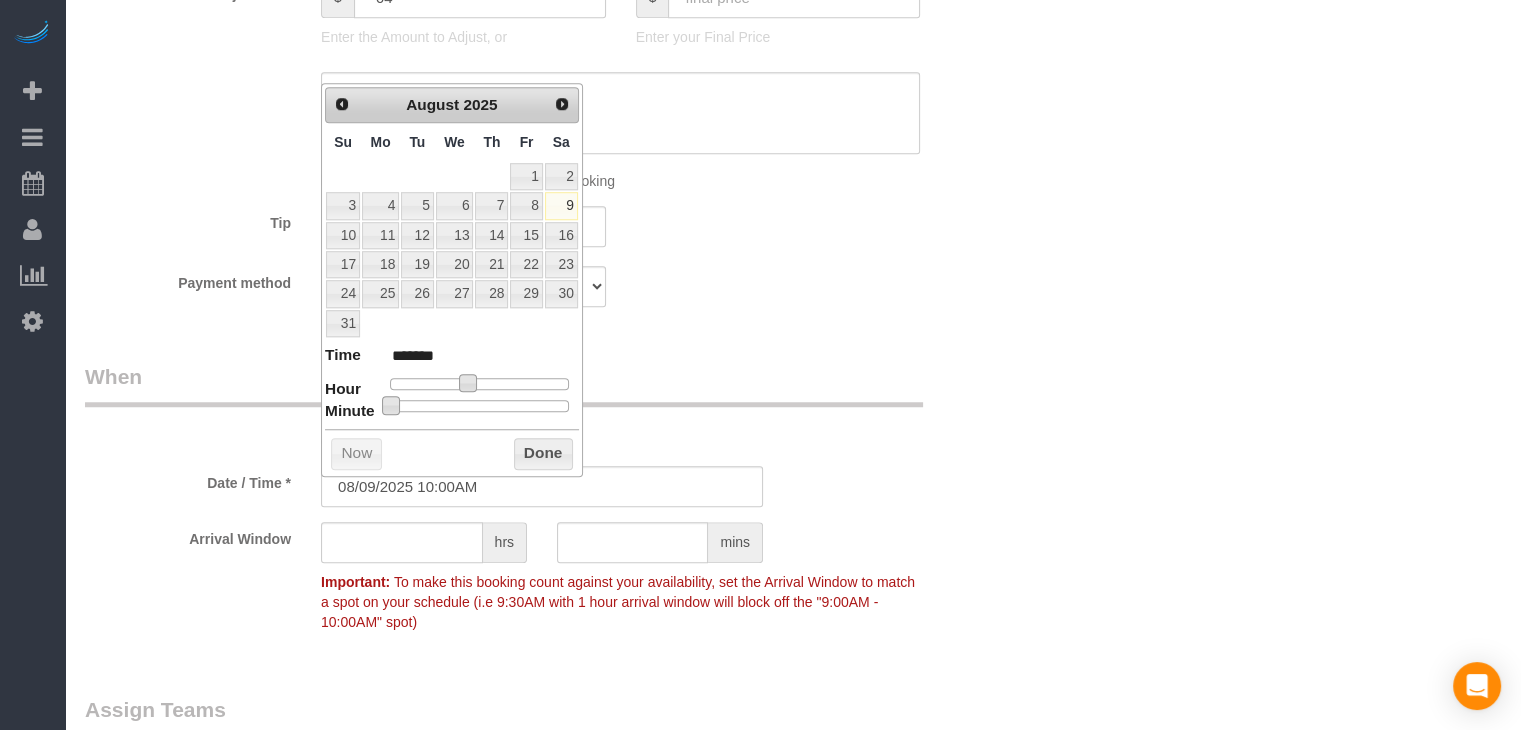 type on "08/09/2025 10:05AM" 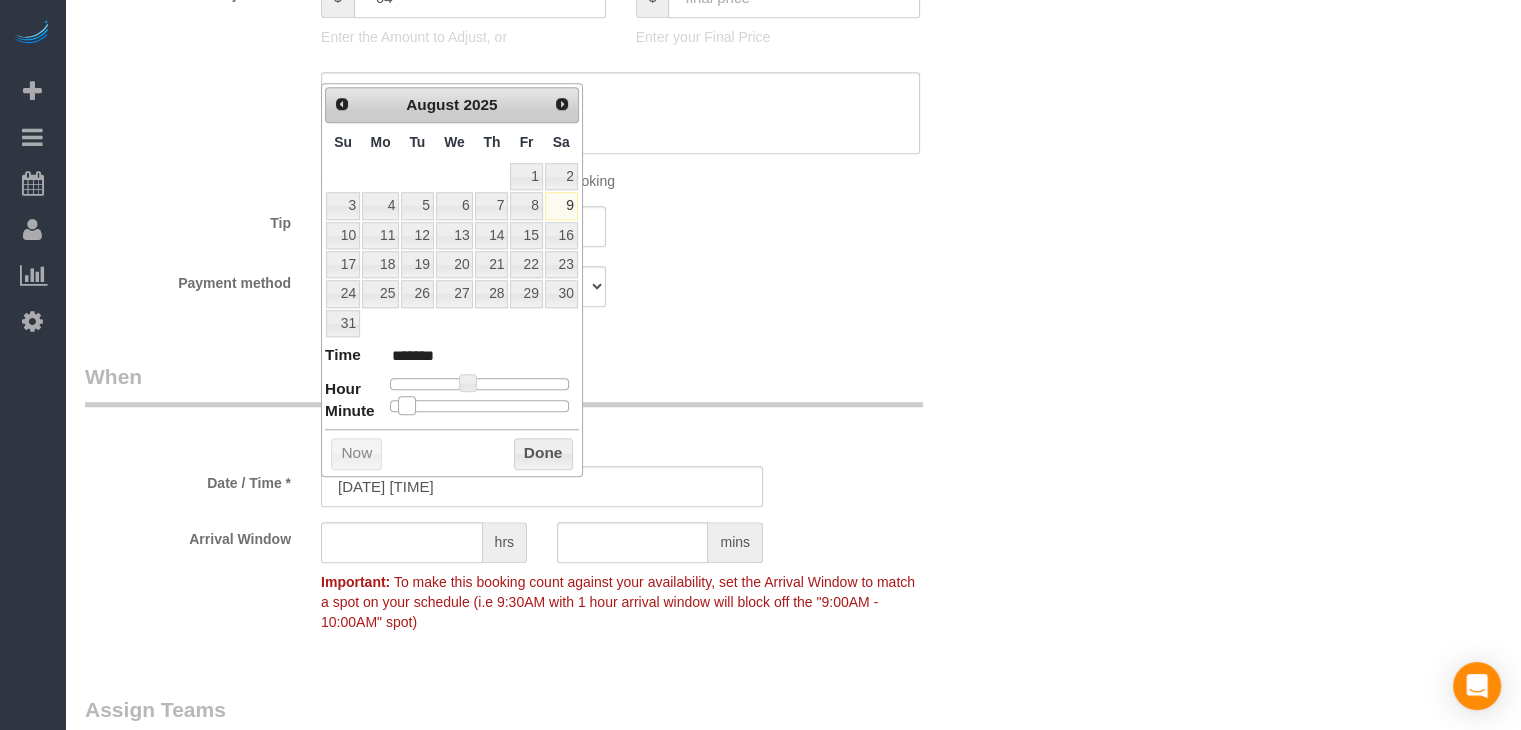 type on "08/09/2025 10:10AM" 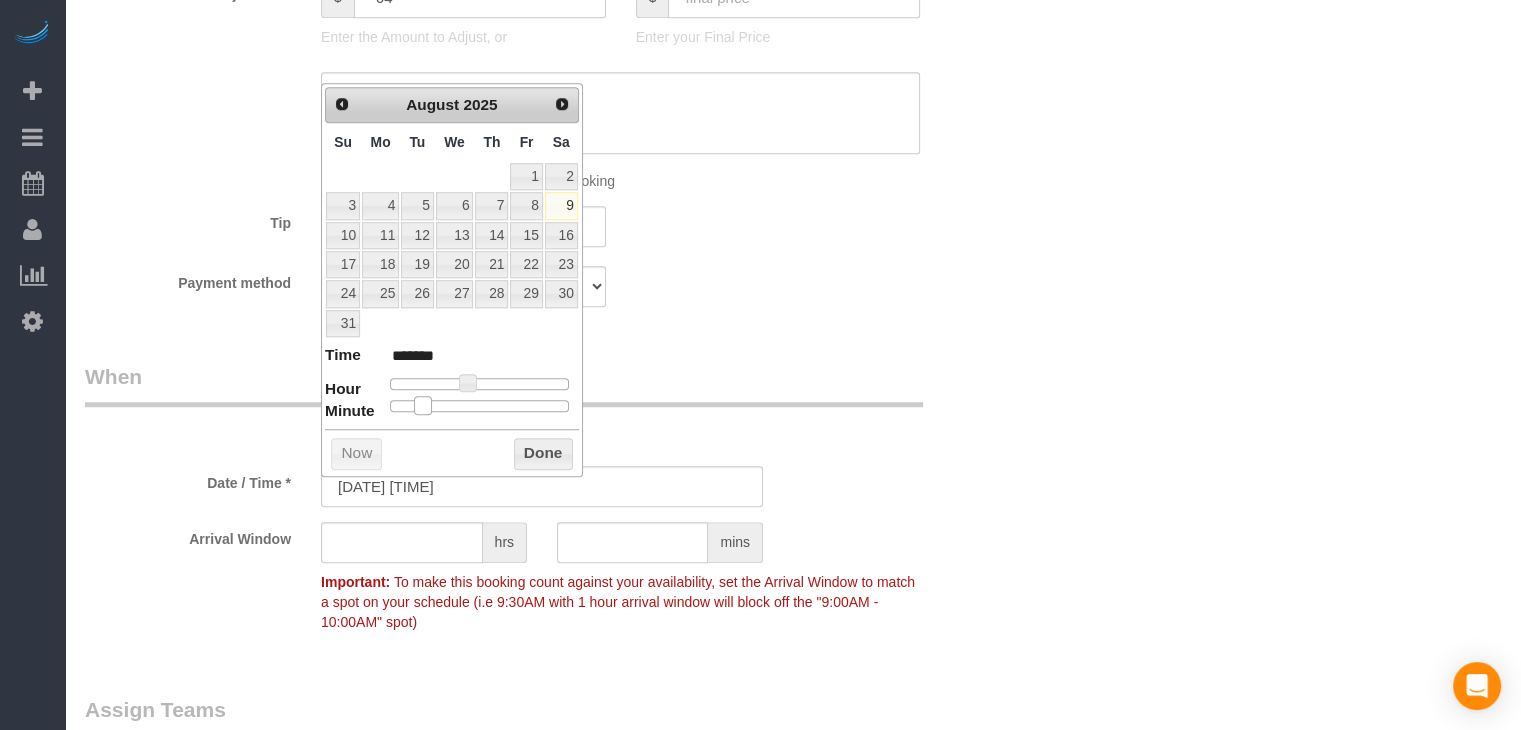 type on "08/09/2025 10:15AM" 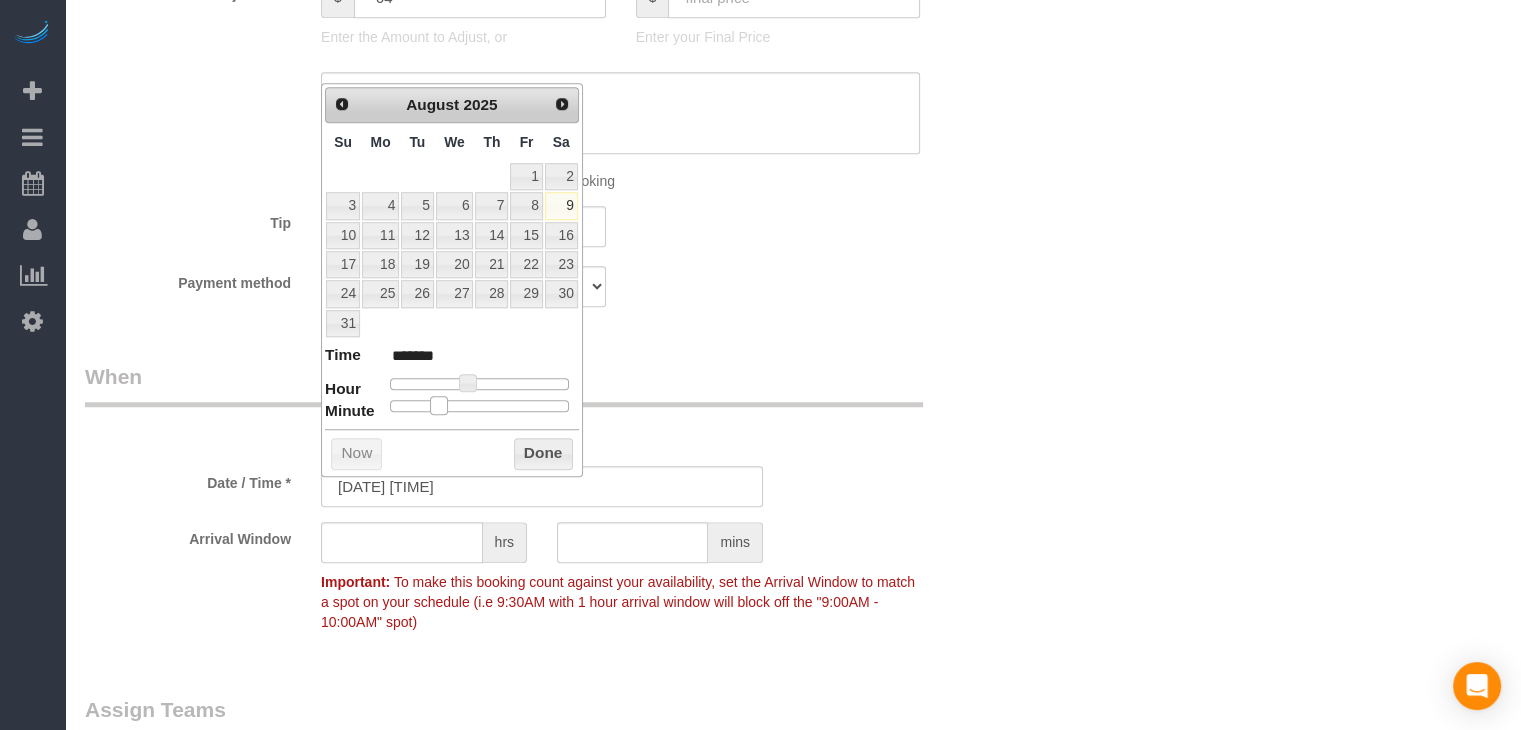 type on "08/09/2025 10:20AM" 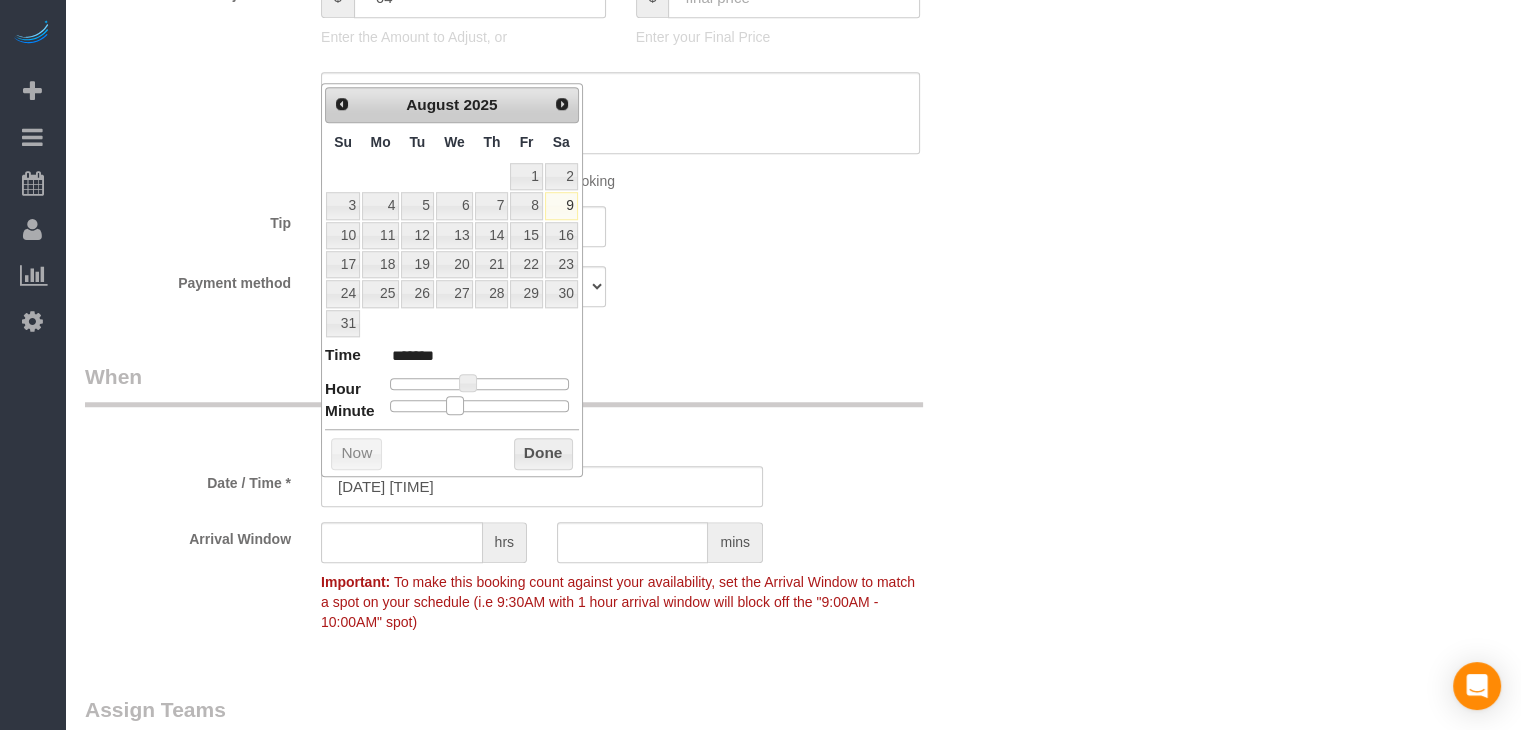 type on "08/09/2025 10:25AM" 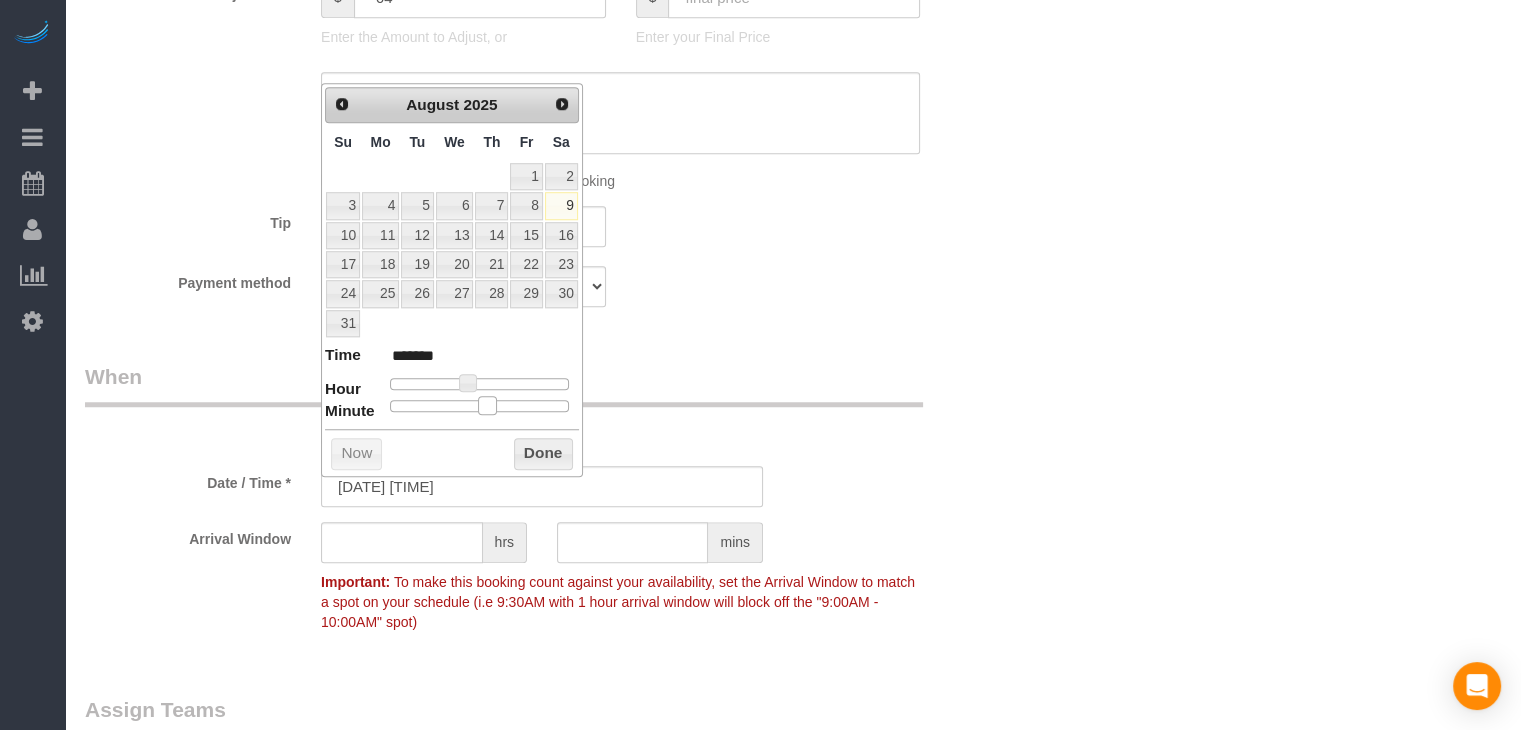 type on "08/09/2025 10:30AM" 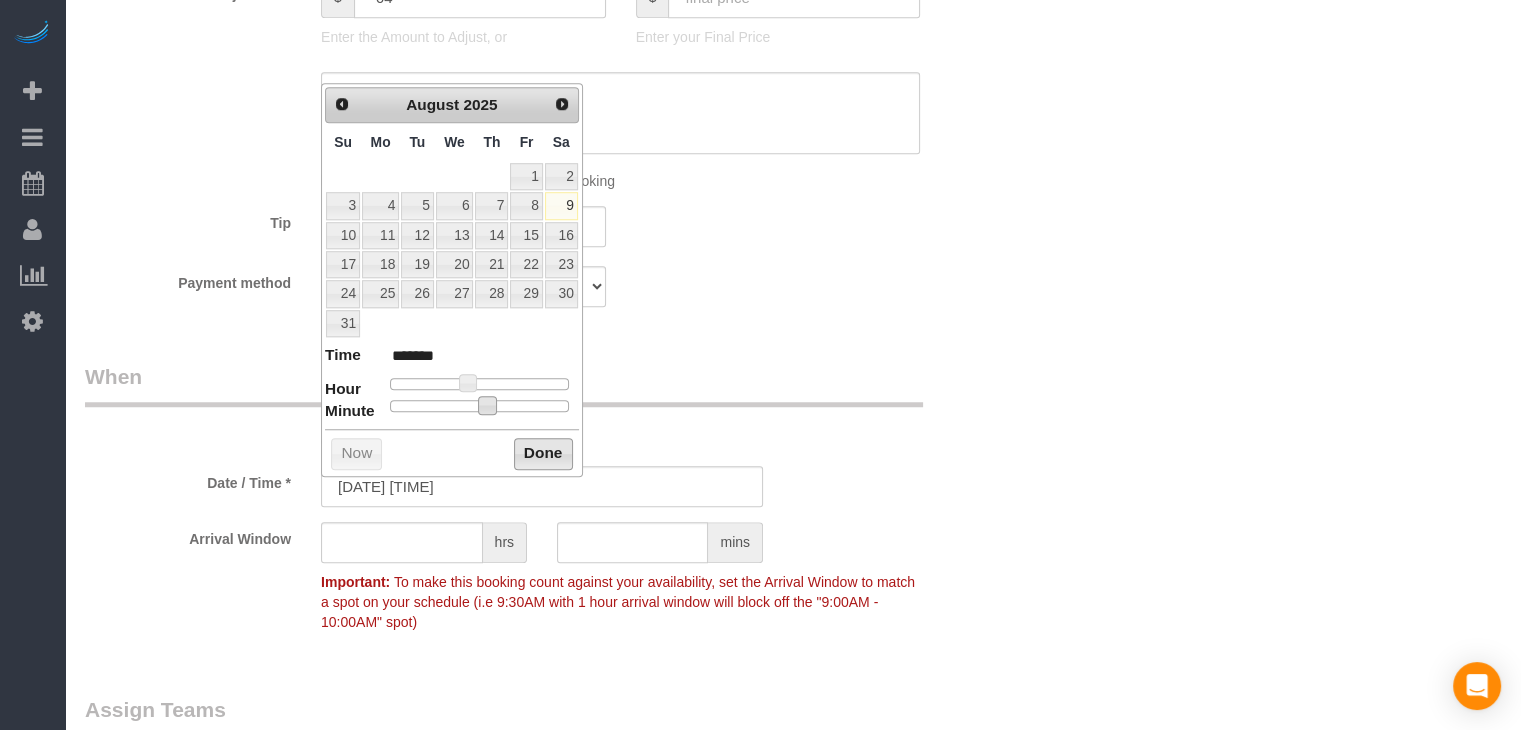 click on "Done" at bounding box center (543, 454) 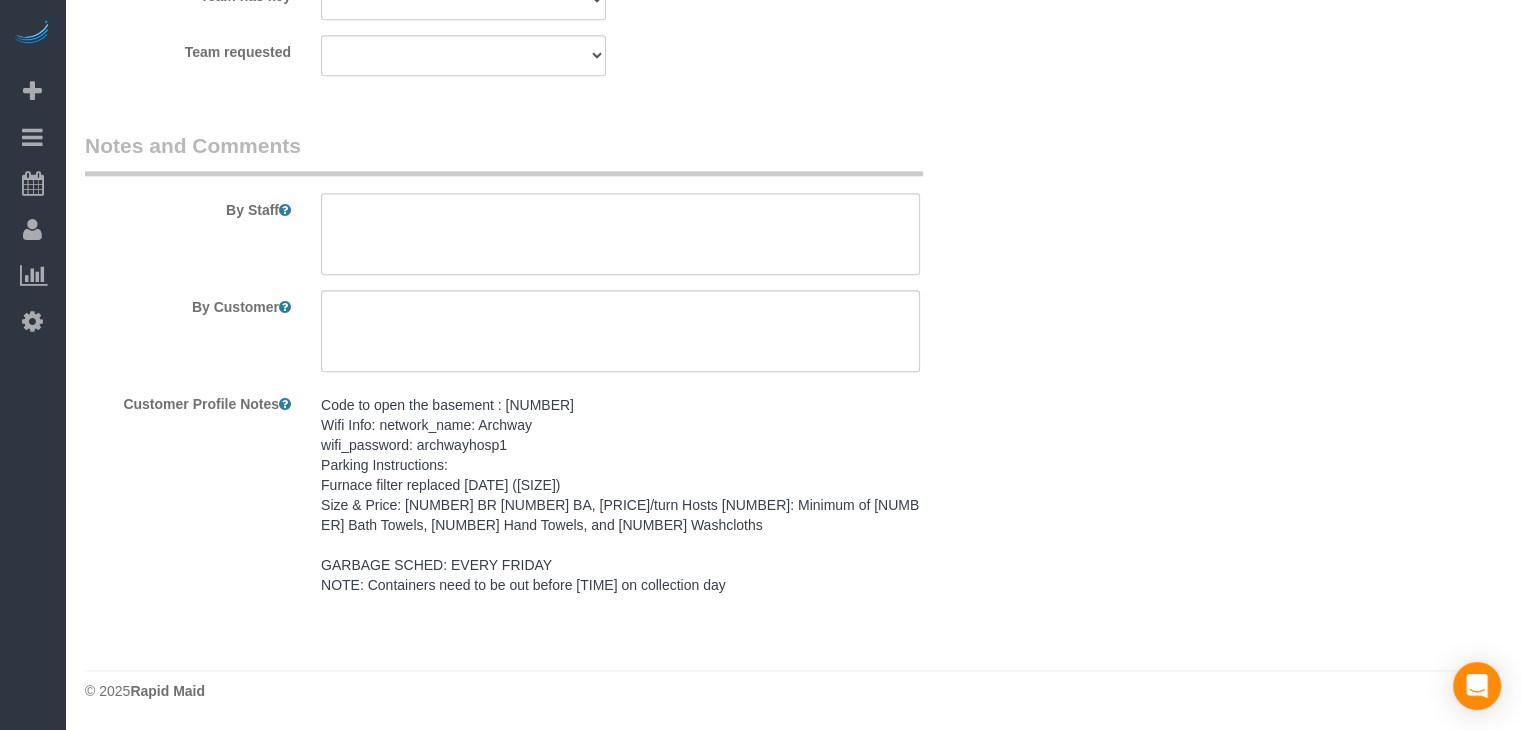 click on "NEWCODE: COM
Cockbox Code: FAN
Code to open the basement : 93147
Wifi Info: network_name: Archway
wifi_password: archwayhosp1
Parking Instructions:
Furnace filter replaced 8-15-24 (16x20x1)
Size & Price:  1 BR 1 BA, $75/turn                                                         Hosts 4: Minimum of 4 Bath Towels, 4 Hand Towels, and 4 Washcloths
GARBAGE SCHED: EVERY FRIDAY
NOTE: Containers need to be out before 7 am on collection day" at bounding box center [620, 495] 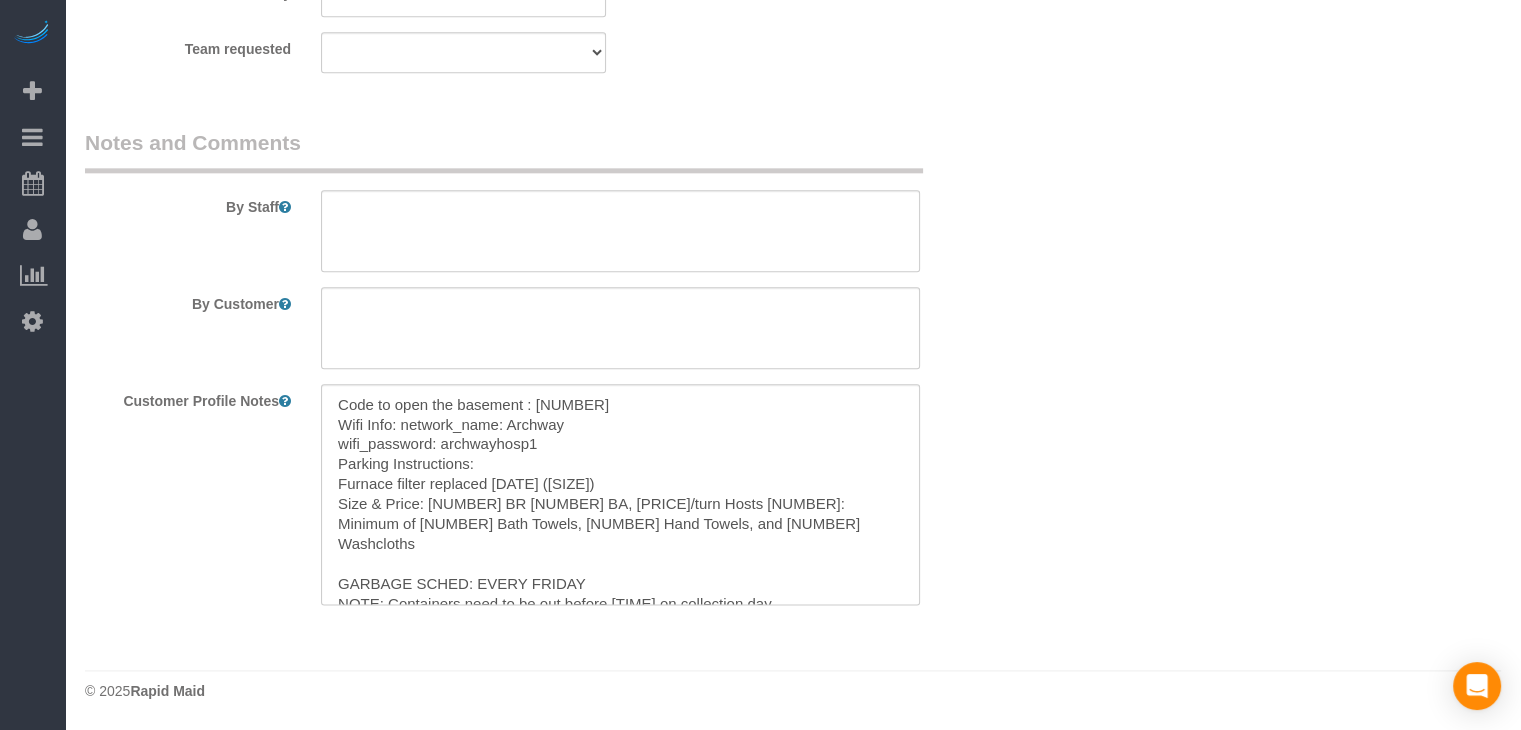scroll, scrollTop: 2388, scrollLeft: 0, axis: vertical 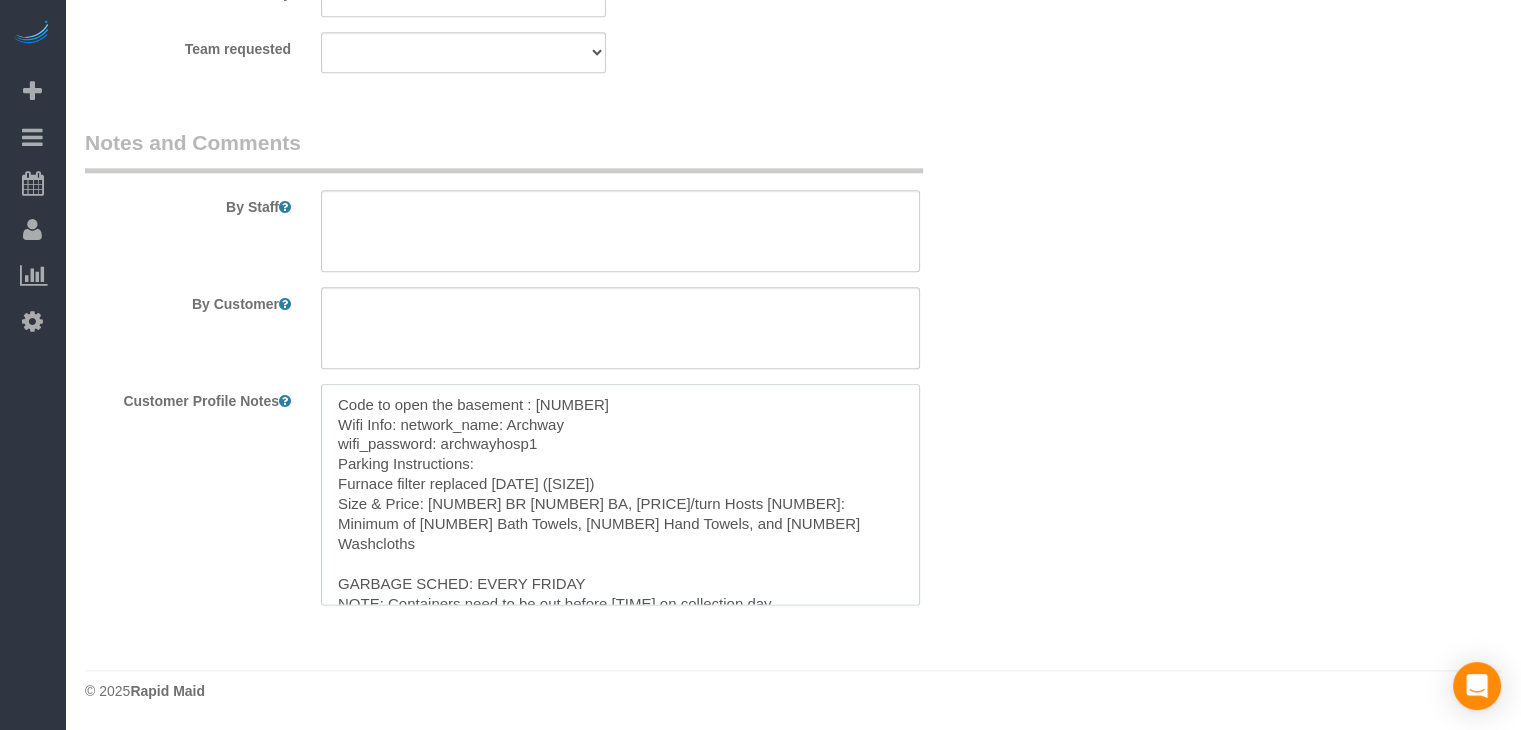 click on "NEWCODE: COM
Cockbox Code: FAN
Code to open the basement : 93147
Wifi Info: network_name: Archway
wifi_password: archwayhosp1
Parking Instructions:
Furnace filter replaced 8-15-24 (16x20x1)
Size & Price:  1 BR 1 BA, $75/turn                                                         Hosts 4: Minimum of 4 Bath Towels, 4 Hand Towels, and 4 Washcloths
GARBAGE SCHED: EVERY FRIDAY
NOTE: Containers need to be out before 7 am on collection day" at bounding box center (620, 494) 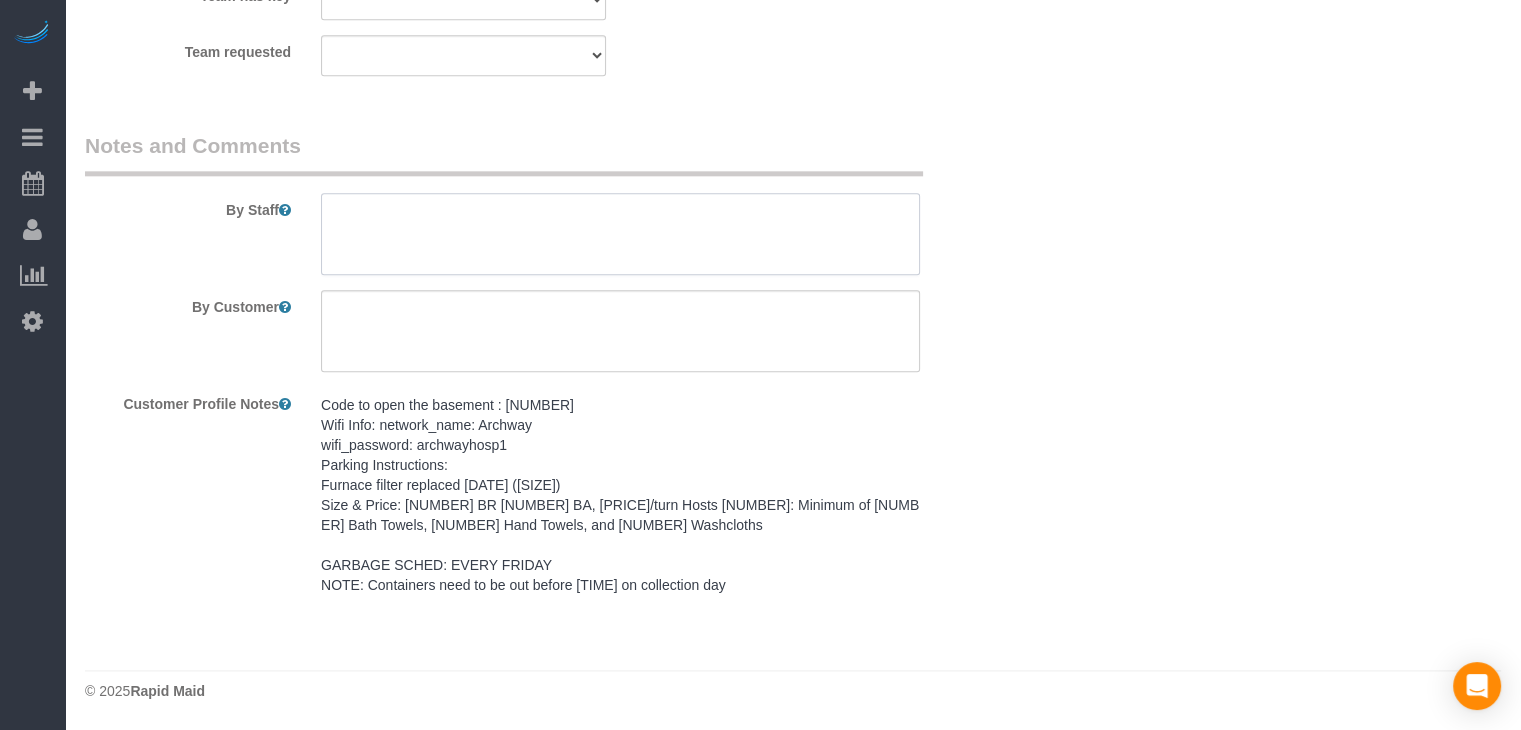 click at bounding box center [620, 234] 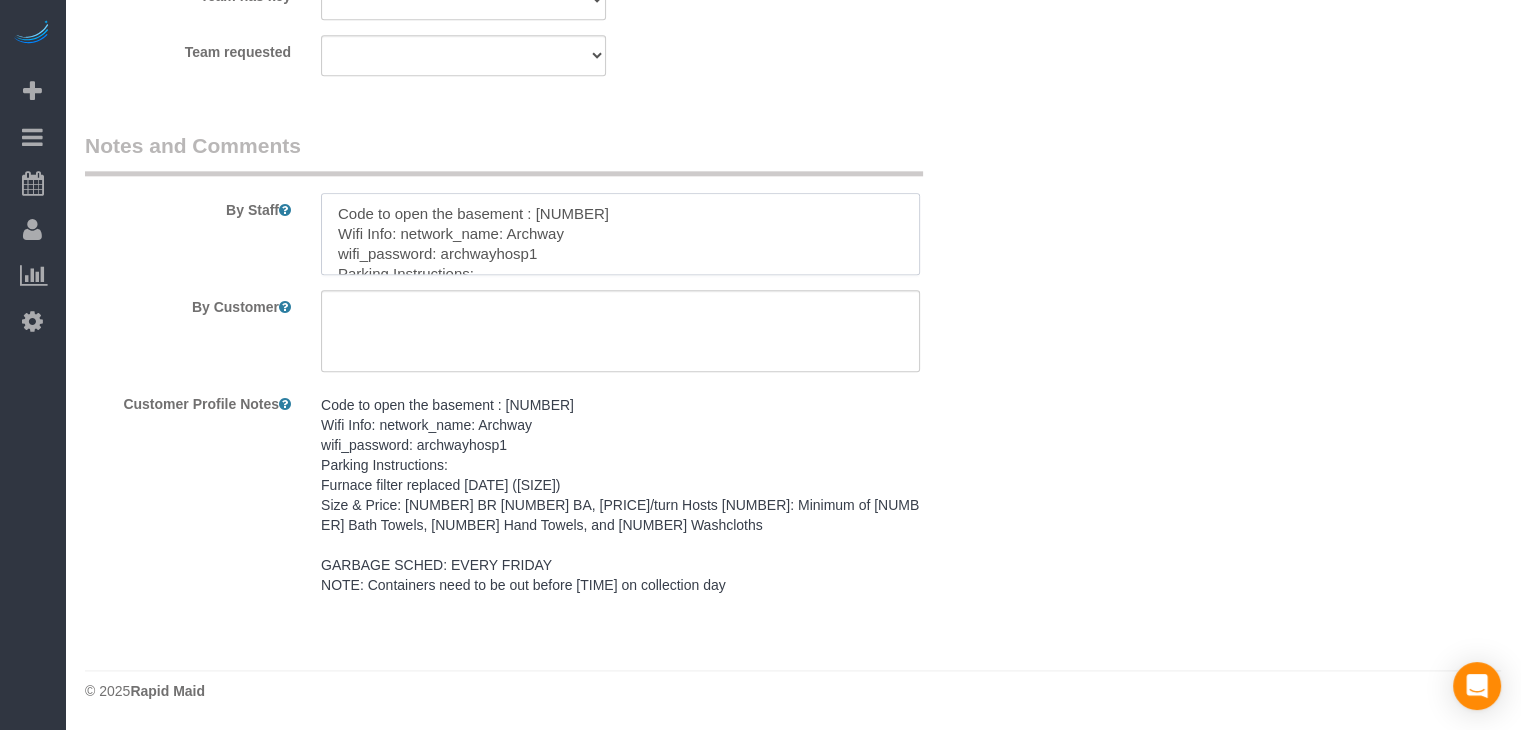 scroll, scrollTop: 168, scrollLeft: 0, axis: vertical 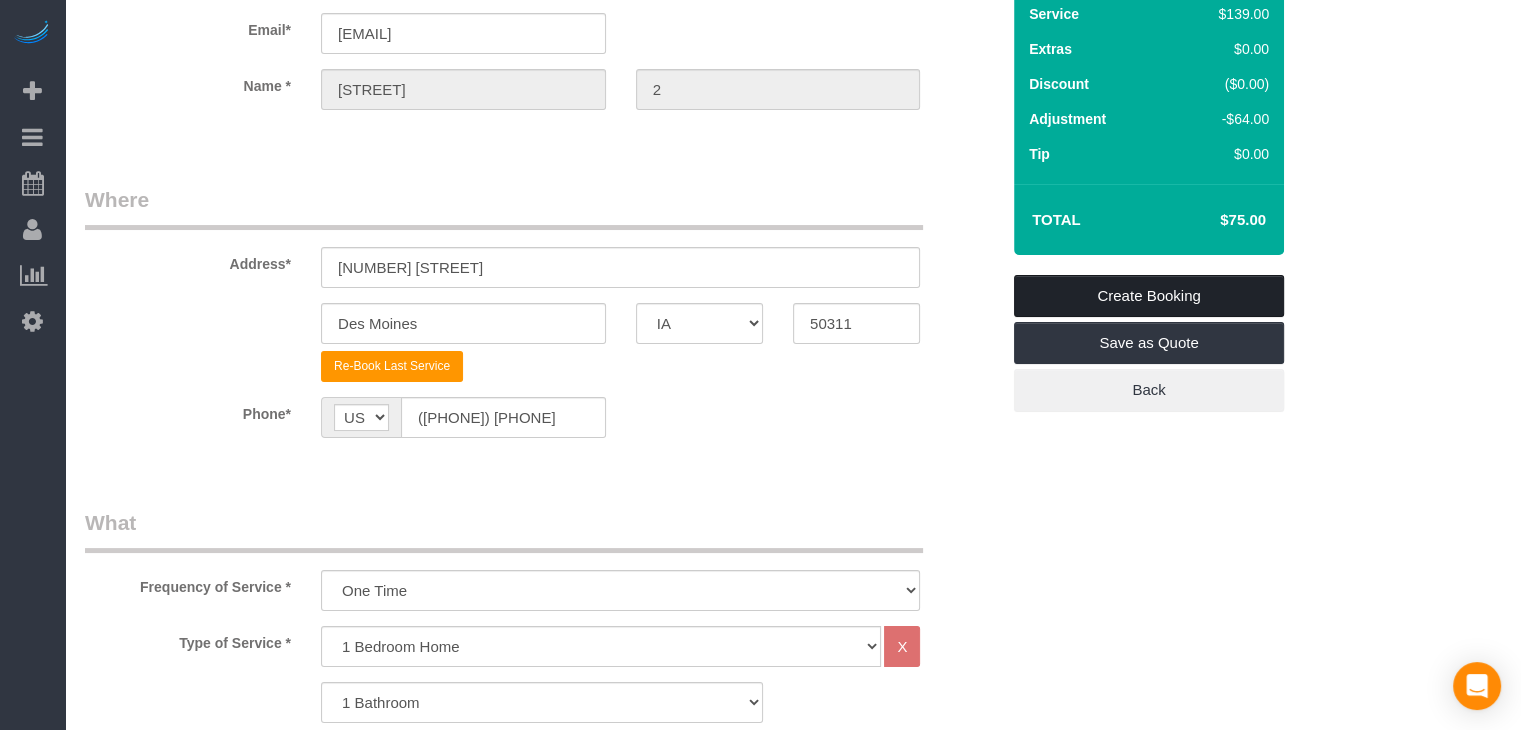 type on "NEWCODE: COM
Cockbox Code: FAN
Code to open the basement : 93147
Wifi Info: network_name: Archway
wifi_password: archwayhosp1
Parking Instructions:
Furnace filter replaced 8-15-24 (16x20x1)
Size & Price:  1 BR 1 BA, $75/turn                                                         Hosts 4: Minimum of 4 Bath Towels, 4 Hand Towels, and 4 Washcloths
GARBAGE SCHED: EVERY FRIDAY
NOTE: Containers need to be out before 7 am on collection day" 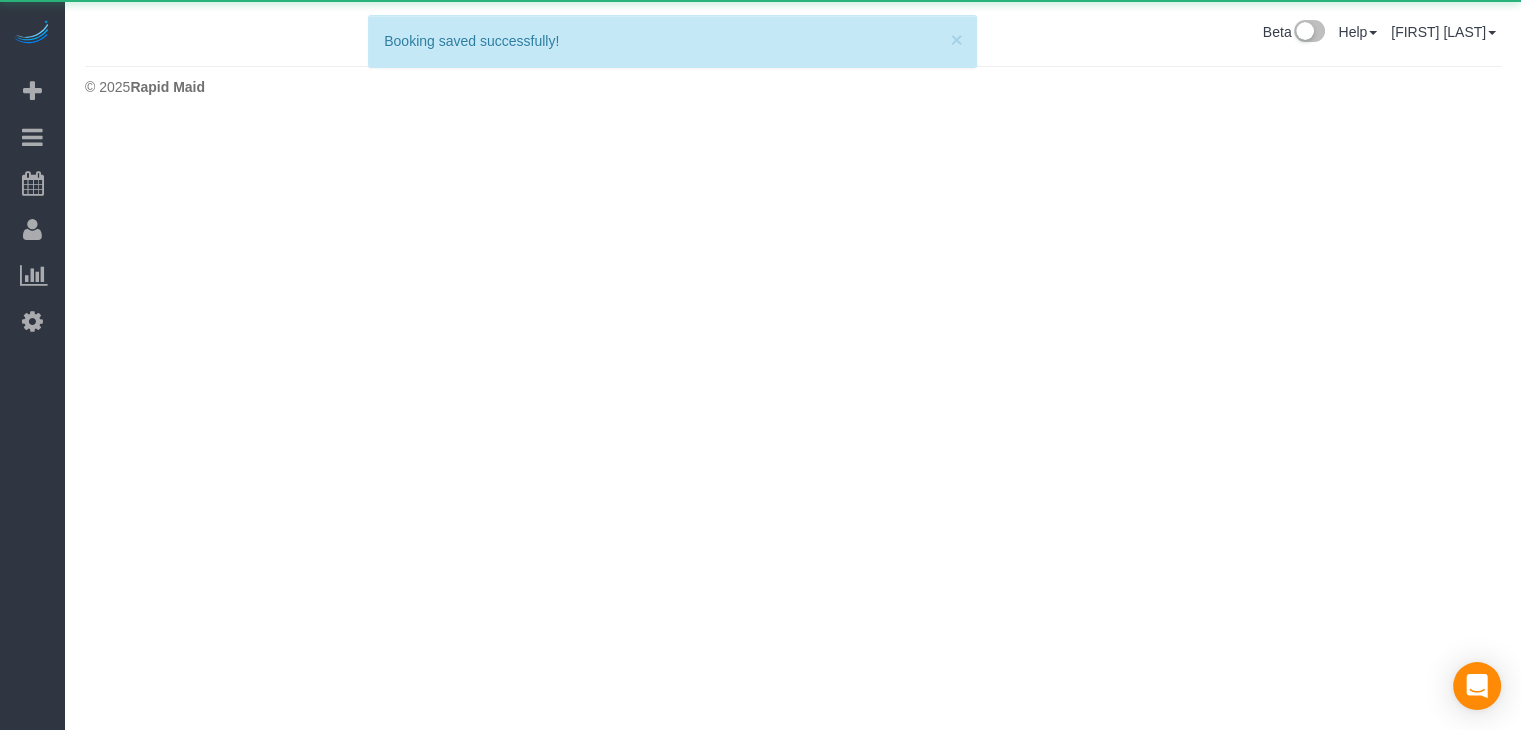 scroll, scrollTop: 0, scrollLeft: 0, axis: both 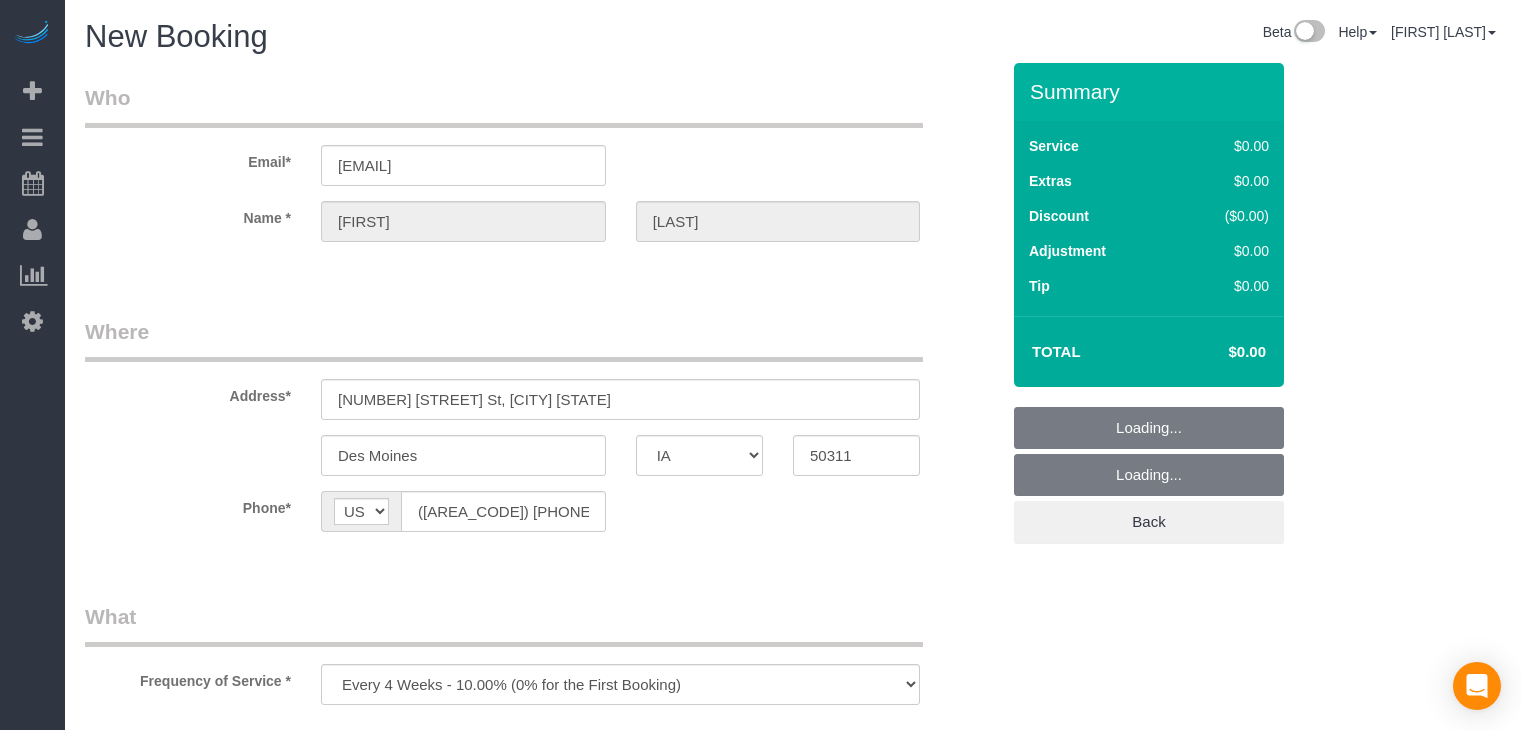 select on "IA" 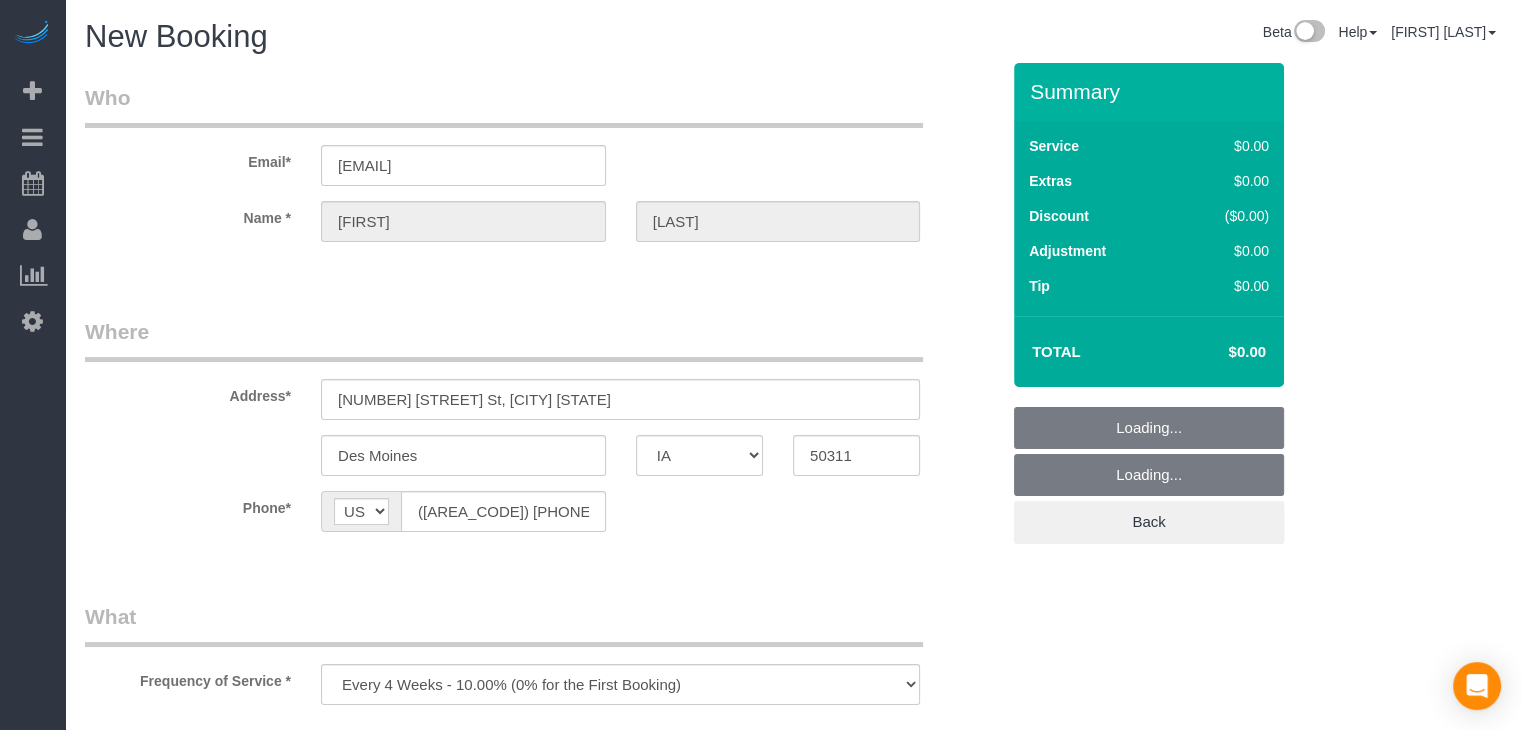 select on "object:2132" 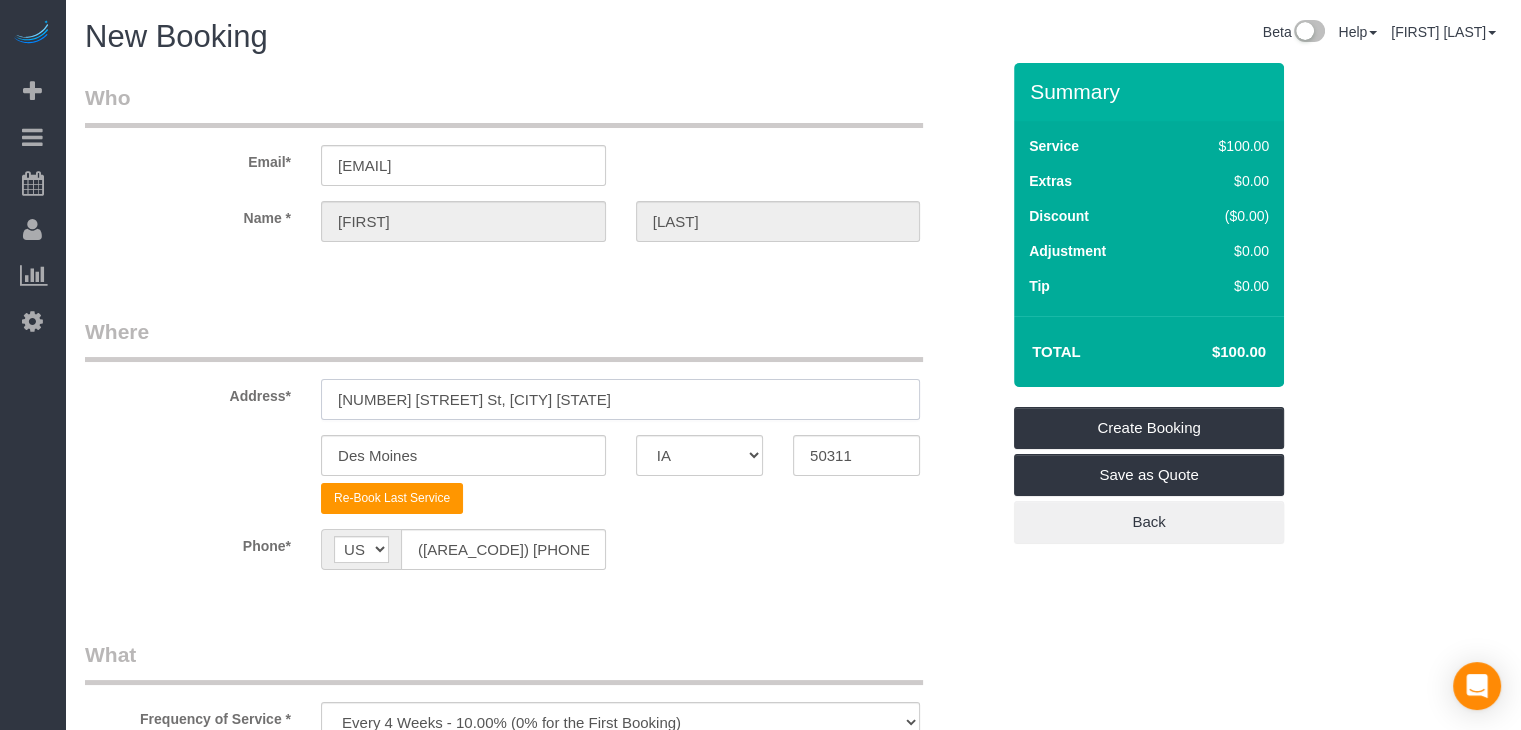 click on "[NUMBER] [STREET] St, [CITY] [STATE]" at bounding box center [620, 399] 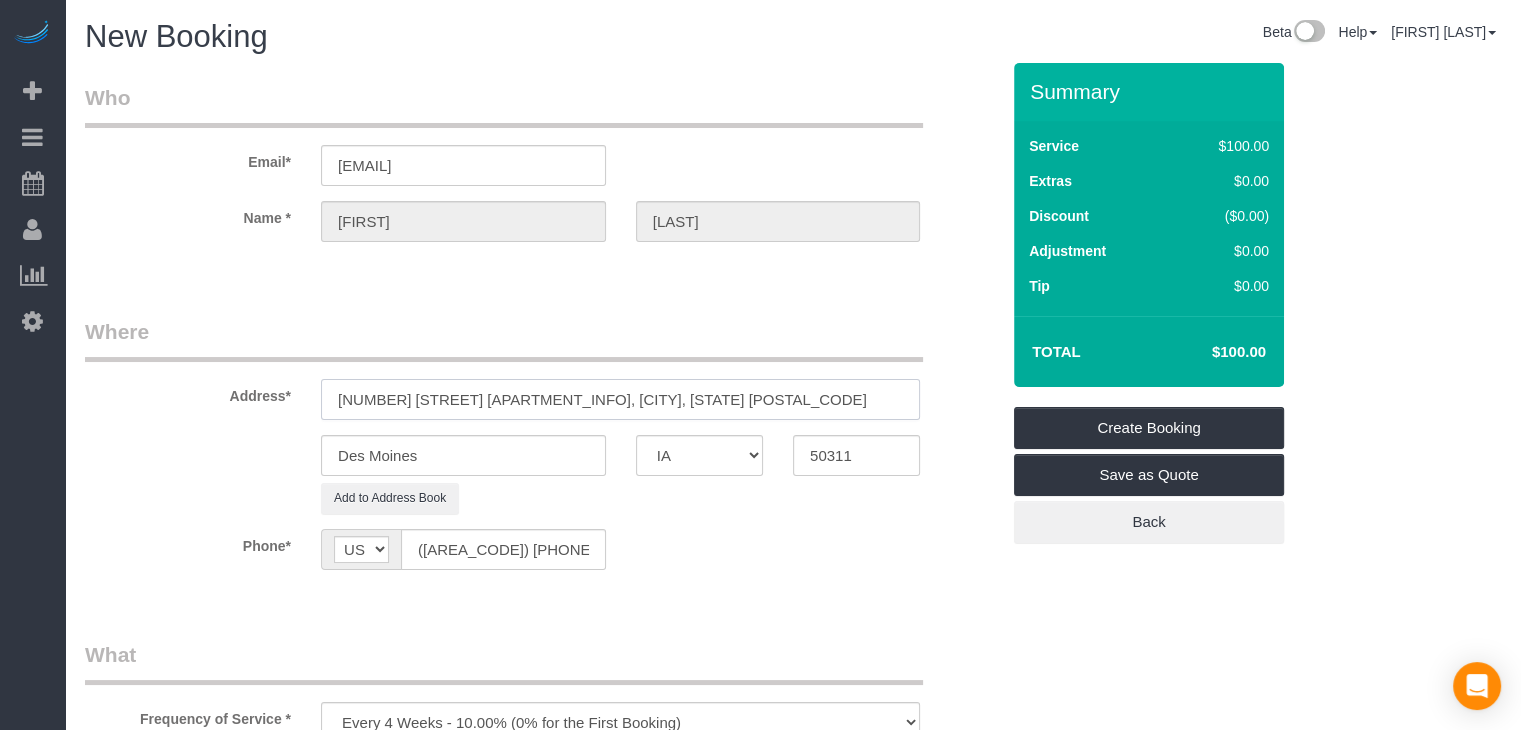 drag, startPoint x: 628, startPoint y: 397, endPoint x: 429, endPoint y: 405, distance: 199.16074 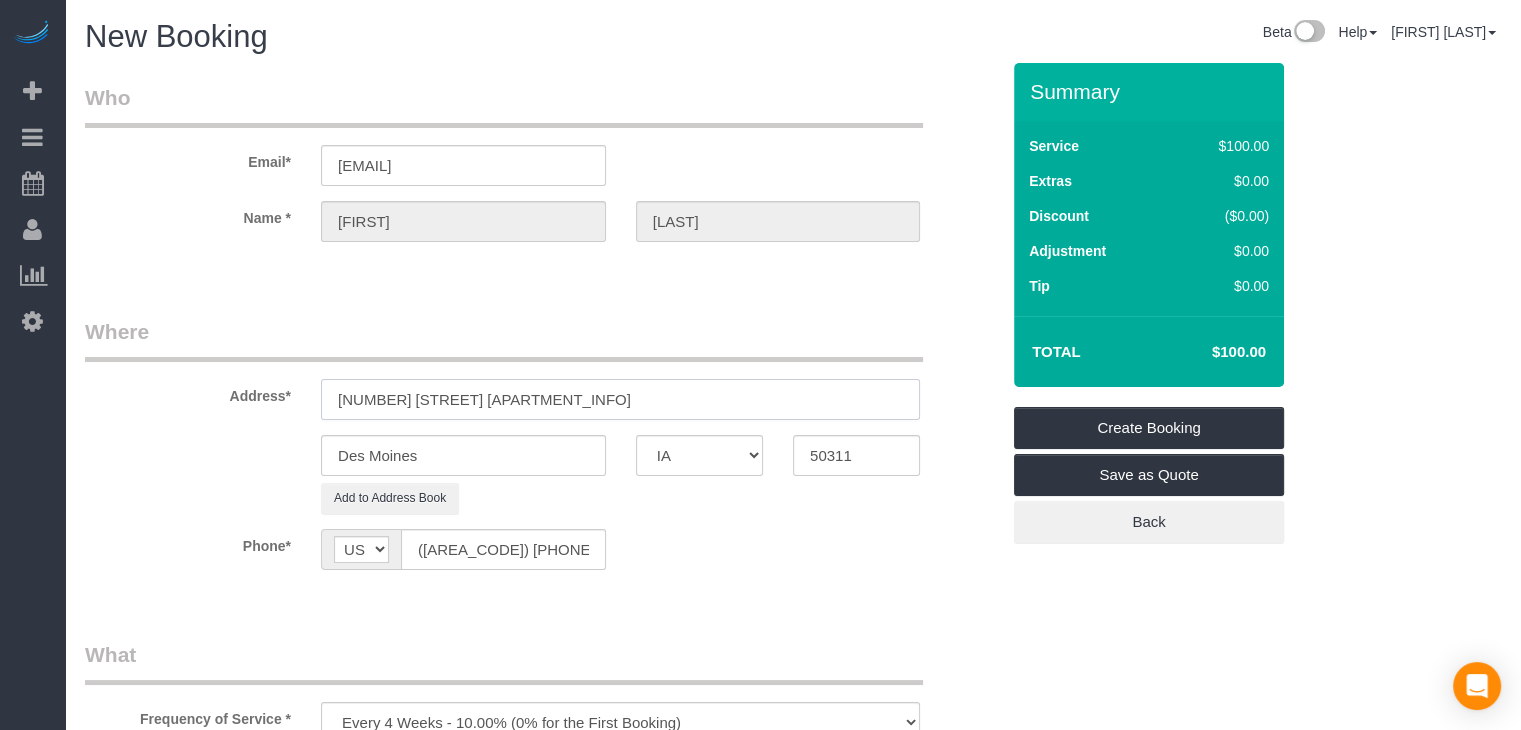 type on "1415 34th St," 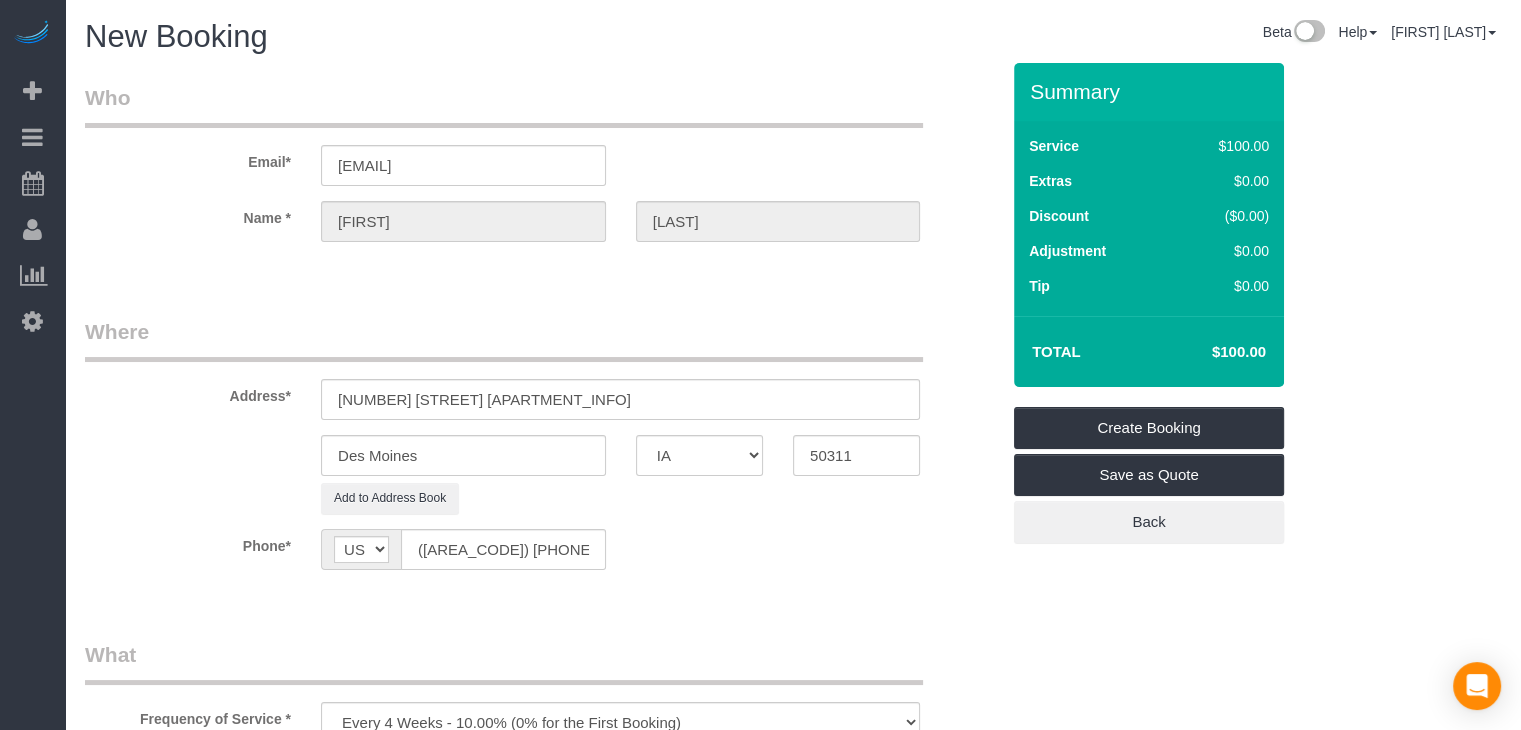 click on "Phone*
AF AL DZ AD AO AI AQ AG AR AM AW AU AT AZ BS BH BD BB BY BE BZ BJ BM BT BO BA BW BR GB IO BN BG BF BI KH CM CA CV BQ KY CF TD CL CN CX CC CO KM CD CG CK CR HR CU CW CY CZ CI DK DJ DM DO TL EC EG SV GQ ER EE ET FK FO FJ FI FR GF PF TF GA GM GE DE GH GI GR GL GD GP GU GT GG GN GW GY HT HN HK HU IS IN ID IR IQ IE IM IL IT JM JP JE JO KZ KE KI KP KR KW KG LA LV LB LS LR LY LI LT LU MO MK MG MW MY MV ML MT MH MQ MR MU YT MX FM MD MC MN ME MS MA MZ MM NA NR NP NL NC NZ NI NE NG NU NF MP NO OM PK PW PS PA PG PY PE PH PN PL PT PR QA RO RU RW RE AS WS SM ST SA SN RS SC SL SG SK SI SB SO ZA GS SS ES LK BL SH KN LC SX MF PM VC SD SR SJ SZ SE CH SY TW TJ TZ TH TG TK TO TT TN TR TM TC TV UM UG UA AE US UY UZ VU VA VE VN VG VI WF EH YE ZM ZW AX
(515) 478-5914" 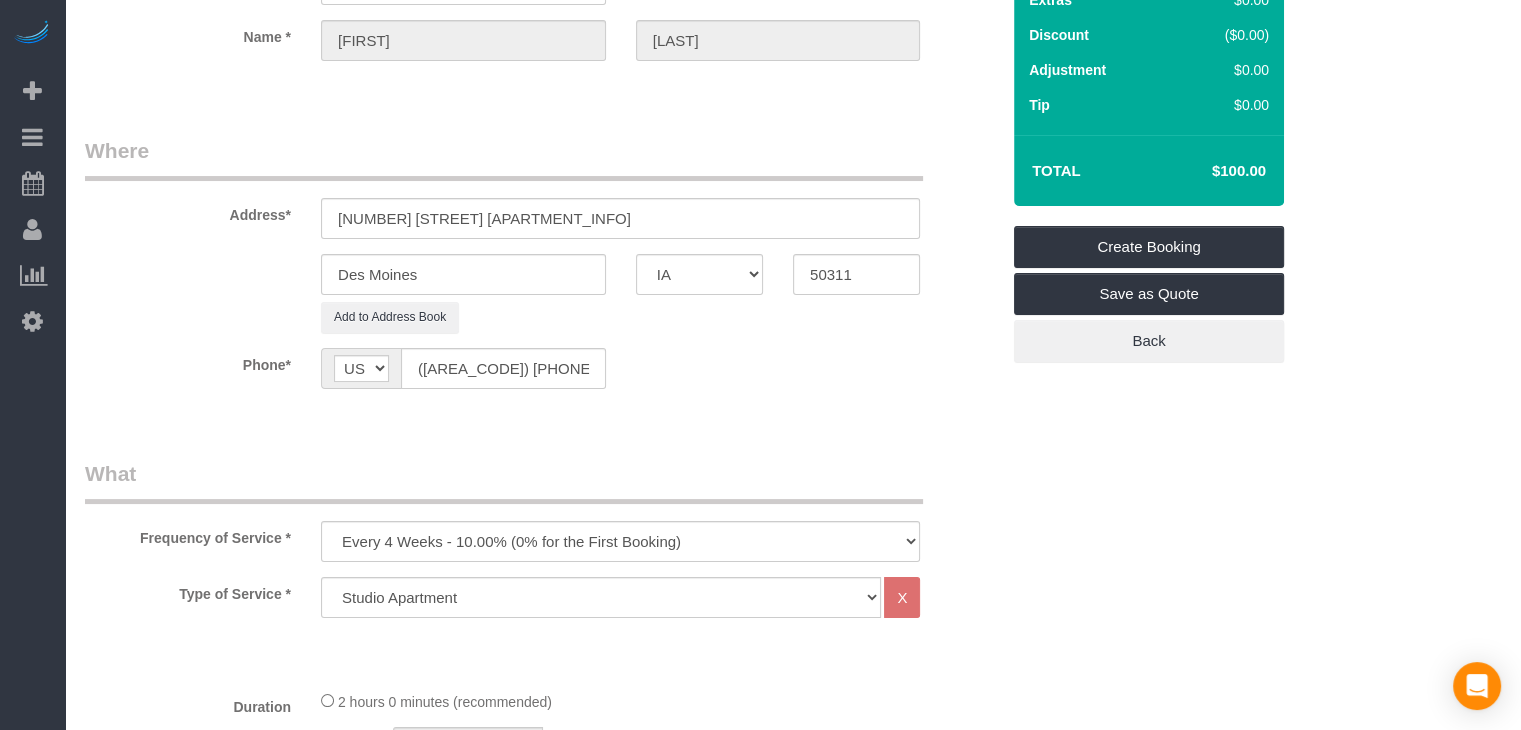 scroll, scrollTop: 232, scrollLeft: 0, axis: vertical 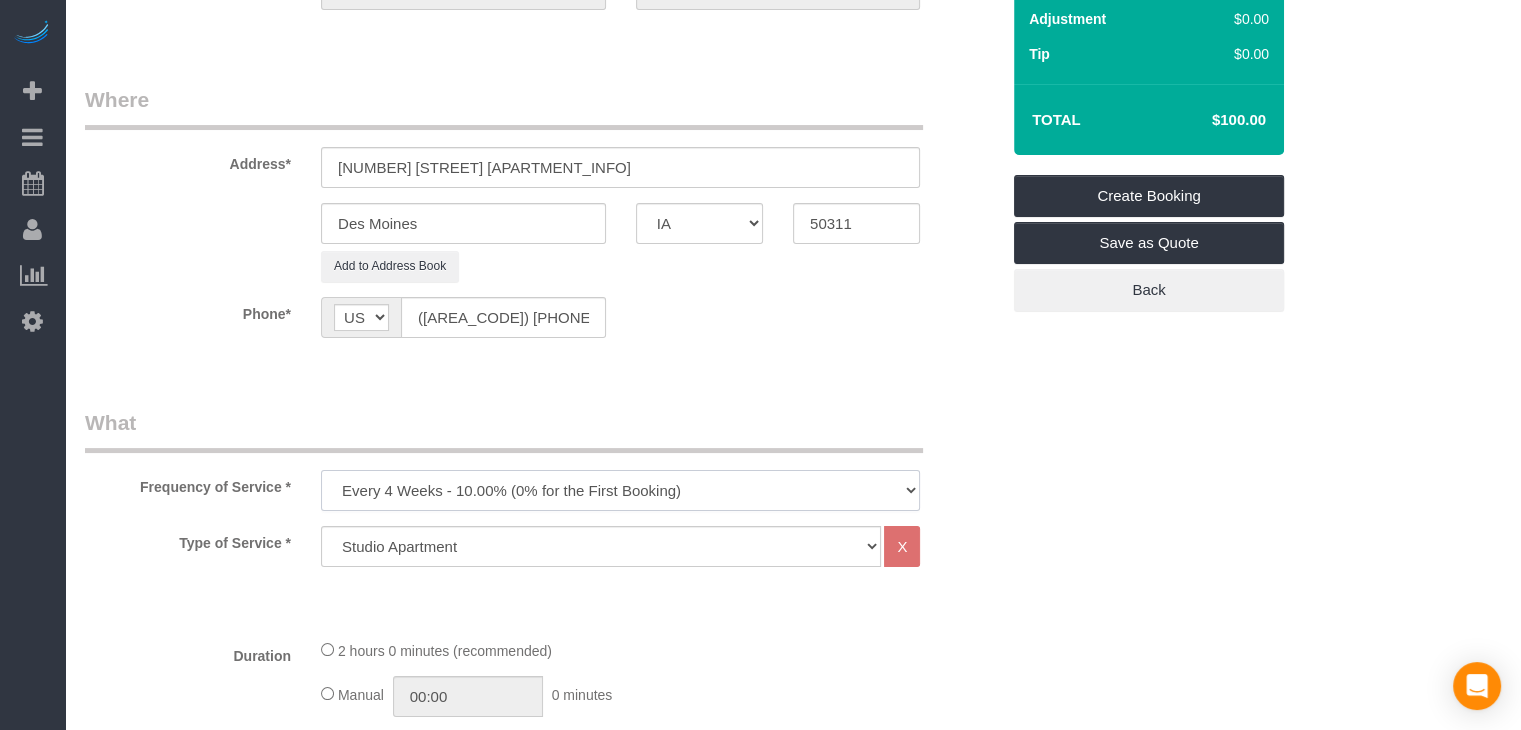 click on "Every 6 Weeks (0% for the First Booking) One Time Every 8 Weeks (0% for the First Booking) Every 4 Weeks - 10.00% (0% for the First Booking) Every 3 Weeks - 12.00% (0% for the First Booking) Every 2 Weeks - 15.00% (0% for the First Booking) Weekly - 20.00% (0% for the First Booking)" at bounding box center [620, 490] 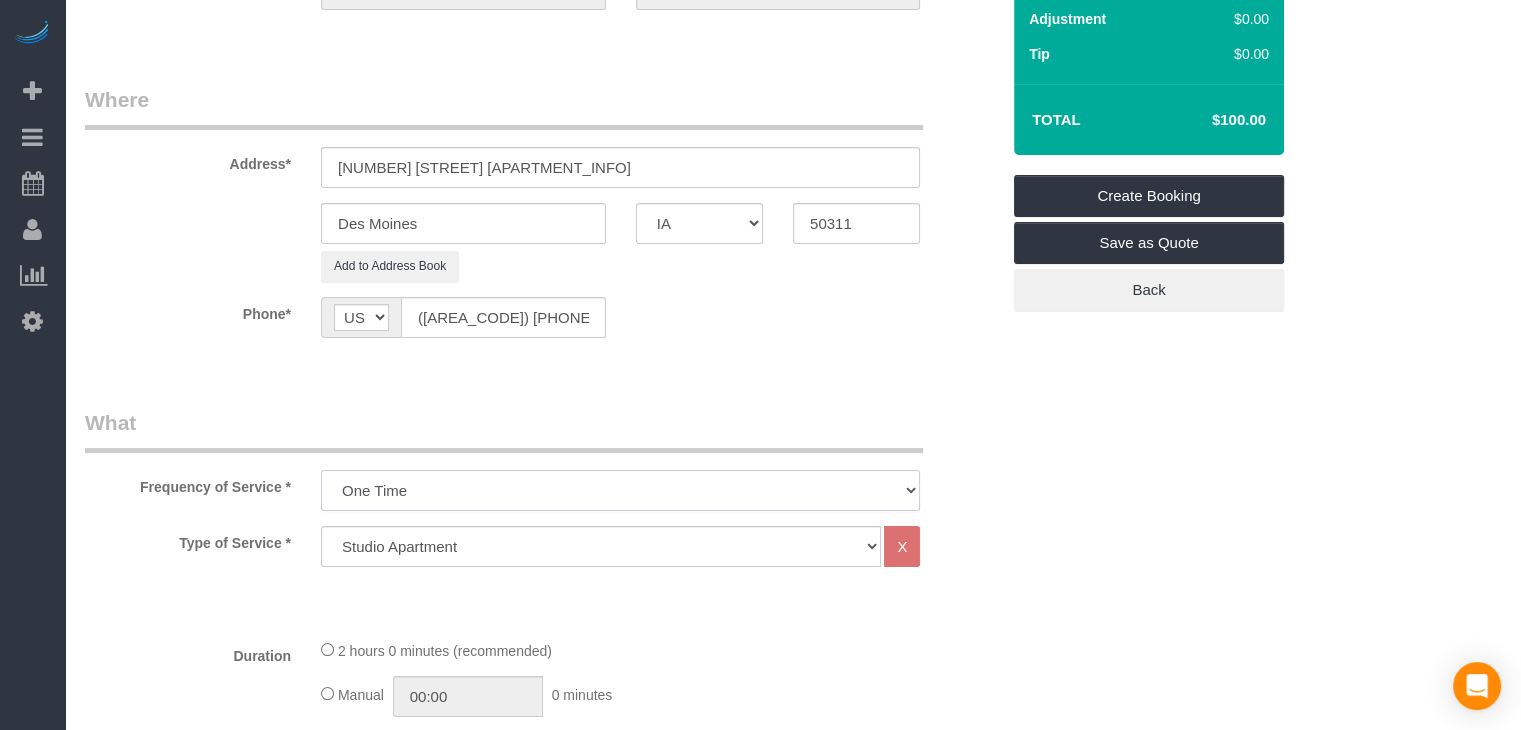 click on "Every 6 Weeks (0% for the First Booking) One Time Every 8 Weeks (0% for the First Booking) Every 4 Weeks - 10.00% (0% for the First Booking) Every 3 Weeks - 12.00% (0% for the First Booking) Every 2 Weeks - 15.00% (0% for the First Booking) Weekly - 20.00% (0% for the First Booking)" at bounding box center [620, 490] 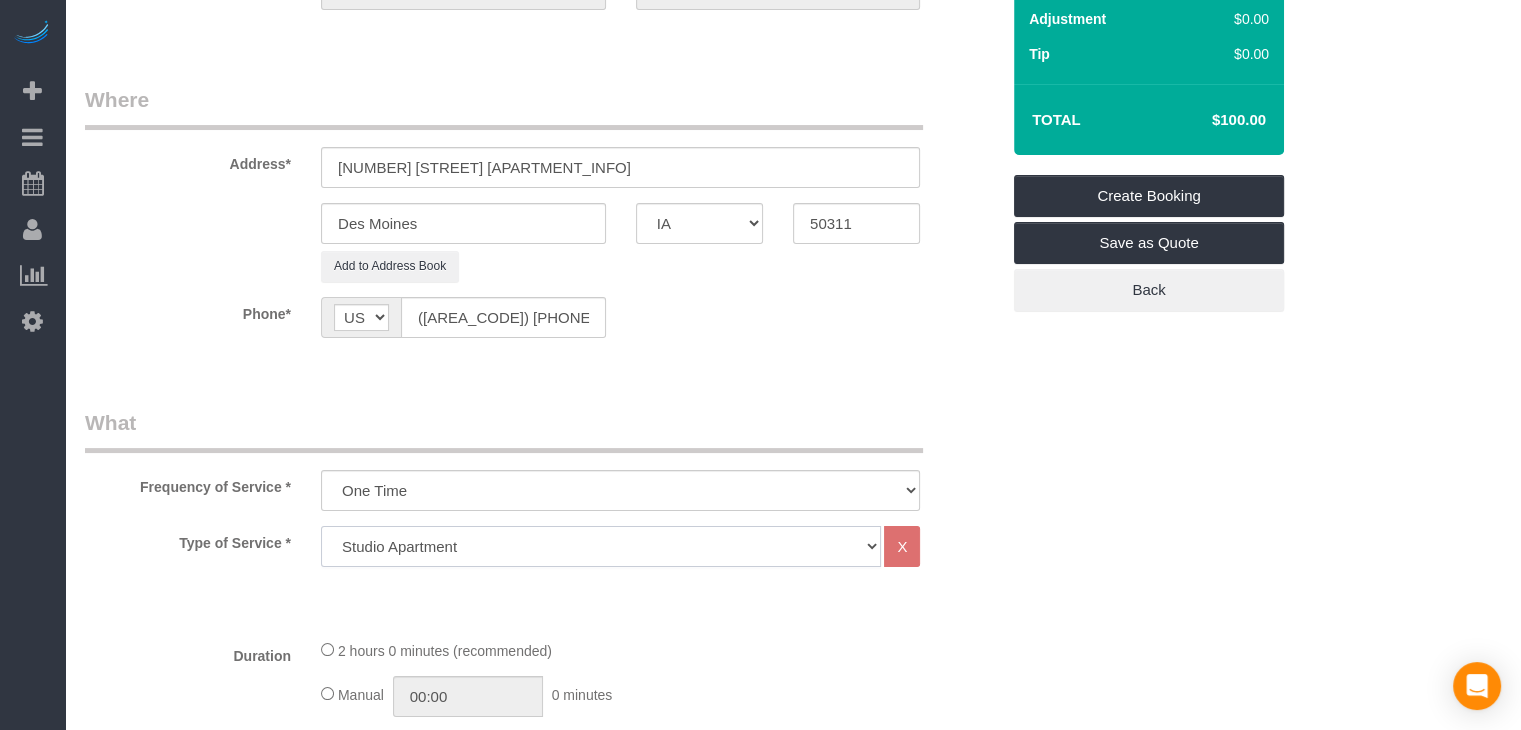 click on "Studio Apartment 1 Bedroom Home 2 Bedroom Home 3 Bedroom Home 4 Bedroom Home 5 Bedroom Home 6 Bedroom Home 7 Bedroom Home Hourly Cleaning Hazard/Emergency Cleaning General Maintenance" 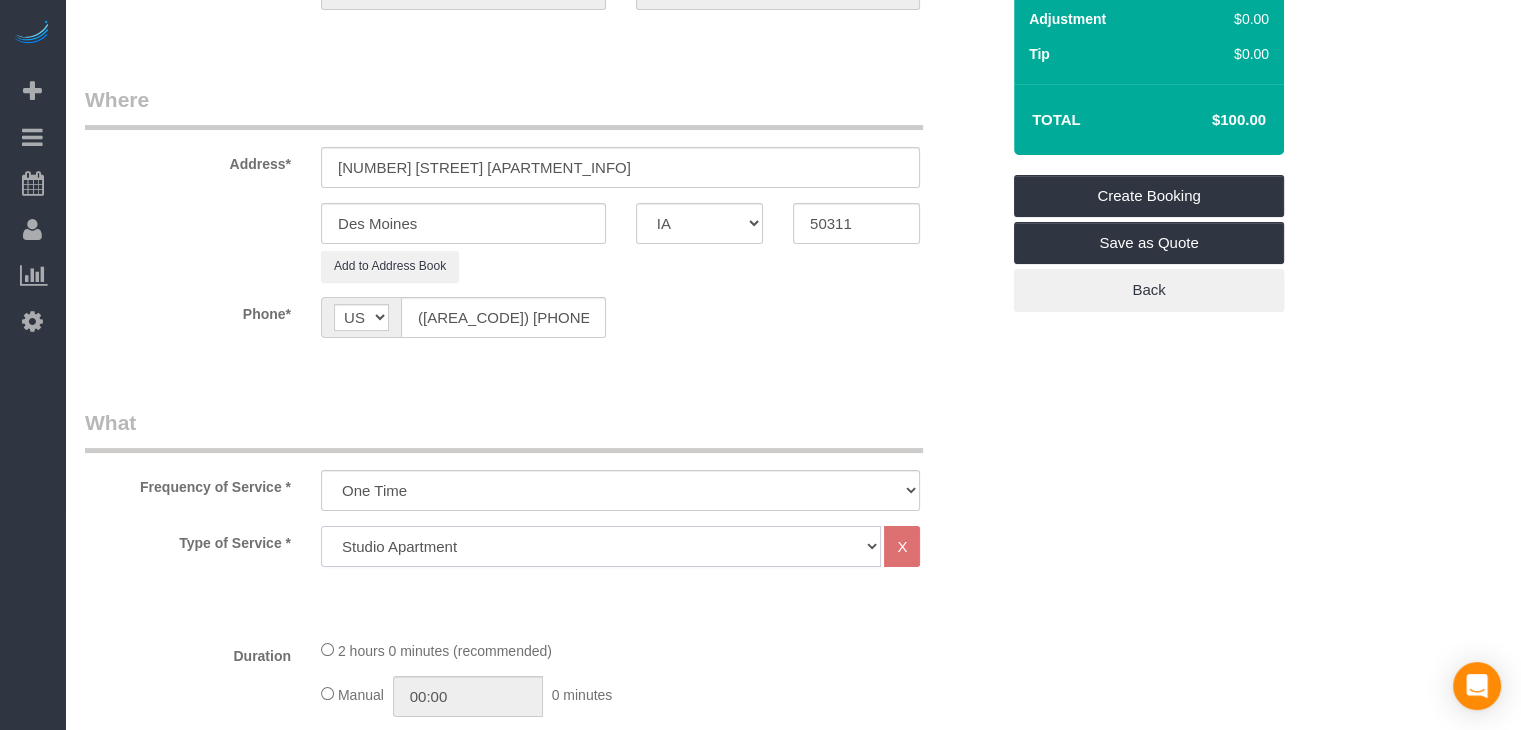 select on "25" 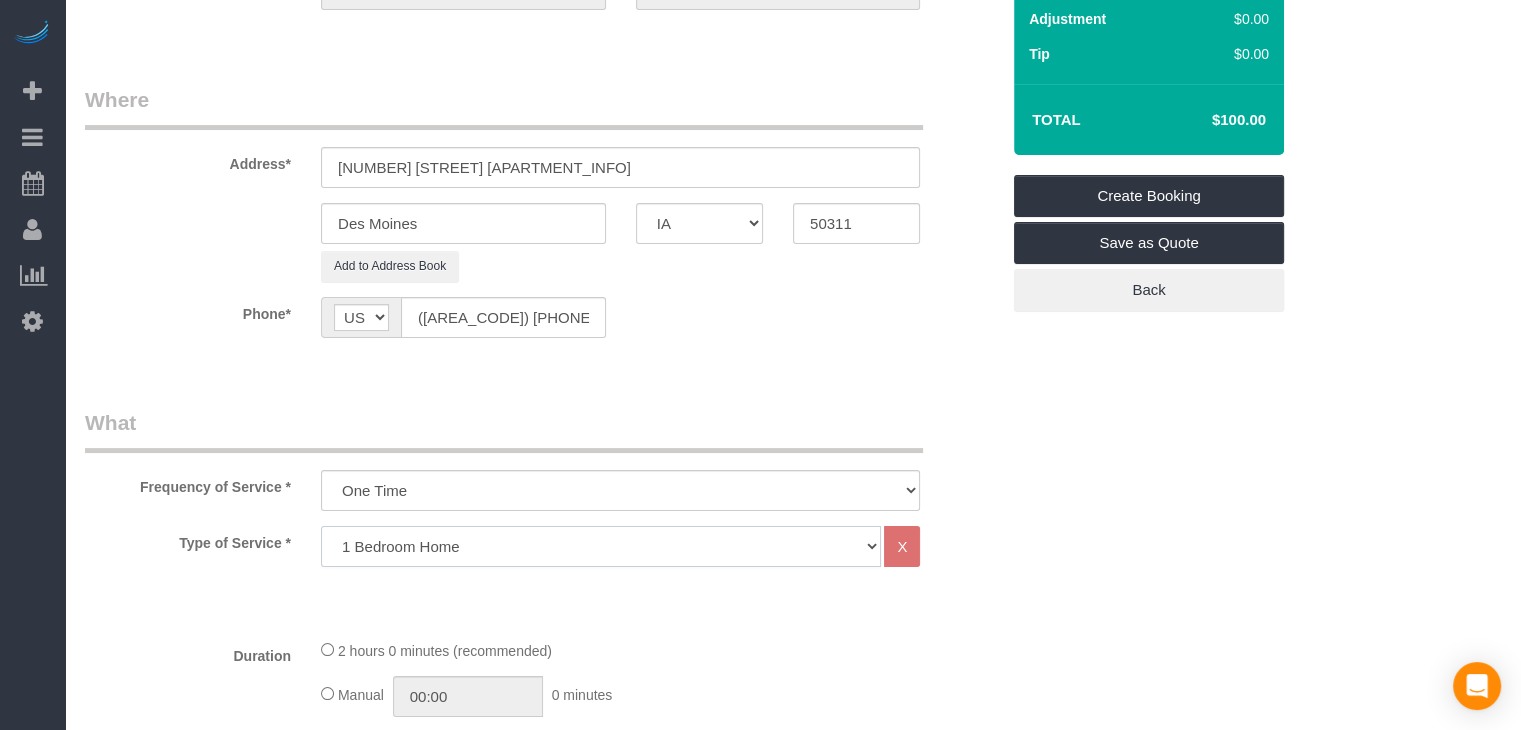 click on "Studio Apartment 1 Bedroom Home 2 Bedroom Home 3 Bedroom Home 4 Bedroom Home 5 Bedroom Home 6 Bedroom Home 7 Bedroom Home Hourly Cleaning Hazard/Emergency Cleaning General Maintenance" 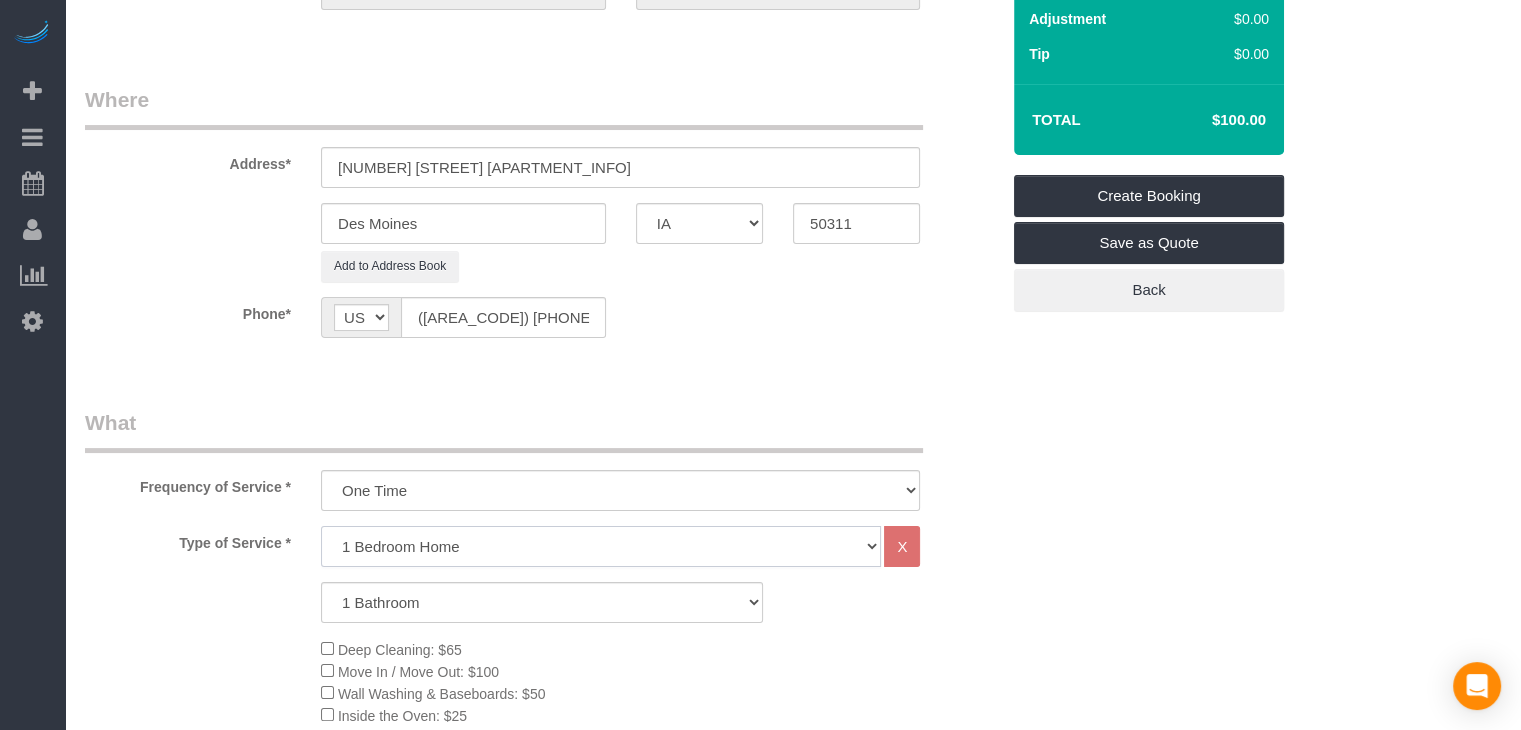 scroll, scrollTop: 870, scrollLeft: 0, axis: vertical 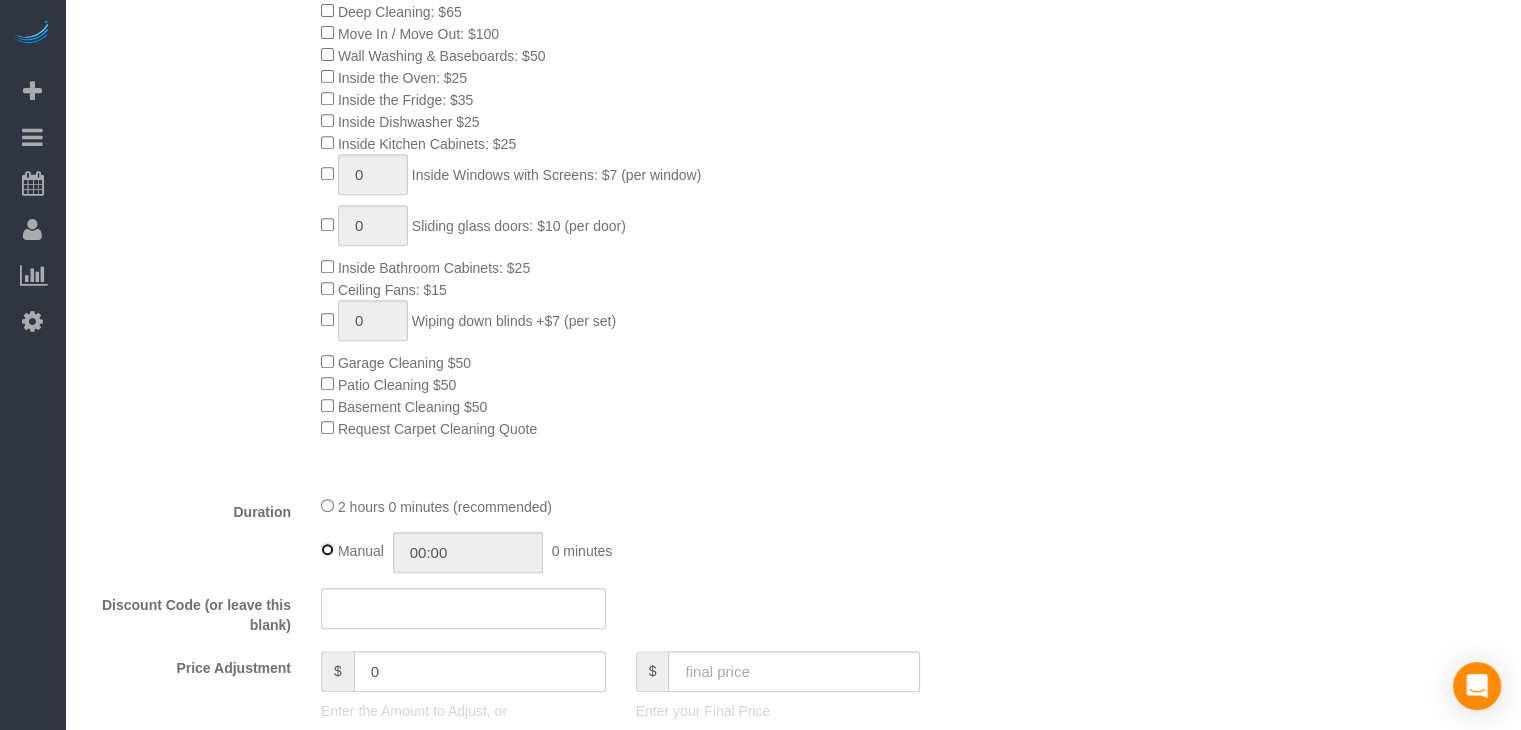 type on "02:00" 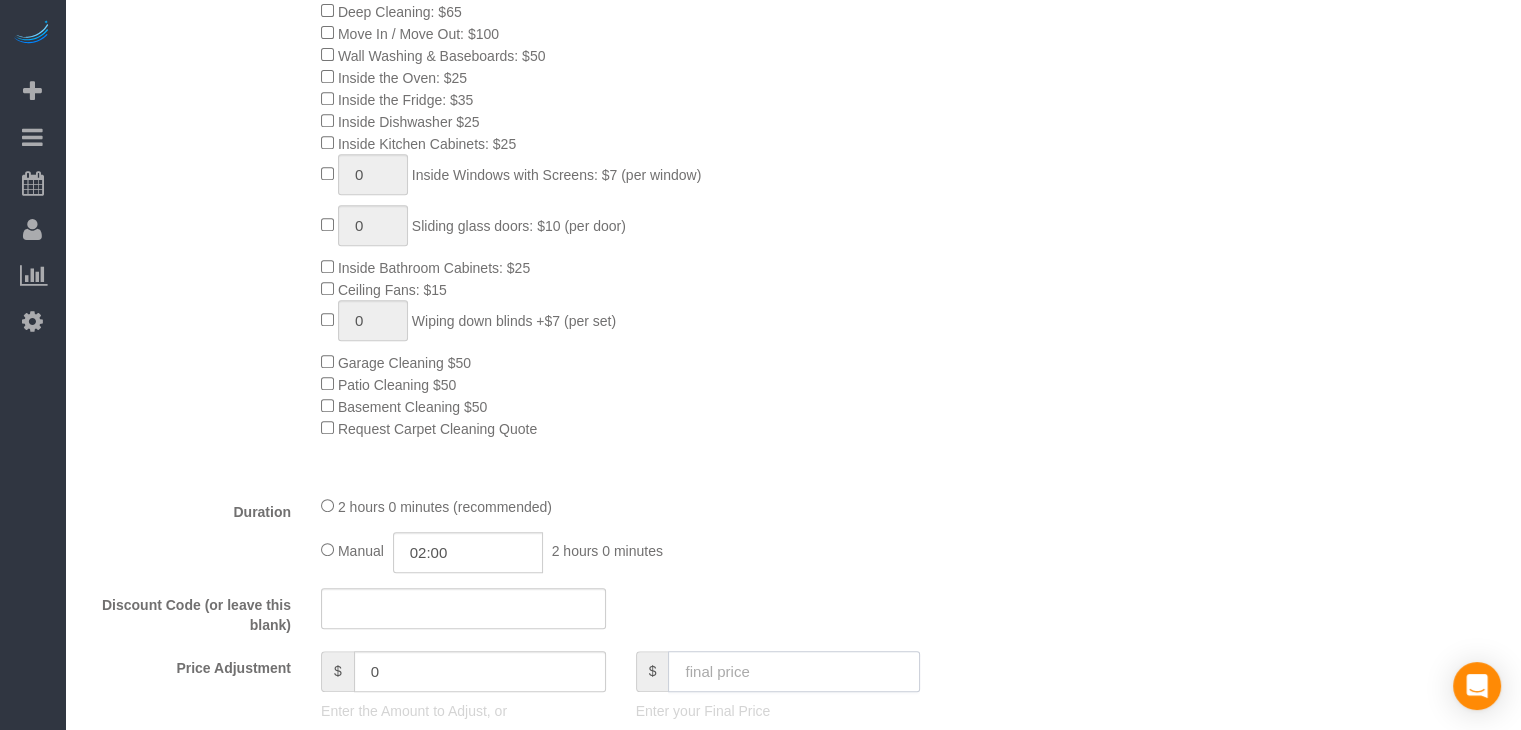 click 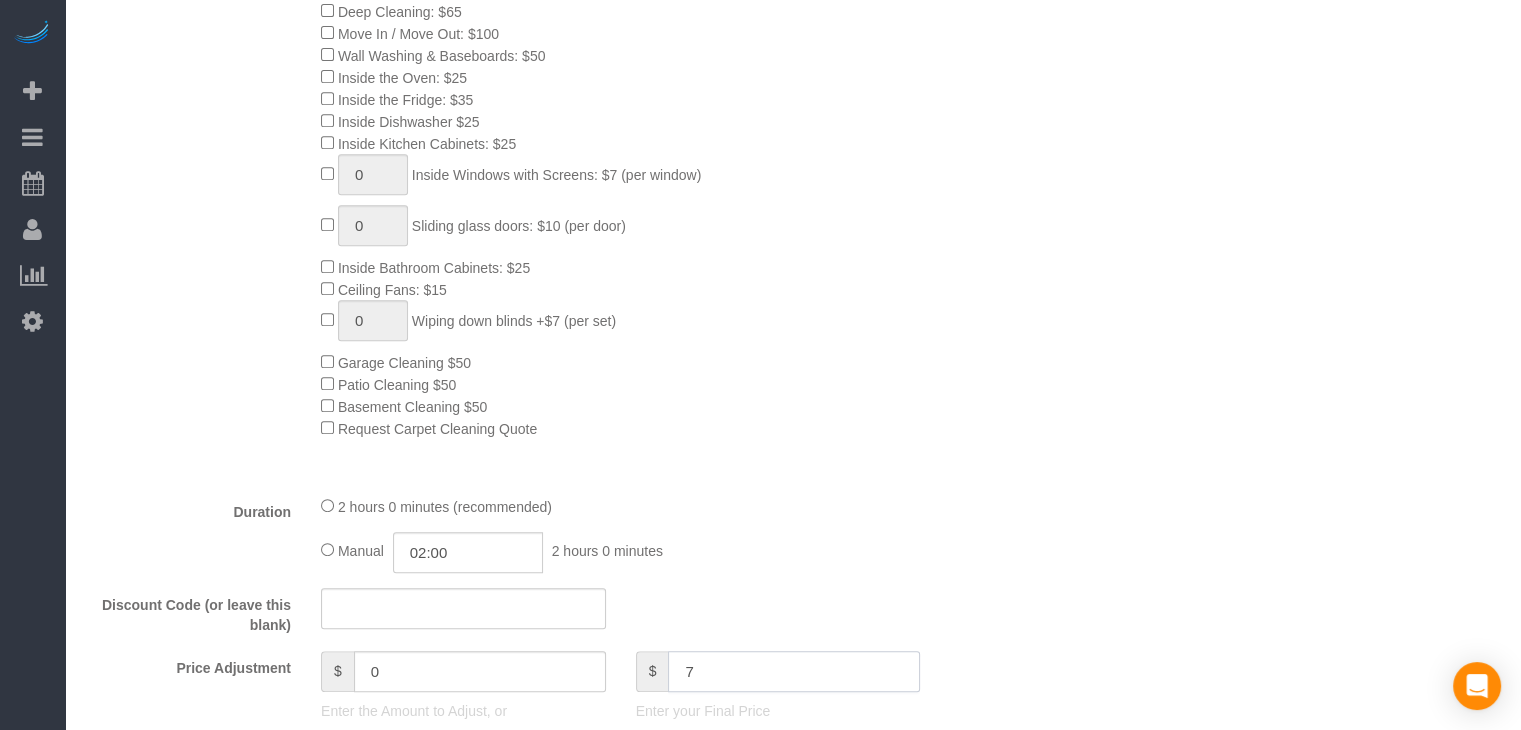 type on "70" 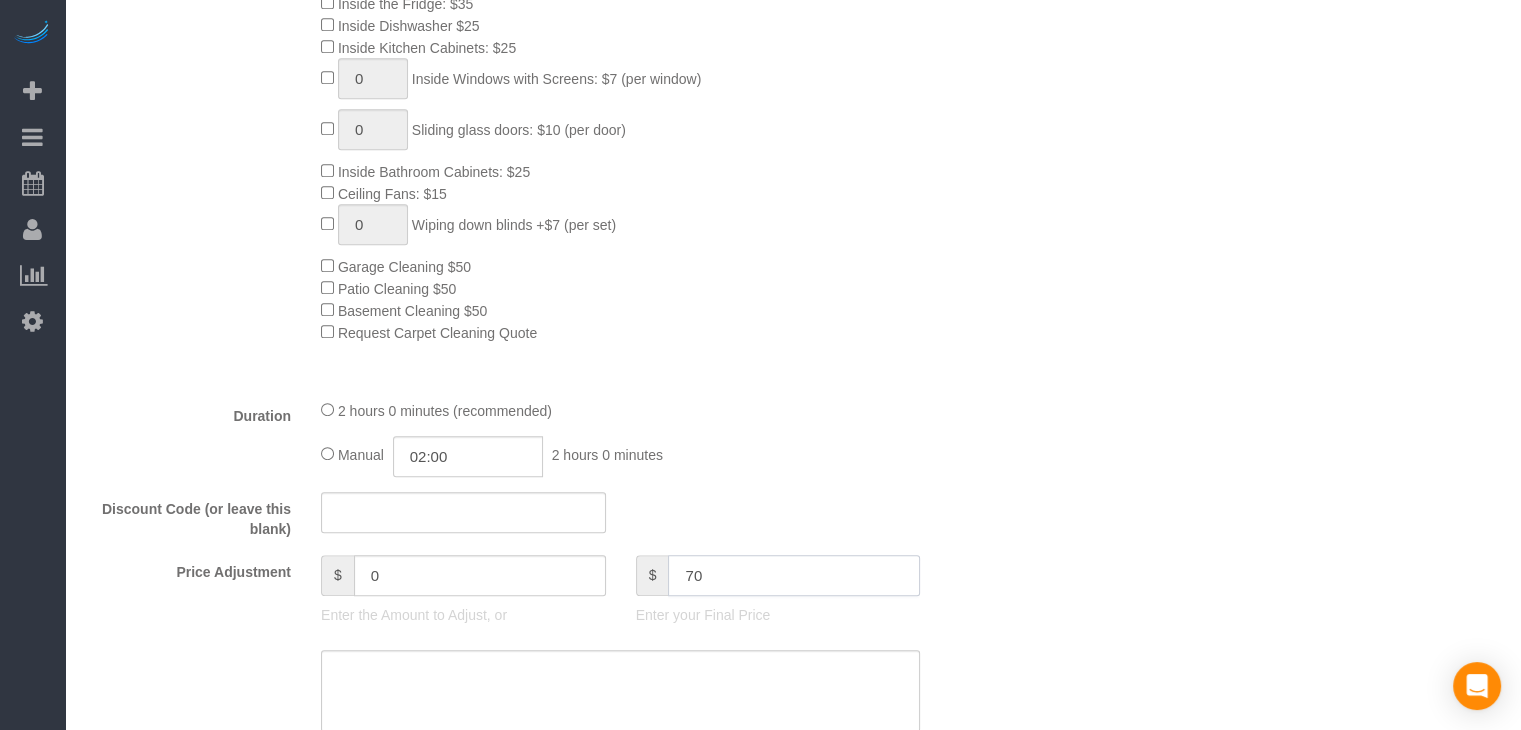 type on "-69" 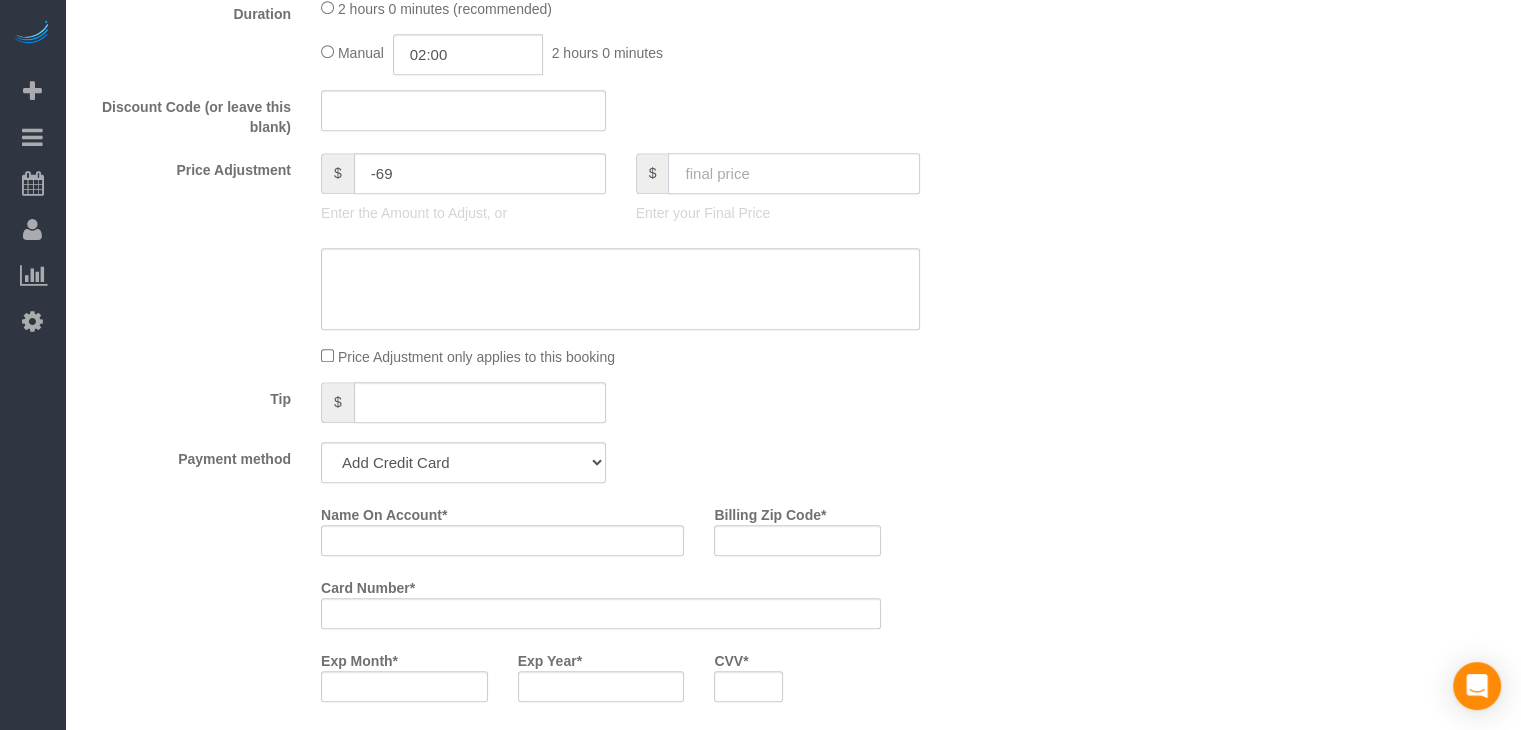 scroll, scrollTop: 1376, scrollLeft: 0, axis: vertical 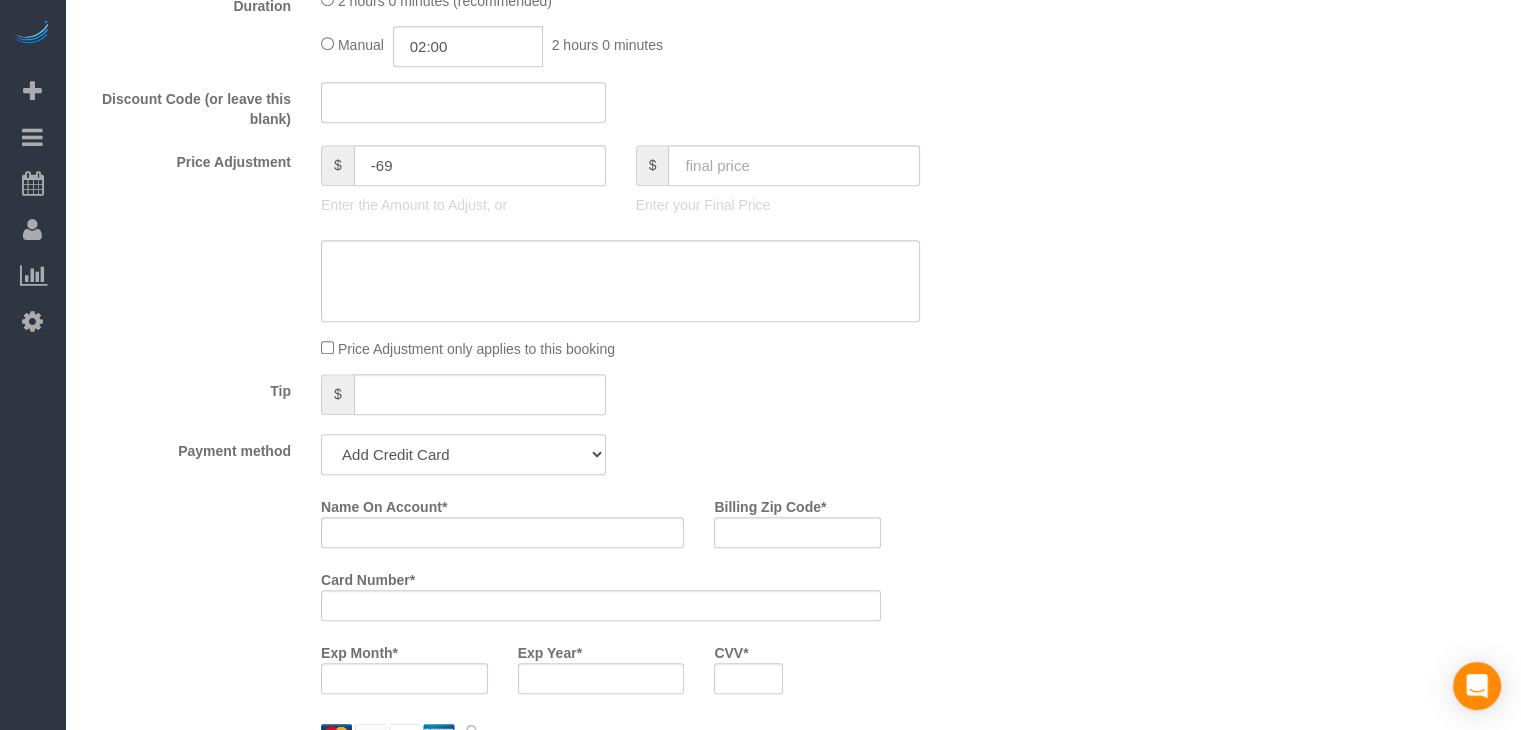 click on "Add Credit Card Cash Check Paypal" 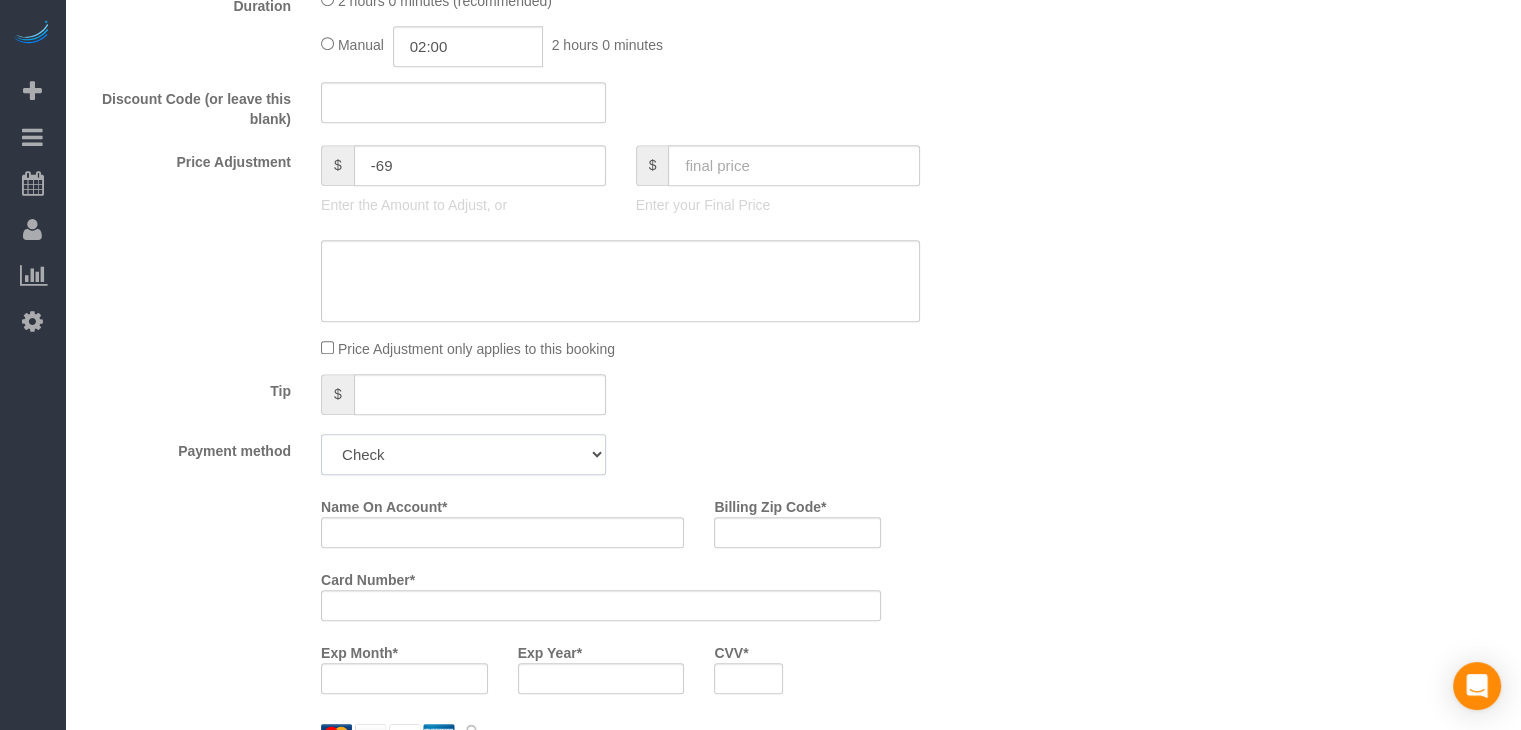 click on "Add Credit Card Cash Check Paypal" 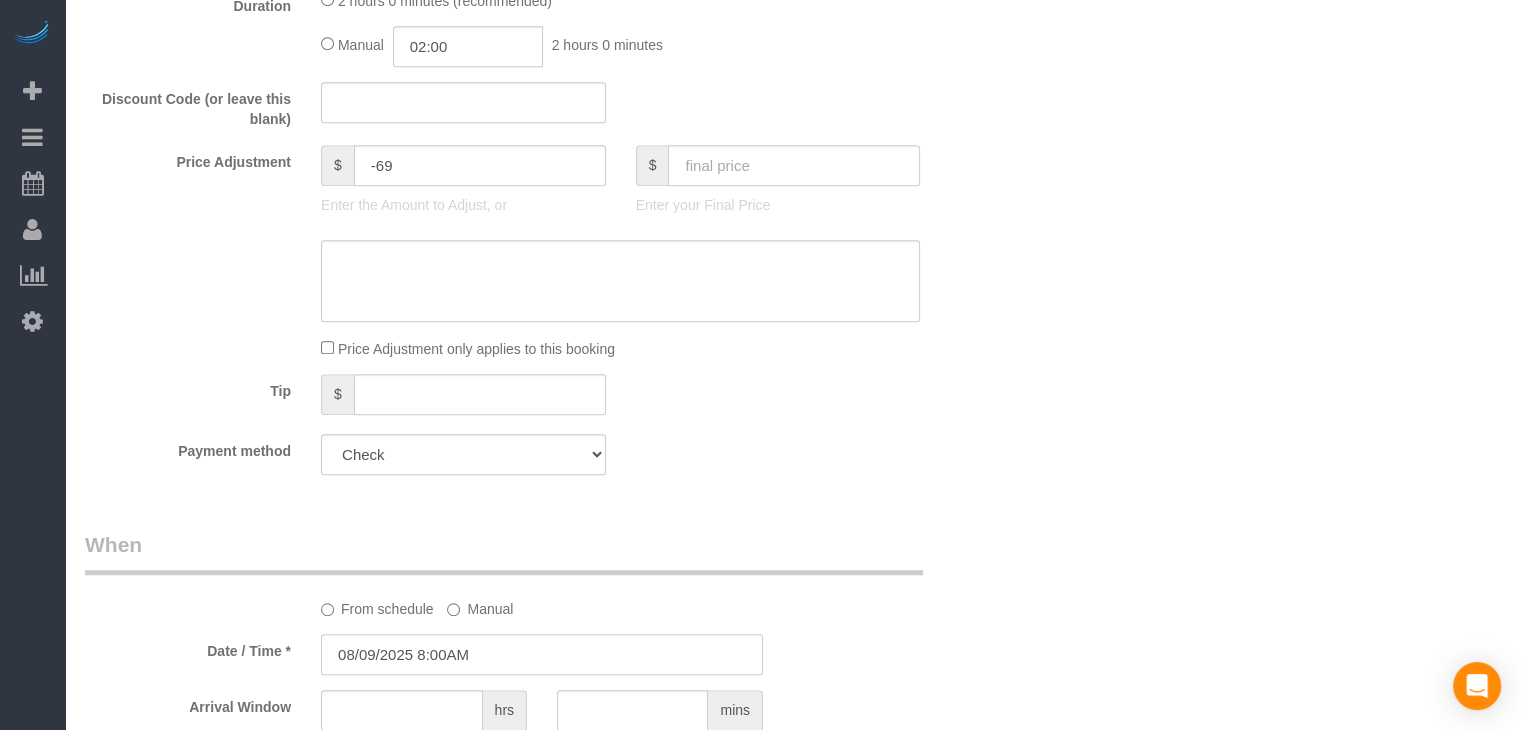 click on "08/09/2025 8:00AM" at bounding box center [542, 654] 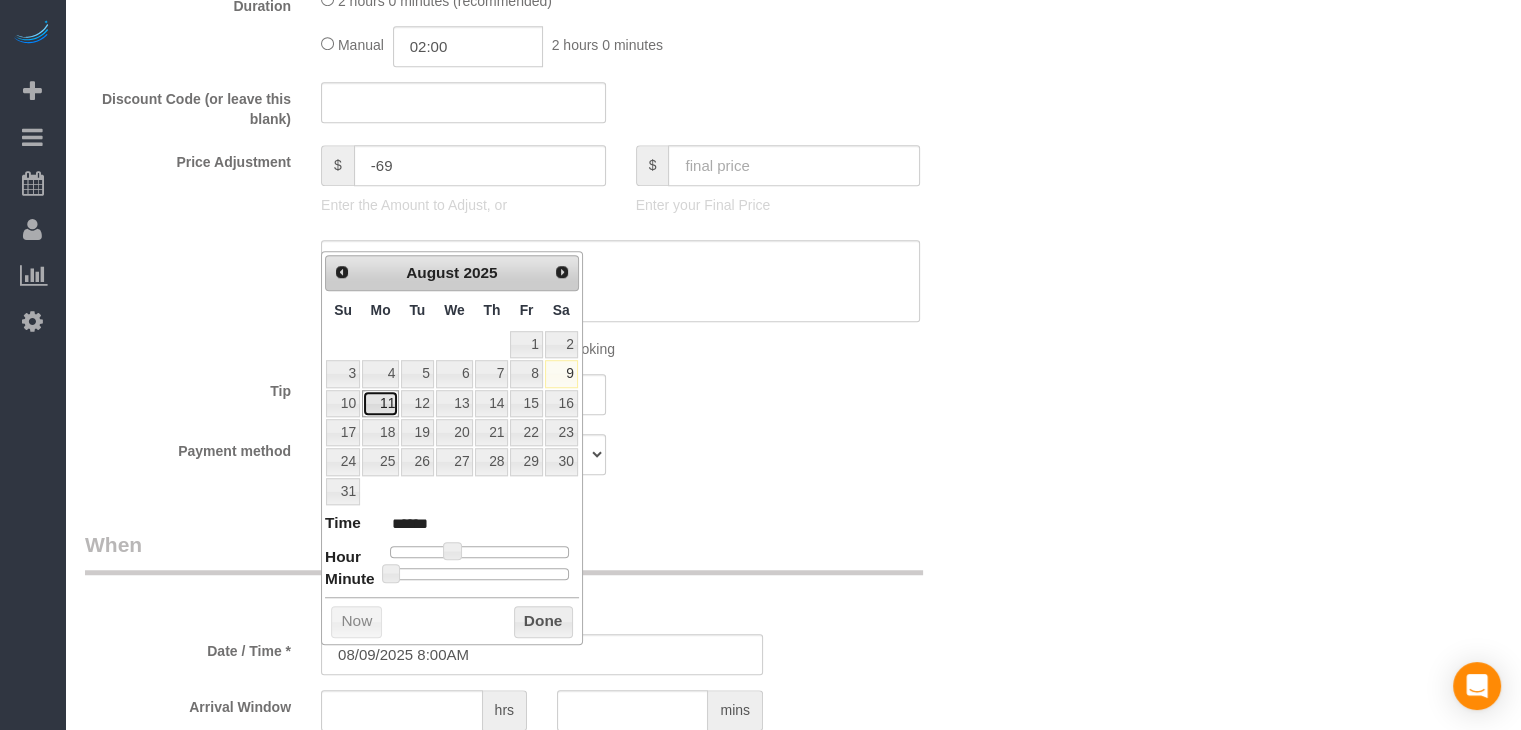 click on "11" at bounding box center [380, 403] 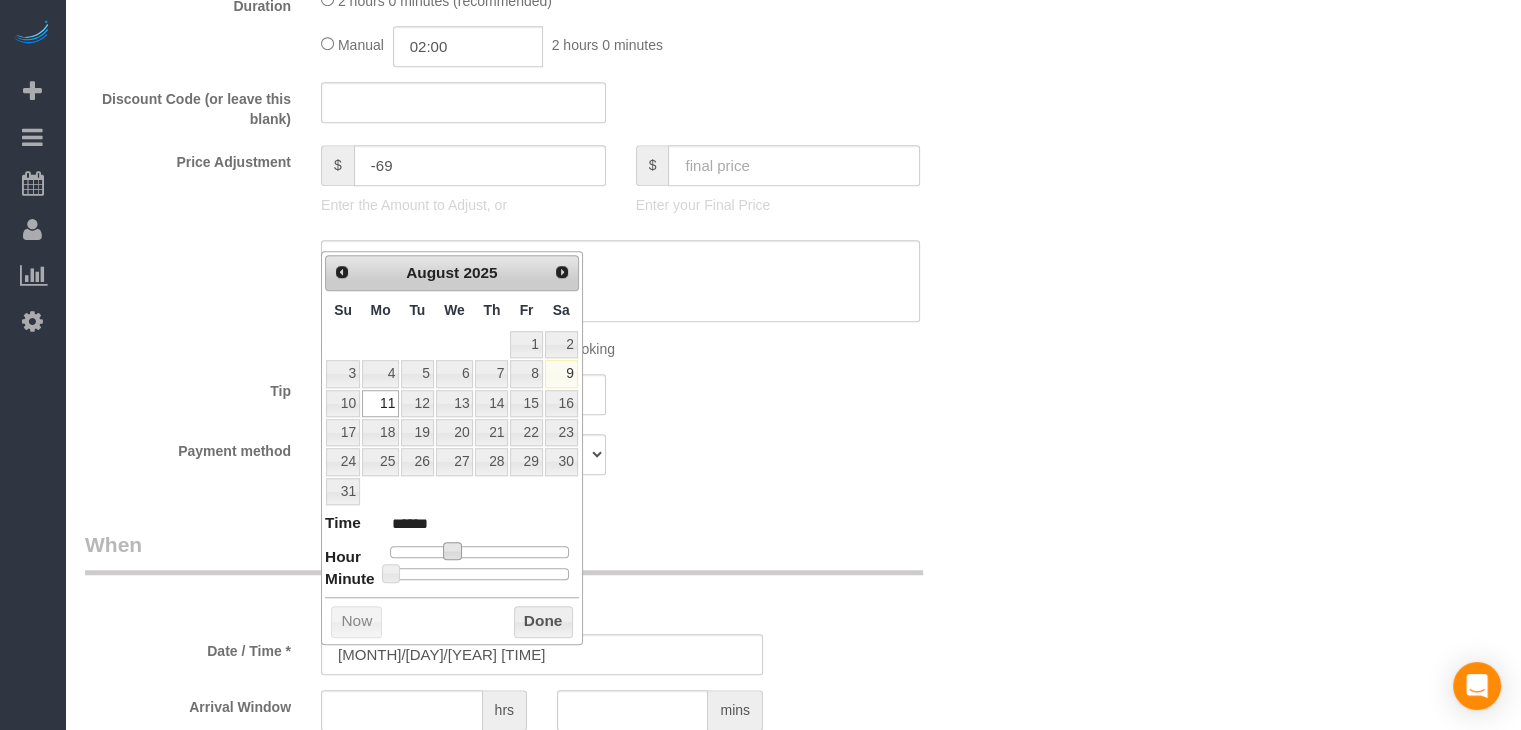 type on "08/11/2025 9:00AM" 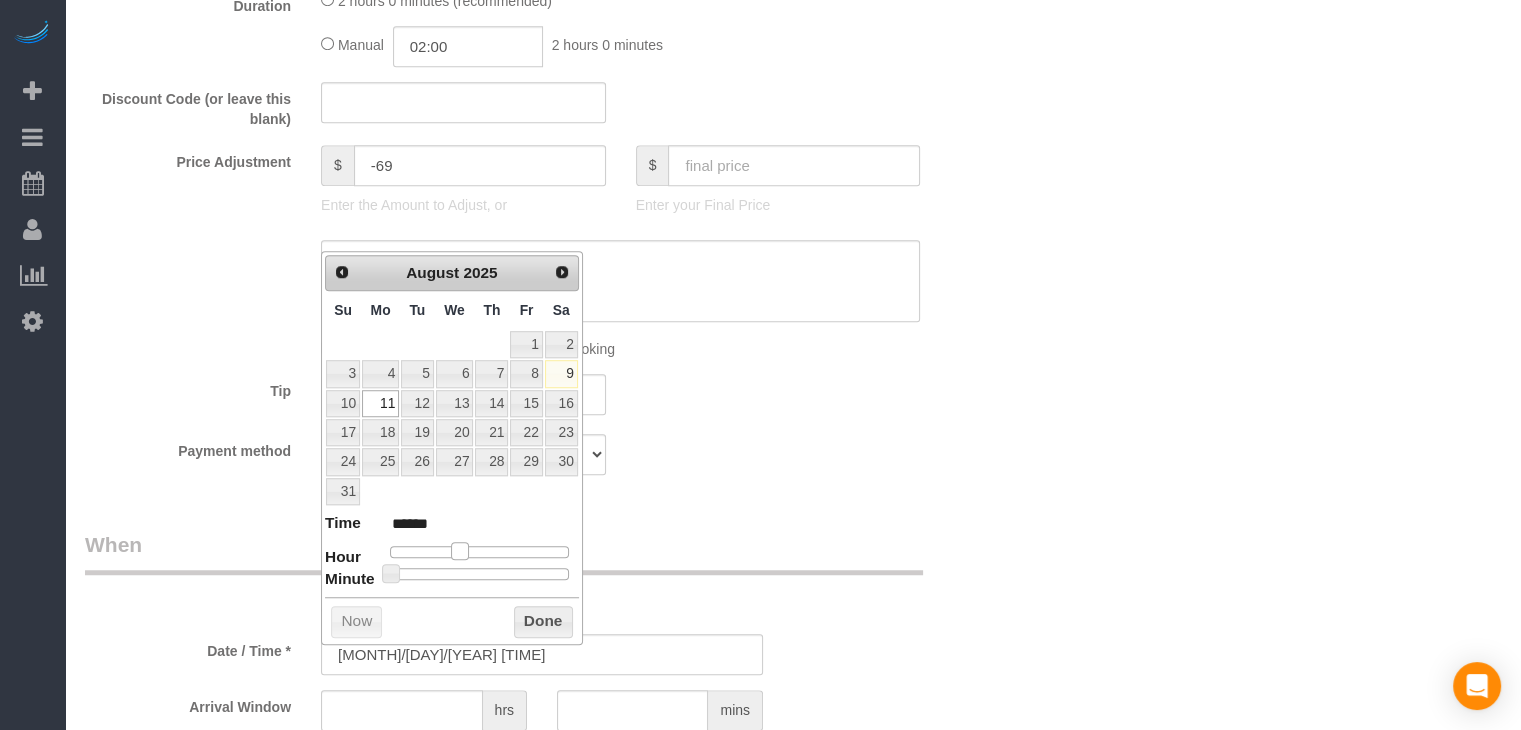 type on "08/11/2025 10:00AM" 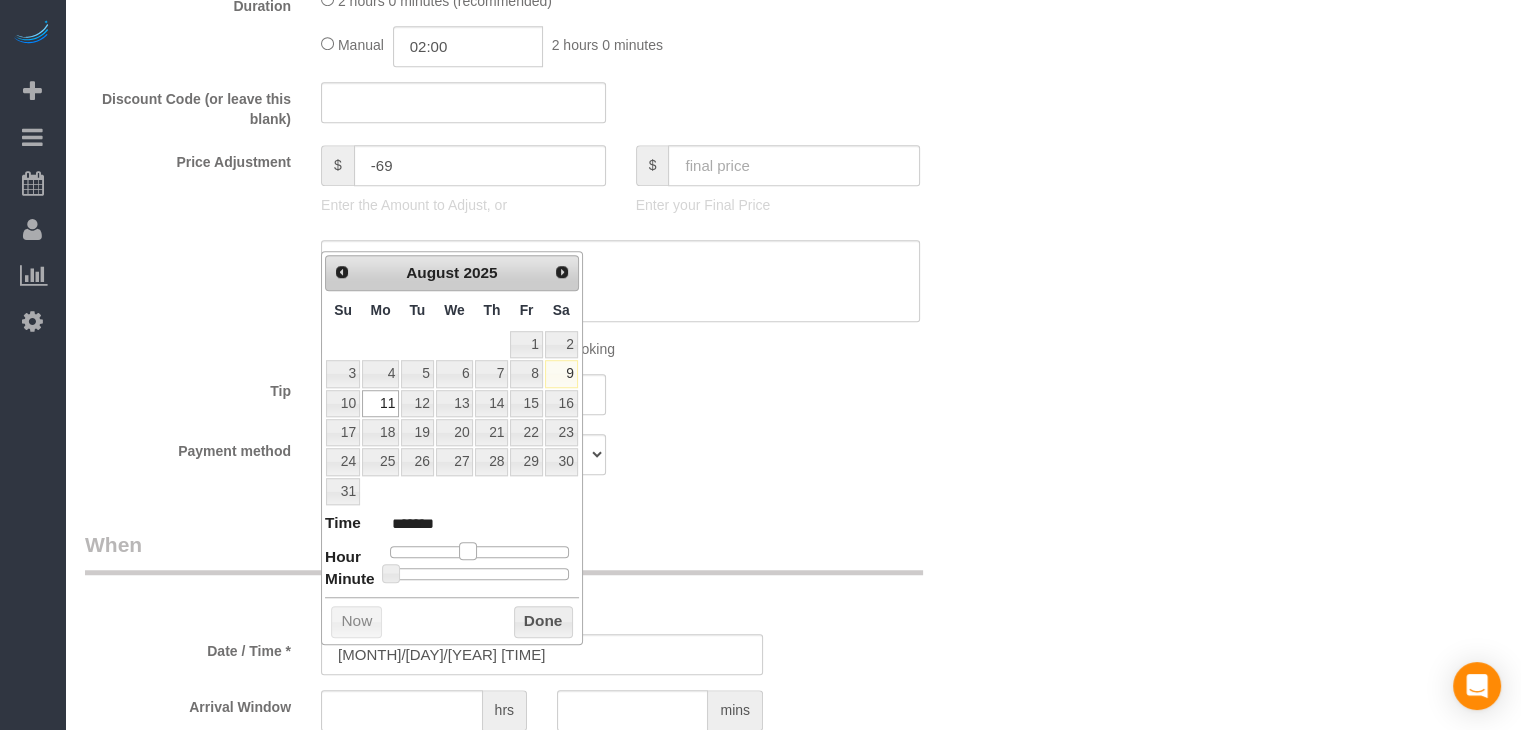 drag, startPoint x: 460, startPoint y: 543, endPoint x: 479, endPoint y: 545, distance: 19.104973 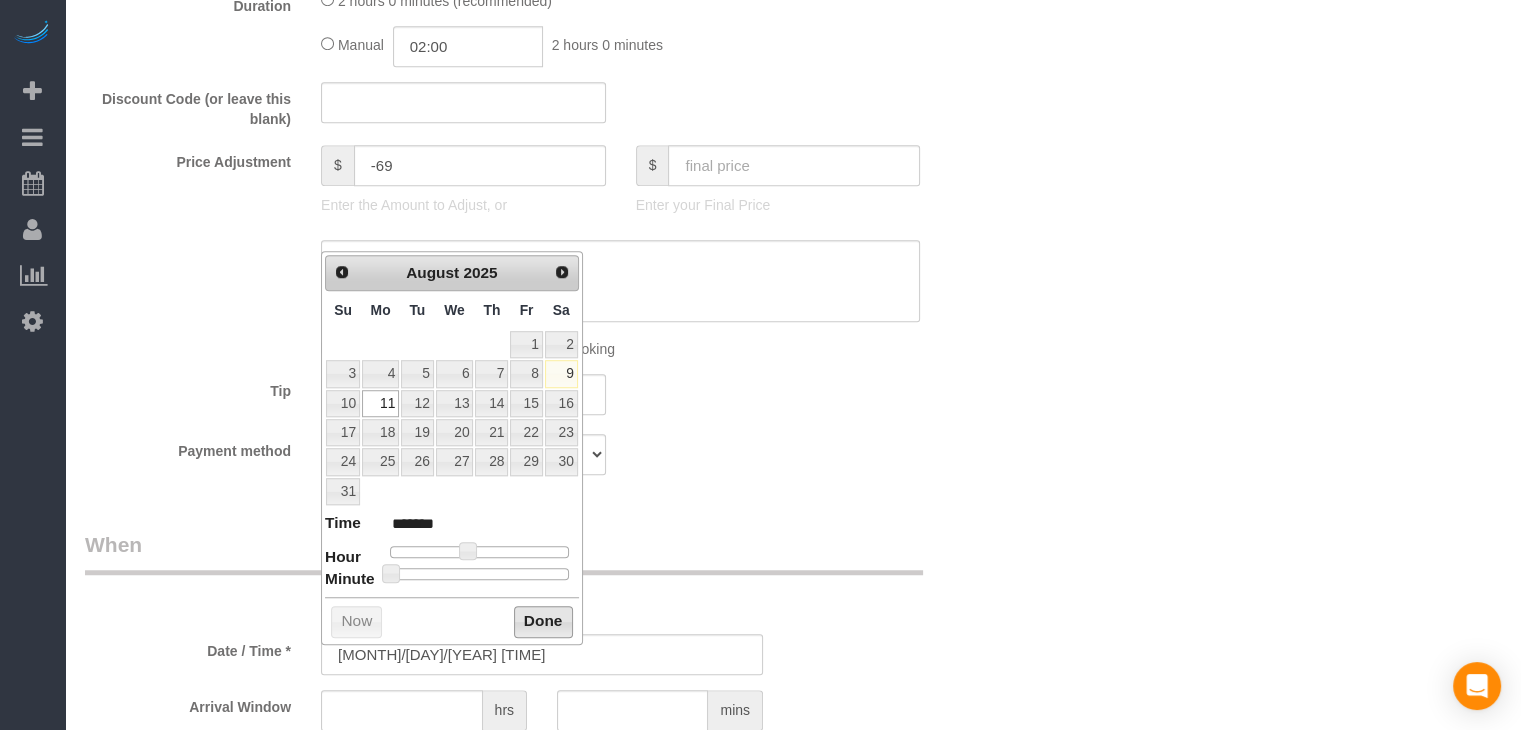 click on "Done" at bounding box center [543, 622] 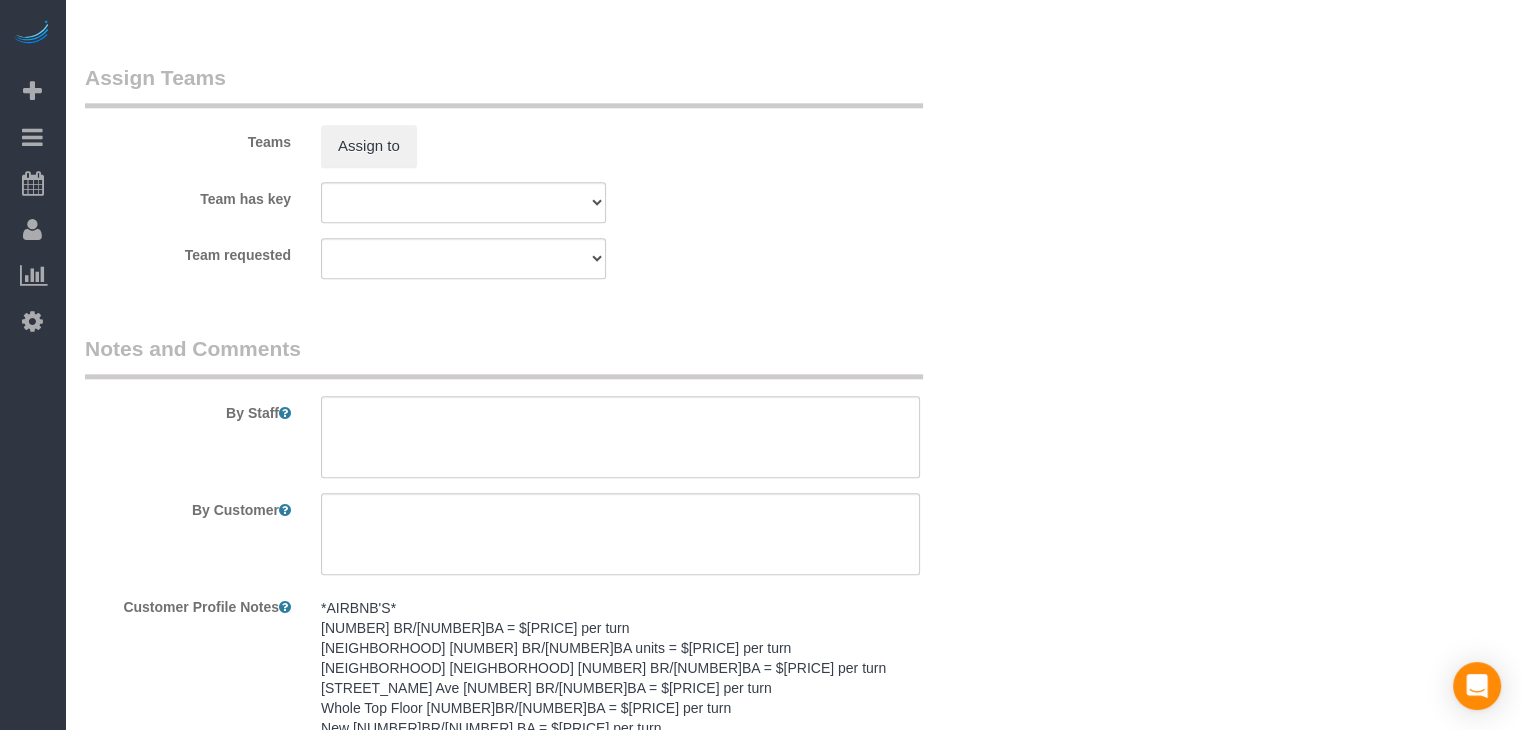 scroll, scrollTop: 2324, scrollLeft: 0, axis: vertical 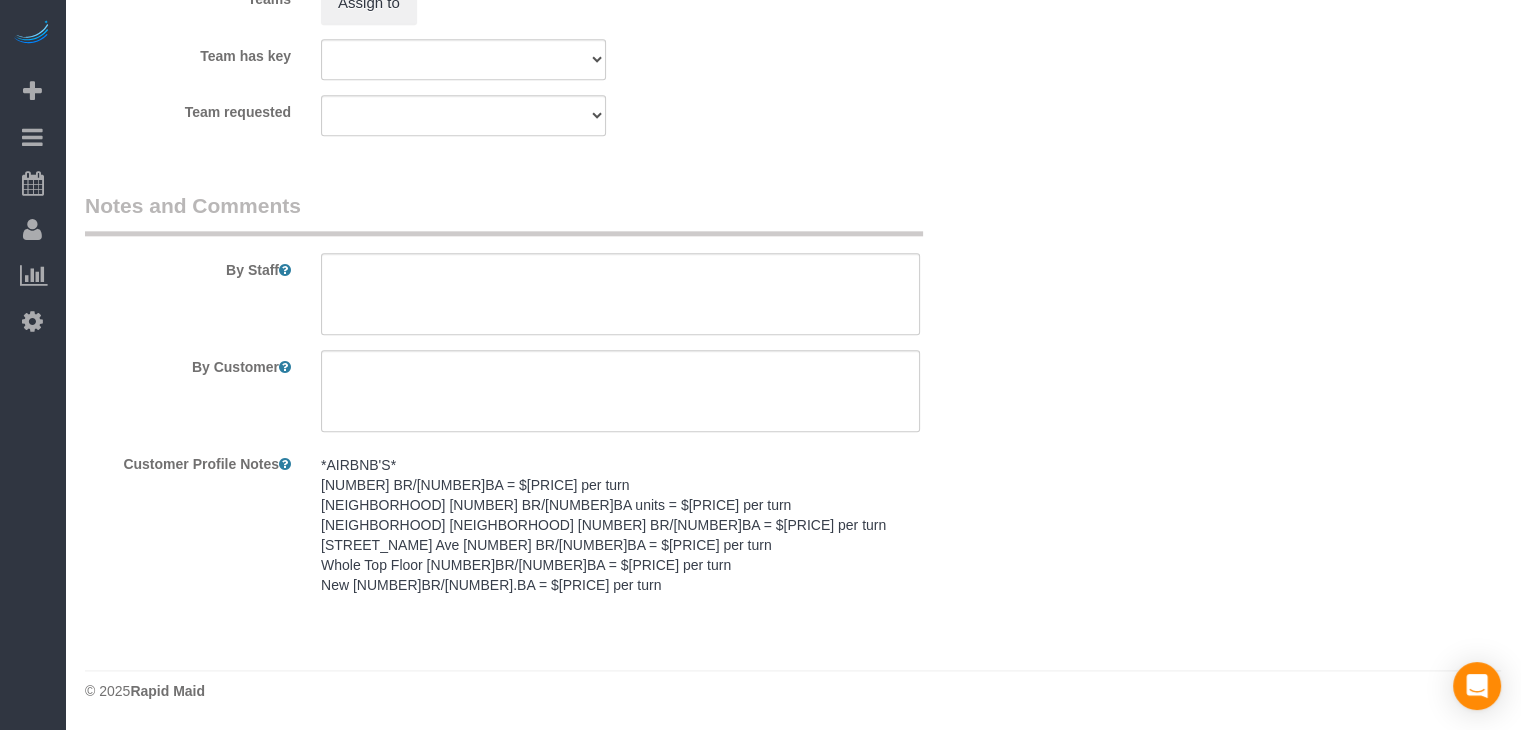 drag, startPoint x: 720, startPoint y: 508, endPoint x: 708, endPoint y: 517, distance: 15 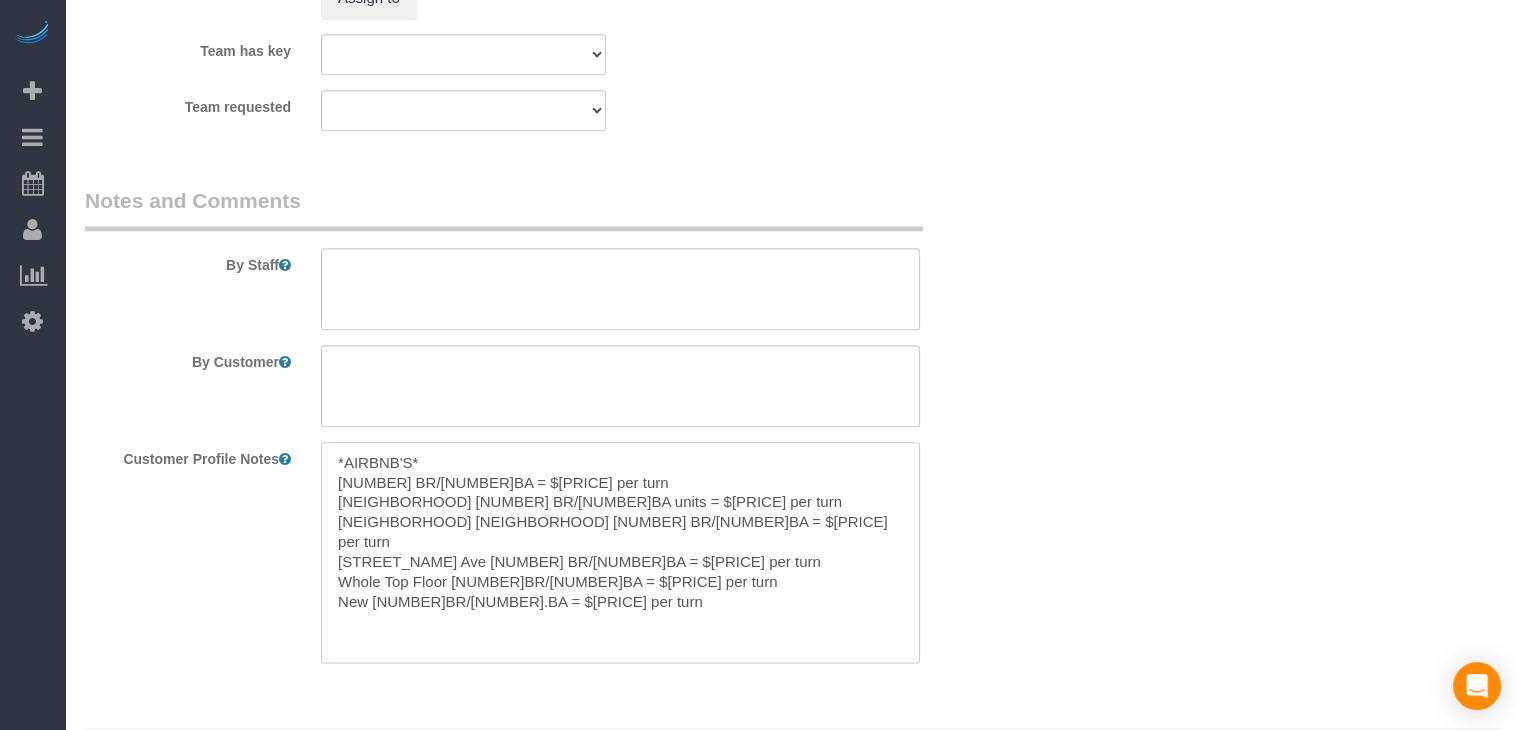 click on "*AIRBNB'S*
7 BR/3BA = $210 per turn
Cottage Grove 1 BR/1BA units = $70 per turn
Drake University Bungalow 1 BR/1BA = $70 per turn
Forest Ave 3 BR/1BA = $130 per turn
Whole Top Floor 2BR/2BA = $130 per turn
New 4BR/1.5BA = $160 per turn" at bounding box center [620, 552] 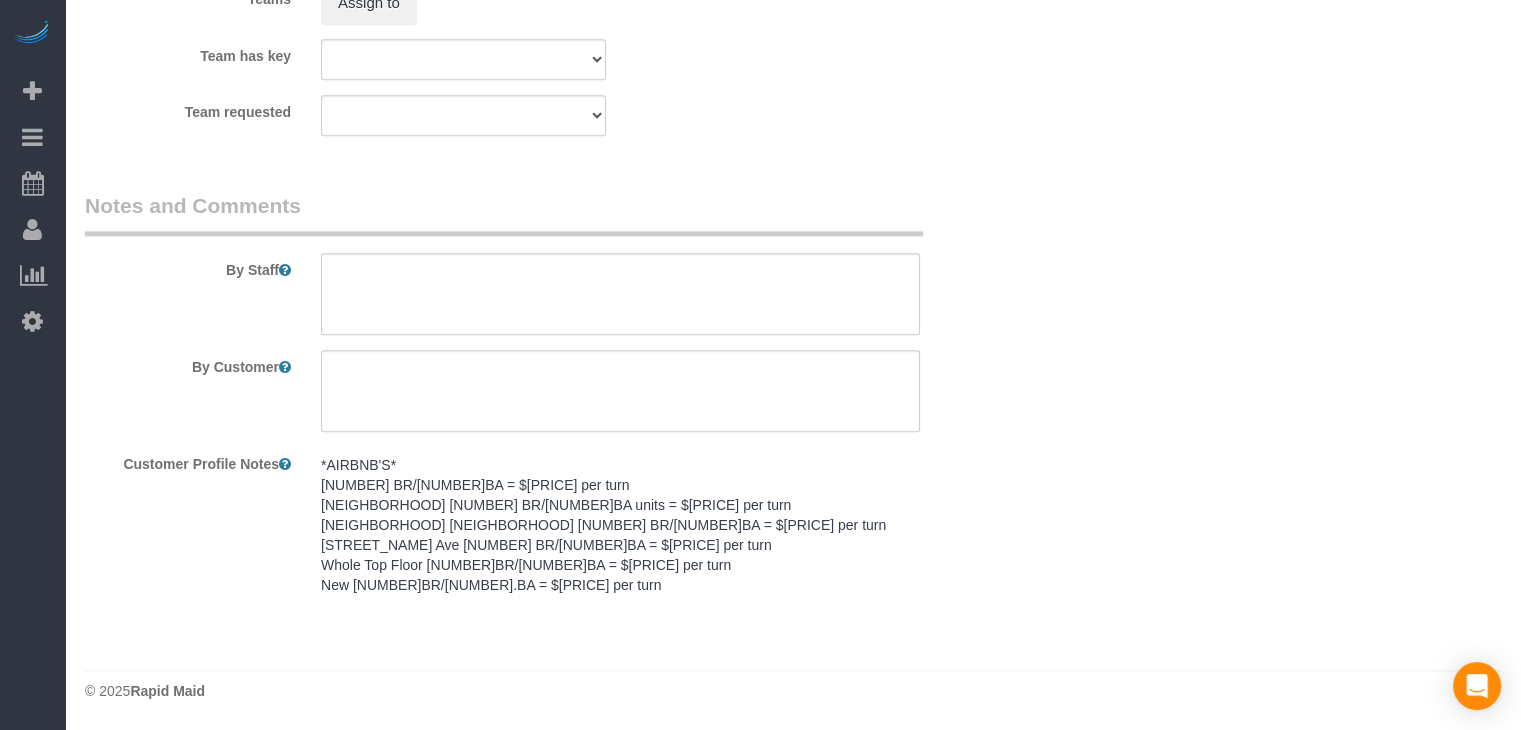 click on "By Staff" at bounding box center [542, 263] 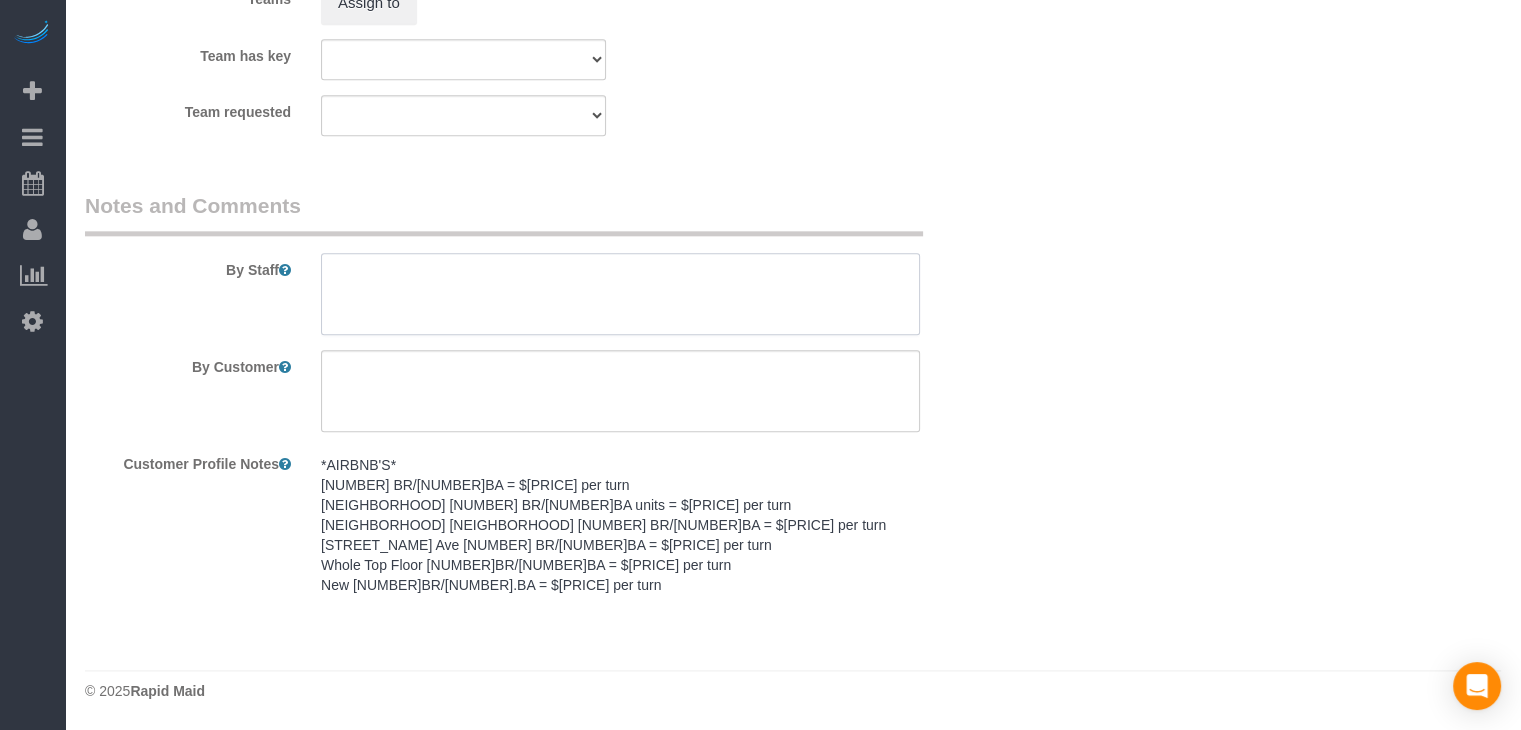 click at bounding box center (620, 294) 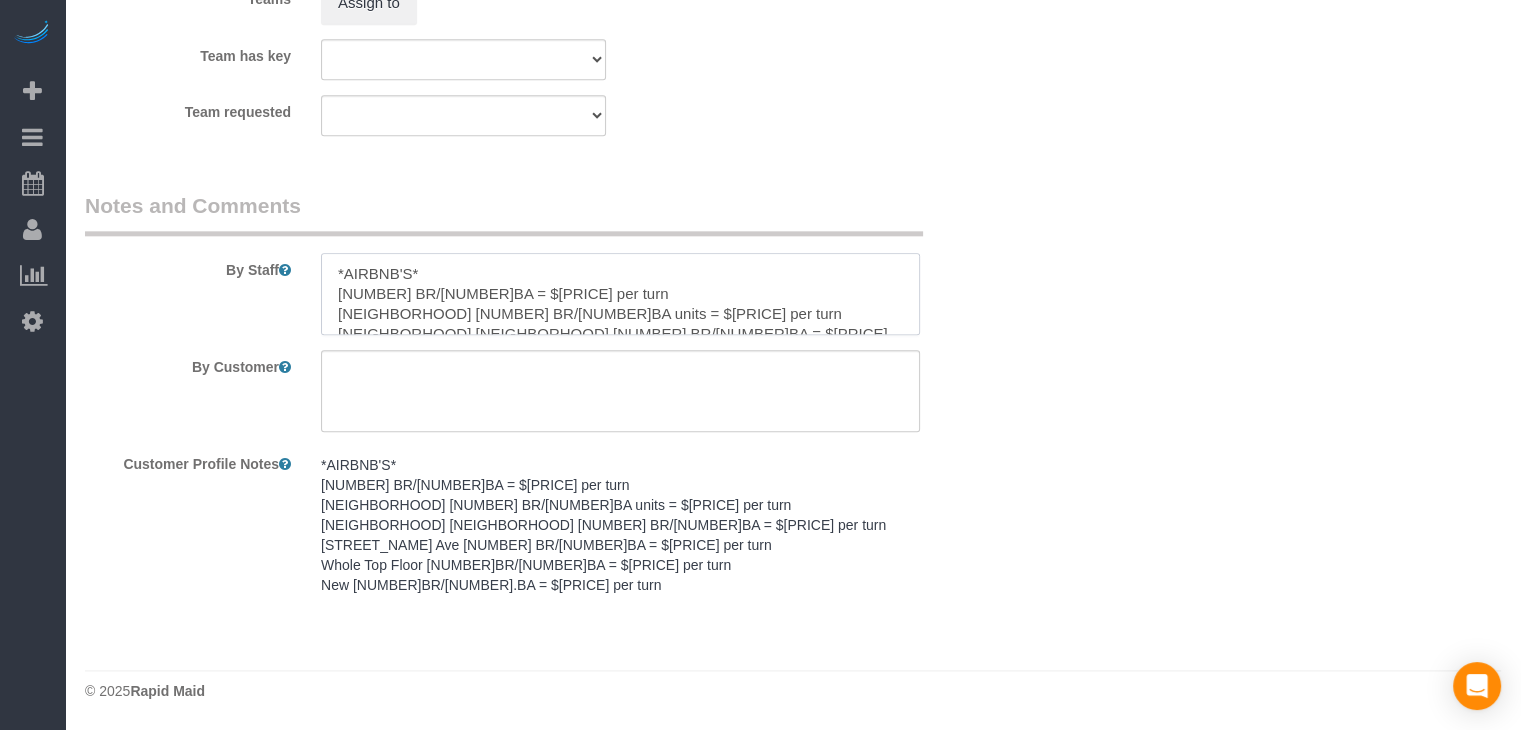 scroll, scrollTop: 68, scrollLeft: 0, axis: vertical 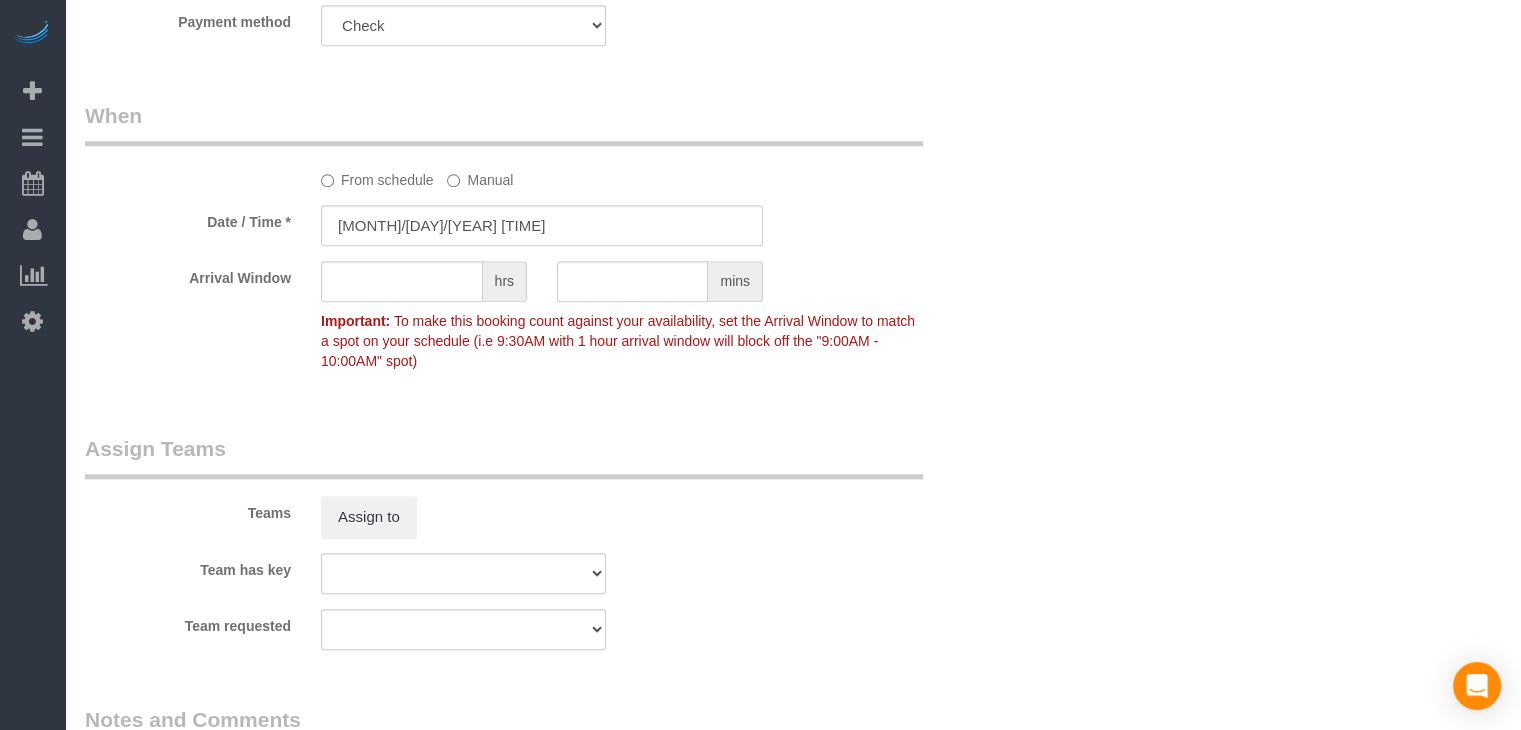 type on "*AIRBNB'S*
7 BR/3BA = $210 per turn
Cottage Grove 1 BR/1BA units = $70 per turn
Drake University Bungalow 1 BR/1BA = $70 per turn
Forest Ave 3 BR/1BA = $130 per turn
Whole Top Floor 2BR/2BA = $130 per turn
New 4BR/1.5BA = $160 per turn" 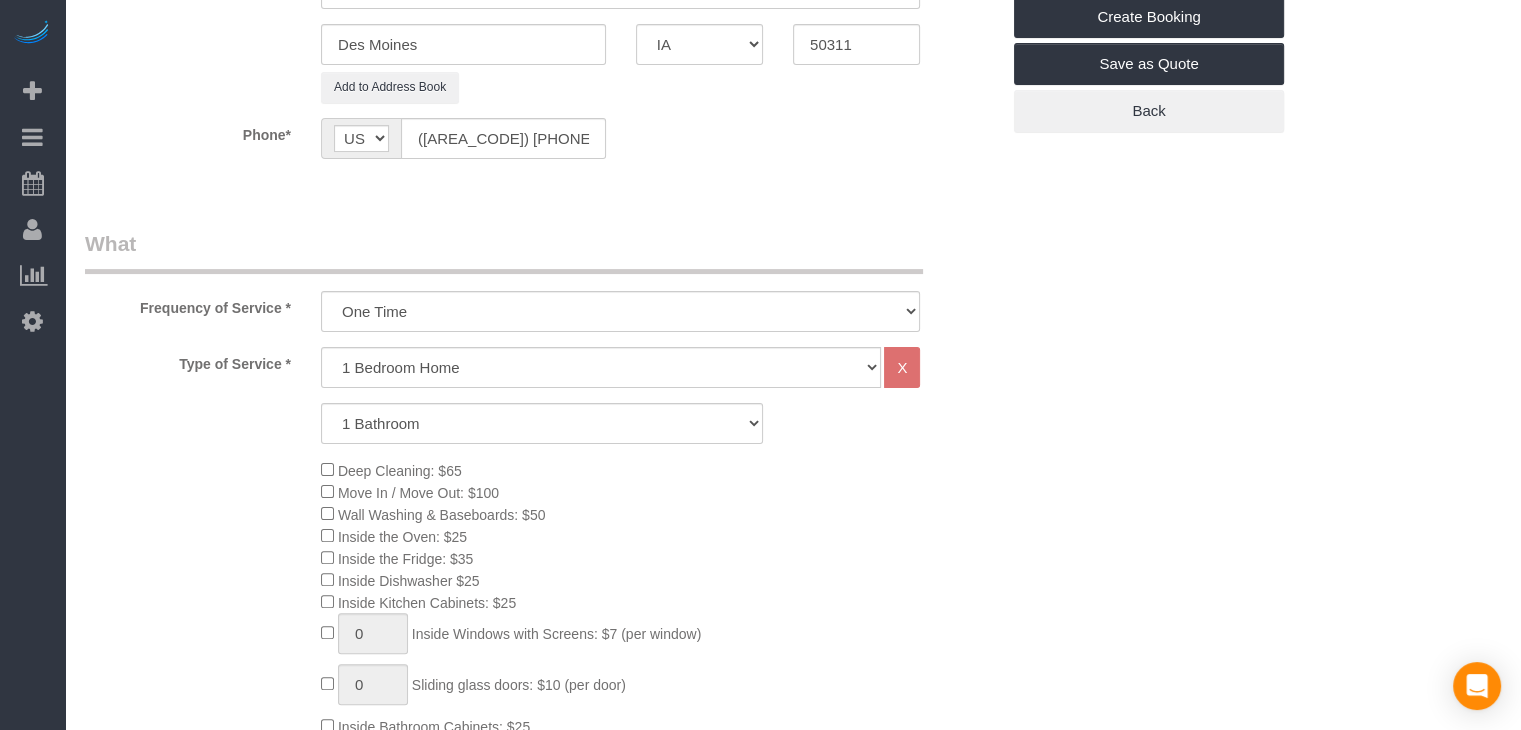 scroll, scrollTop: 291, scrollLeft: 0, axis: vertical 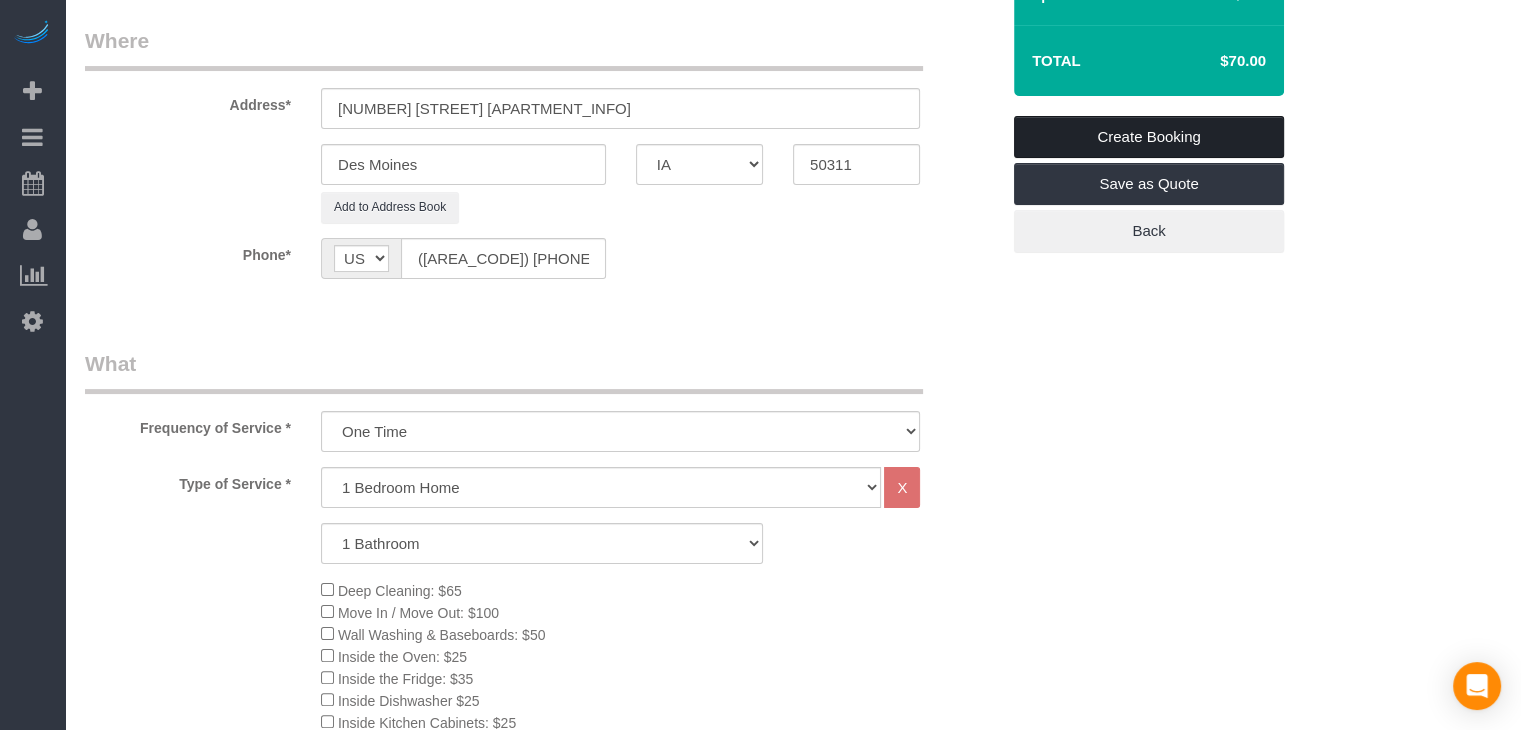 click on "Create Booking" at bounding box center [1149, 137] 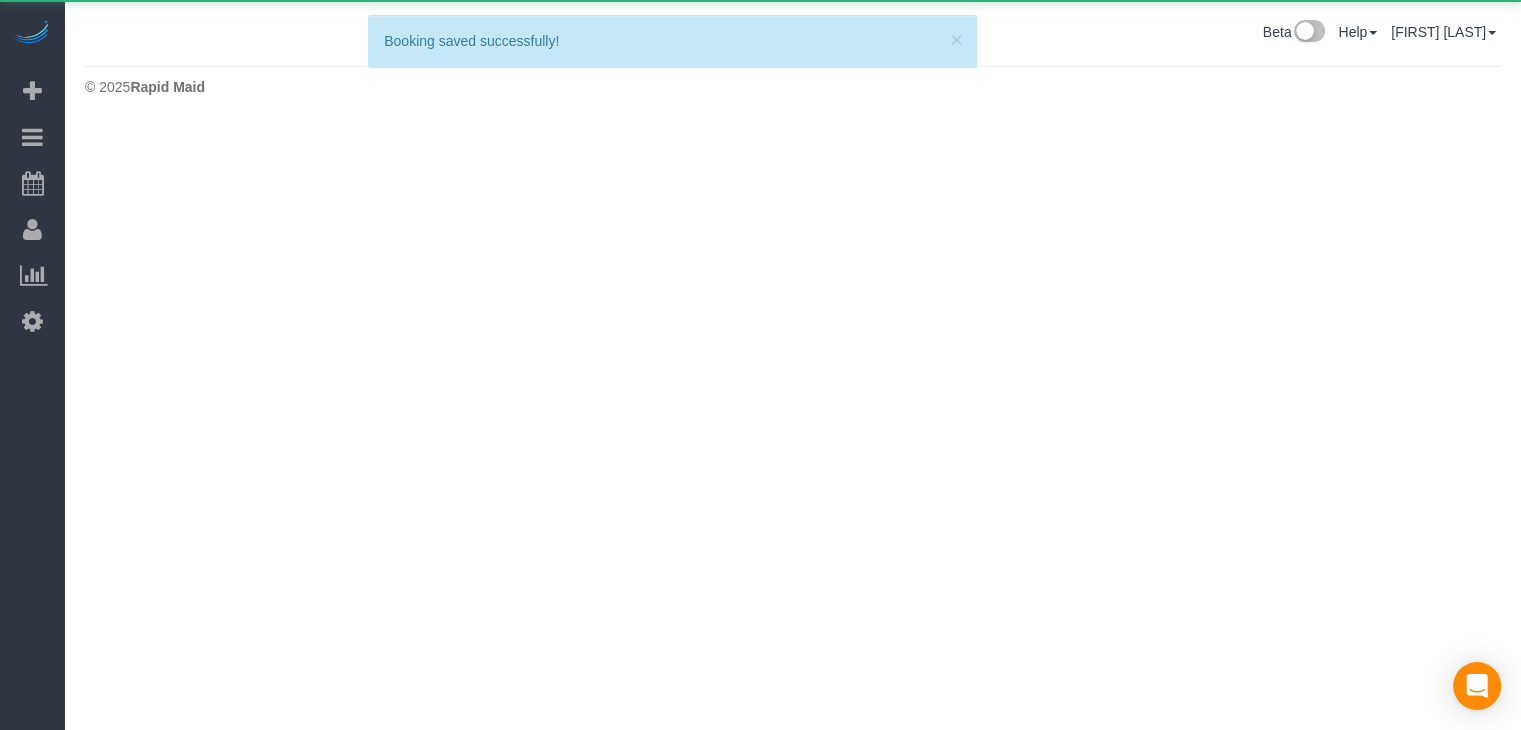 scroll, scrollTop: 0, scrollLeft: 0, axis: both 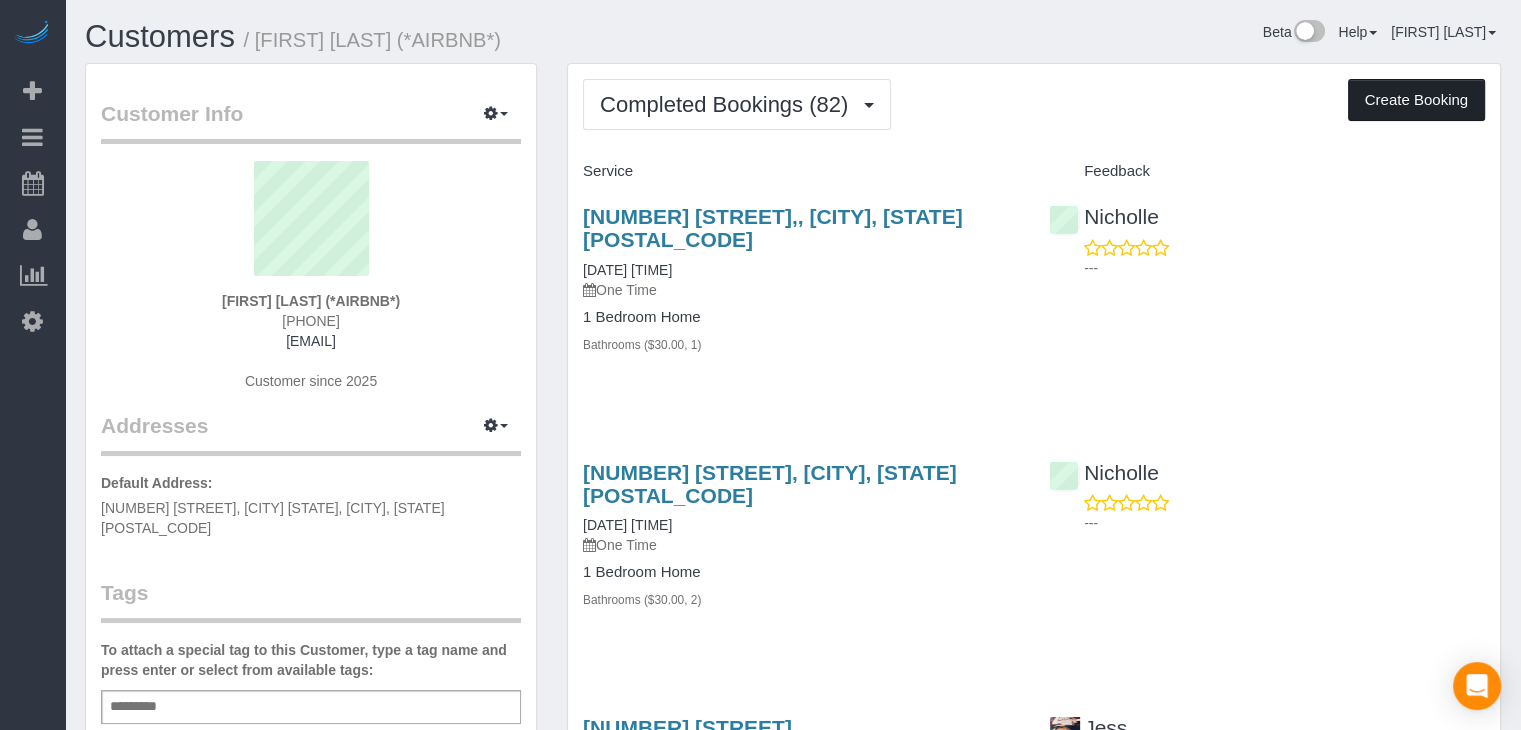 click on "Create Booking" at bounding box center (1416, 100) 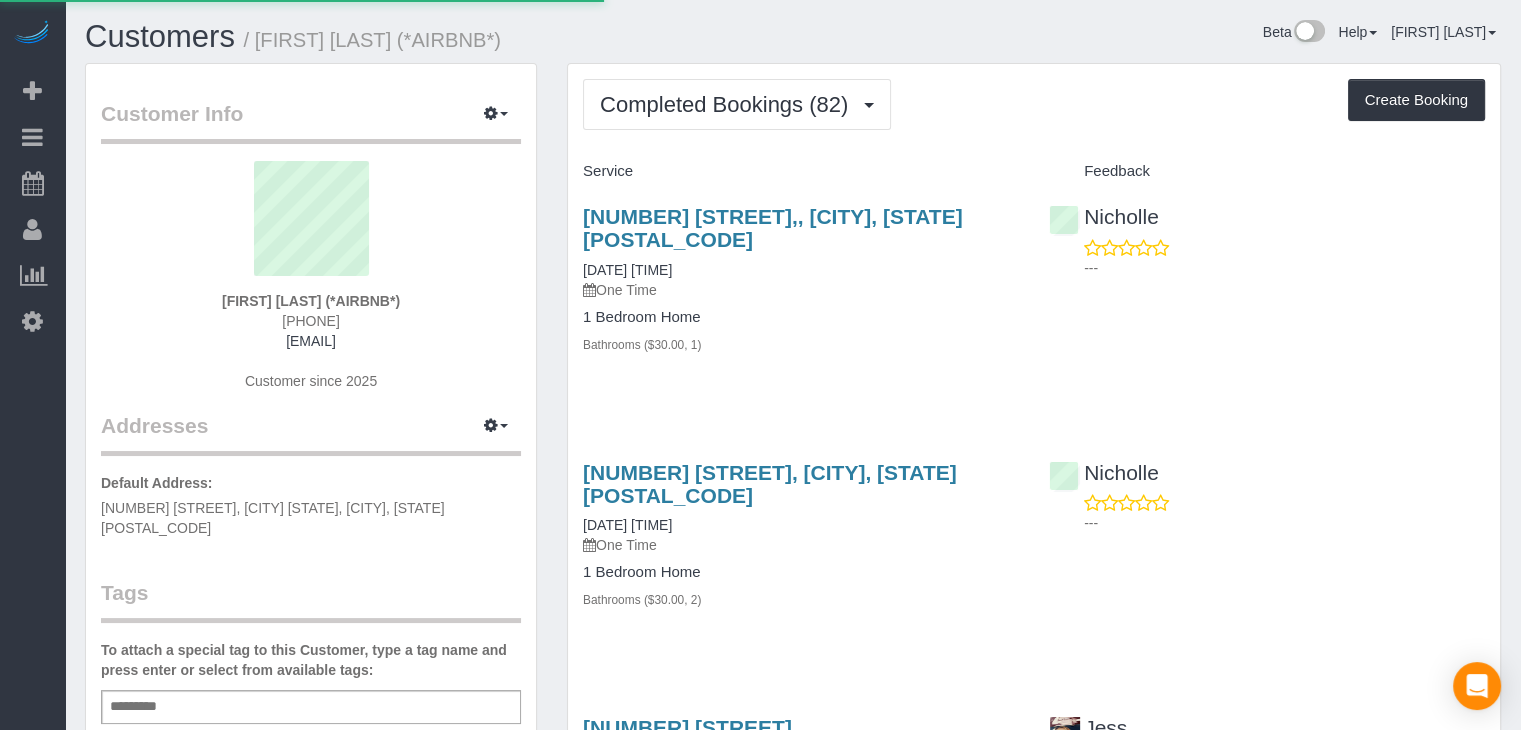 select on "IA" 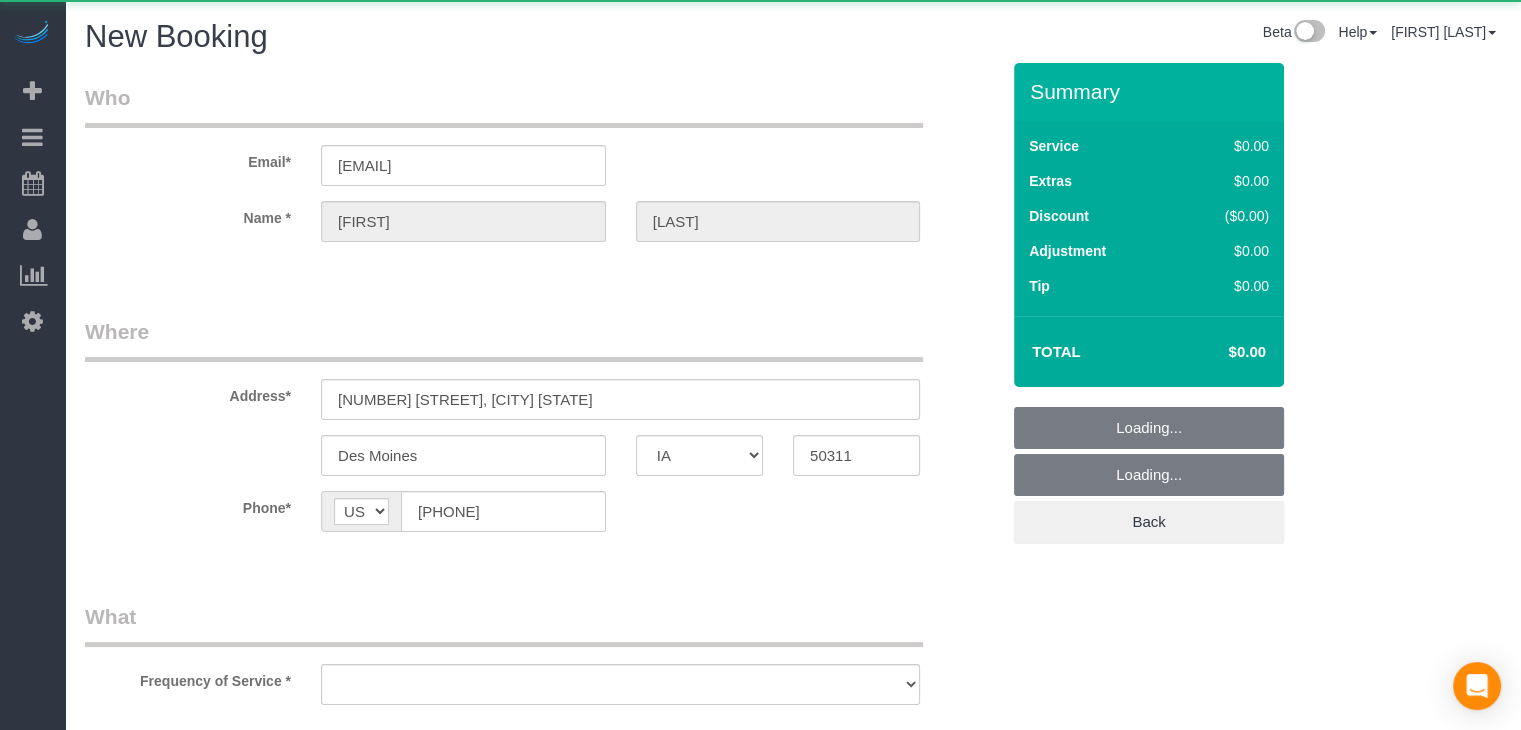 select on "string:US" 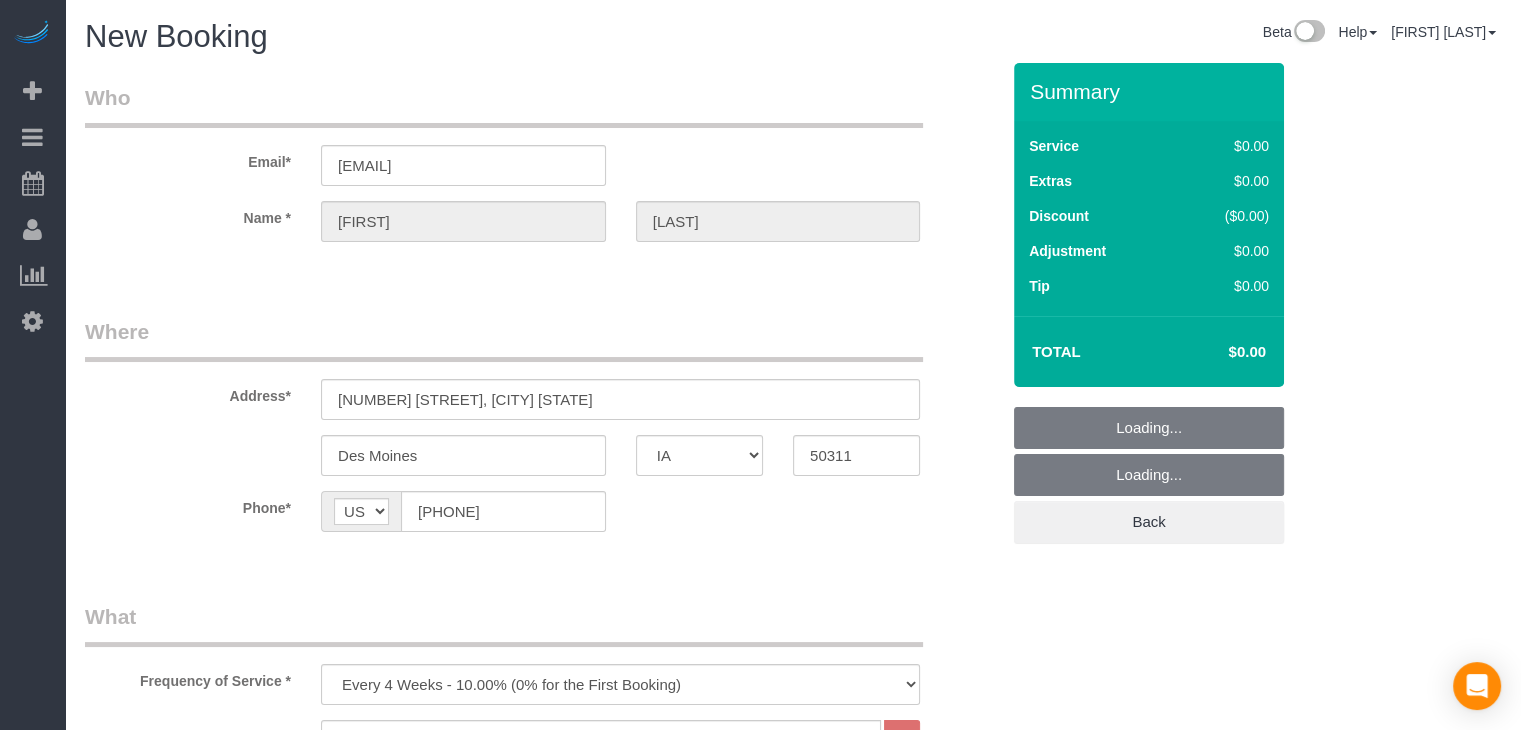 select on "object:1711" 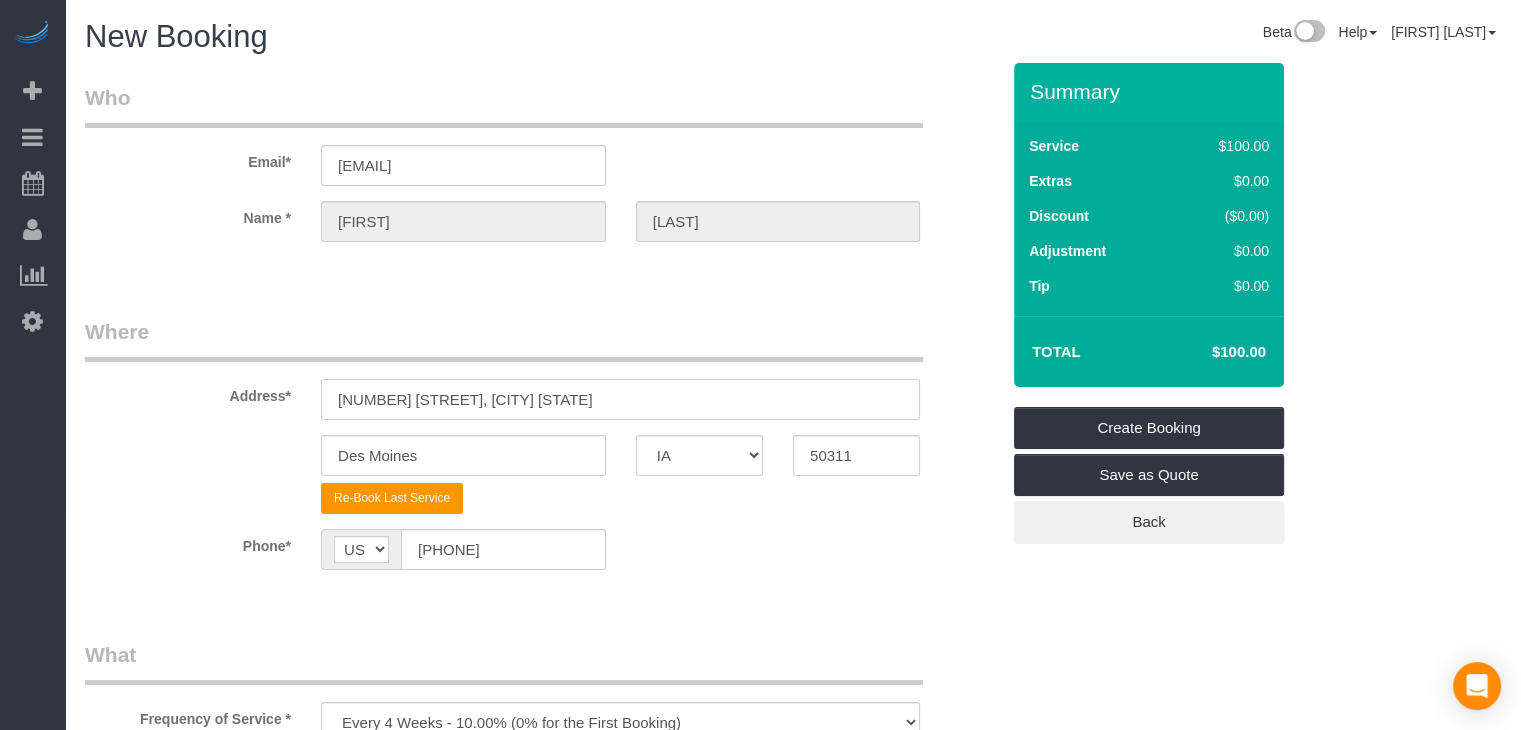 click on "[NUMBER] [STREET] St, [CITY] [STATE]" at bounding box center (620, 399) 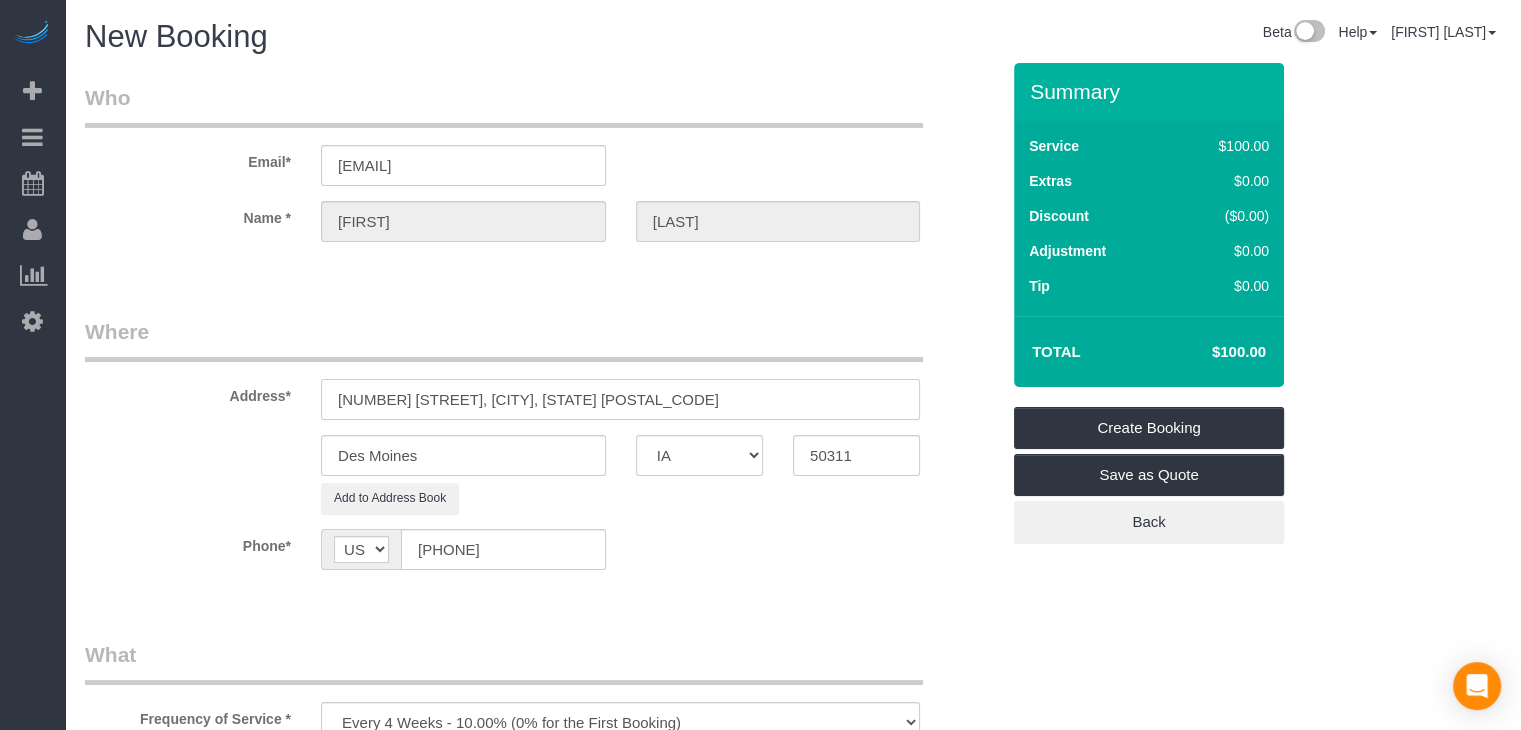 drag, startPoint x: 636, startPoint y: 403, endPoint x: 446, endPoint y: 399, distance: 190.0421 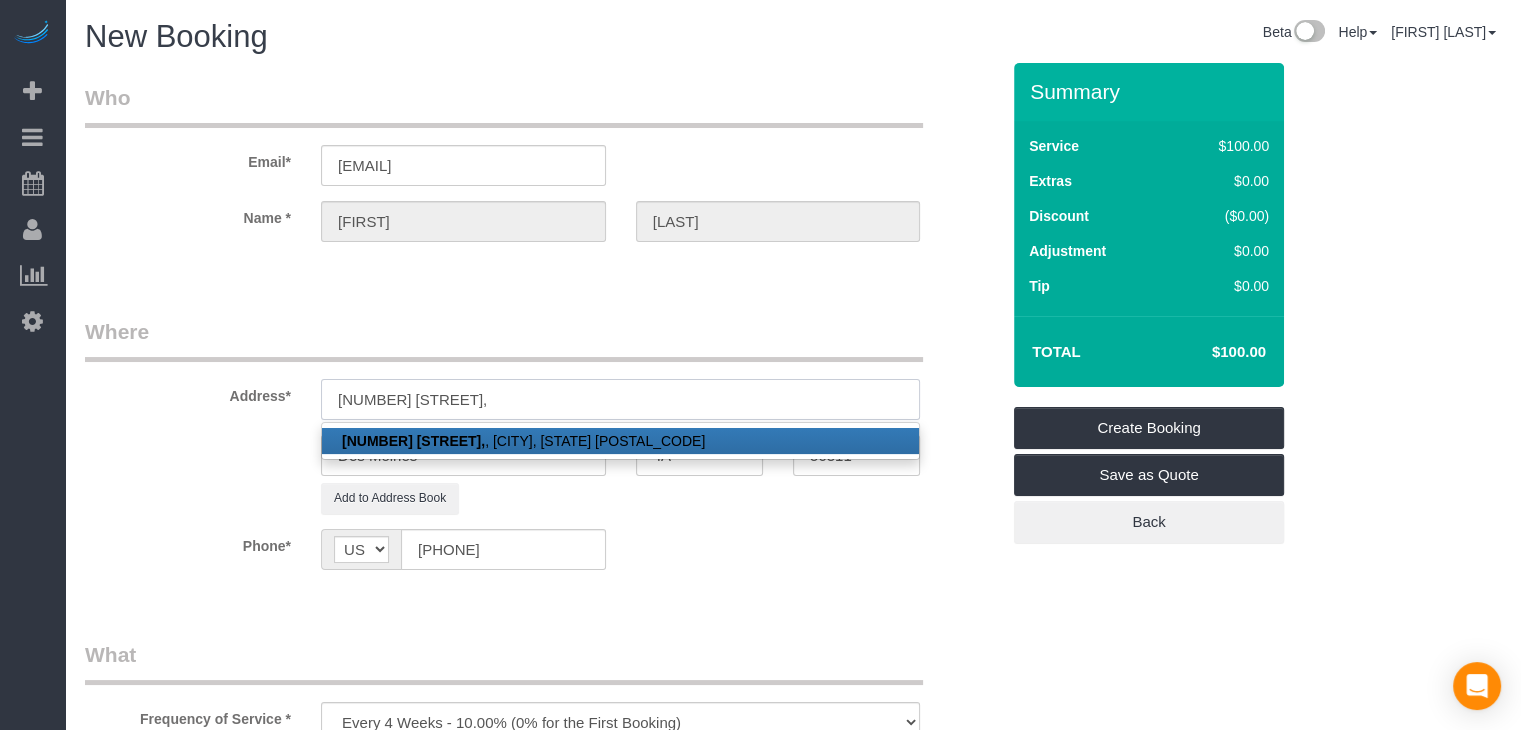 type on "[NUMBER] [STREET]," 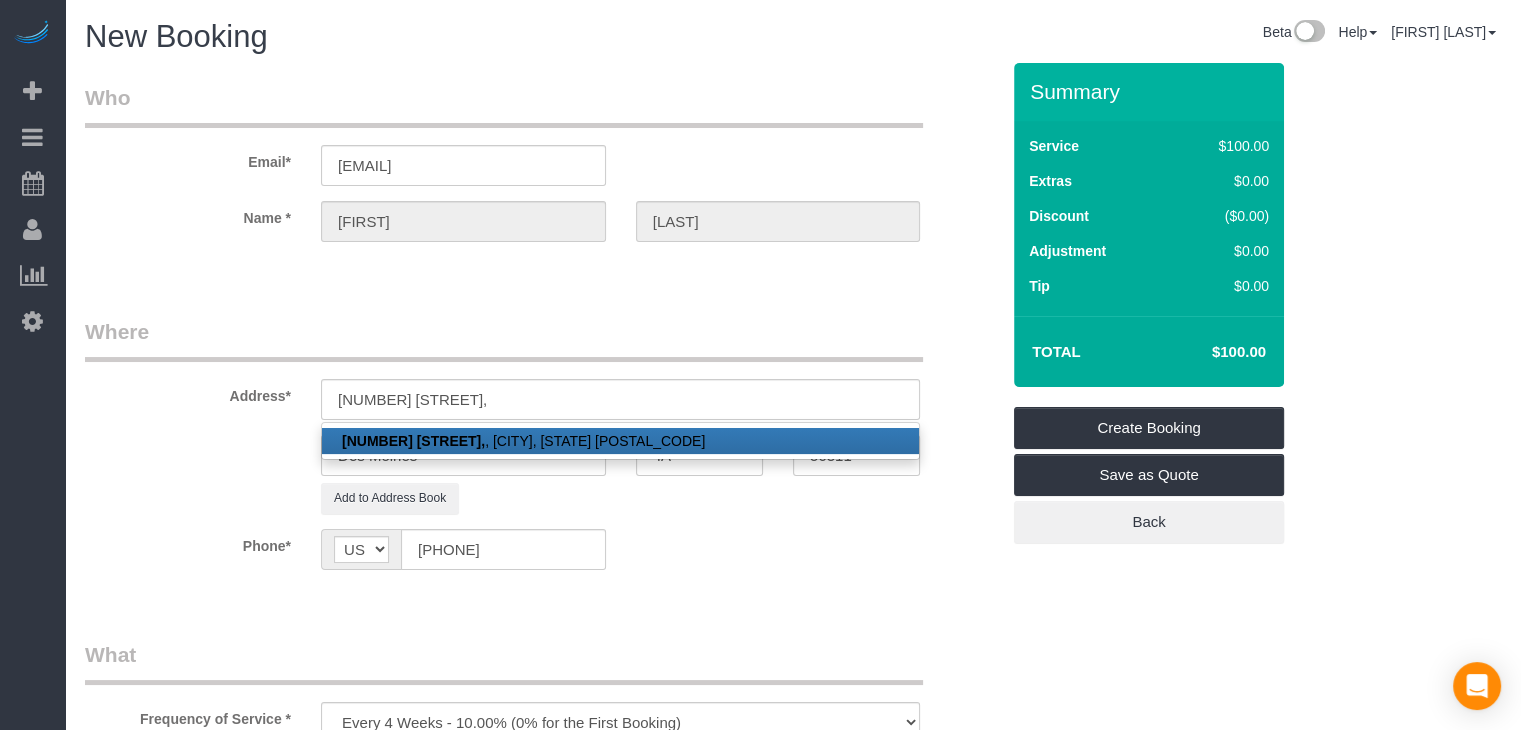 click on "[NUMBER] [STREET], , [CITY], [STATE] [POSTAL_CODE]" at bounding box center [620, 441] 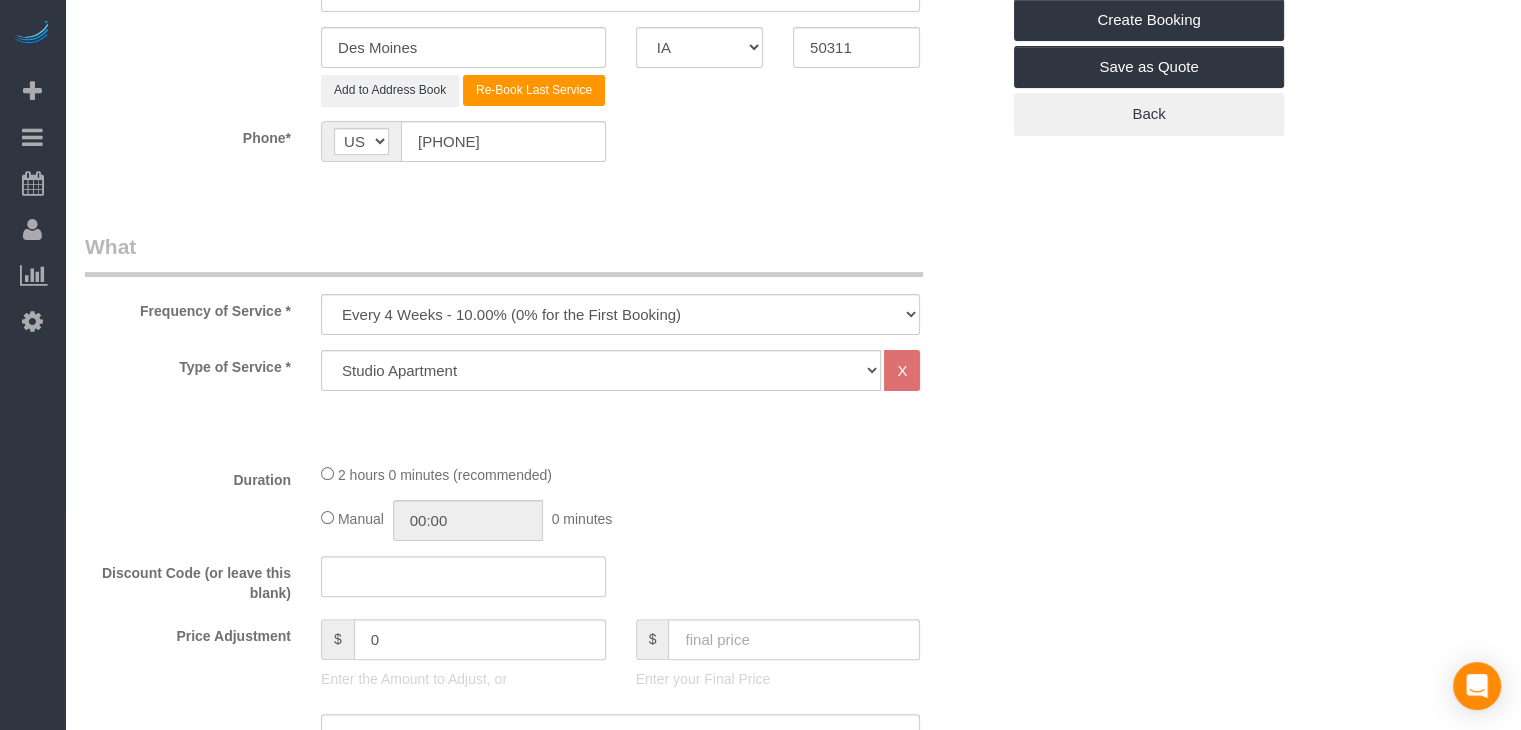 scroll, scrollTop: 446, scrollLeft: 0, axis: vertical 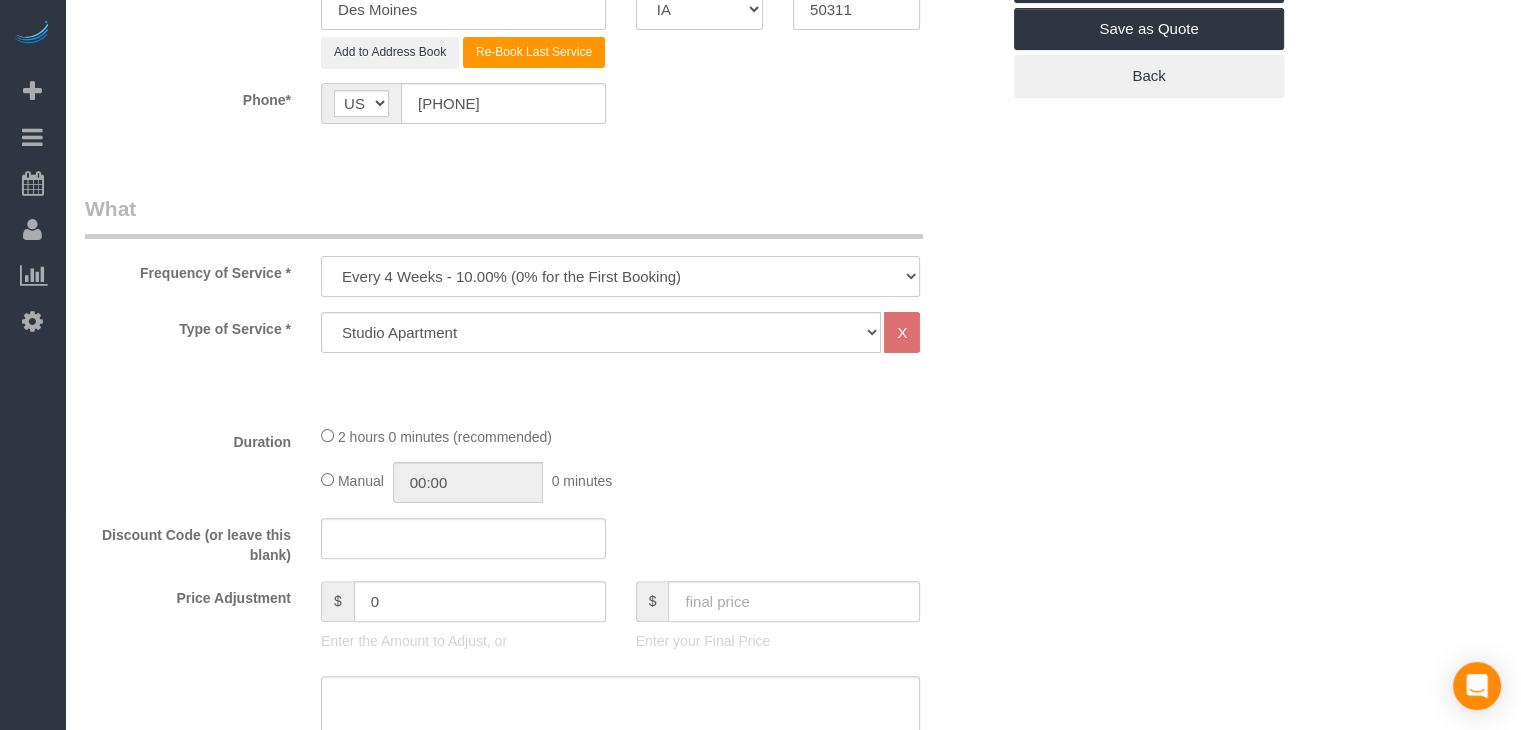 click on "Every 6 Weeks (0% for the First Booking) One Time Every 8 Weeks (0% for the First Booking) Every 4 Weeks - 10.00% (0% for the First Booking) Every 3 Weeks - 12.00% (0% for the First Booking) Every 2 Weeks - 15.00% (0% for the First Booking) Weekly - 20.00% (0% for the First Booking)" at bounding box center [620, 276] 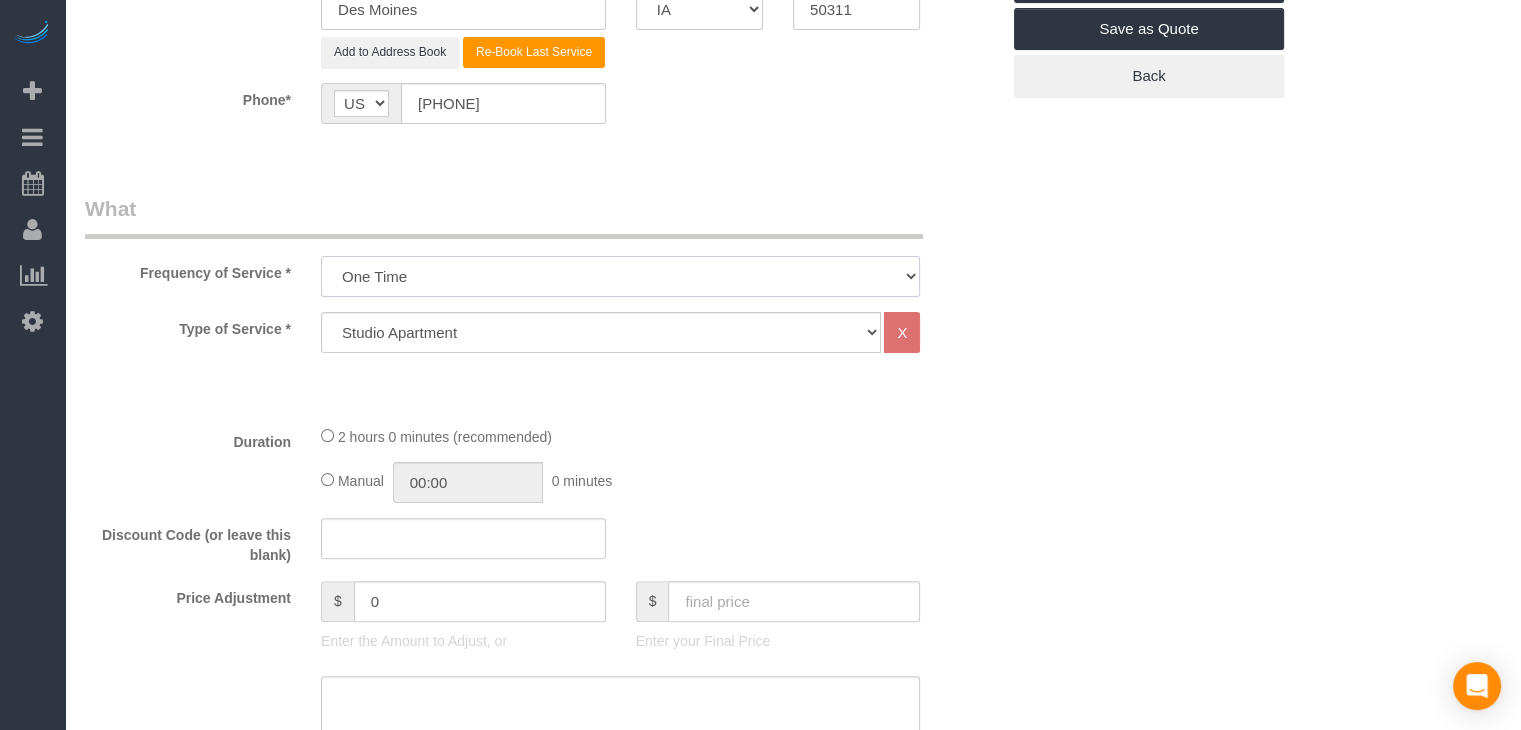 click on "Every 6 Weeks (0% for the First Booking) One Time Every 8 Weeks (0% for the First Booking) Every 4 Weeks - 10.00% (0% for the First Booking) Every 3 Weeks - 12.00% (0% for the First Booking) Every 2 Weeks - 15.00% (0% for the First Booking) Weekly - 20.00% (0% for the First Booking)" at bounding box center (620, 276) 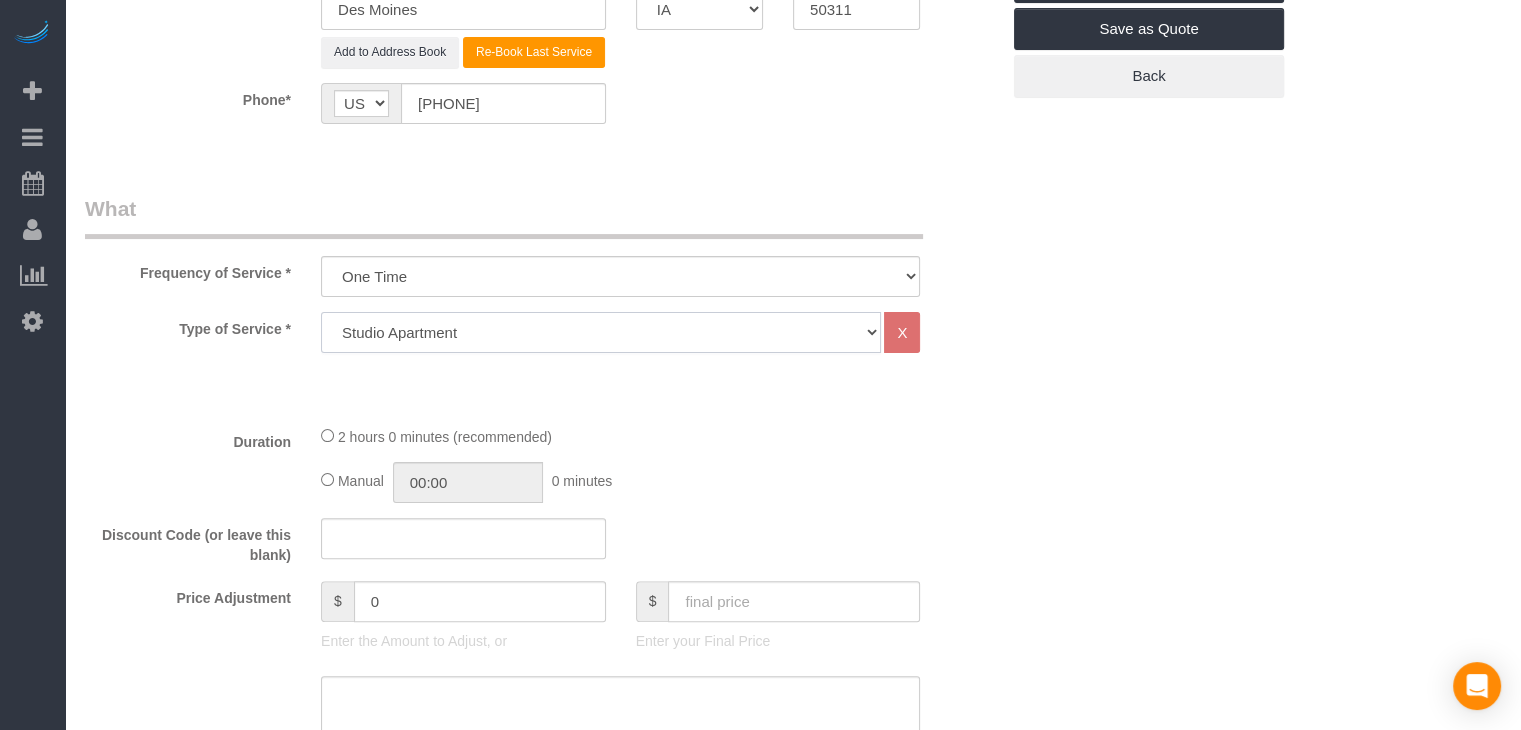 click on "Studio Apartment 1 Bedroom Home 2 Bedroom Home 3 Bedroom Home 4 Bedroom Home 5 Bedroom Home 6 Bedroom Home 7 Bedroom Home Hourly Cleaning Hazard/Emergency Cleaning General Maintenance" 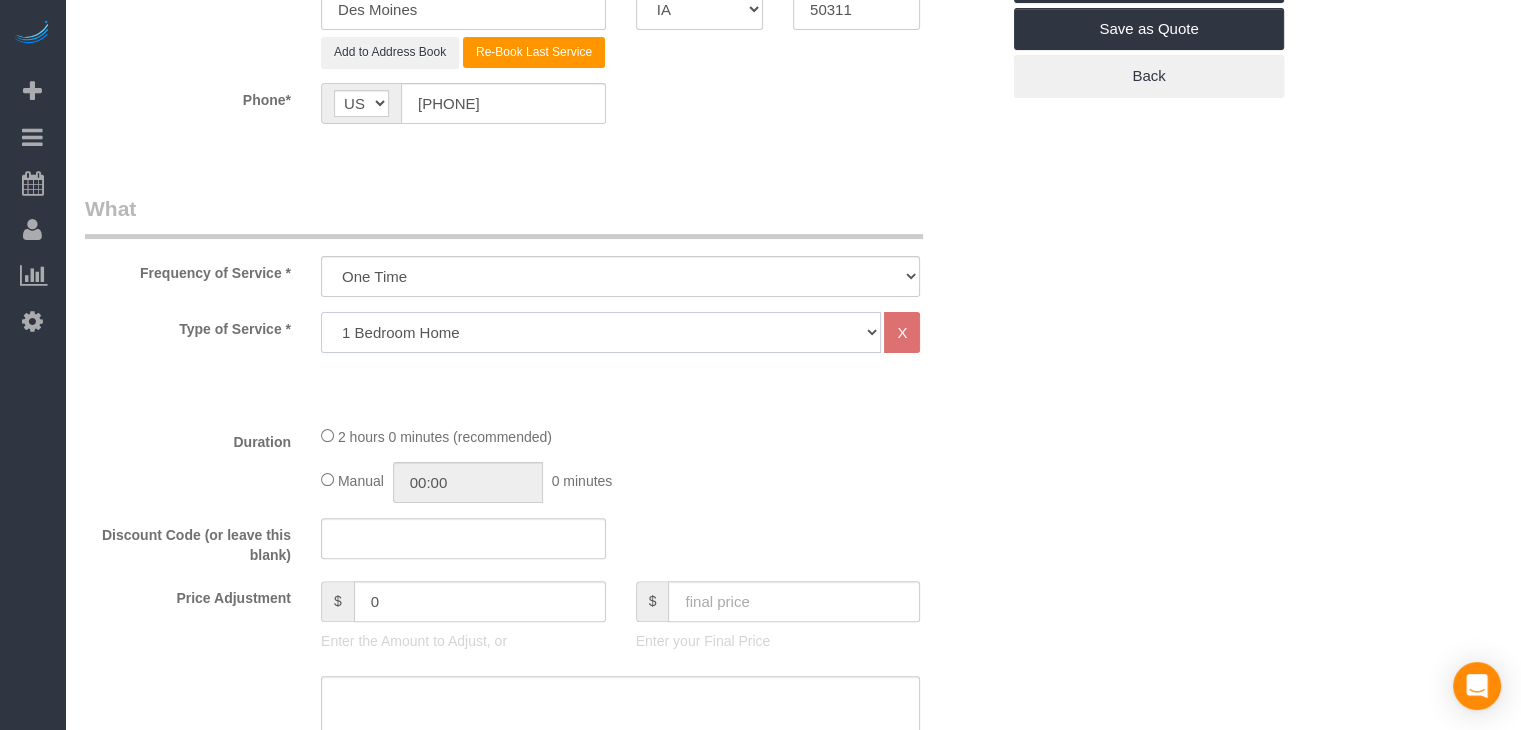 click on "Studio Apartment 1 Bedroom Home 2 Bedroom Home 3 Bedroom Home 4 Bedroom Home 5 Bedroom Home 6 Bedroom Home 7 Bedroom Home Hourly Cleaning Hazard/Emergency Cleaning General Maintenance" 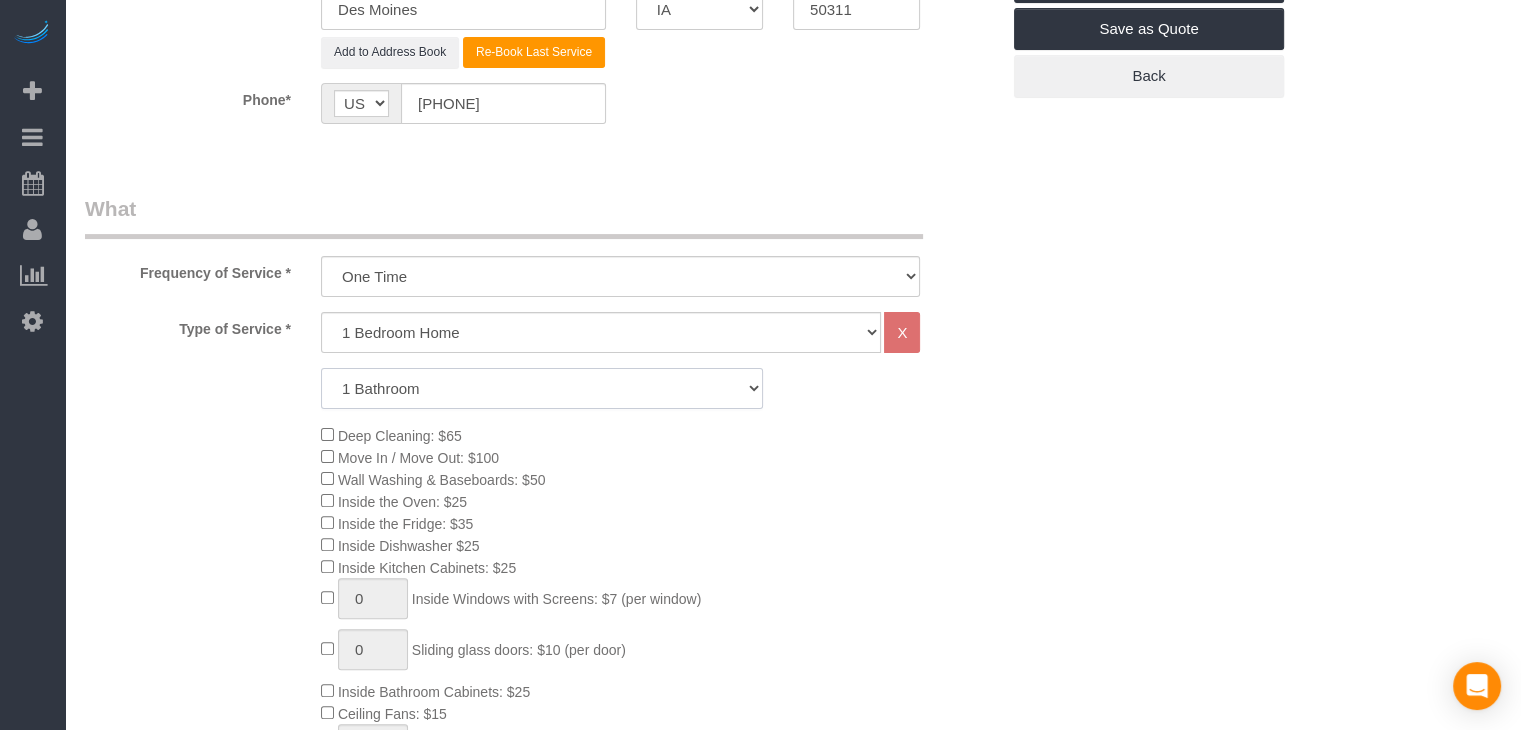 drag, startPoint x: 519, startPoint y: 382, endPoint x: 518, endPoint y: 392, distance: 10.049875 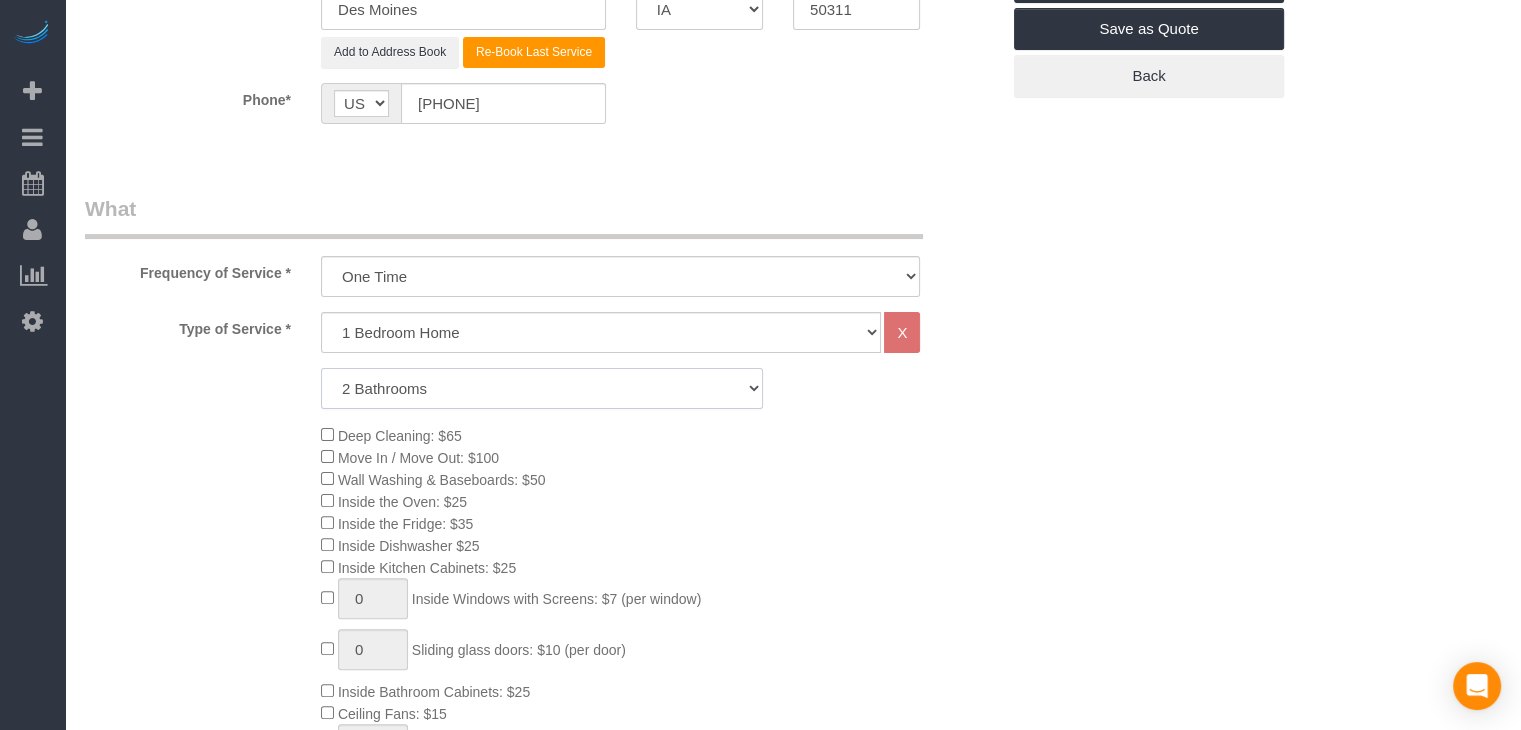 click on "1 Bathroom
2 Bathrooms
3 Bathrooms
4 Bathrooms
5 Bathrooms
6 Bathrooms" 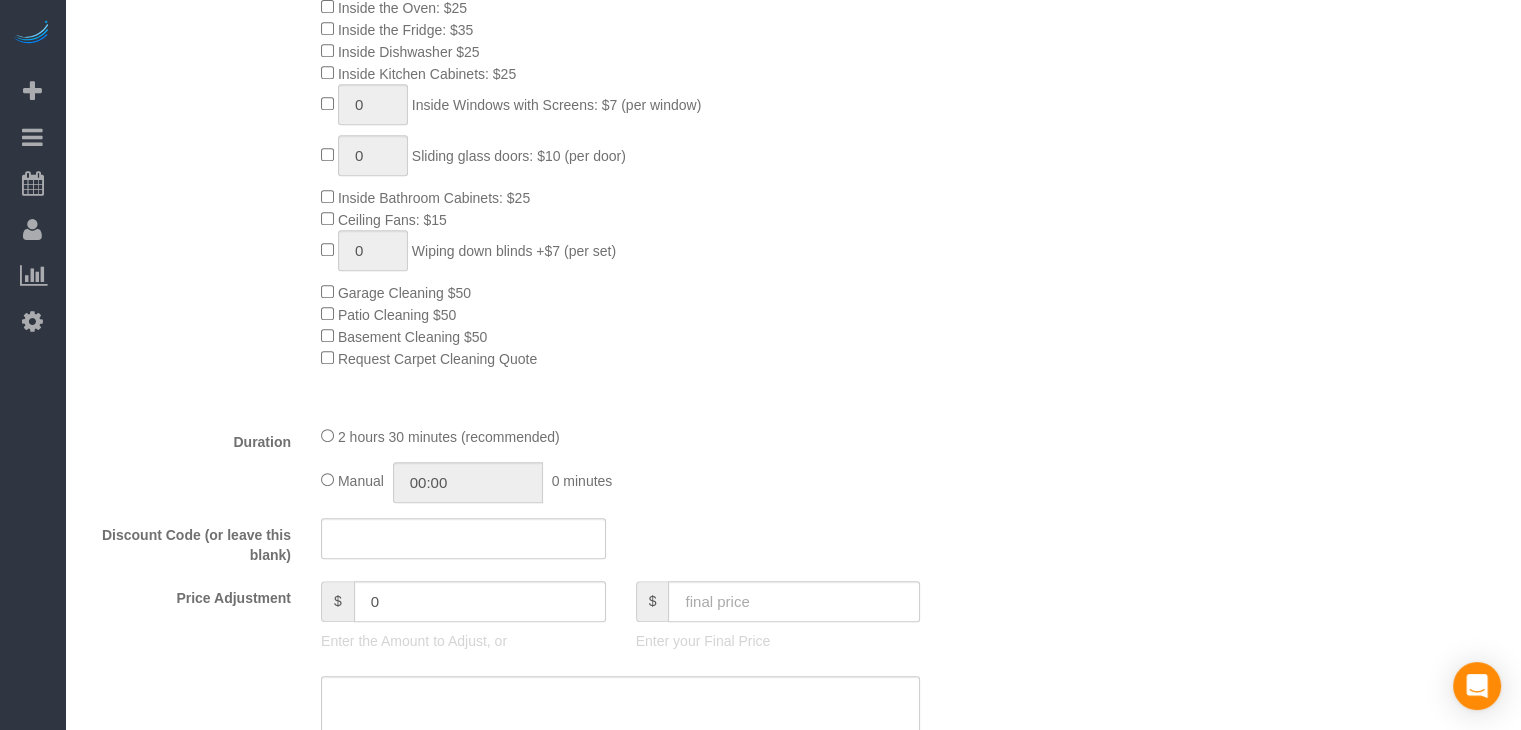 scroll, scrollTop: 963, scrollLeft: 0, axis: vertical 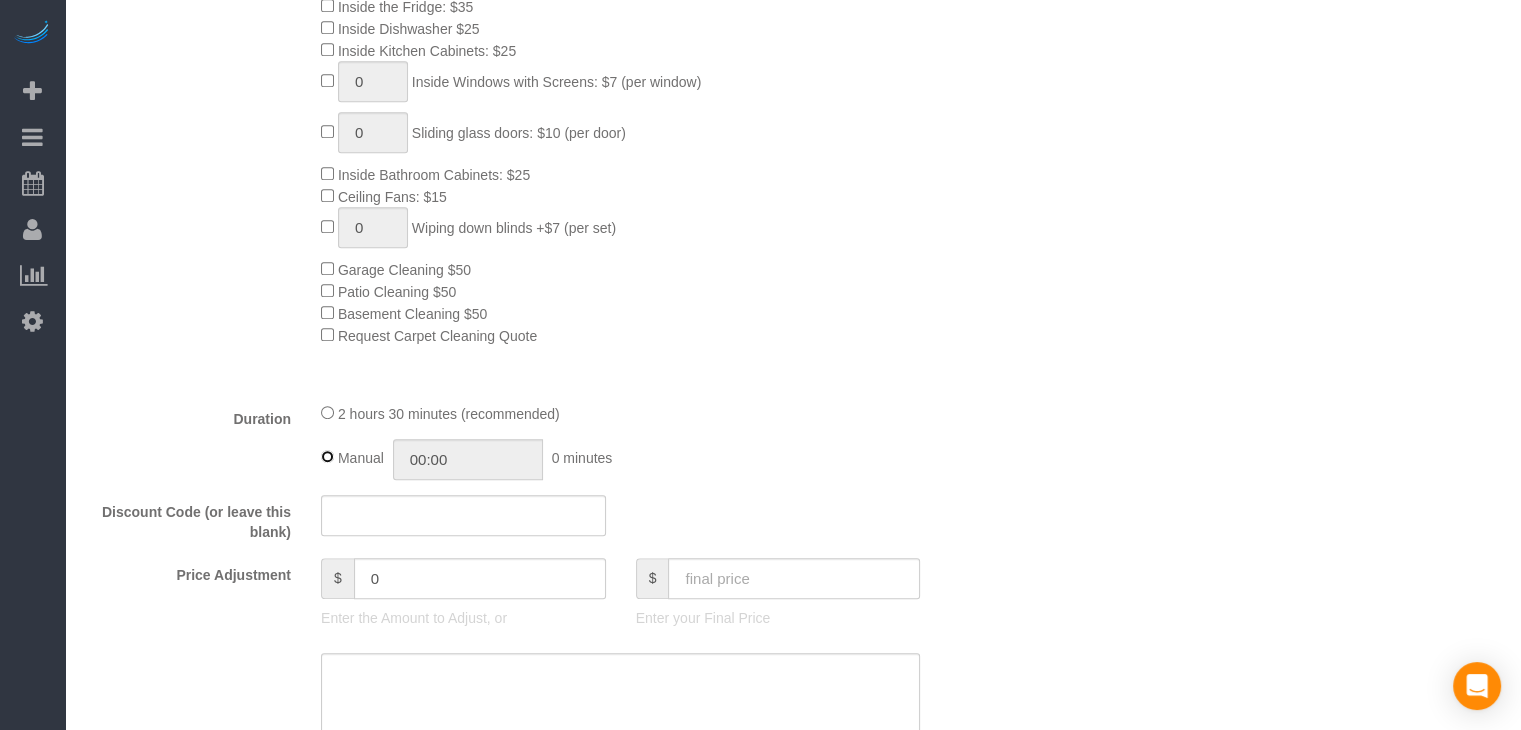 type on "02:30" 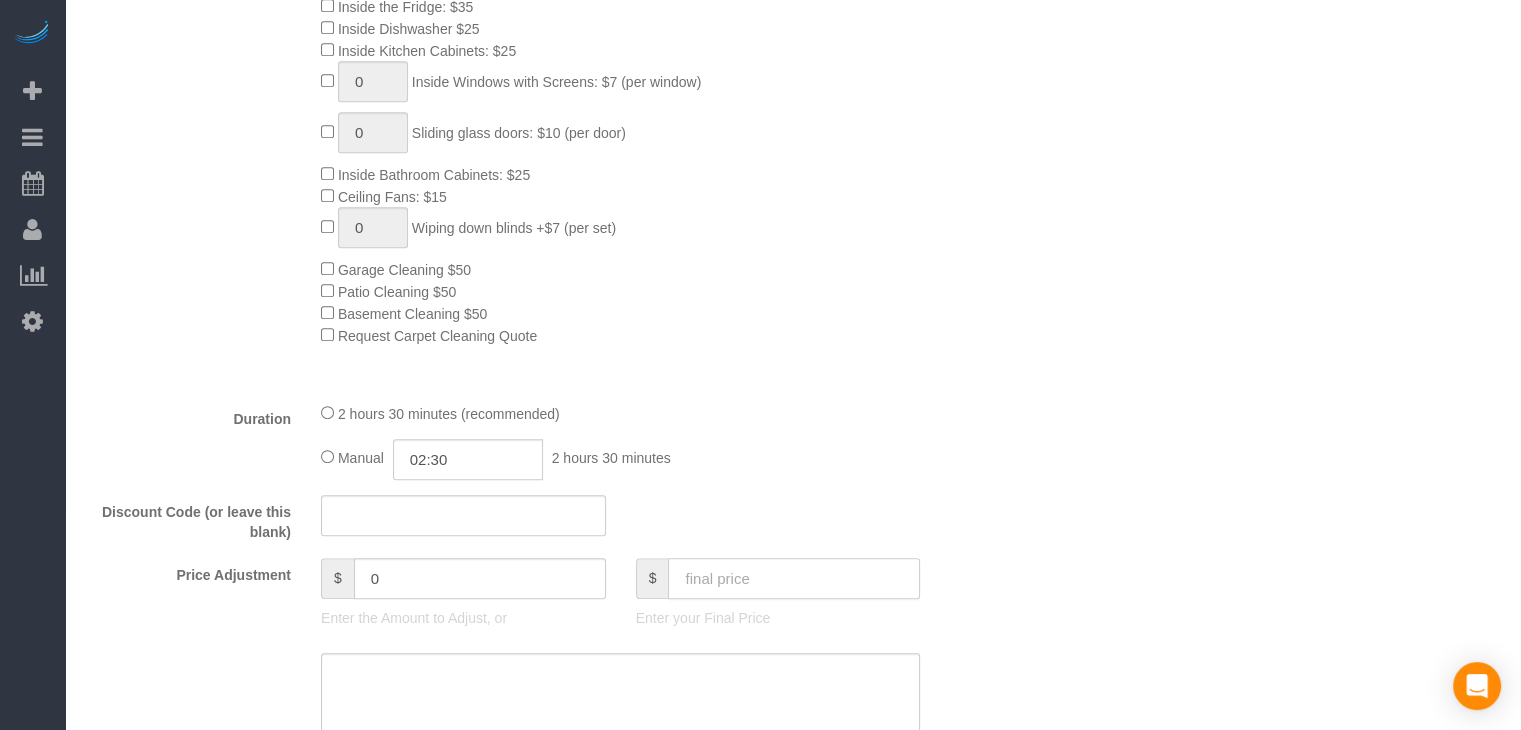 click 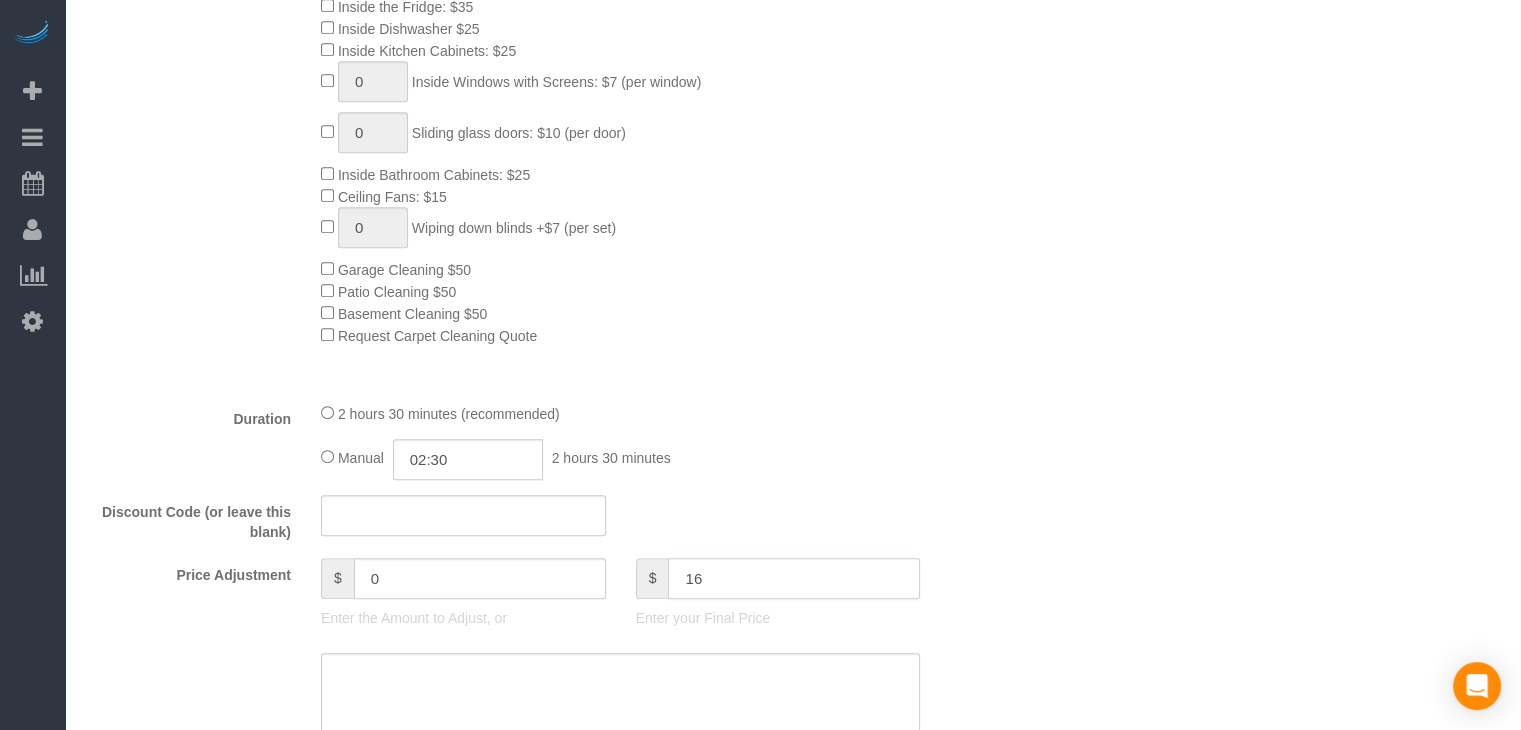 type on "160" 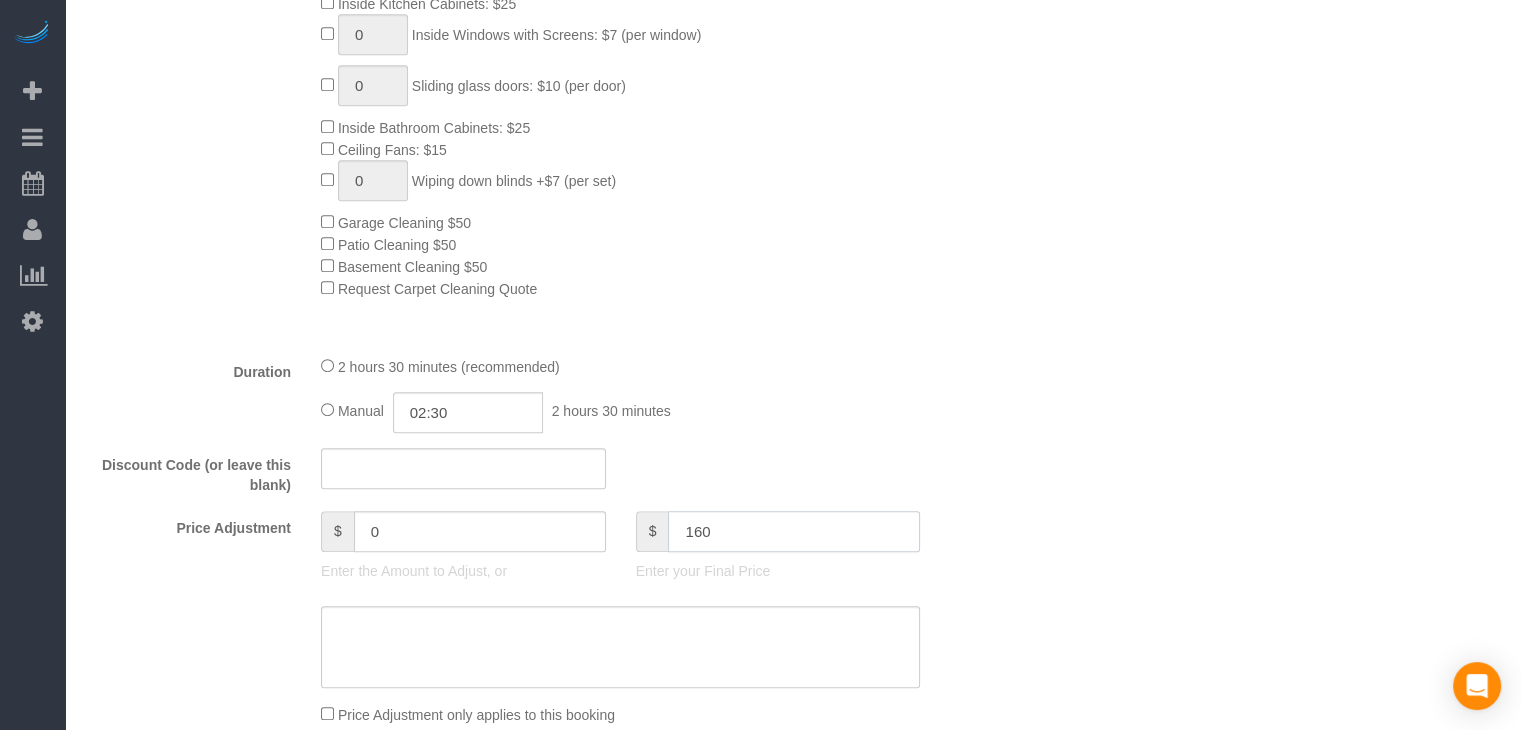type on "-9" 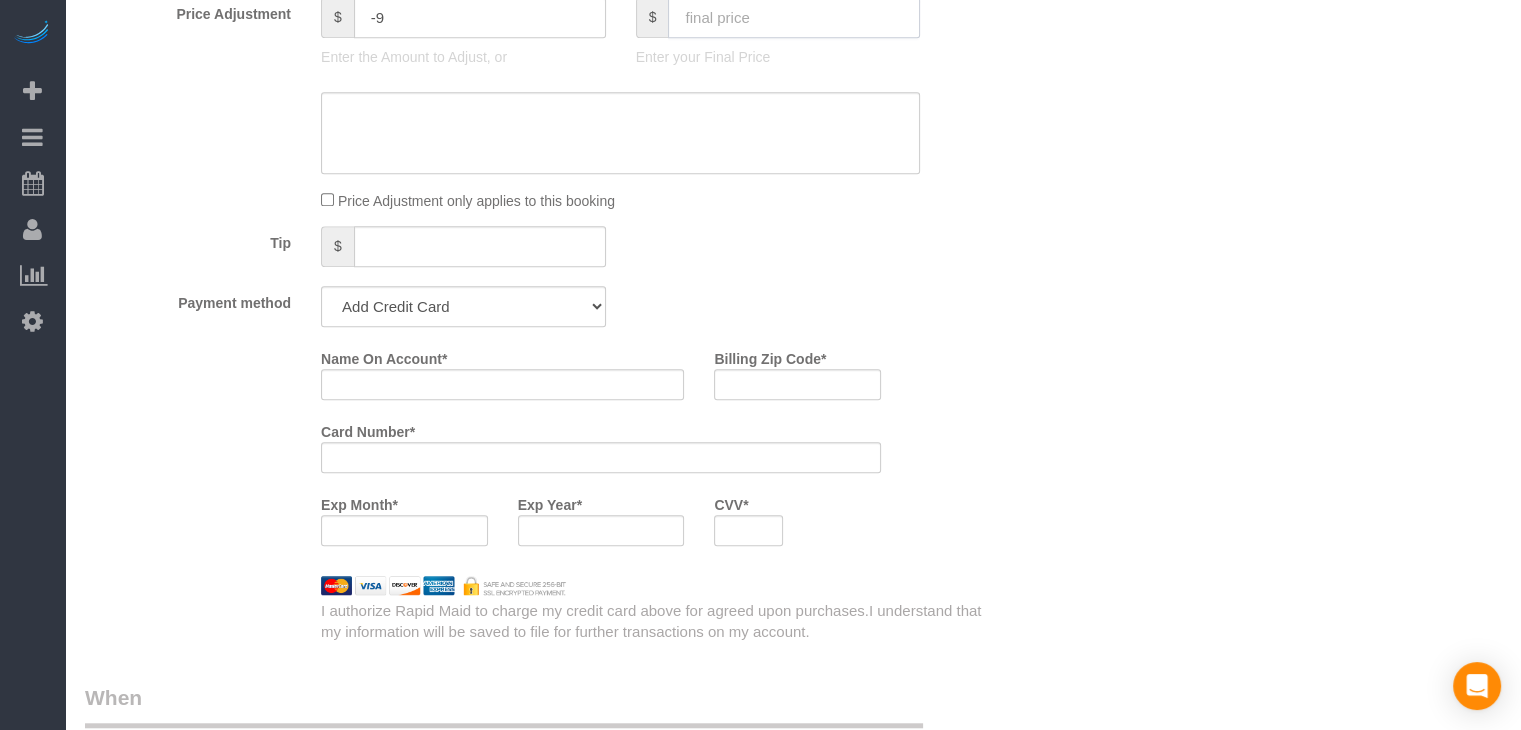 scroll, scrollTop: 1644, scrollLeft: 0, axis: vertical 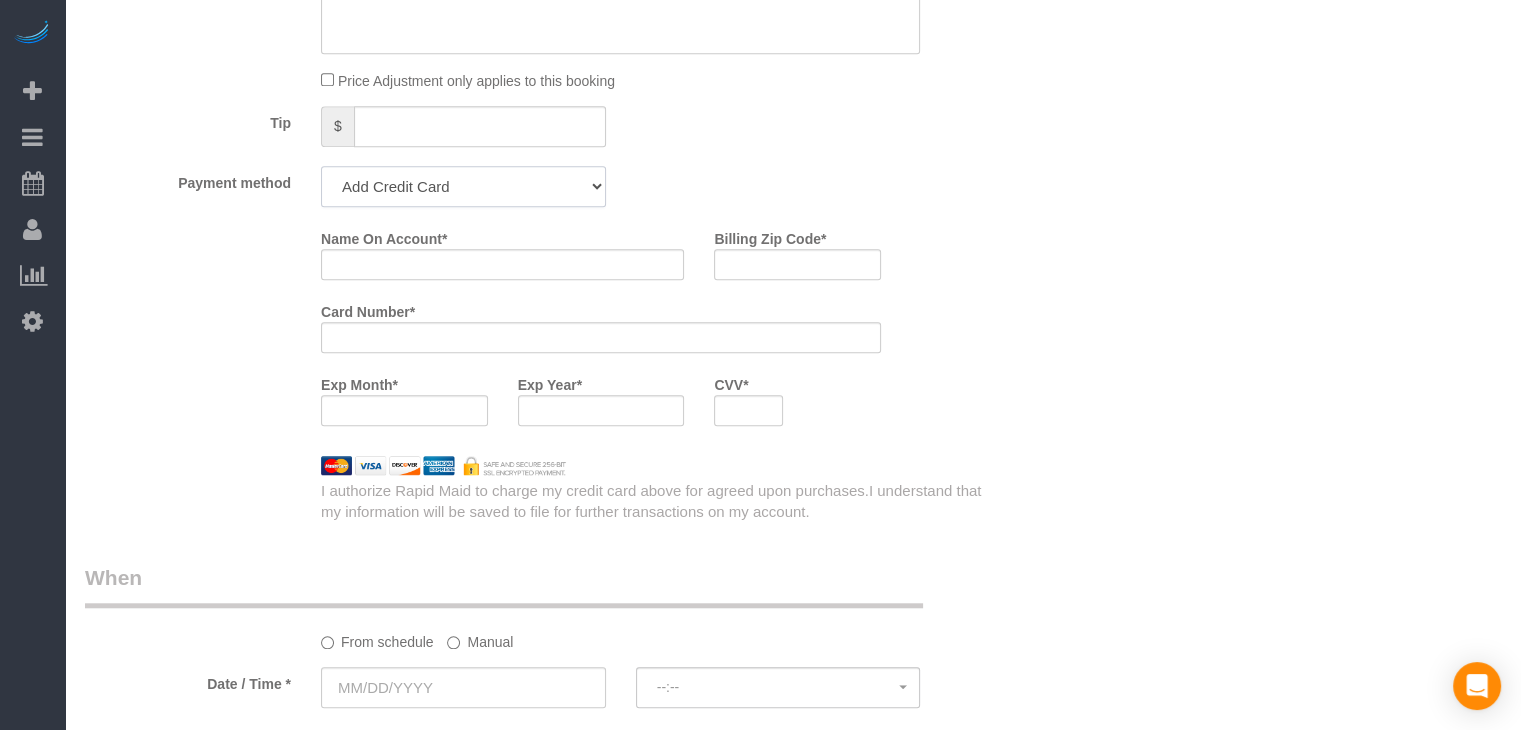 click on "Add Credit Card Cash Check Paypal" 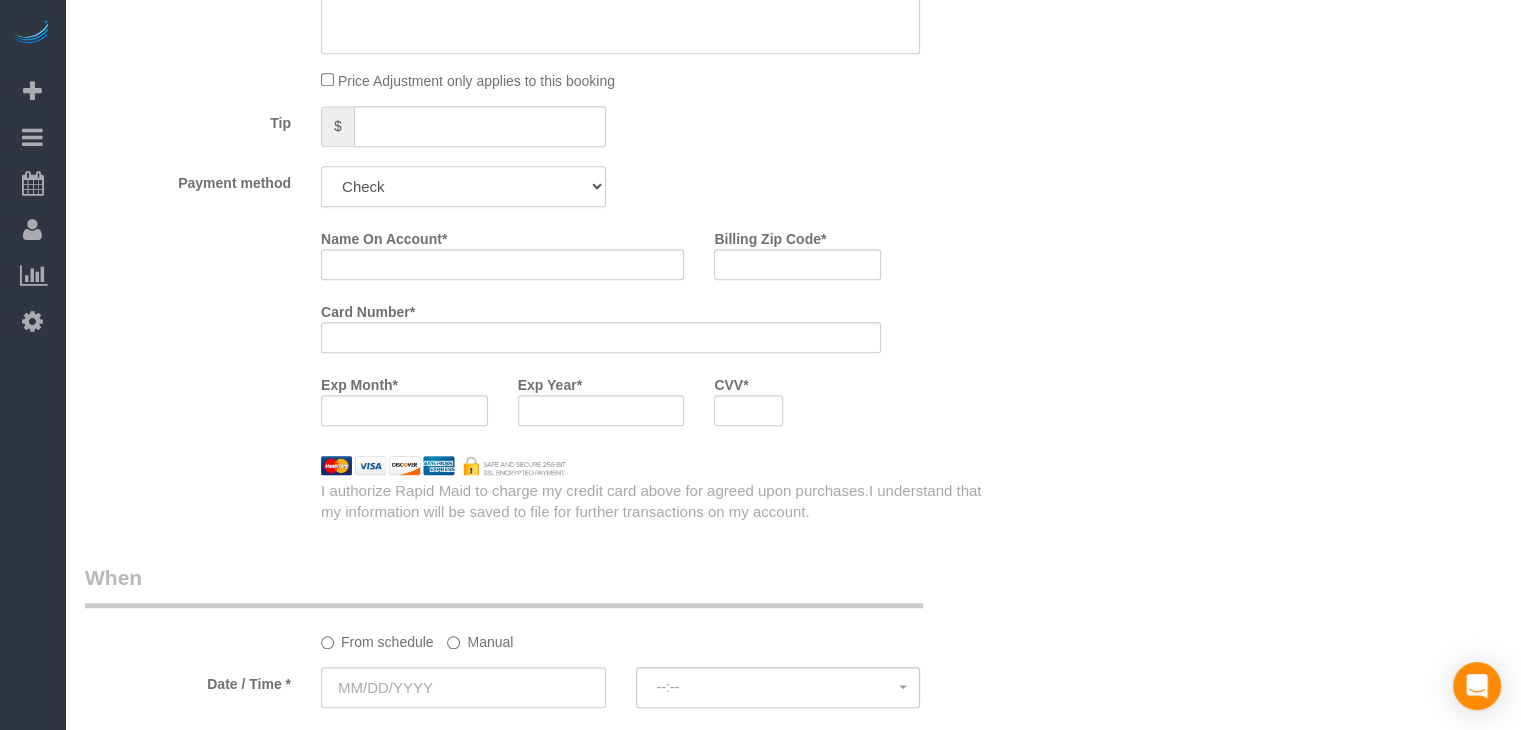 click on "Add Credit Card Cash Check Paypal" 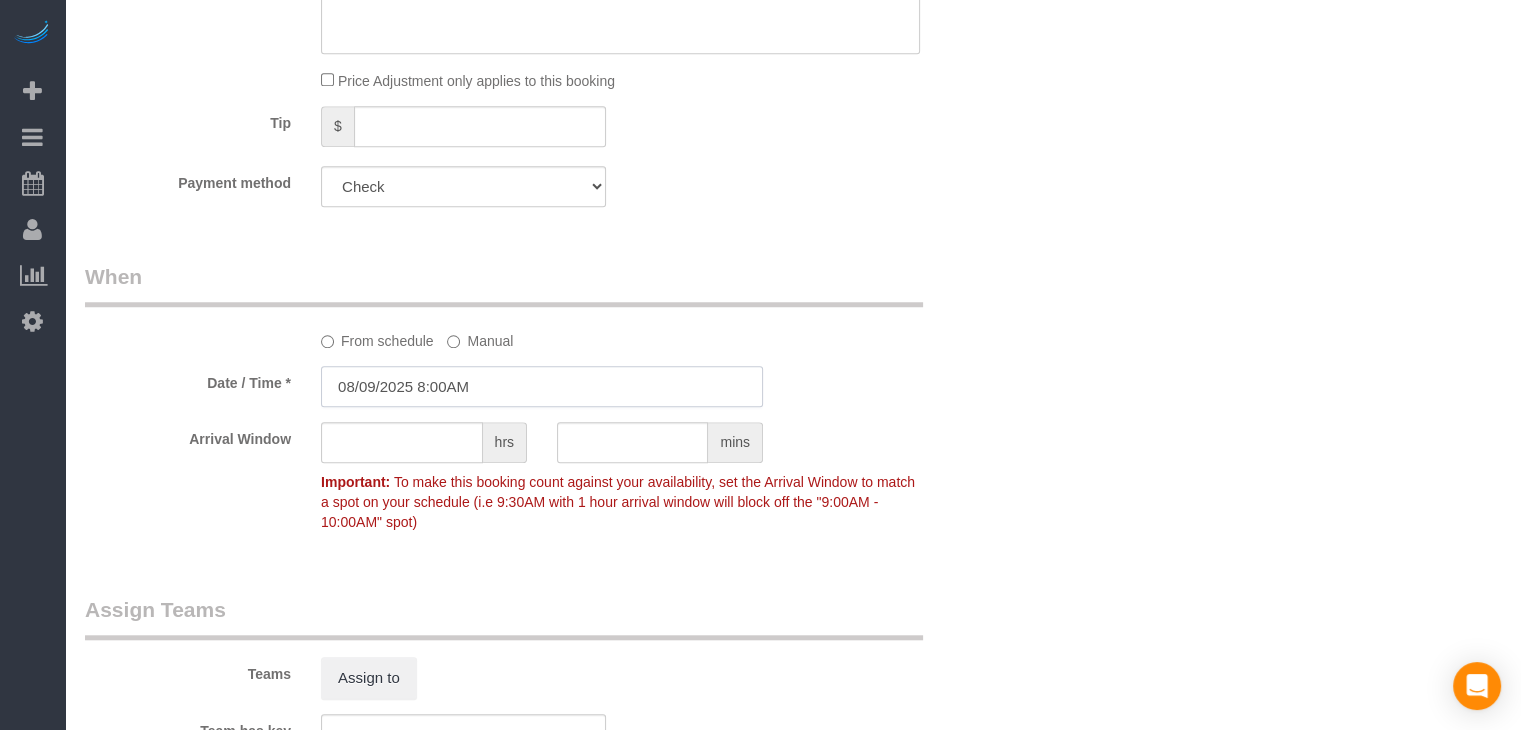 click on "08/09/2025 8:00AM" at bounding box center (542, 386) 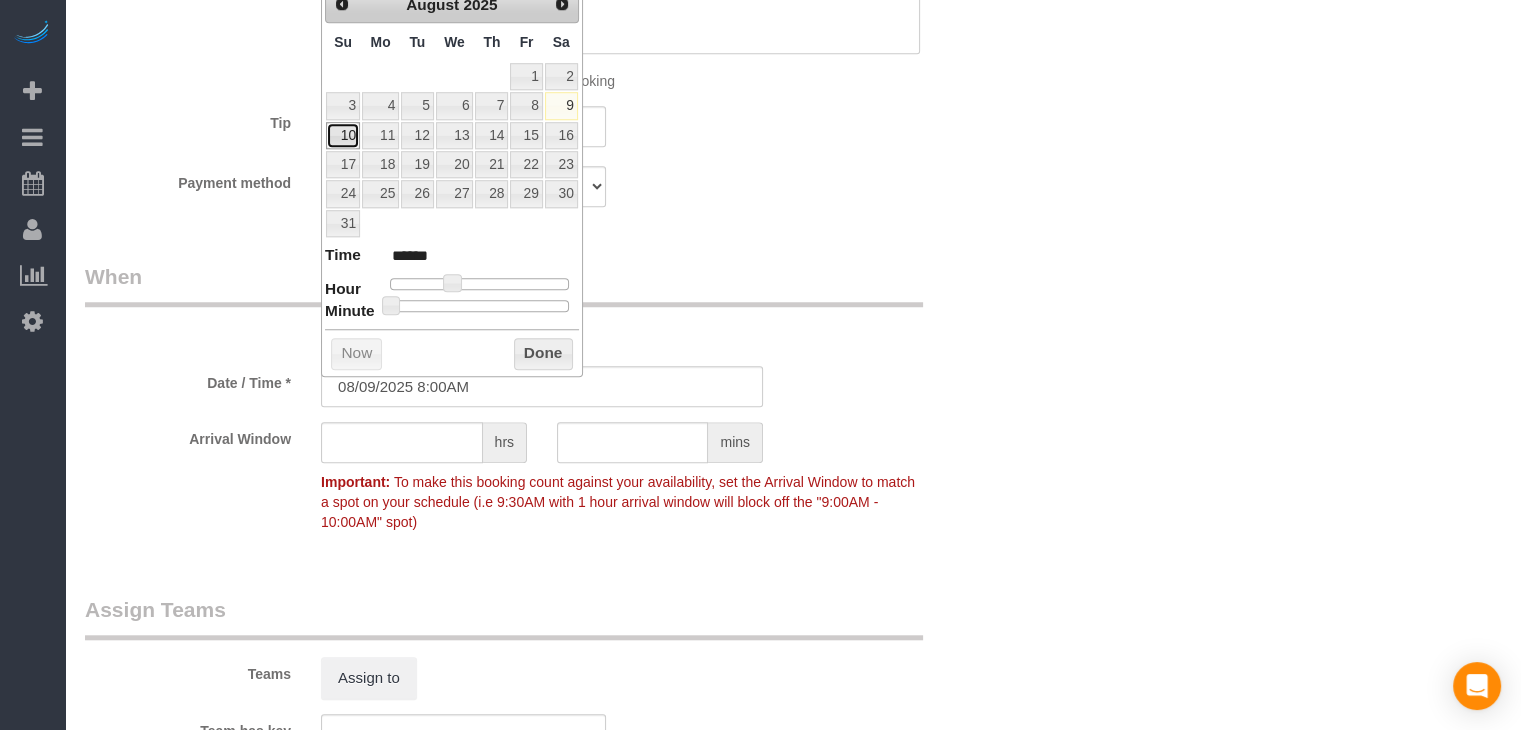 click on "10" at bounding box center (343, 135) 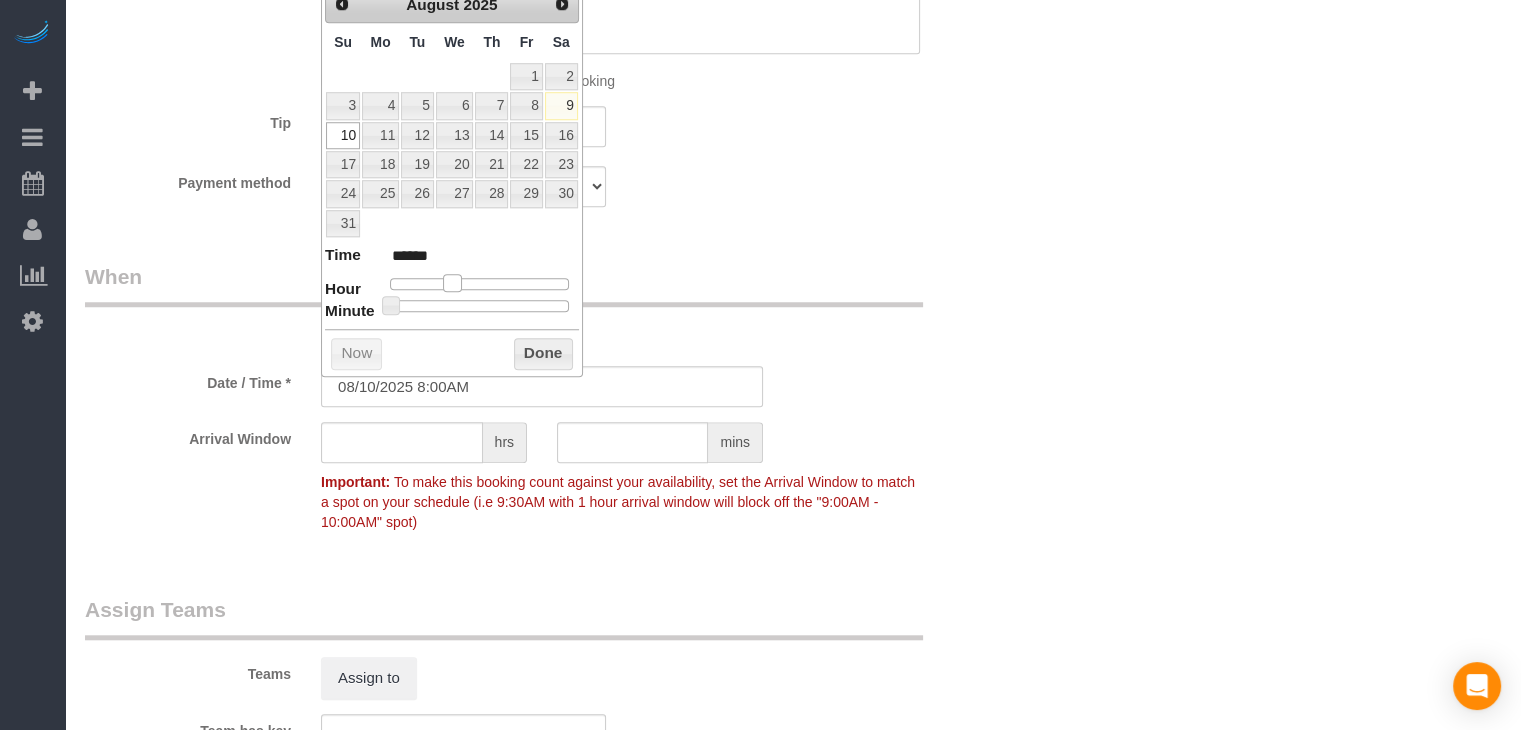 type on "[DATE] [TIME]" 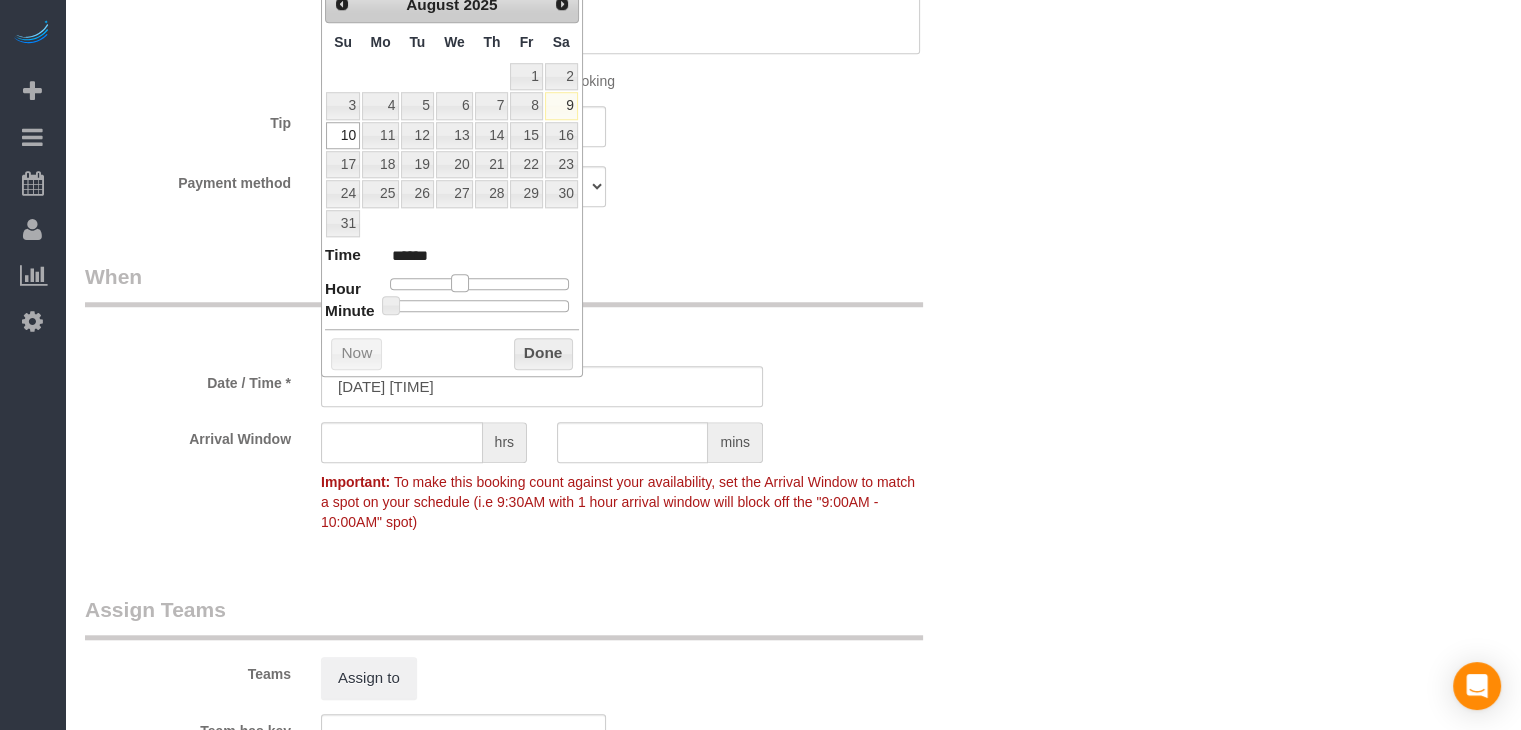 type on "[DATE] [TIME]" 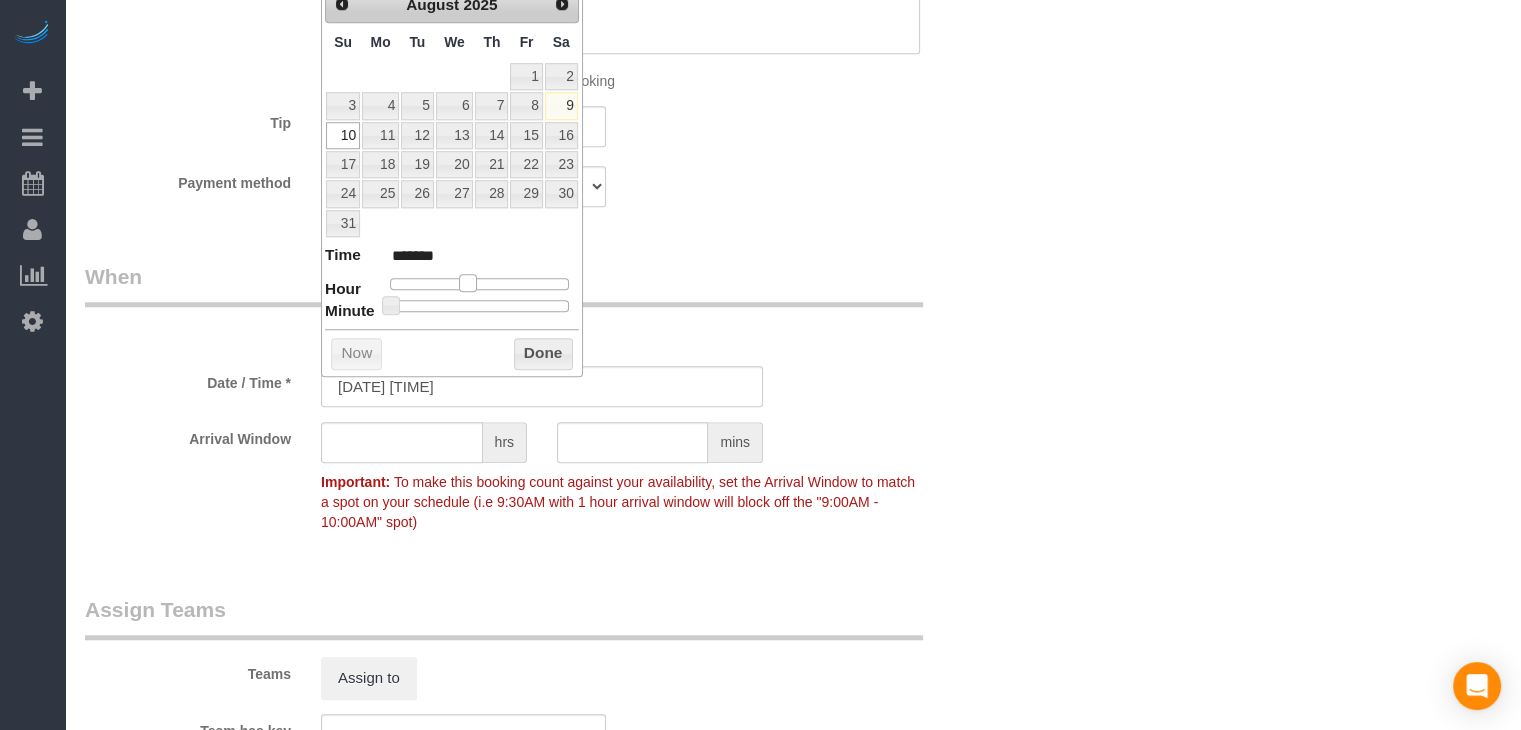 drag, startPoint x: 448, startPoint y: 277, endPoint x: 464, endPoint y: 280, distance: 16.27882 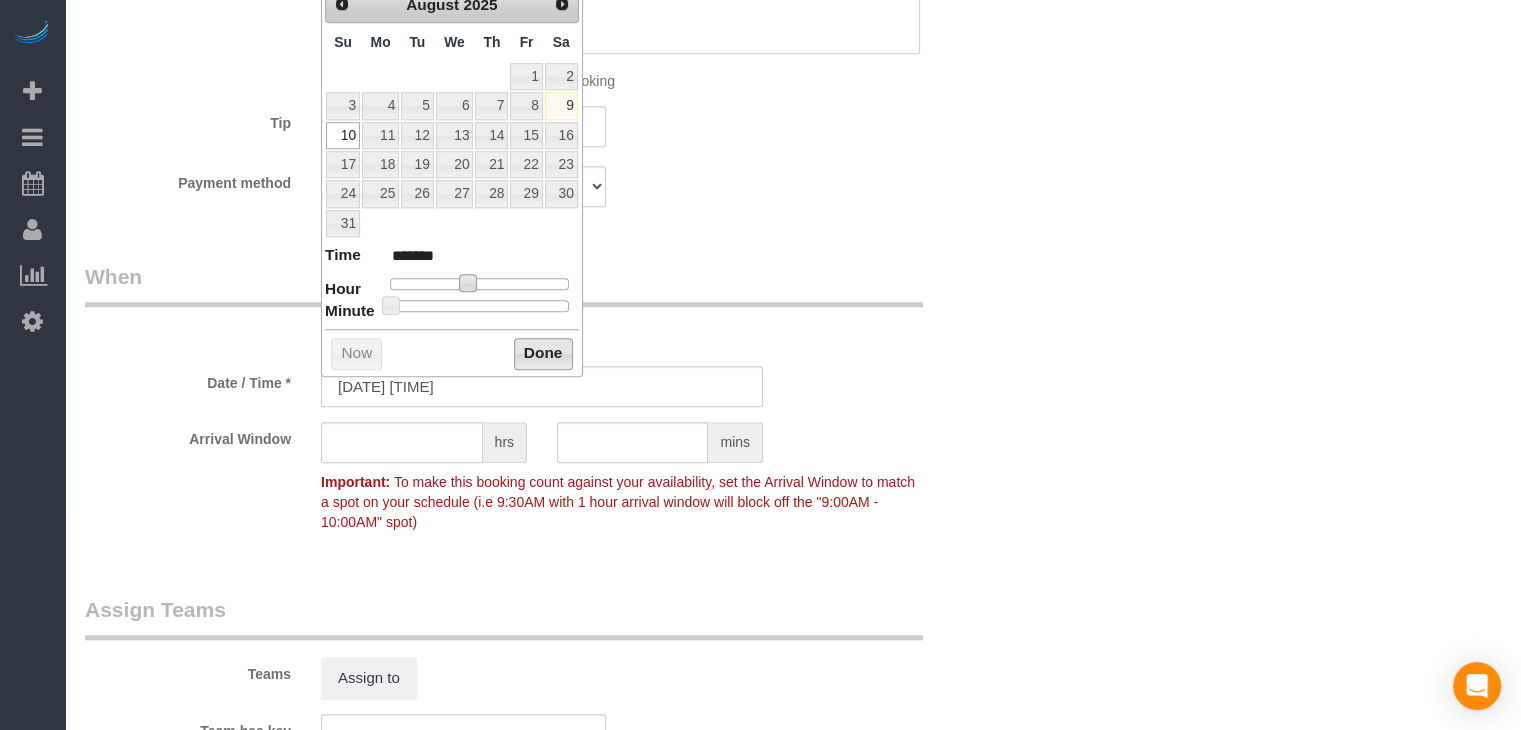click on "Done" at bounding box center [543, 354] 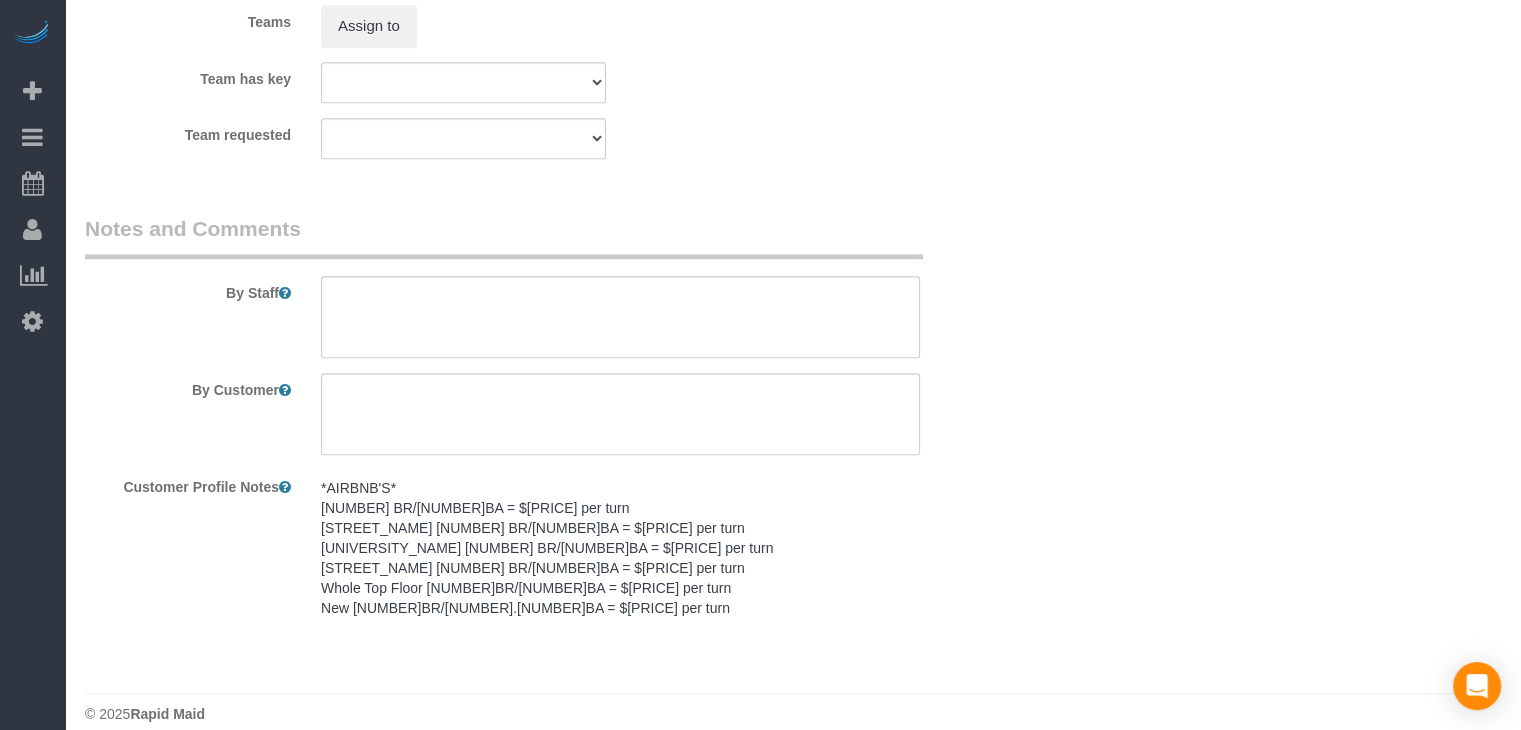 scroll, scrollTop: 2324, scrollLeft: 0, axis: vertical 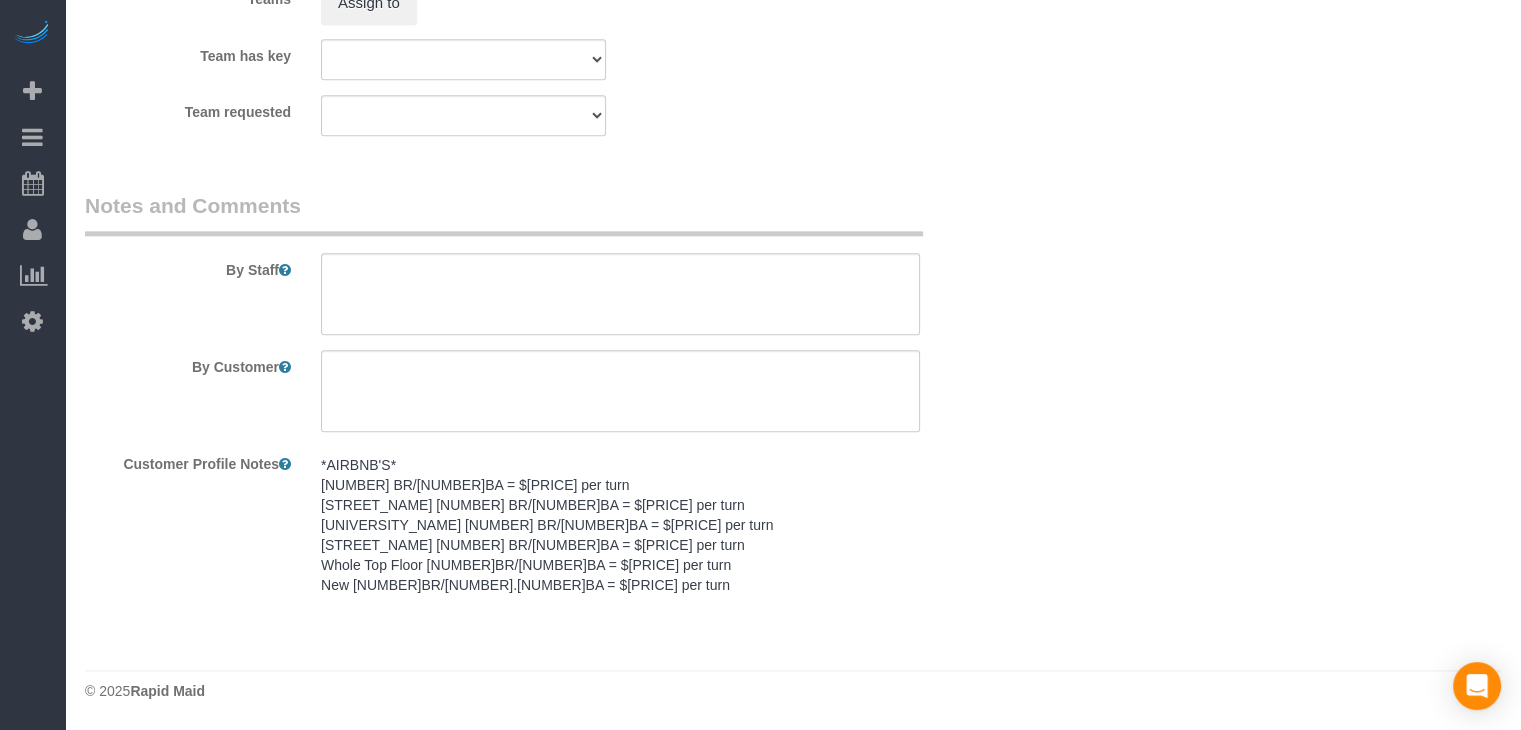 click on "*AIRBNB'S*
7 BR/3BA = $210 per turn
Cottage Grove 1 BR/1BA units = $70 per turn
Drake University Bungalow 1 BR/1BA = $70 per turn
Forest Ave 3 BR/1BA = $130 per turn
Whole Top Floor 2BR/2BA = $130 per turn
New 4BR/1.5BA = $160 per turn" at bounding box center [620, 525] 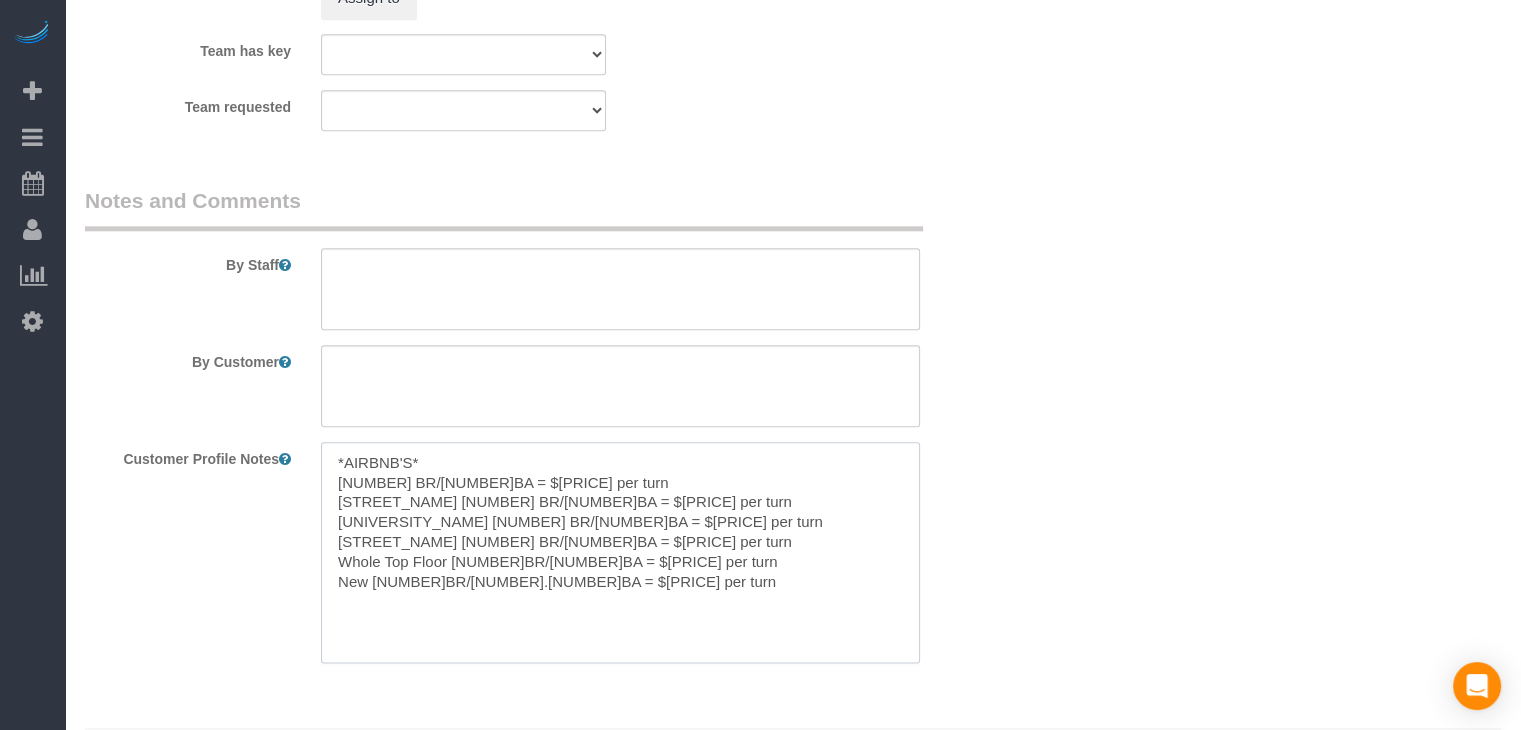 click on "*AIRBNB'S*
7 BR/3BA = $210 per turn
Cottage Grove 1 BR/1BA units = $70 per turn
Drake University Bungalow 1 BR/1BA = $70 per turn
Forest Ave 3 BR/1BA = $130 per turn
Whole Top Floor 2BR/2BA = $130 per turn
New 4BR/1.5BA = $160 per turn" at bounding box center (620, 552) 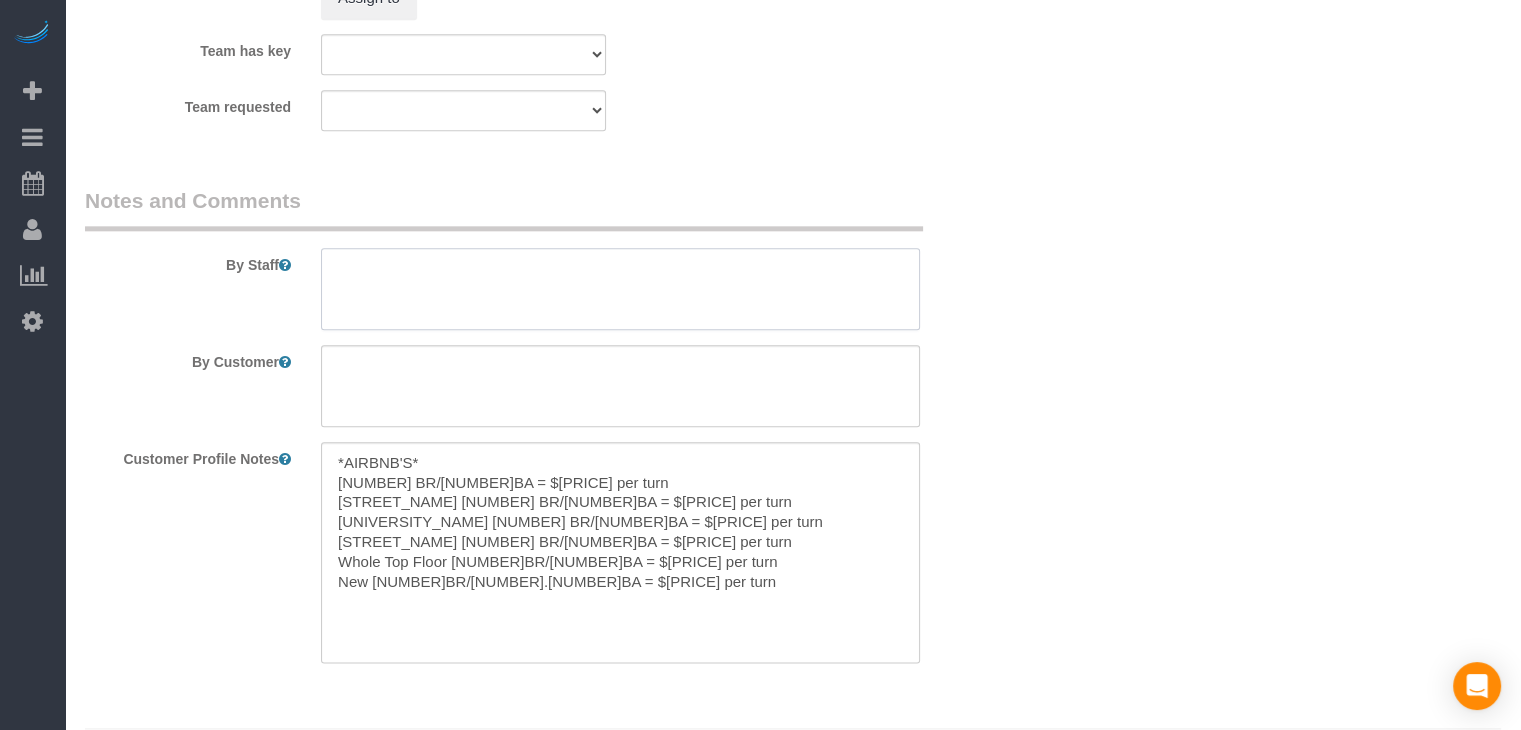 click at bounding box center [620, 289] 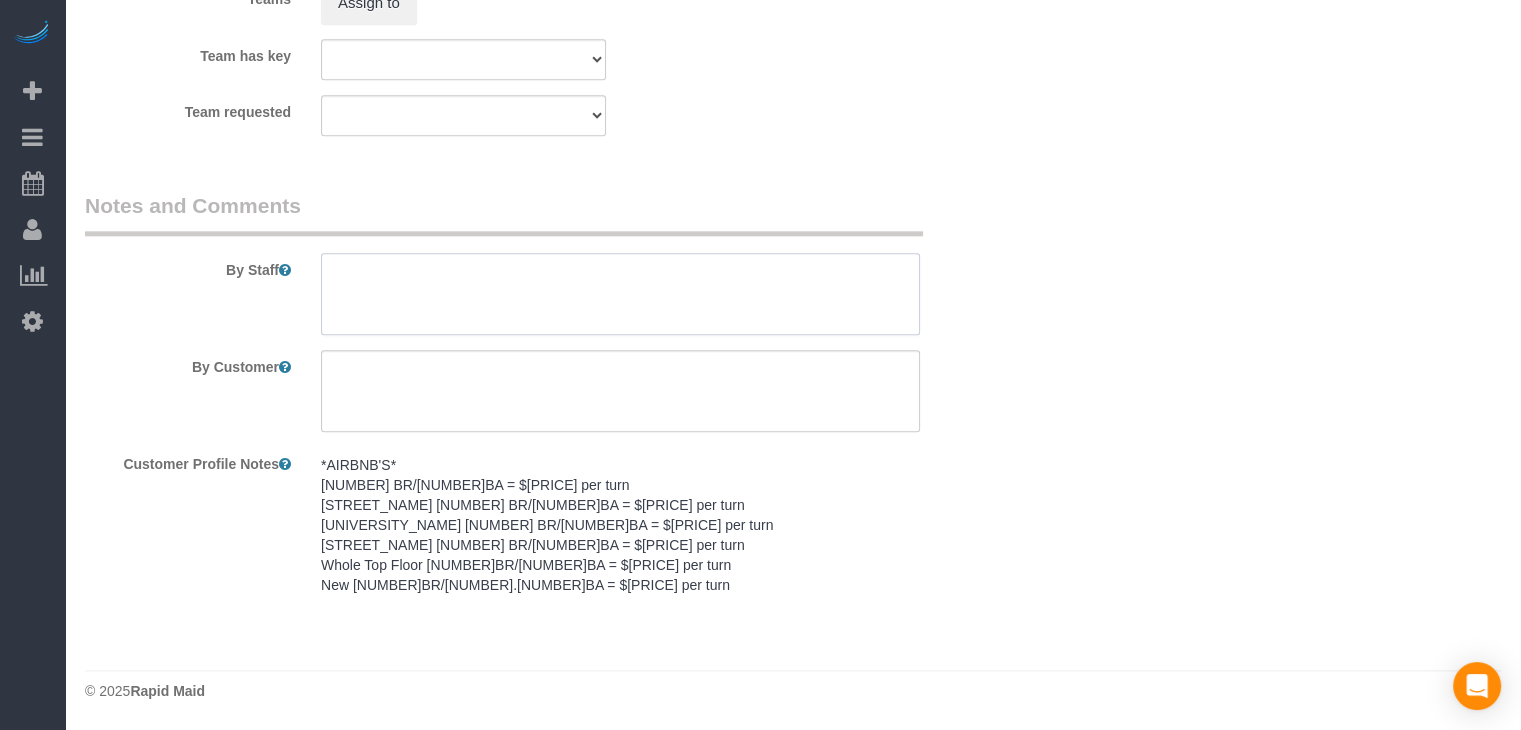 paste on "*AIRBNB'S*
7 BR/3BA = $210 per turn
Cottage Grove 1 BR/1BA units = $70 per turn
Drake University Bungalow 1 BR/1BA = $70 per turn
Forest Ave 3 BR/1BA = $130 per turn
Whole Top Floor 2BR/2BA = $130 per turn
New 4BR/1.5BA = $160 per turn" 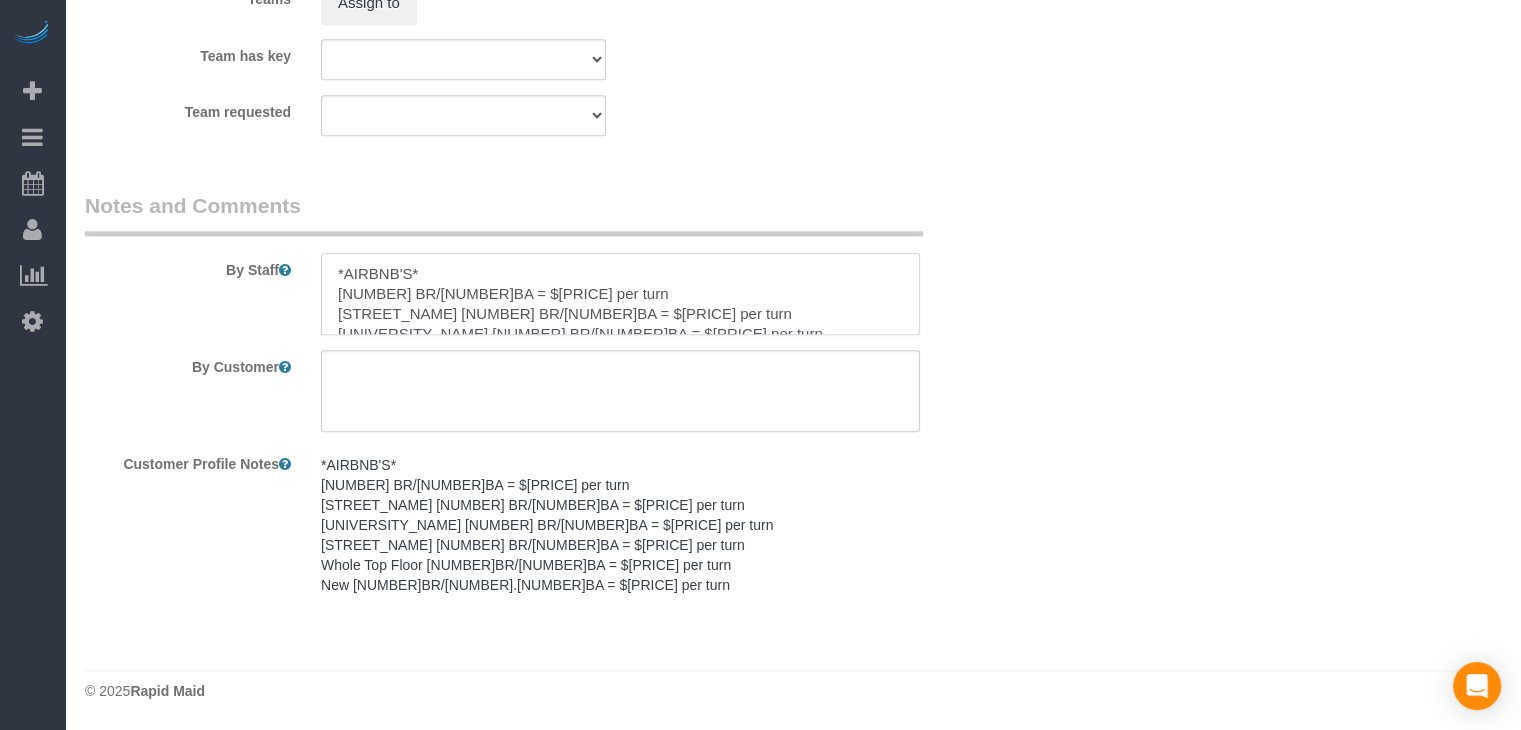 scroll, scrollTop: 68, scrollLeft: 0, axis: vertical 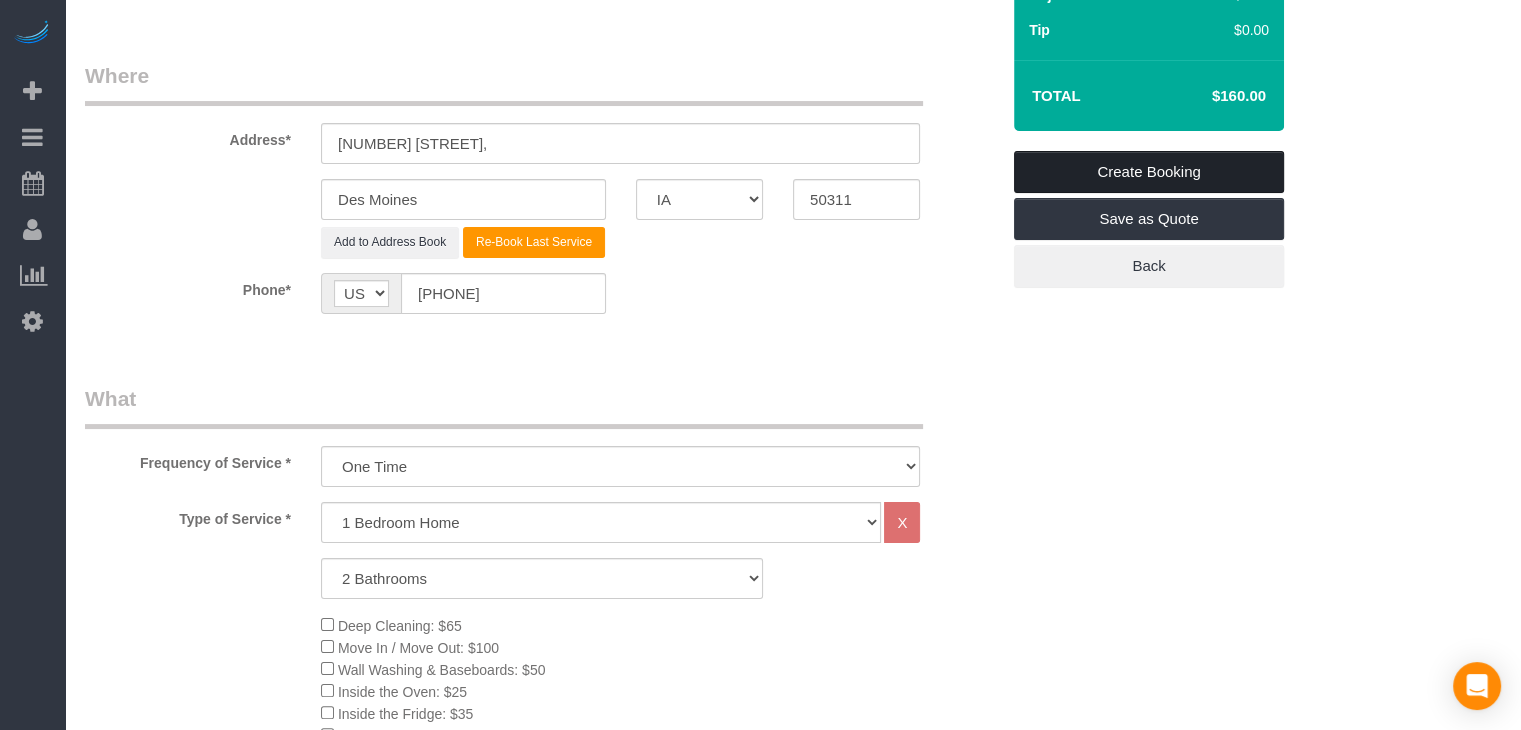 type on "*AIRBNB'S*
7 BR/3BA = $210 per turn
Cottage Grove 1 BR/1BA units = $70 per turn
Drake University Bungalow 1 BR/1BA = $70 per turn
Forest Ave 3 BR/1BA = $130 per turn
Whole Top Floor 2BR/2BA = $130 per turn
New 4BR/1.5BA = $160 per turn" 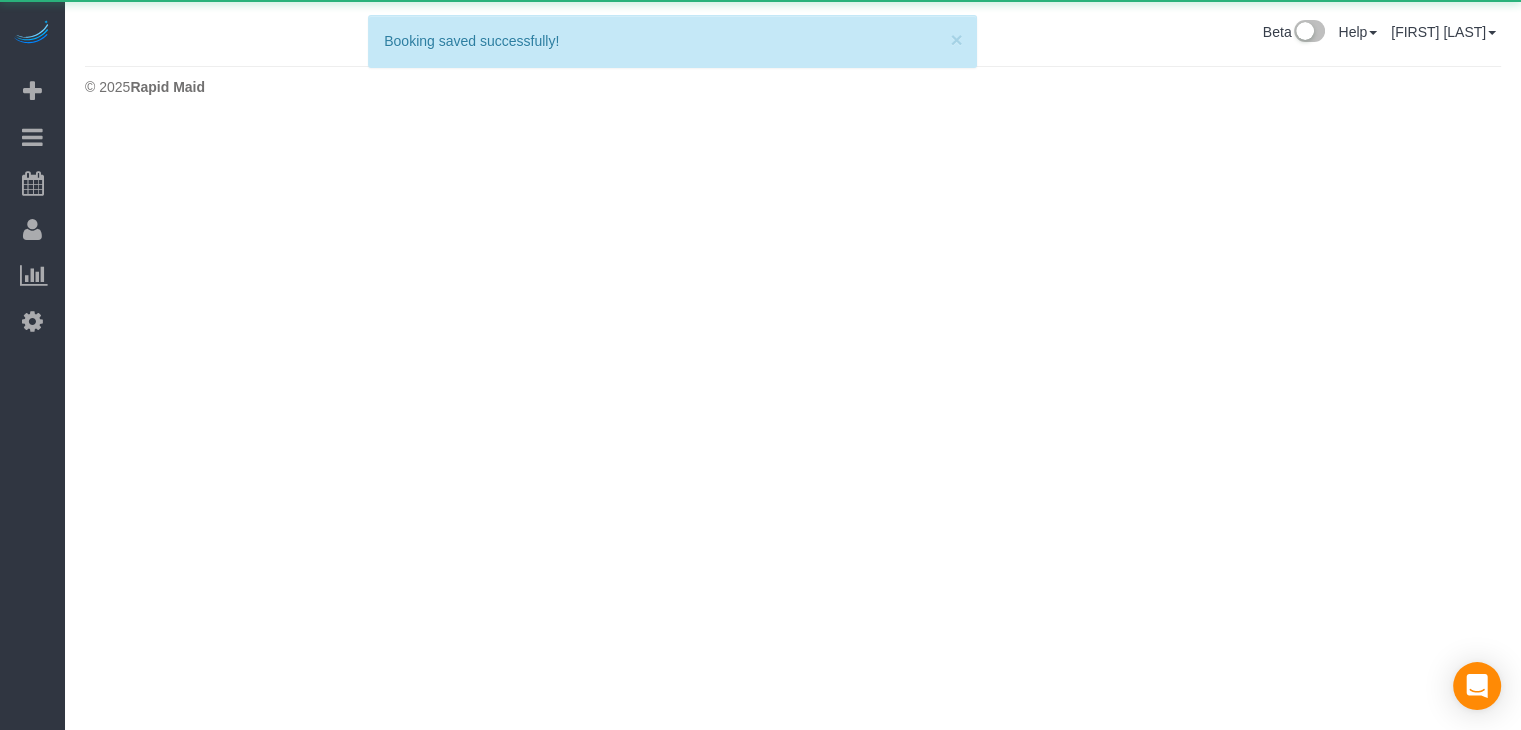 scroll, scrollTop: 0, scrollLeft: 0, axis: both 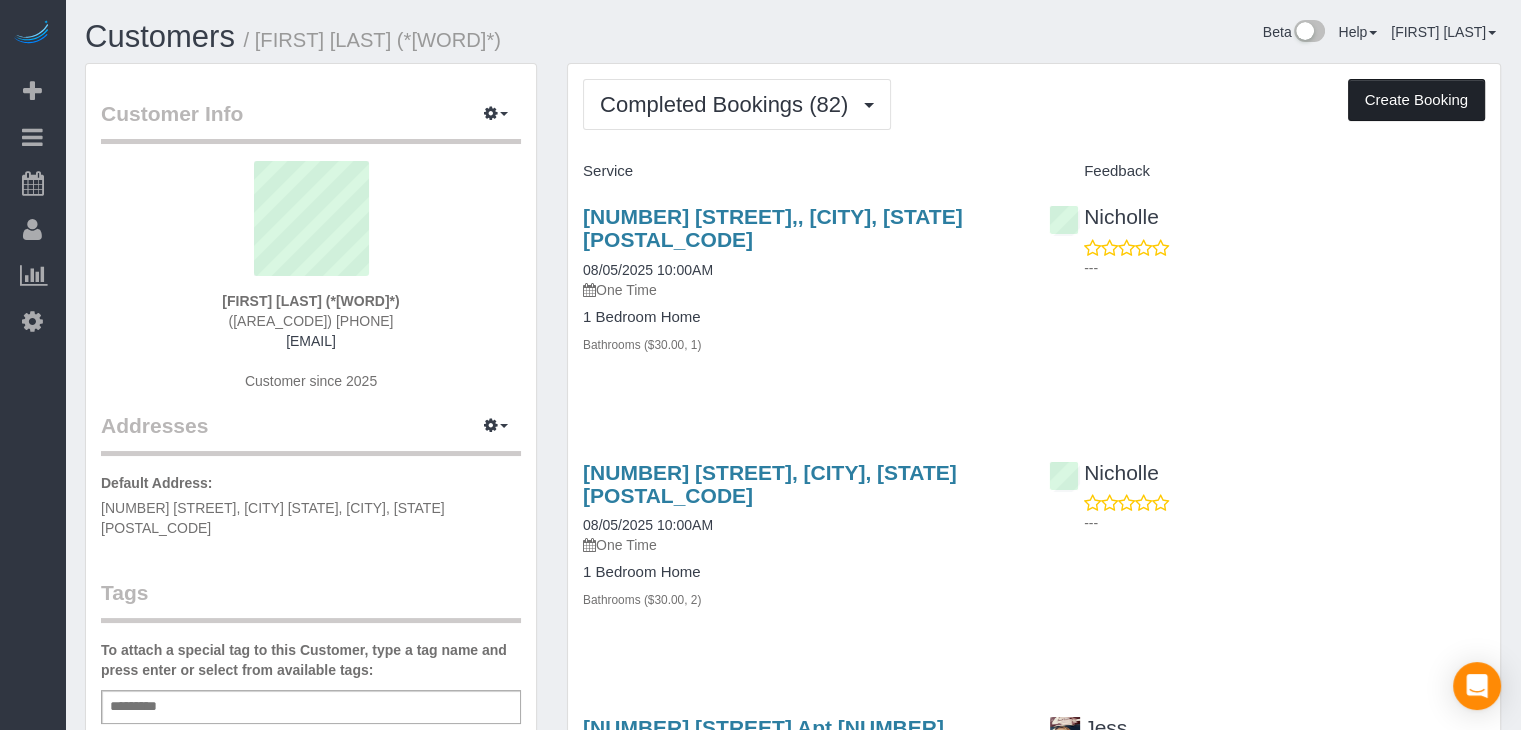 click on "Create Booking" at bounding box center (1416, 100) 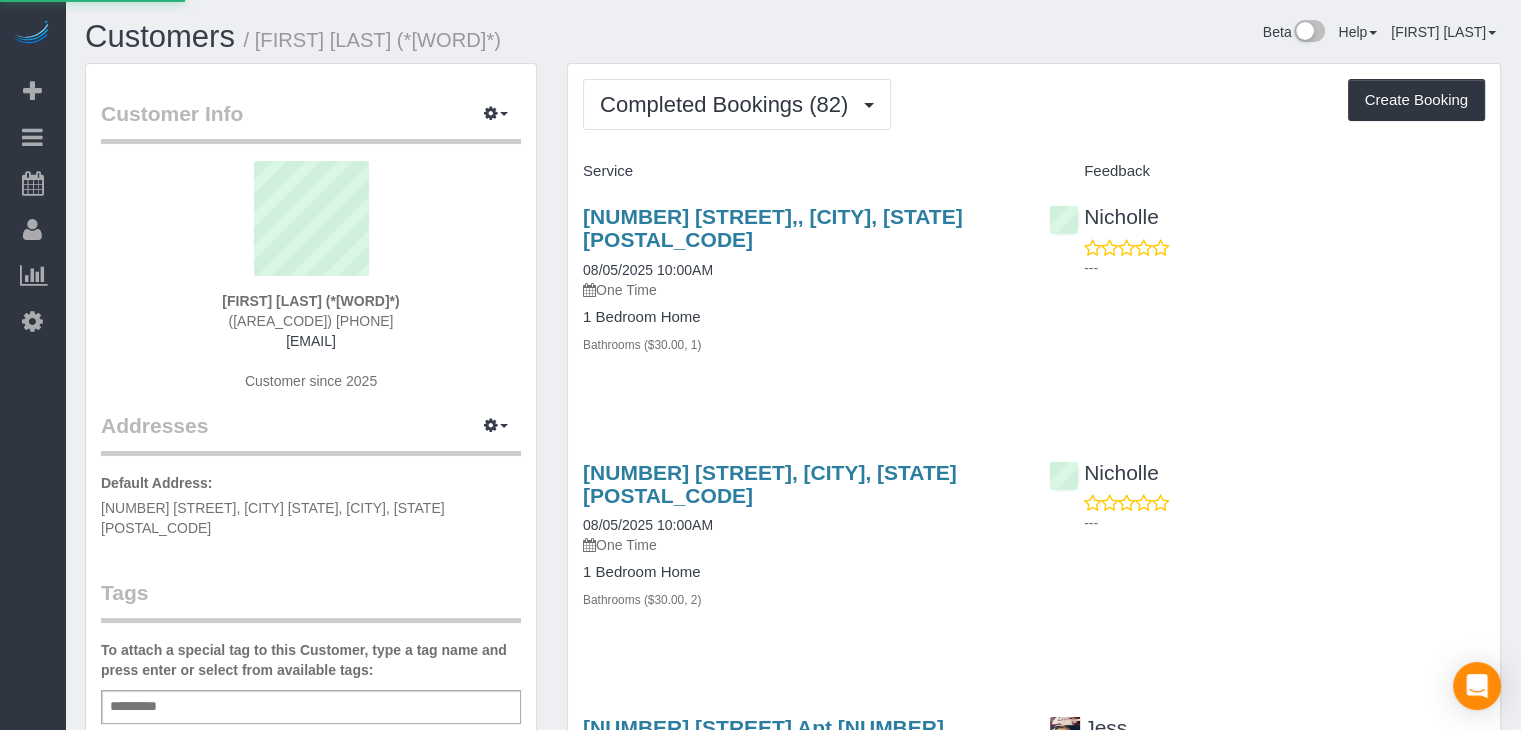 select on "IA" 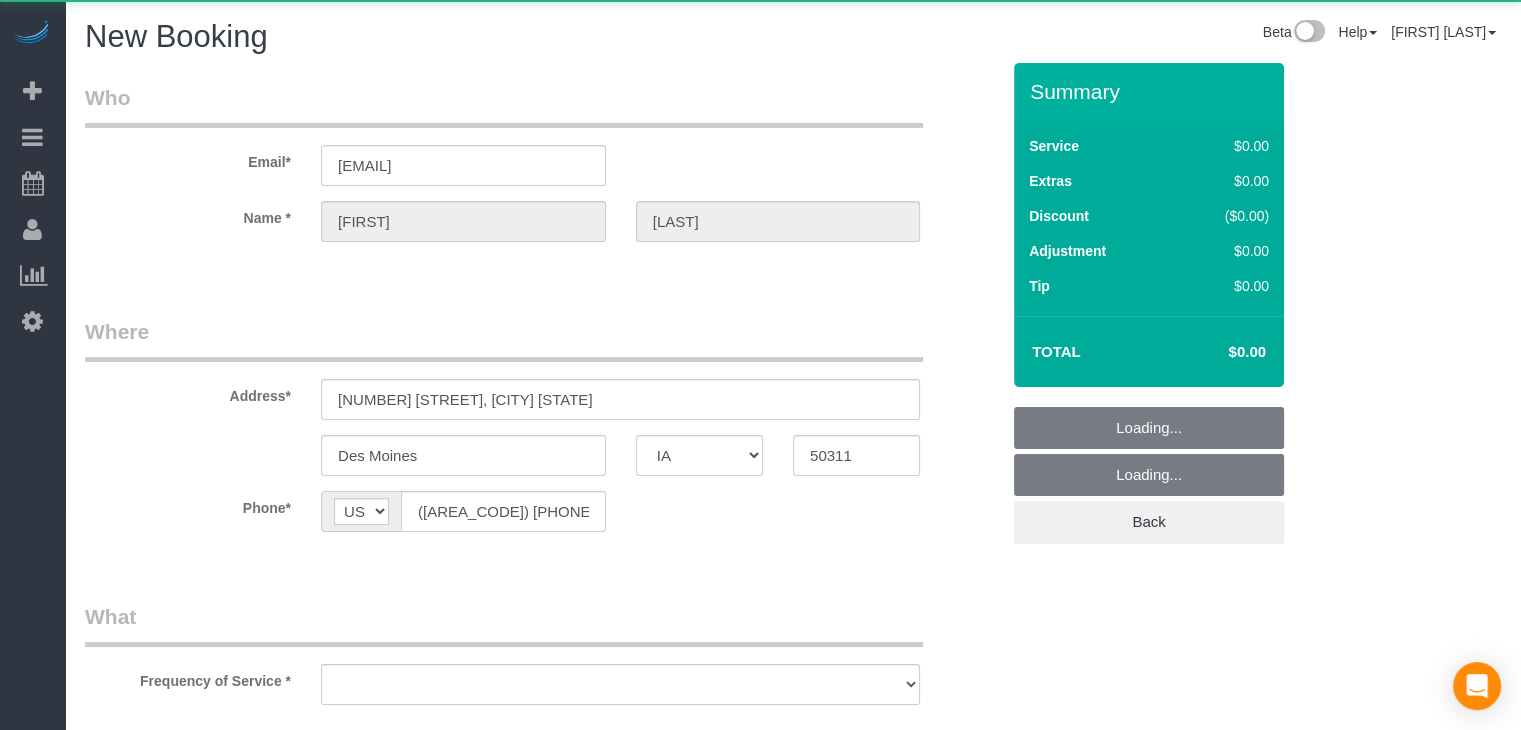 select on "object:[NUMBER]" 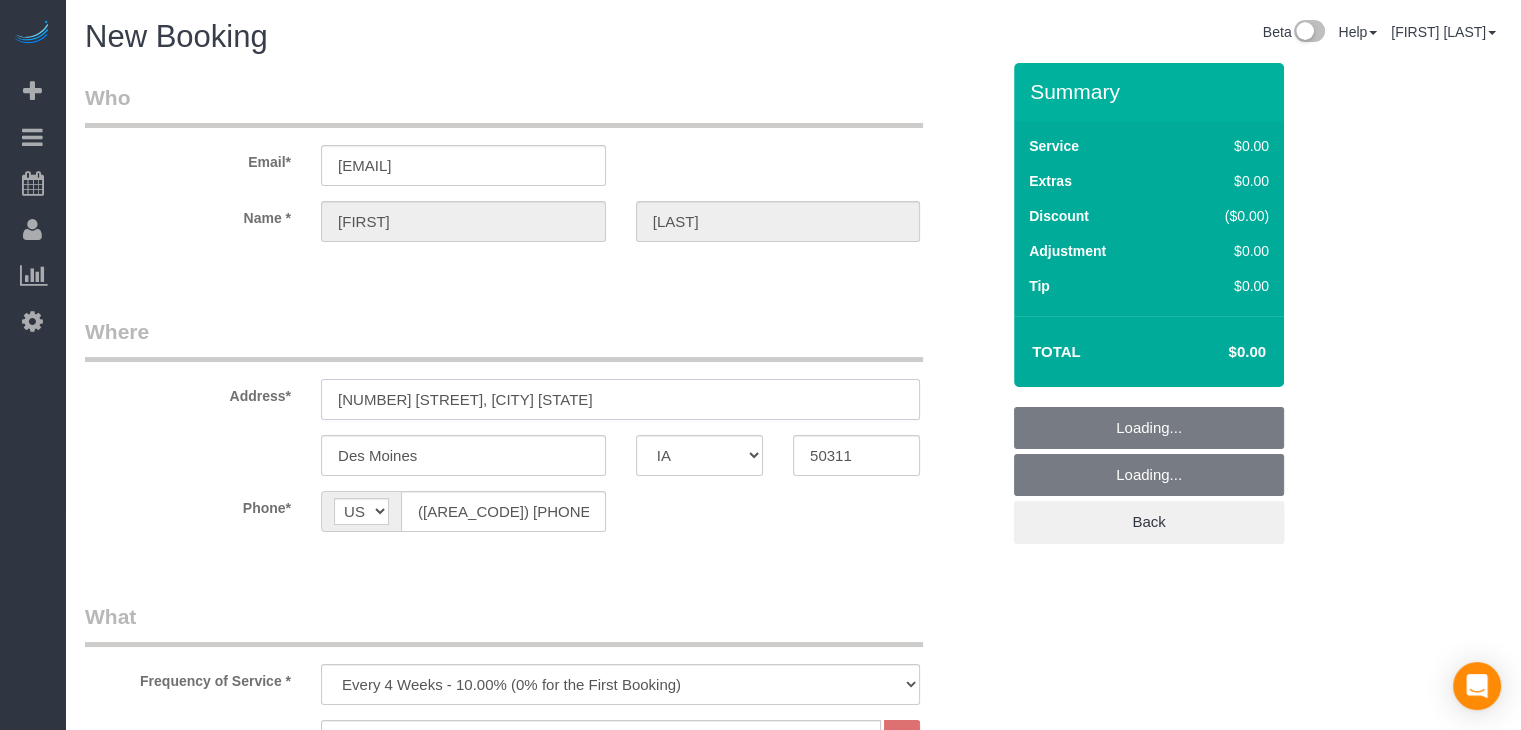 click on "[NUMBER] [STREET], [CITY] [STATE]" at bounding box center [620, 399] 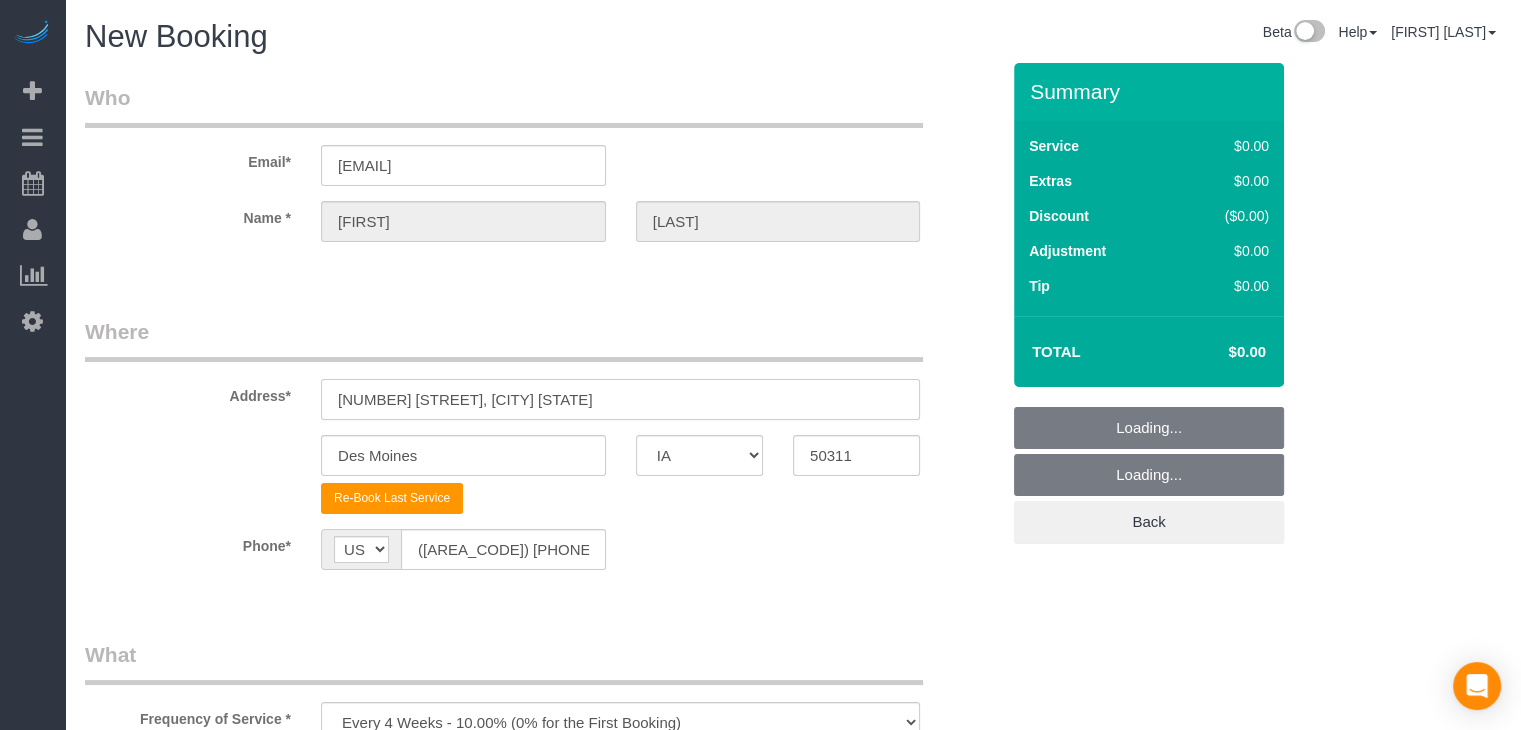 click on "[NUMBER] [STREET], [CITY] [STATE]" at bounding box center (620, 399) 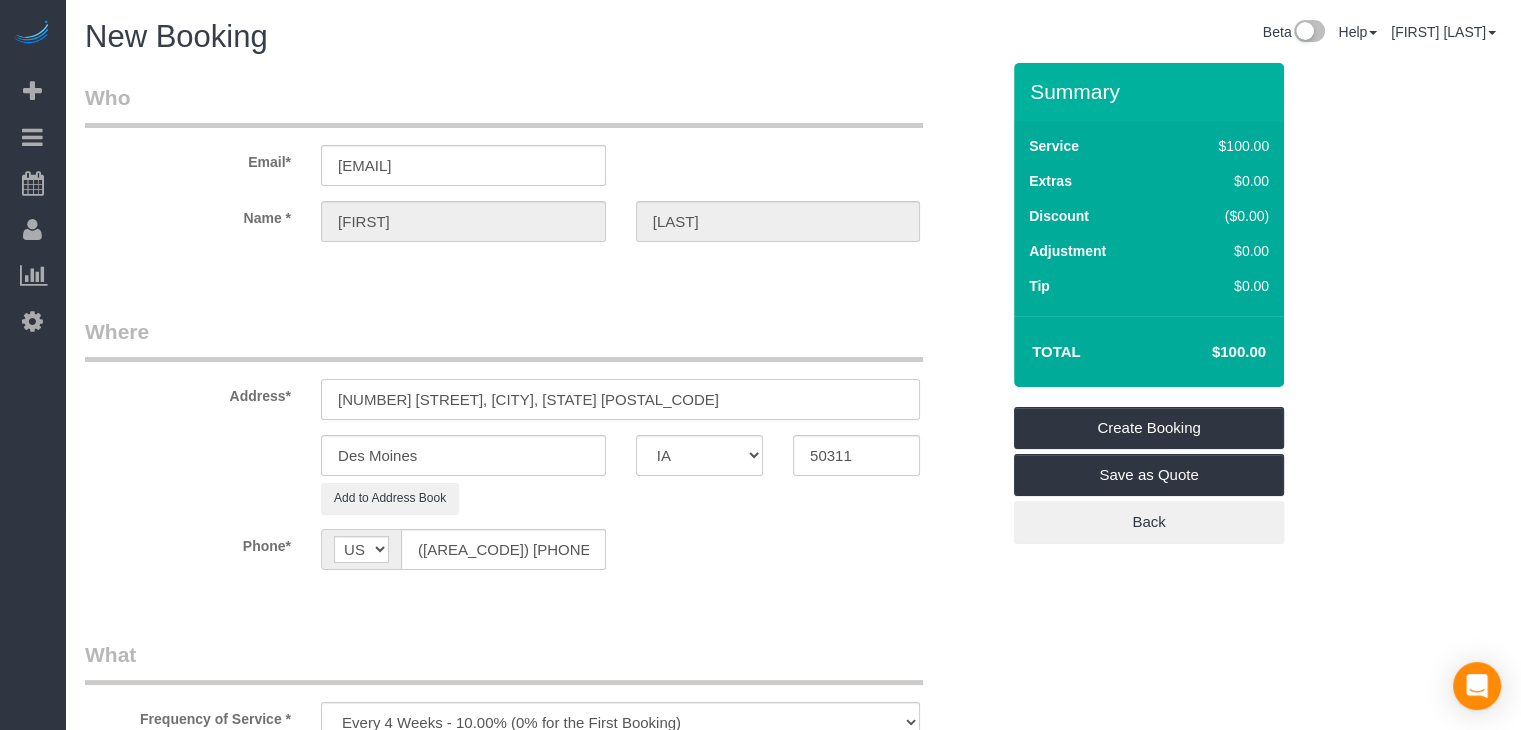 drag, startPoint x: 659, startPoint y: 398, endPoint x: 444, endPoint y: 389, distance: 215.1883 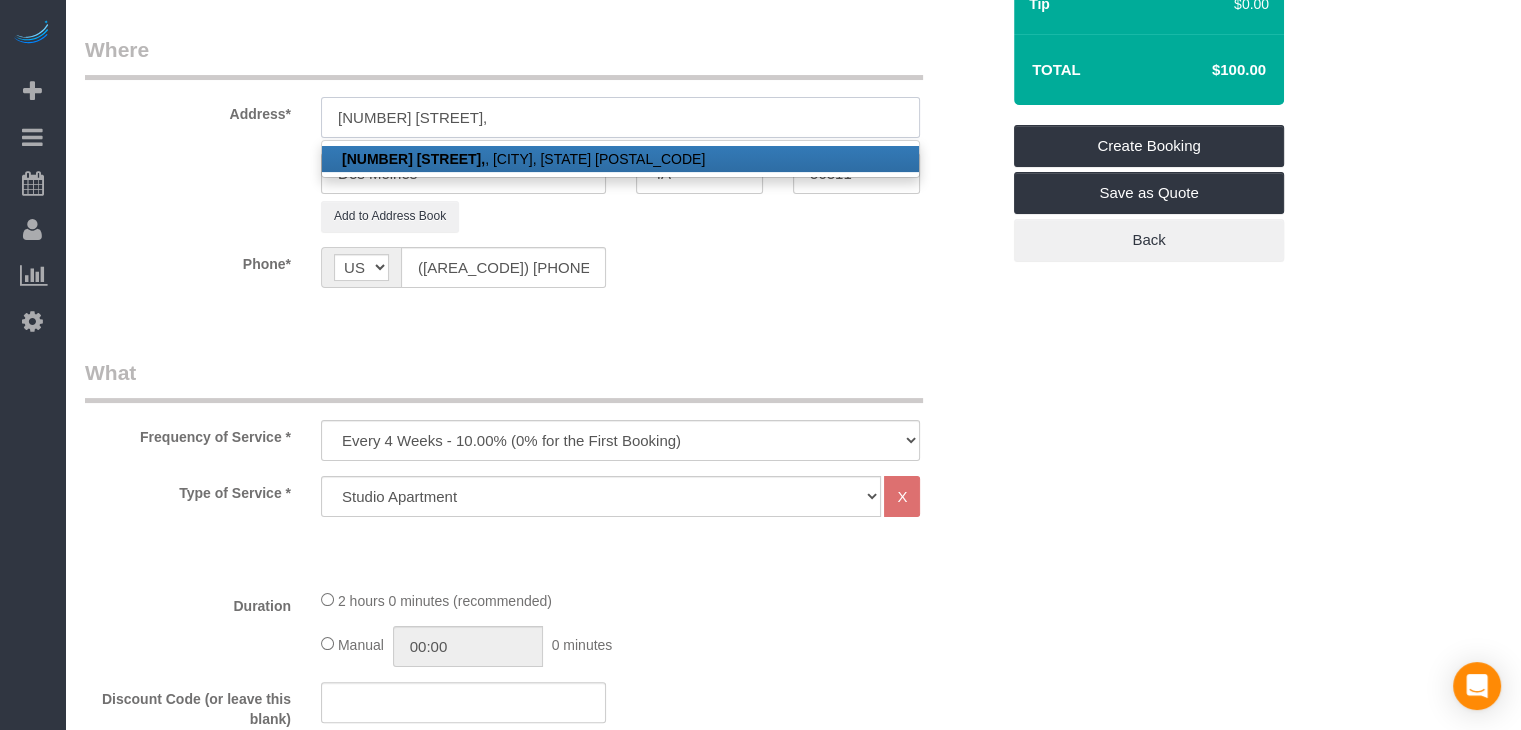 scroll, scrollTop: 364, scrollLeft: 0, axis: vertical 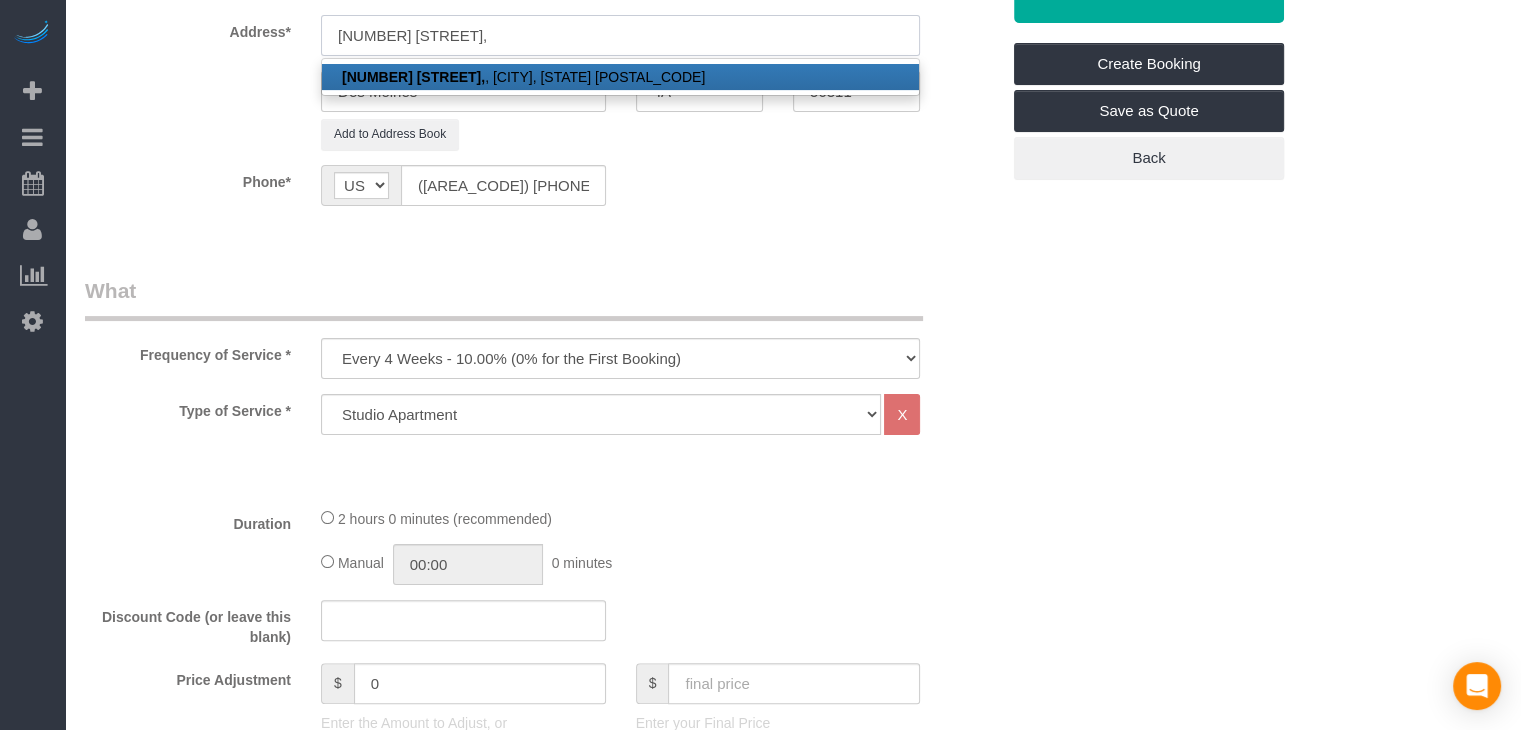 type on "[NUMBER] [STREET]," 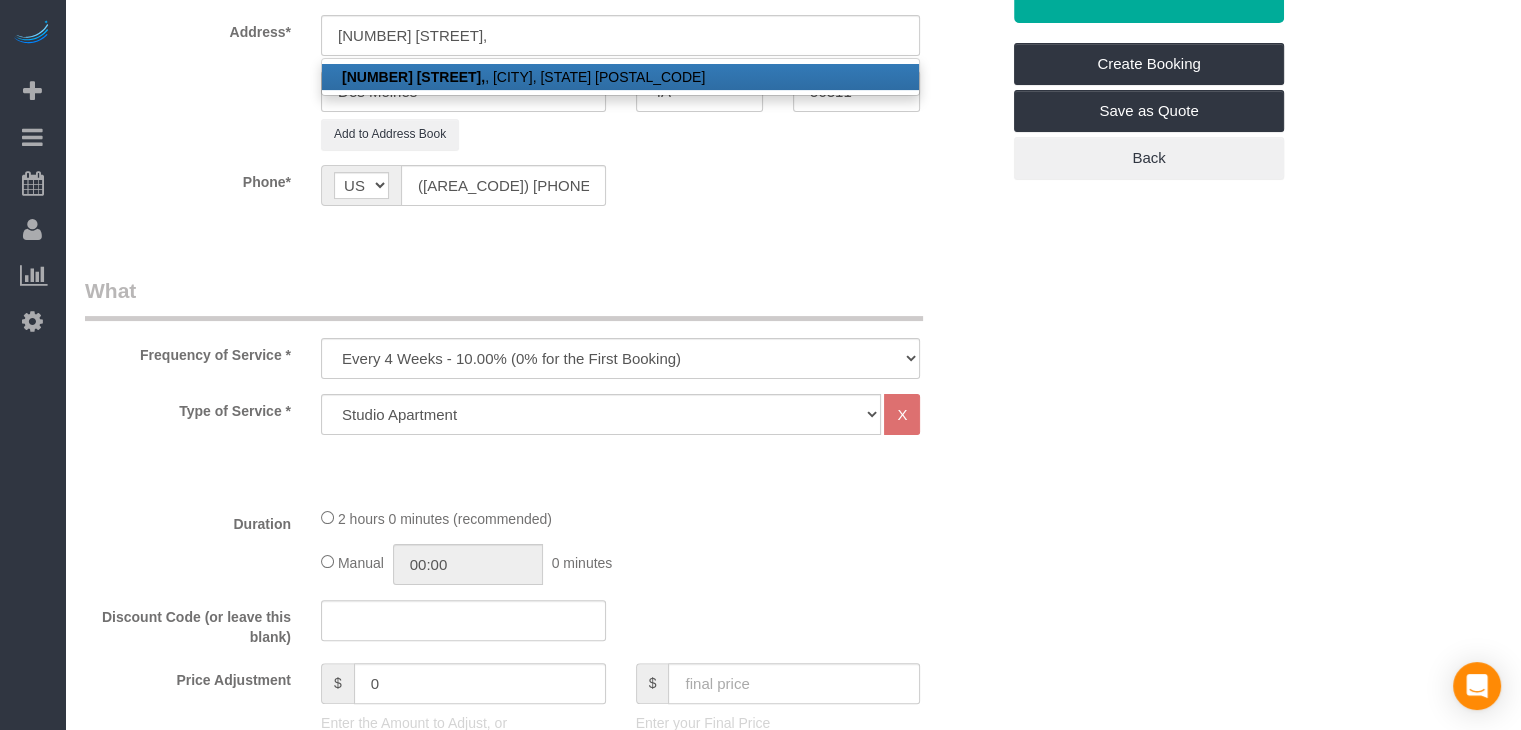click on "[NUMBER] [STREET], , [CITY], [STATE] [POSTAL_CODE]" at bounding box center (620, 77) 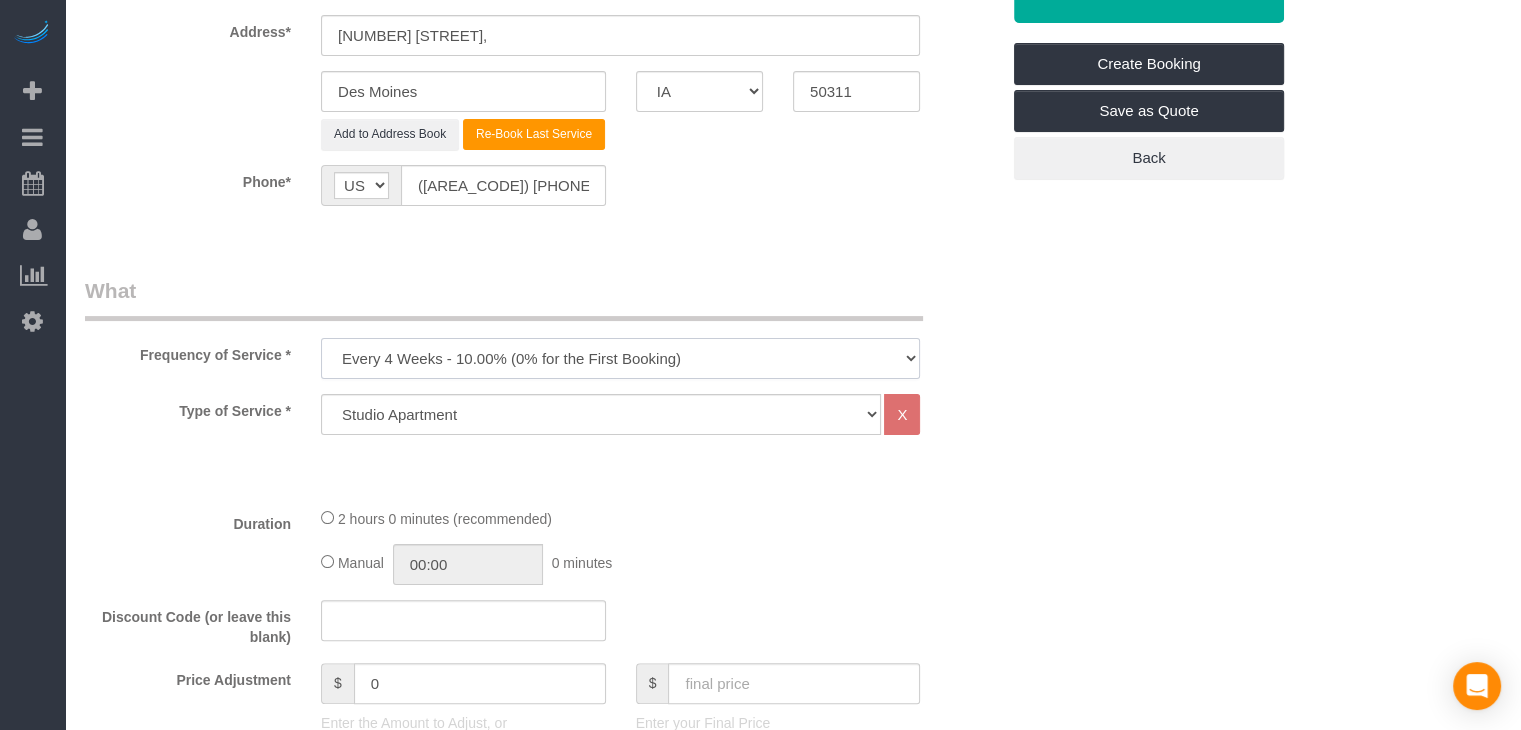 click on "Every 6 Weeks (0% for the First Booking) One Time Every 8 Weeks (0% for the First Booking) Every 4 Weeks - 10.00% (0% for the First Booking) Every 3 Weeks - 12.00% (0% for the First Booking) Every 2 Weeks - 15.00% (0% for the First Booking) Weekly - 20.00% (0% for the First Booking)" at bounding box center (620, 358) 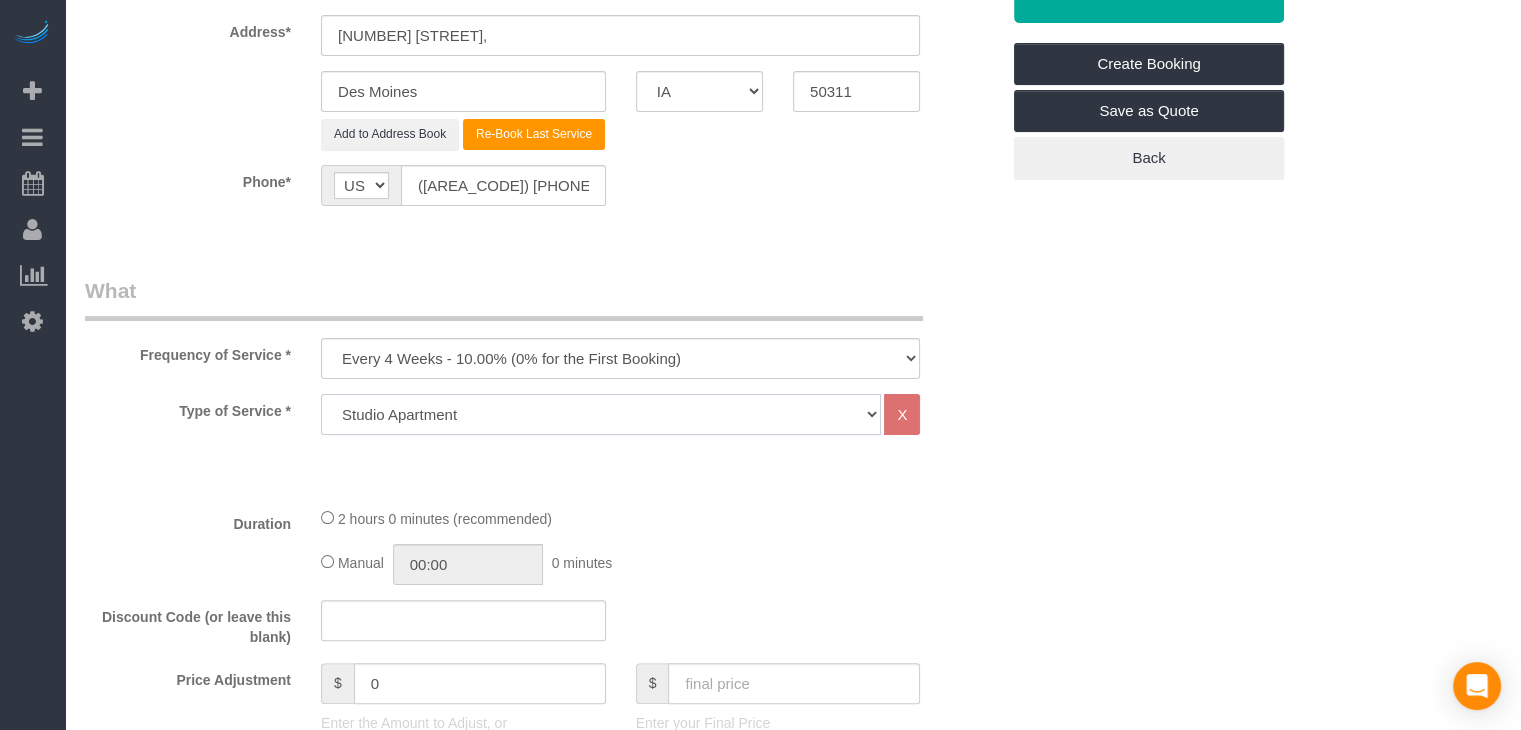click on "Studio Apartment 1 Bedroom Home 2 Bedroom Home 3 Bedroom Home 4 Bedroom Home 5 Bedroom Home 6 Bedroom Home 7 Bedroom Home Hourly Cleaning Hazard/Emergency Cleaning General Maintenance" 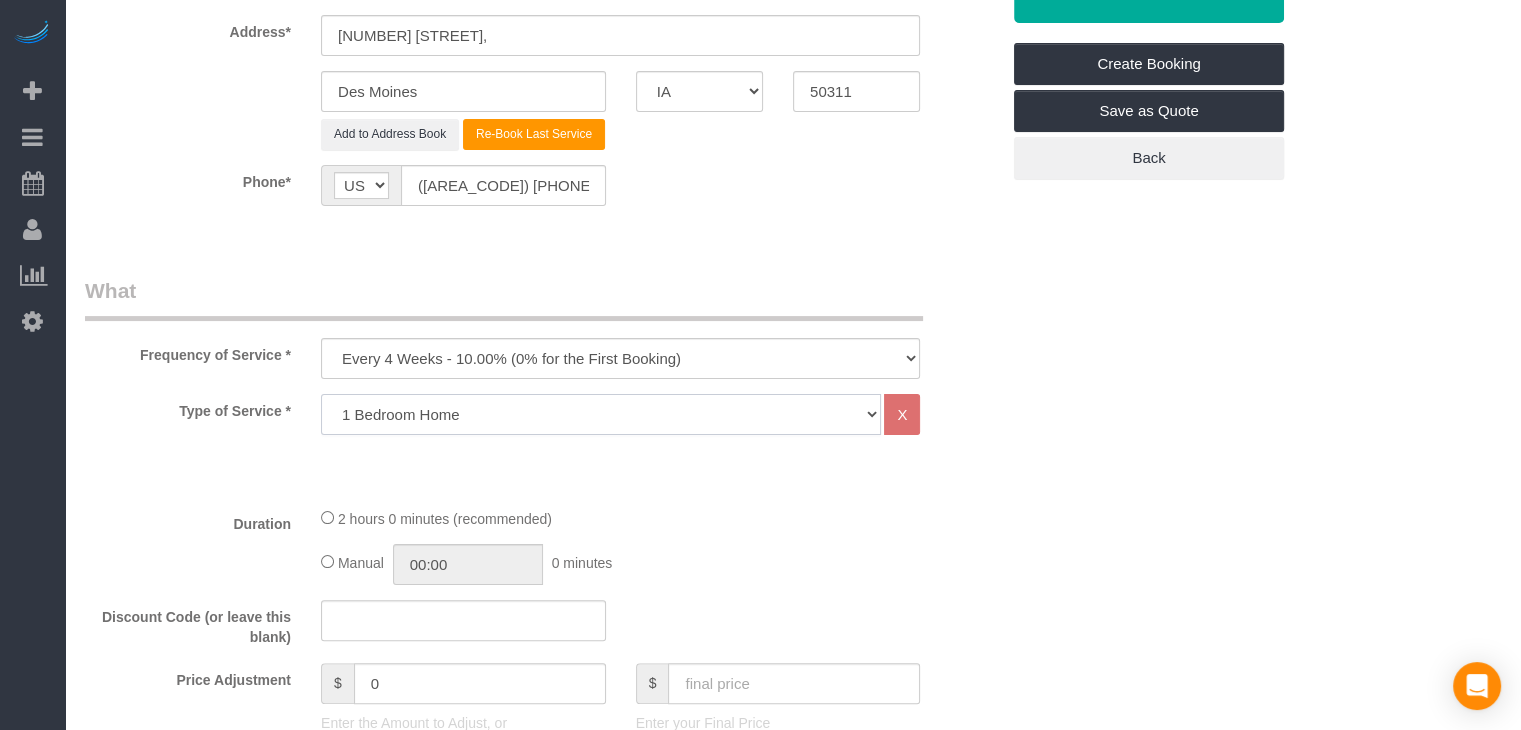 click on "Studio Apartment 1 Bedroom Home 2 Bedroom Home 3 Bedroom Home 4 Bedroom Home 5 Bedroom Home 6 Bedroom Home 7 Bedroom Home Hourly Cleaning Hazard/Emergency Cleaning General Maintenance" 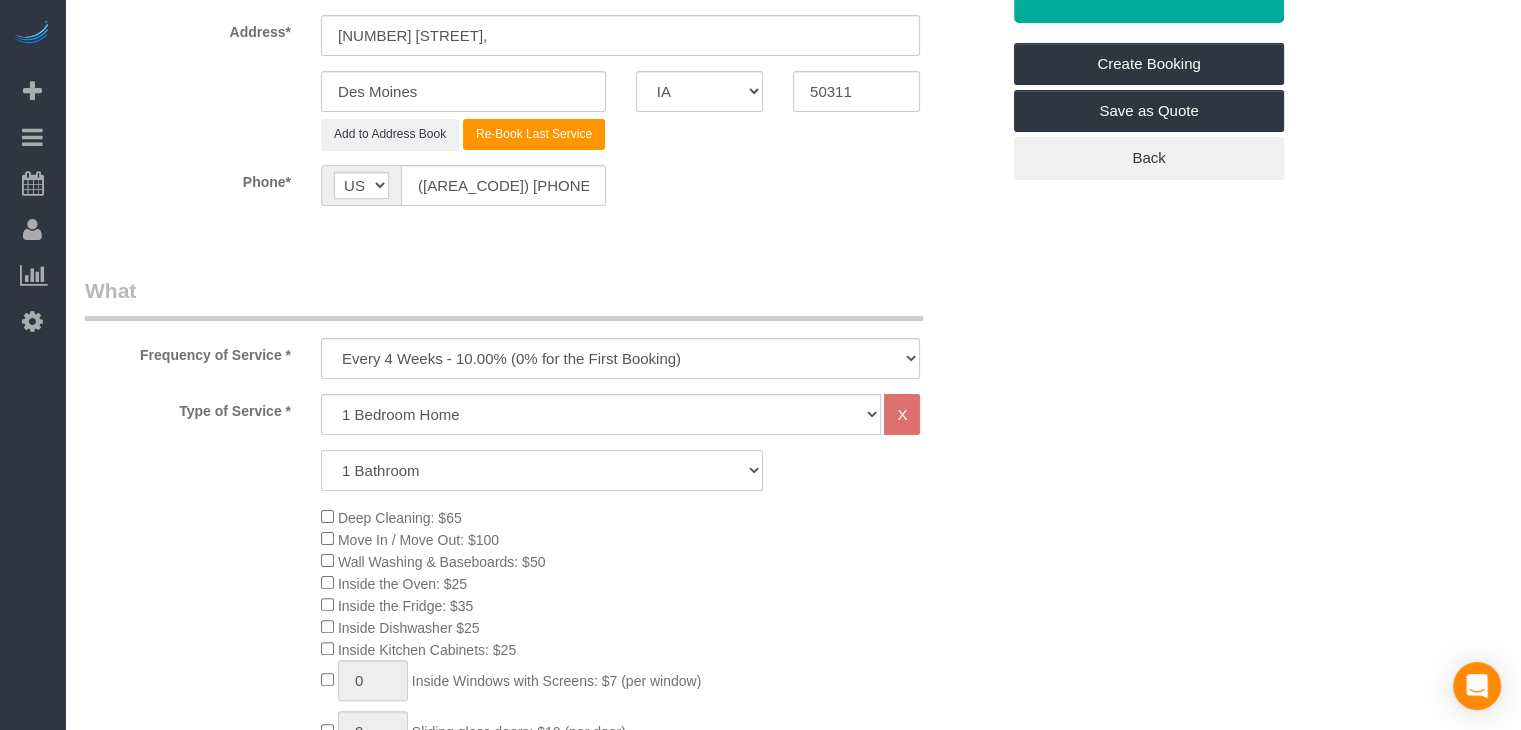 drag, startPoint x: 520, startPoint y: 469, endPoint x: 518, endPoint y: 484, distance: 15.132746 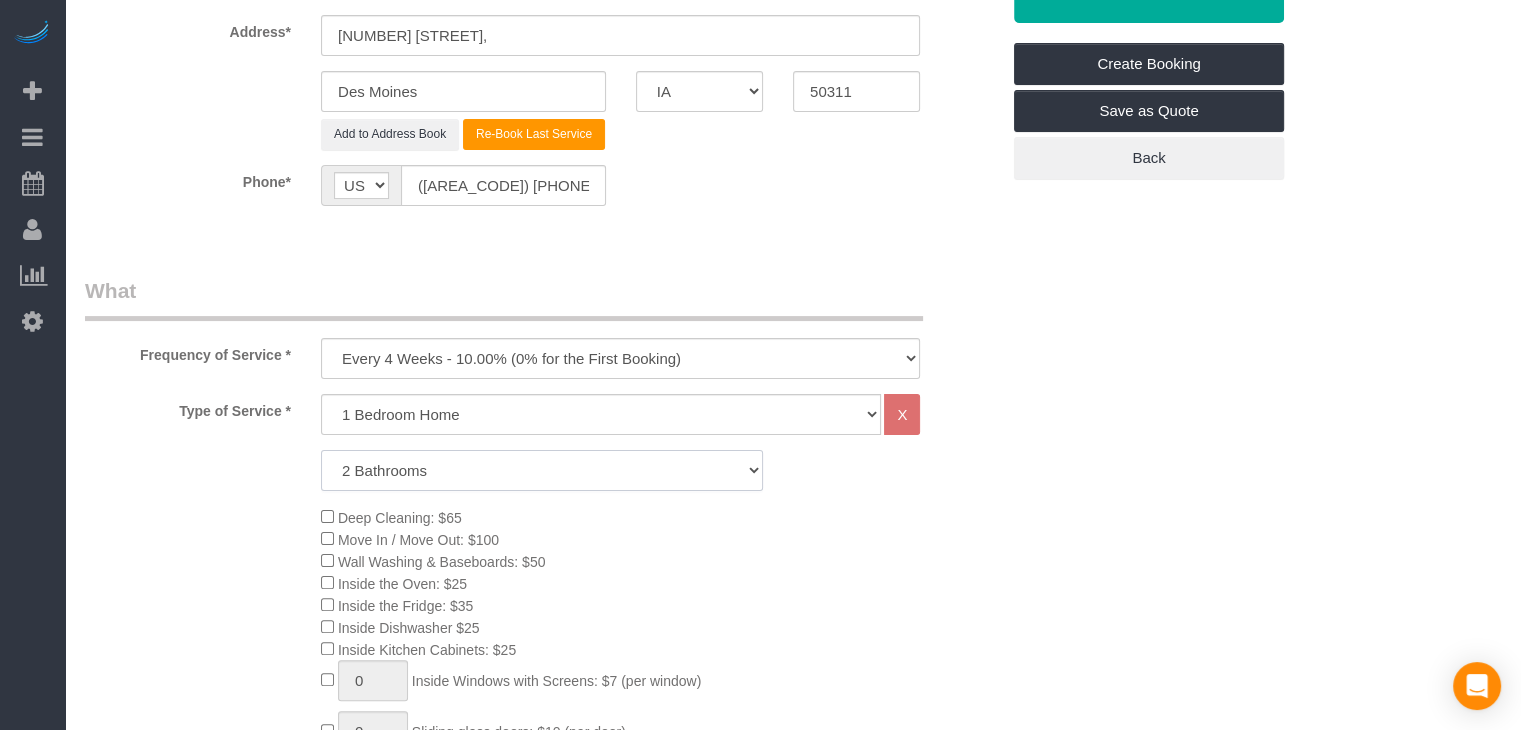 click on "1 Bathroom
2 Bathrooms
3 Bathrooms
4 Bathrooms
5 Bathrooms
6 Bathrooms" 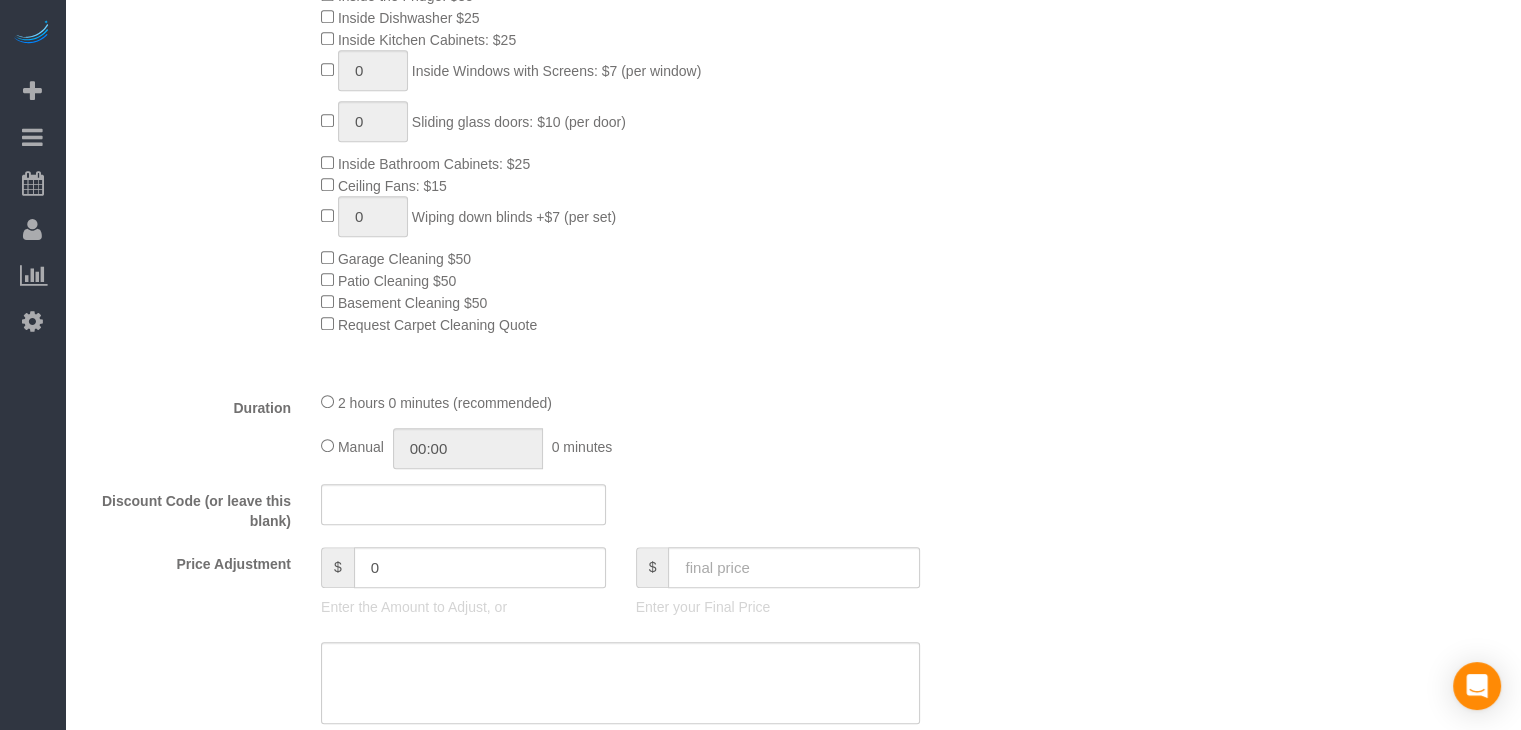 scroll, scrollTop: 1086, scrollLeft: 0, axis: vertical 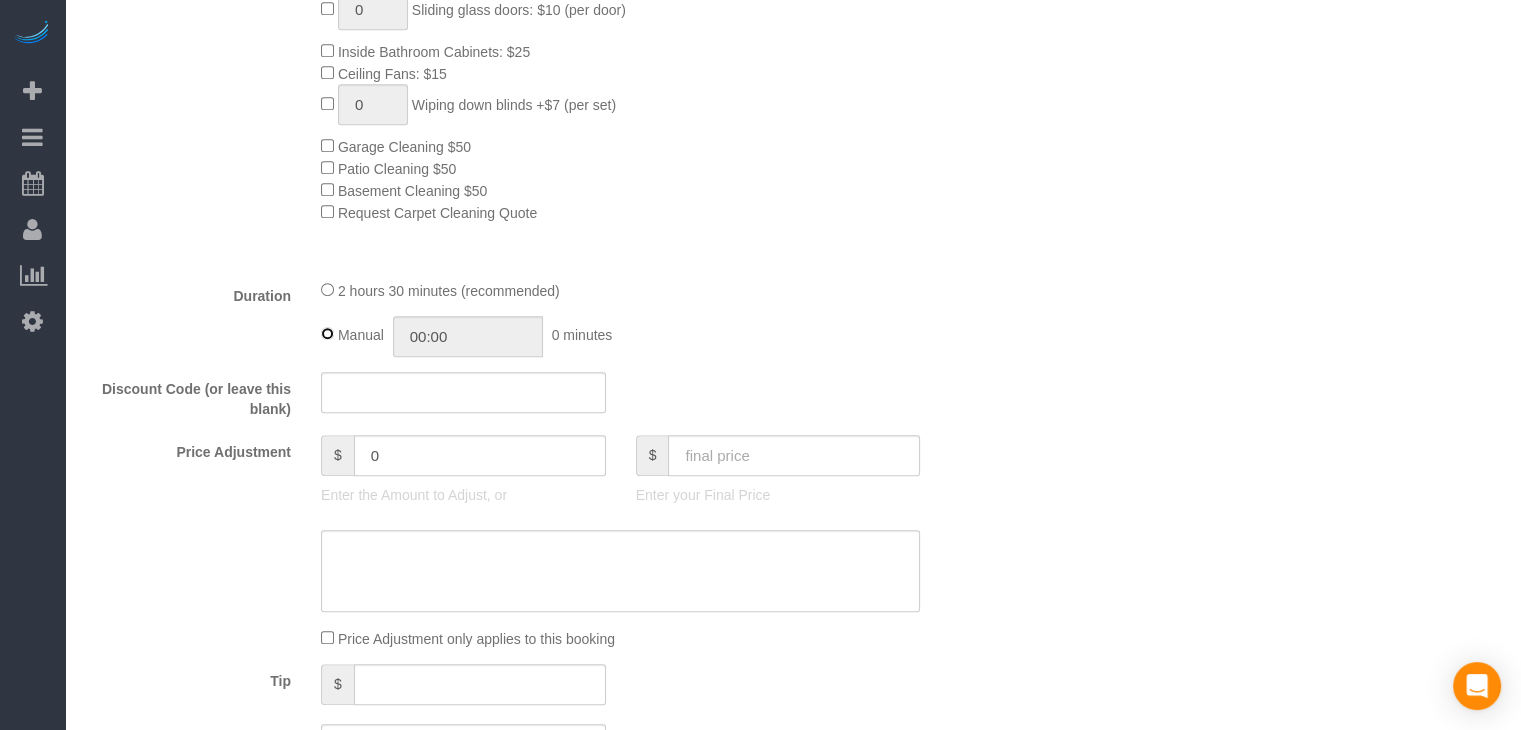 type on "02:30" 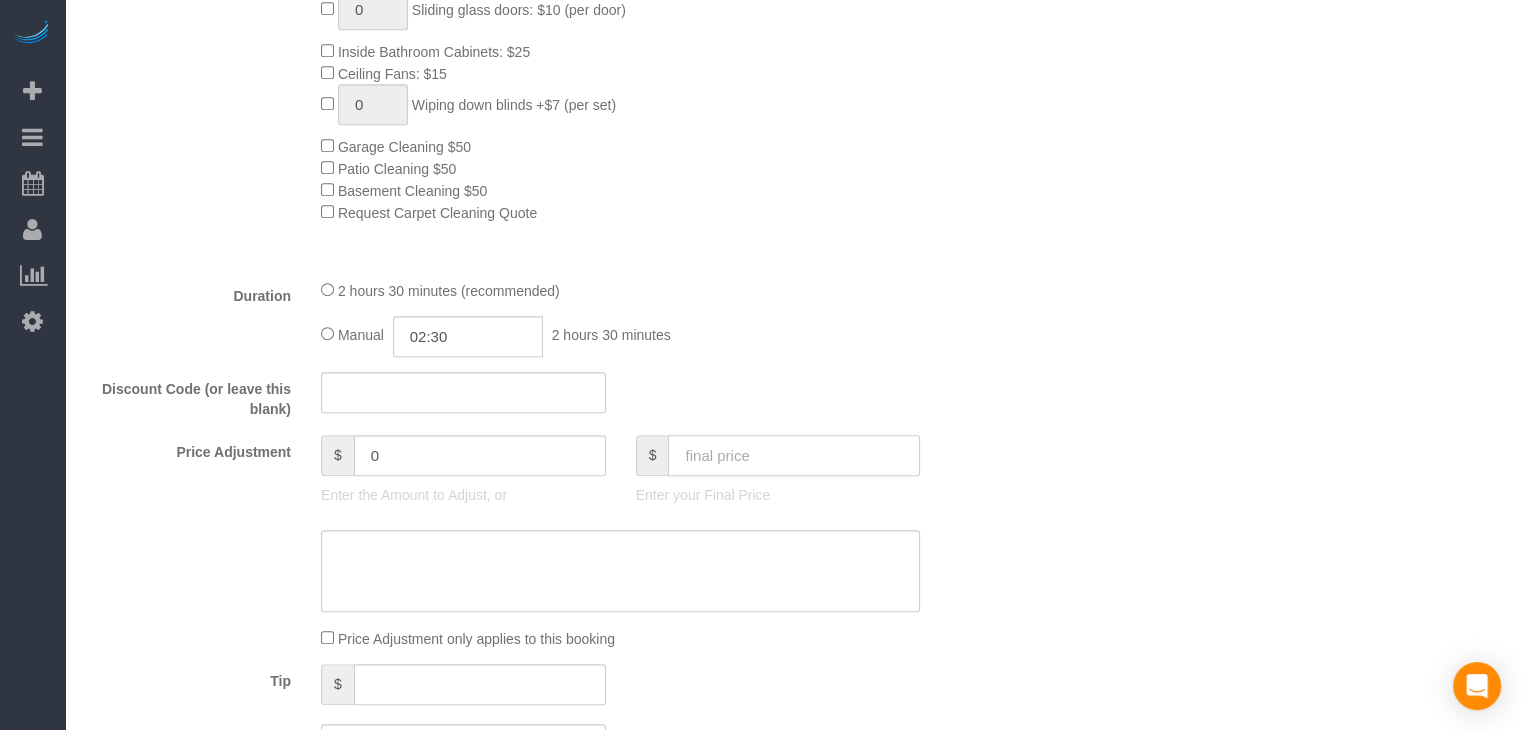 click 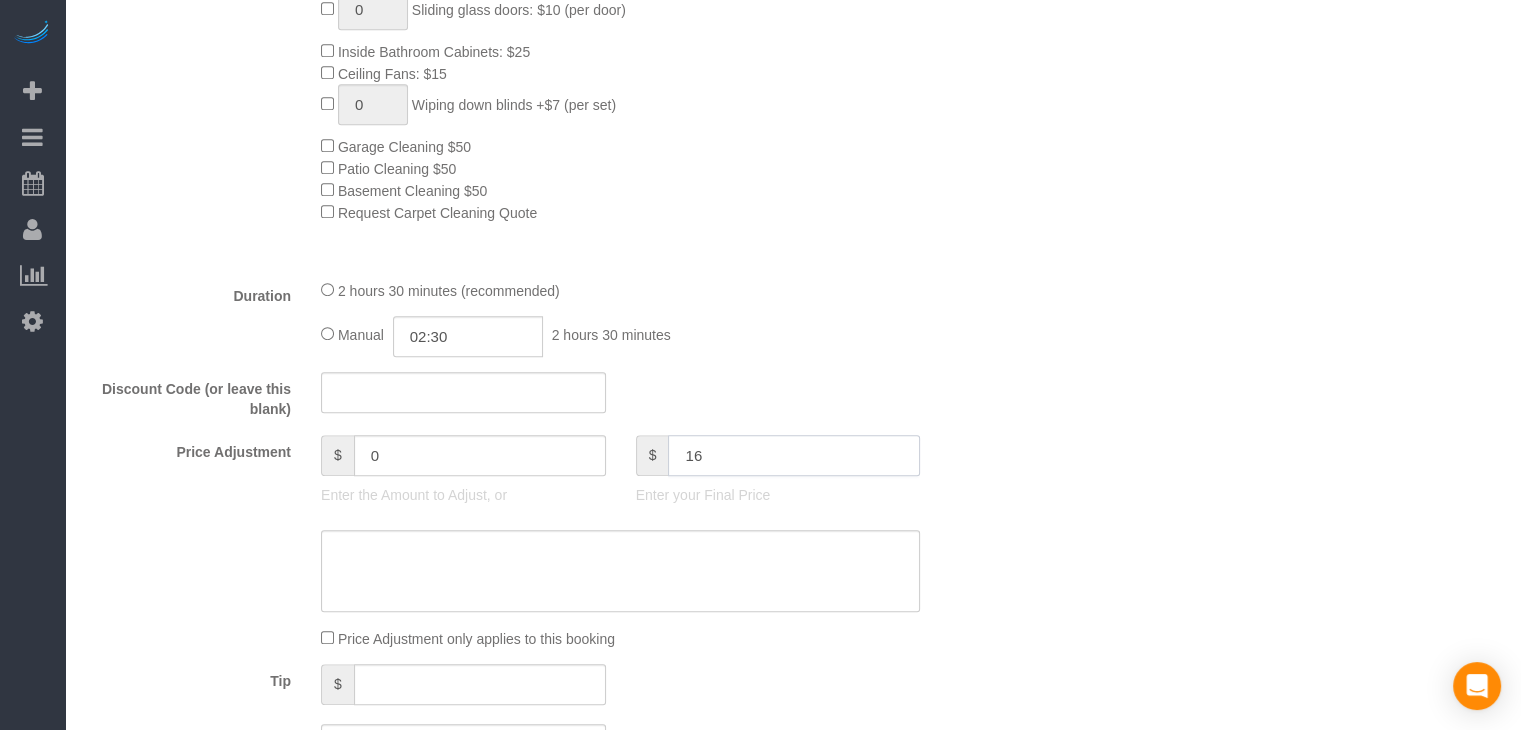 type on "160" 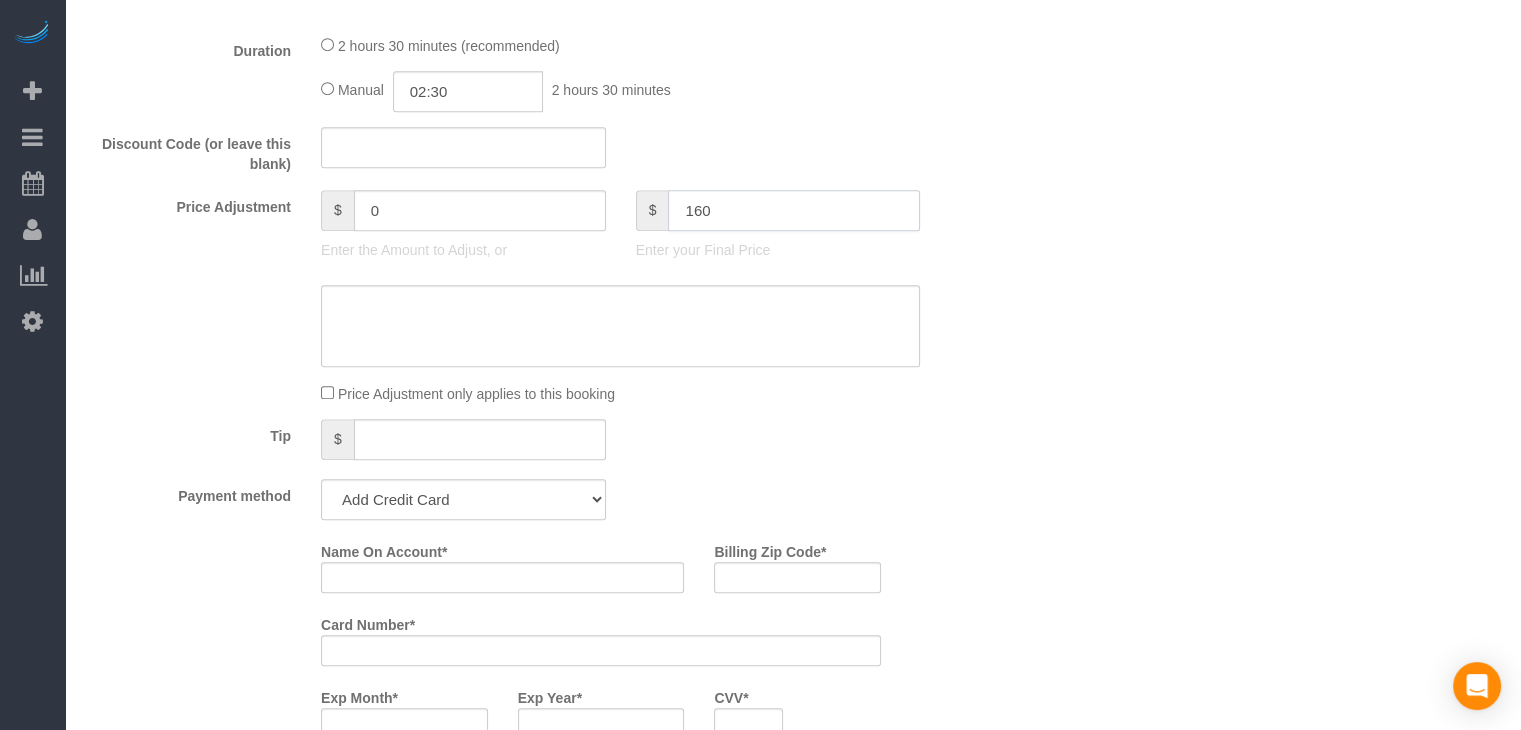 scroll, scrollTop: 1573, scrollLeft: 0, axis: vertical 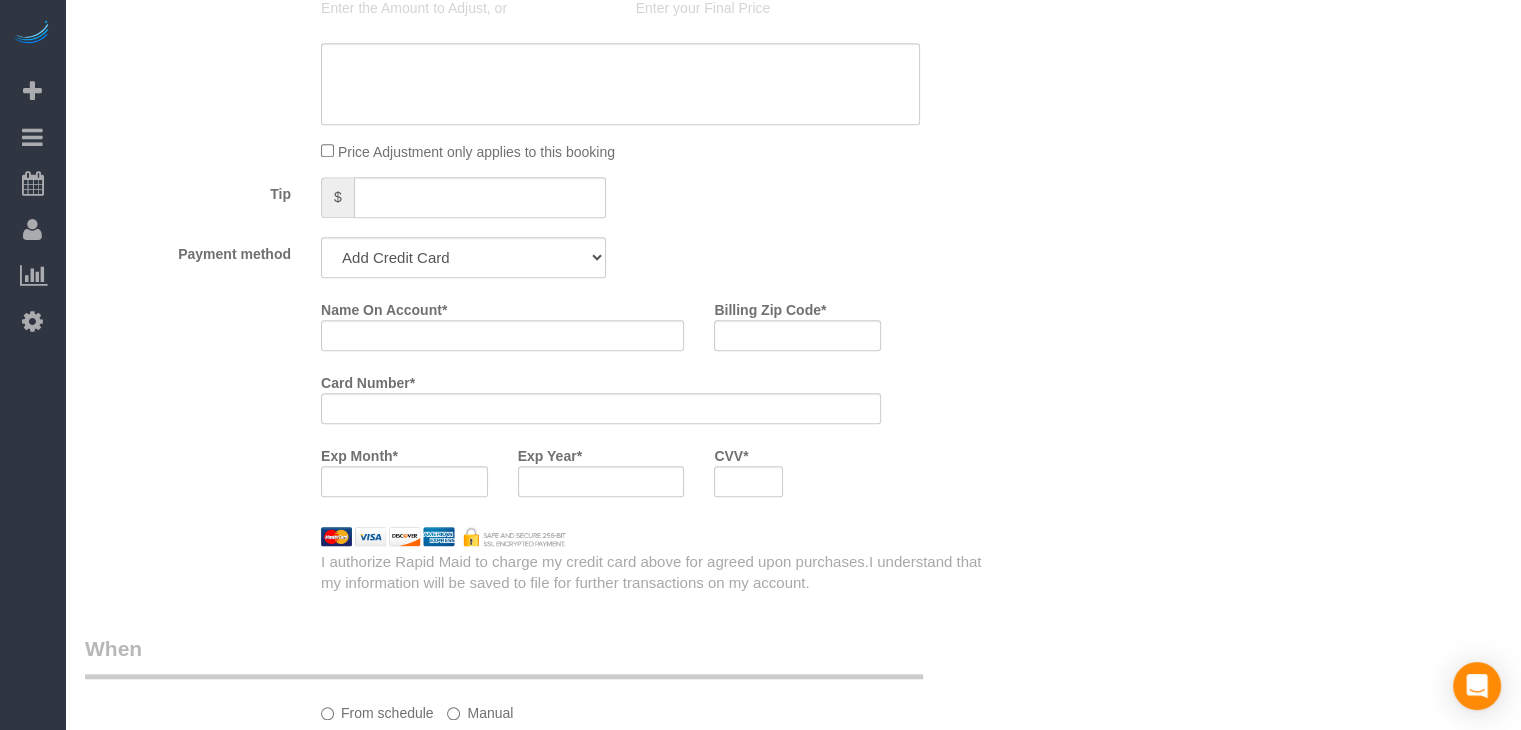 type on "-9" 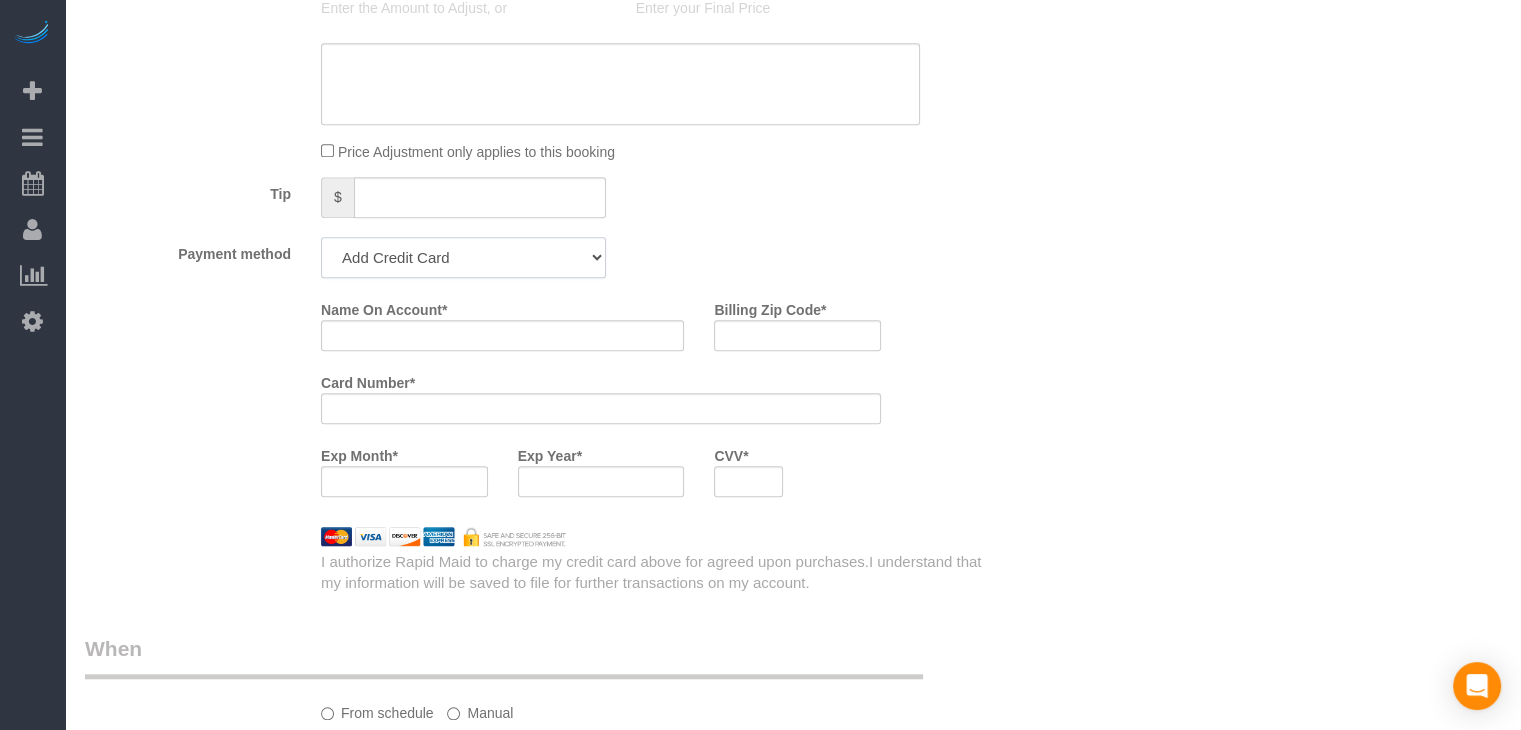 click on "Add Credit Card Cash Check Paypal" 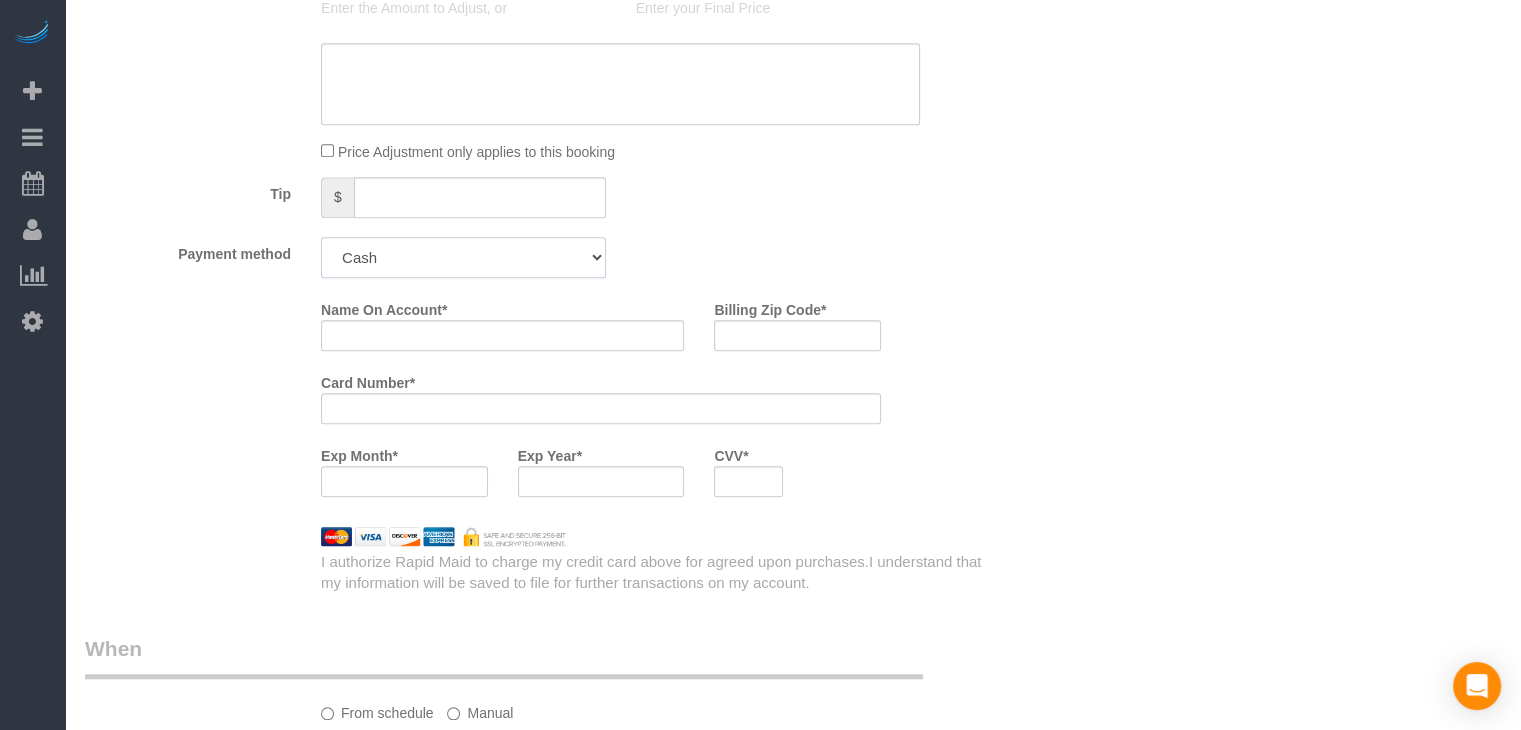 click on "Add Credit Card Cash Check Paypal" 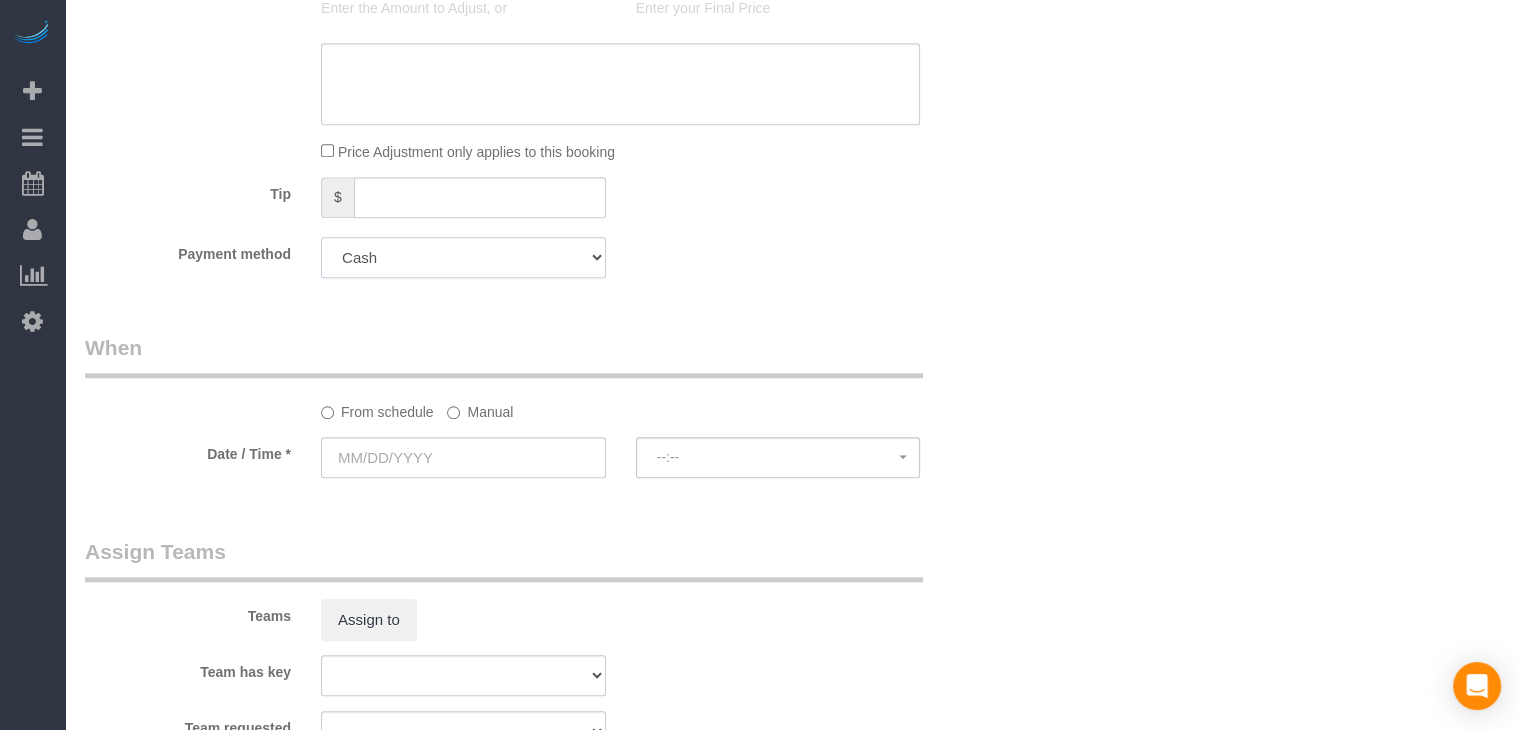 click on "Add Credit Card Cash Check Paypal" 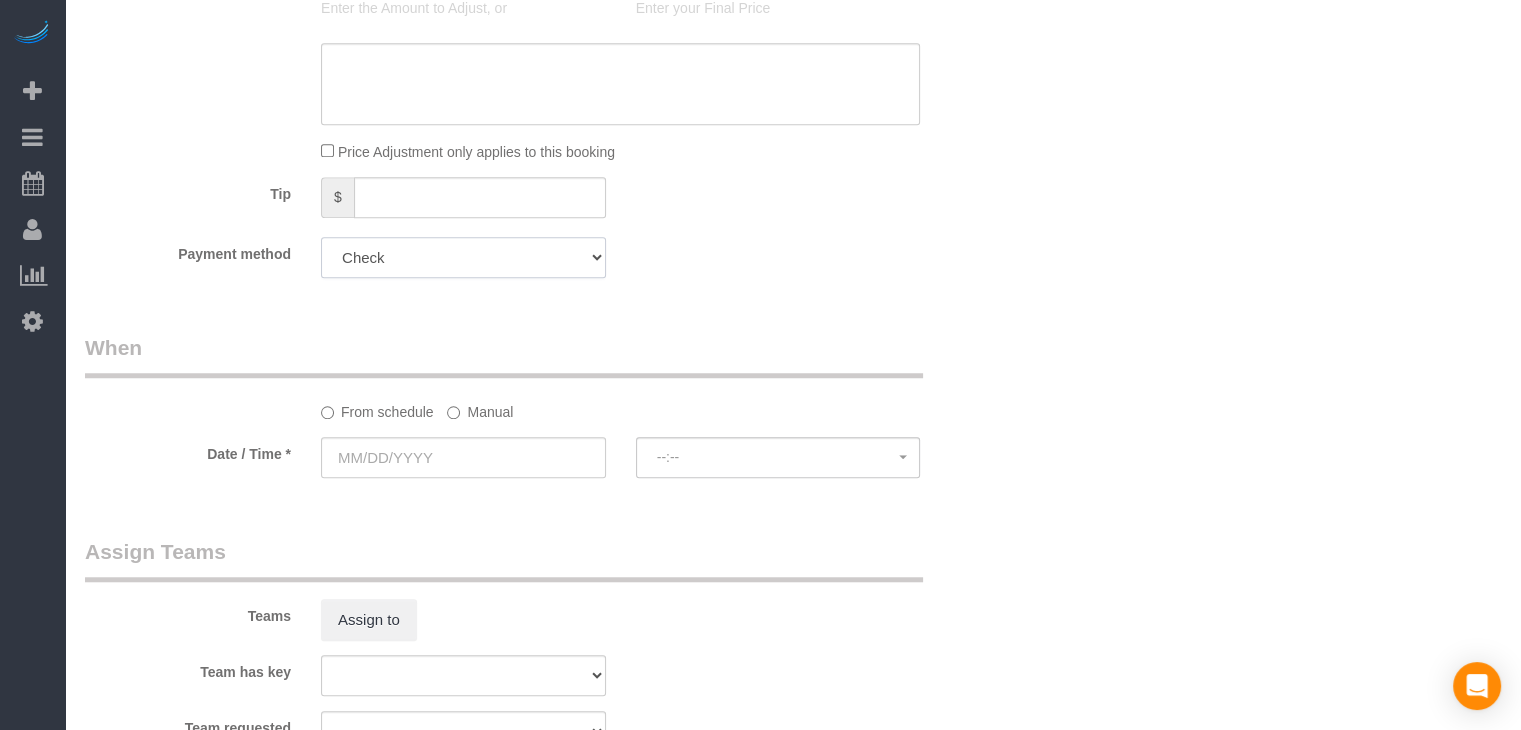 click on "Add Credit Card Cash Check Paypal" 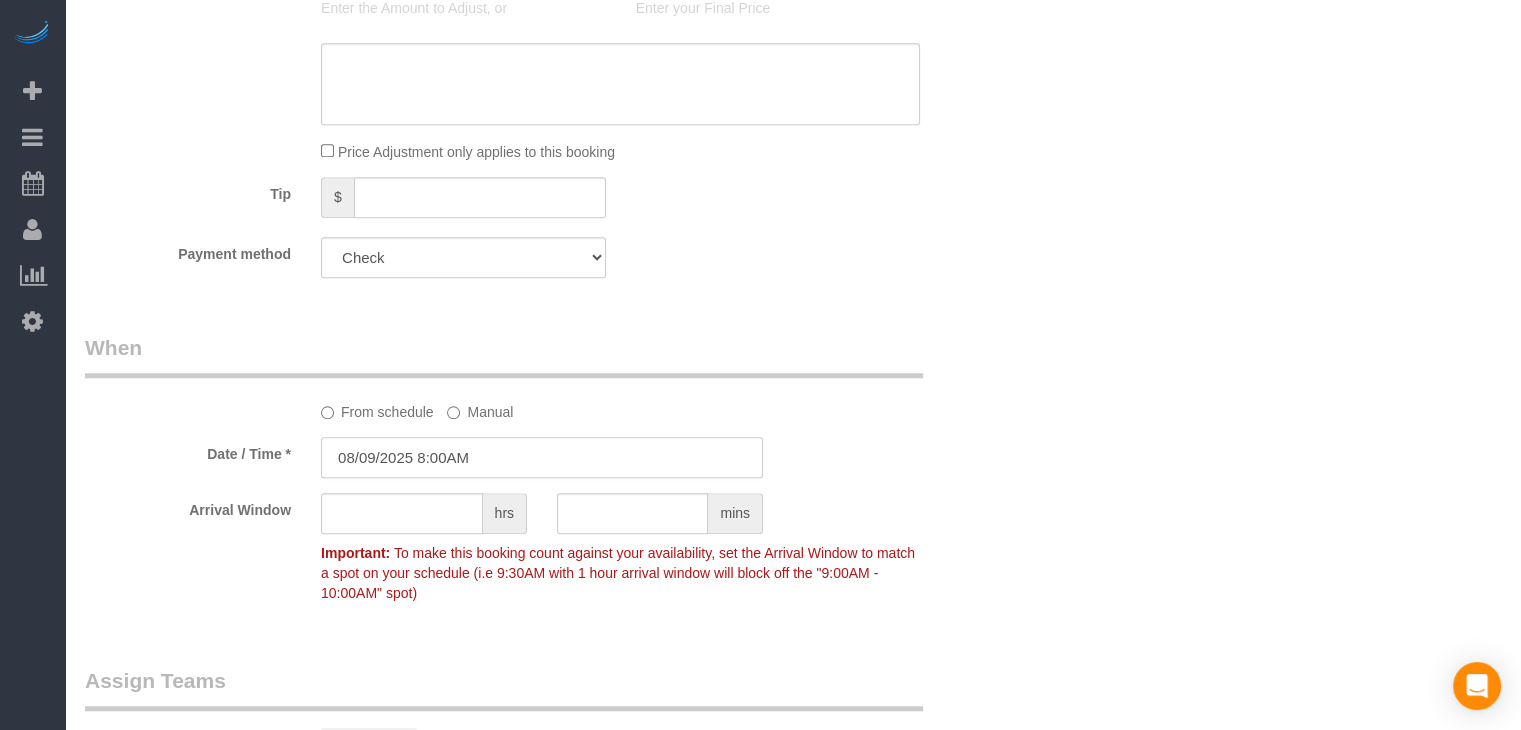 click on "08/09/2025 8:00AM" at bounding box center (542, 457) 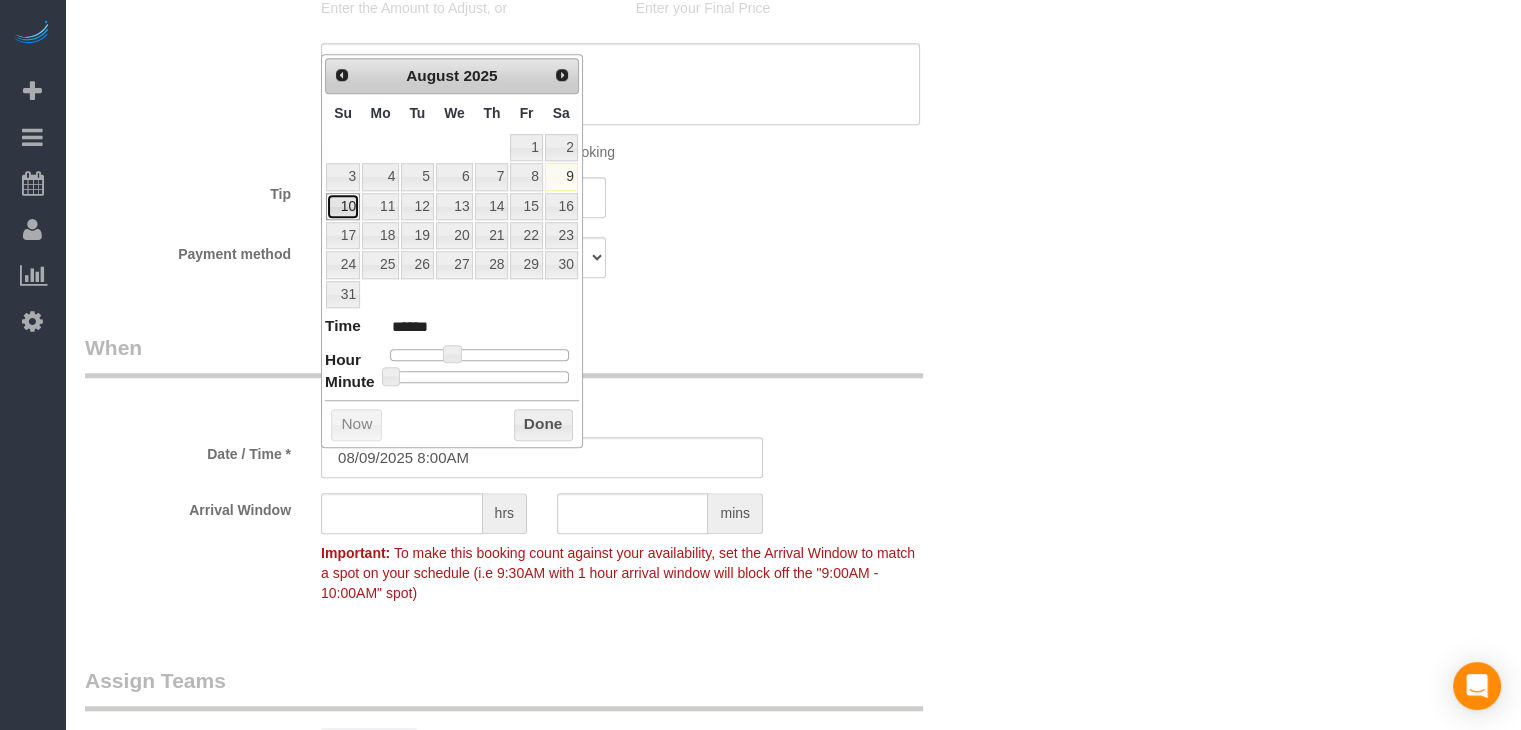 click on "10" at bounding box center (343, 206) 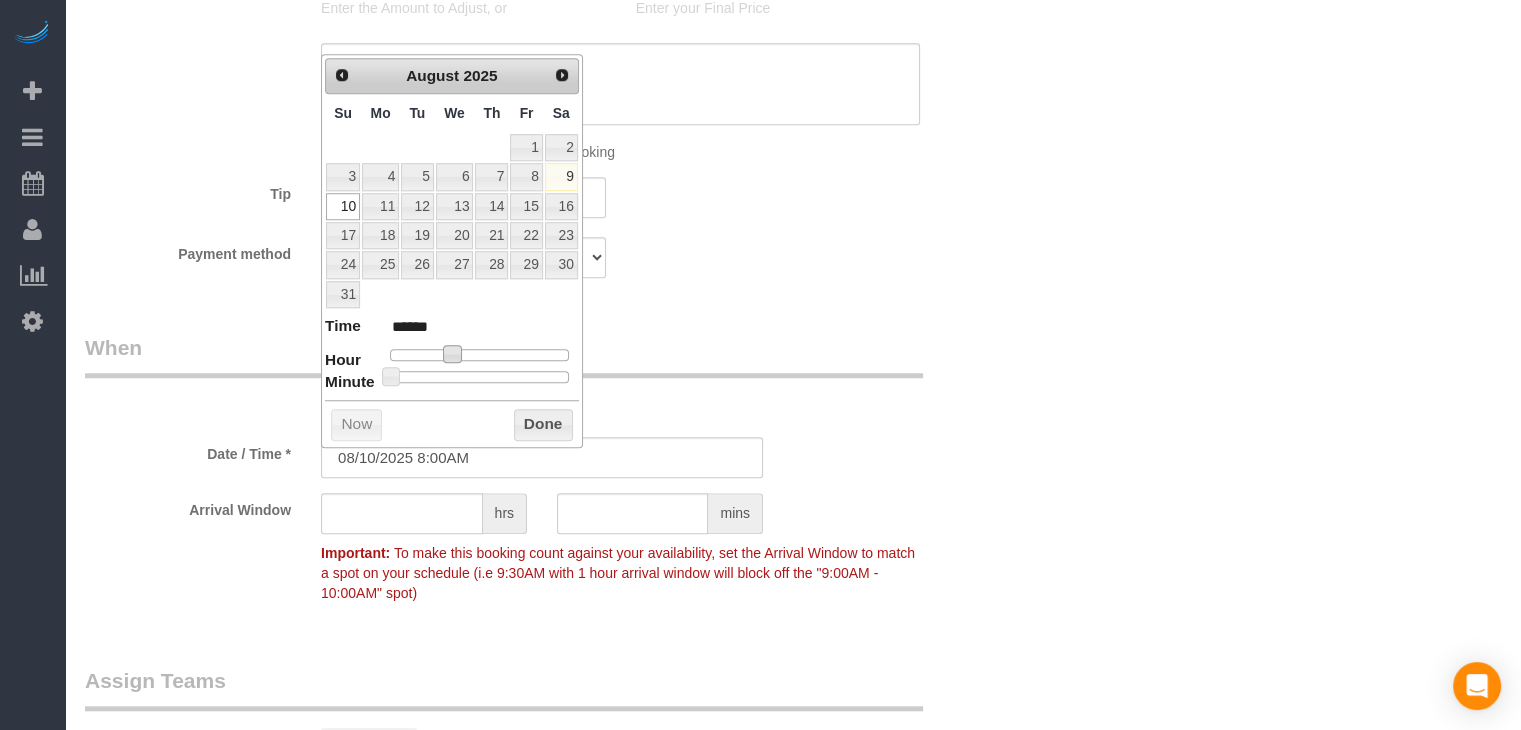 type on "08/10/2025 9:00AM" 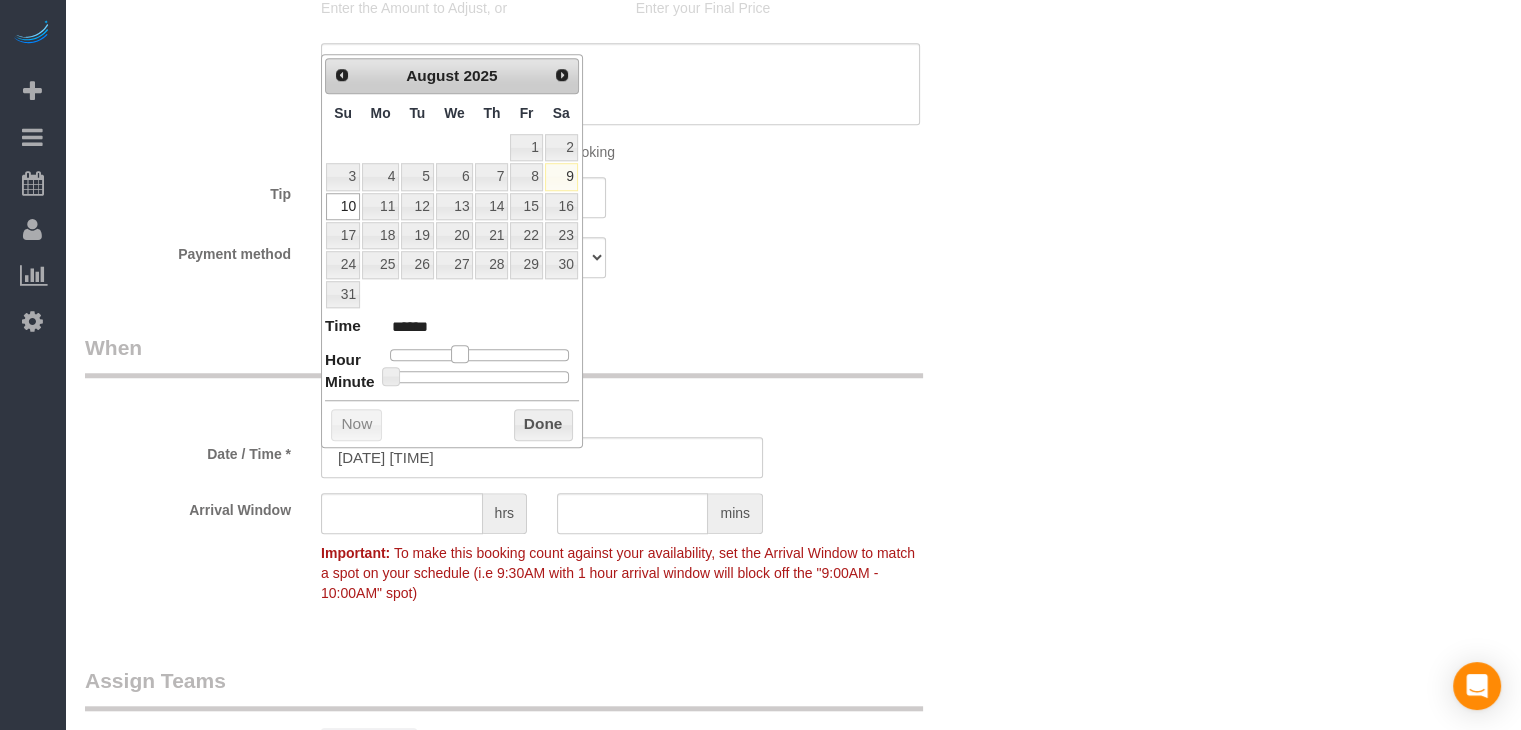 type on "08/10/2025 10:00AM" 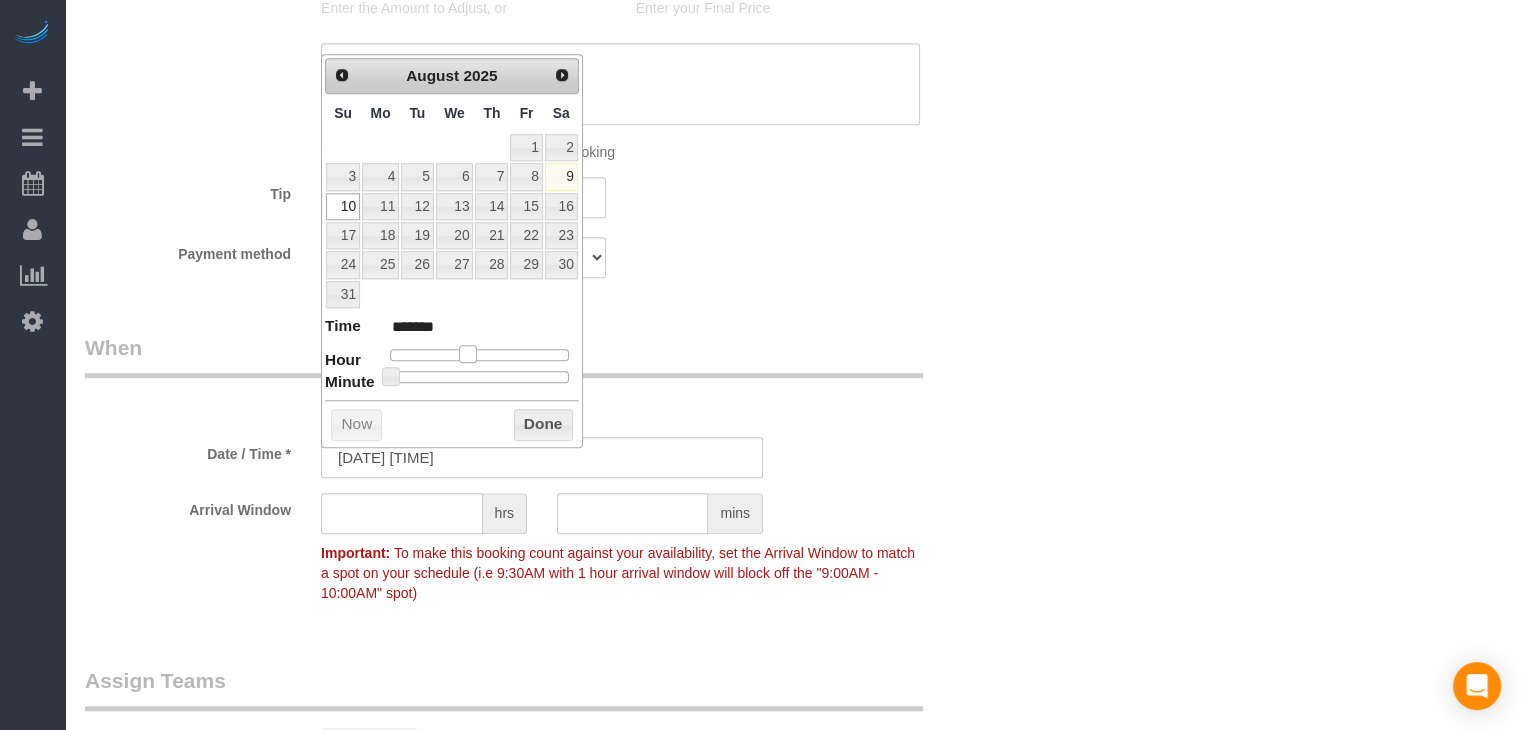drag, startPoint x: 450, startPoint y: 356, endPoint x: 466, endPoint y: 353, distance: 16.27882 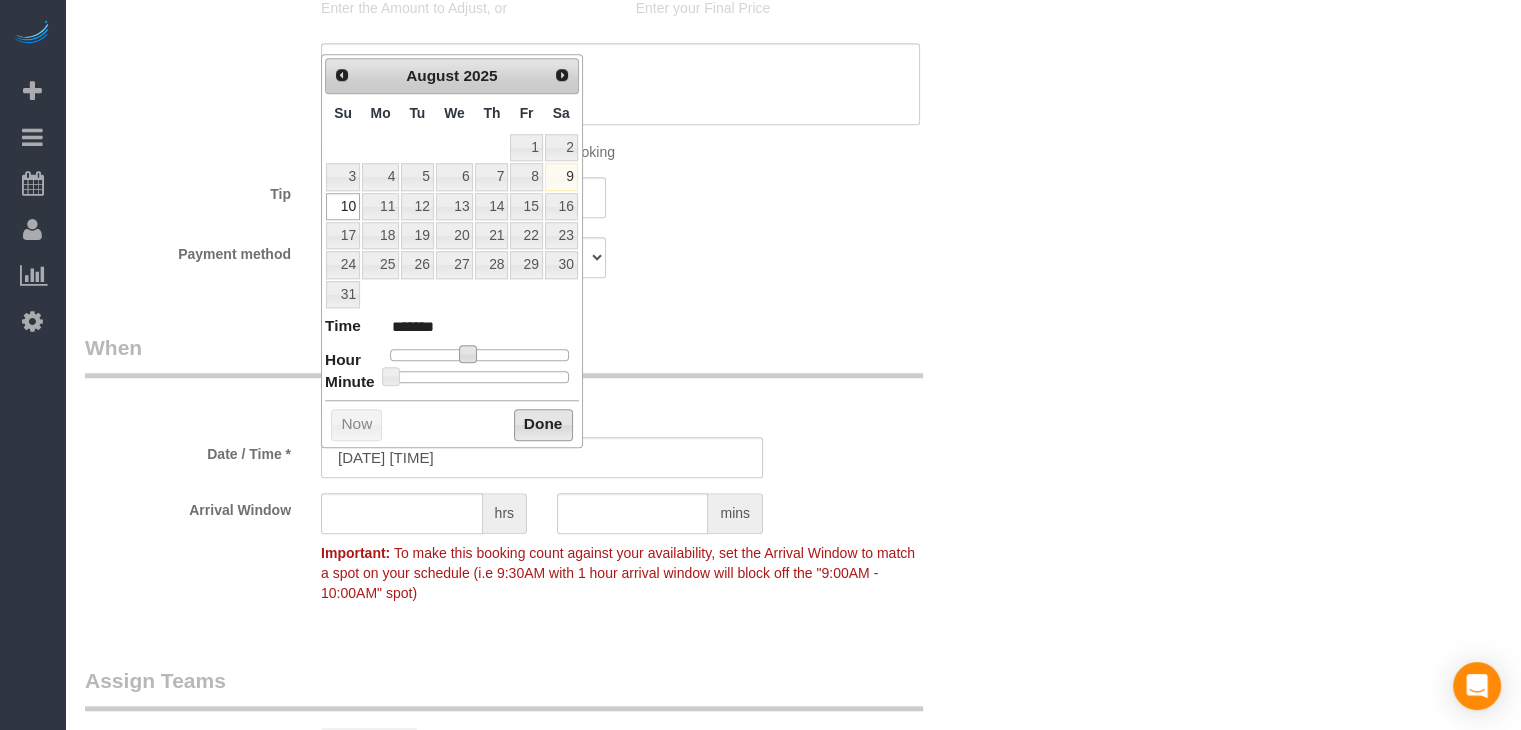 click on "Done" at bounding box center [543, 425] 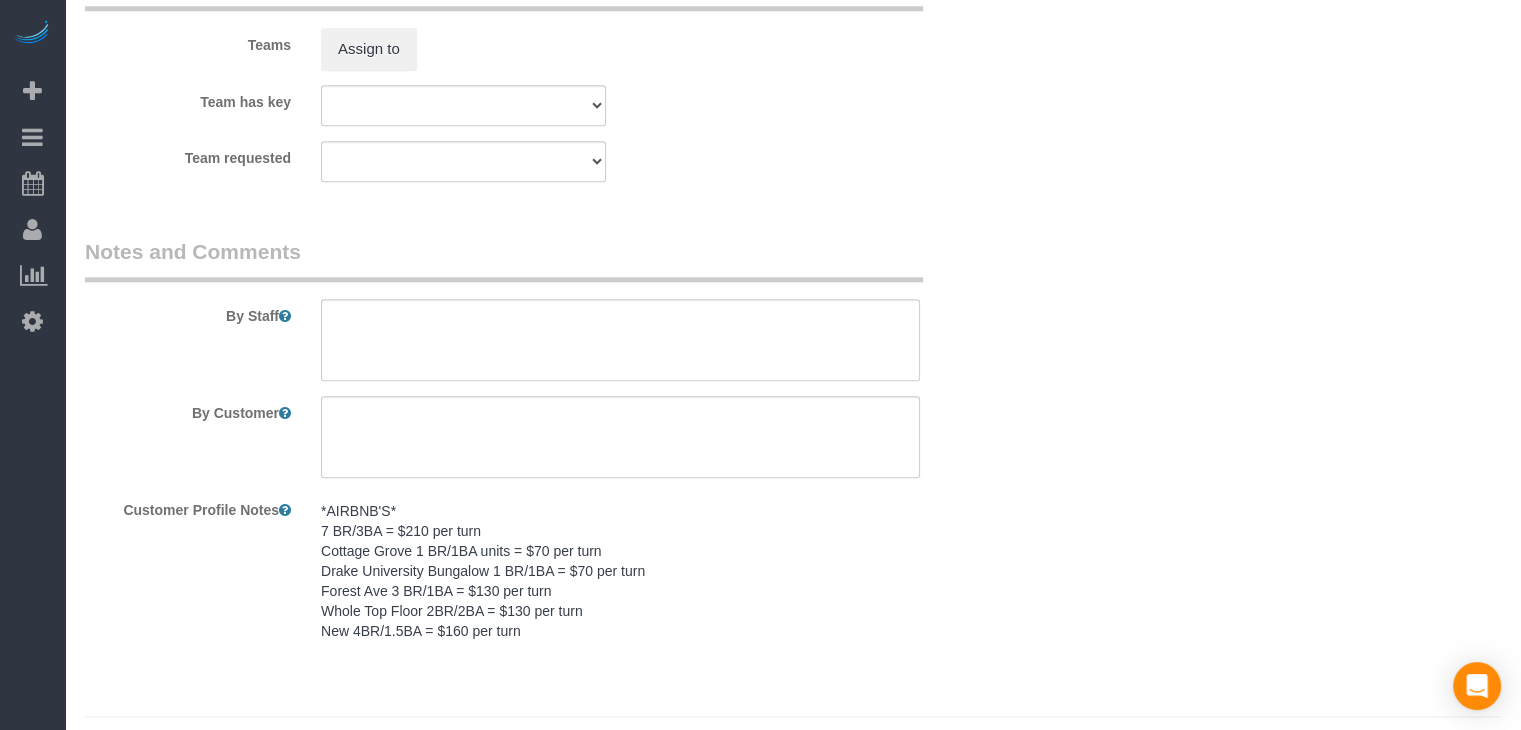 scroll, scrollTop: 2324, scrollLeft: 0, axis: vertical 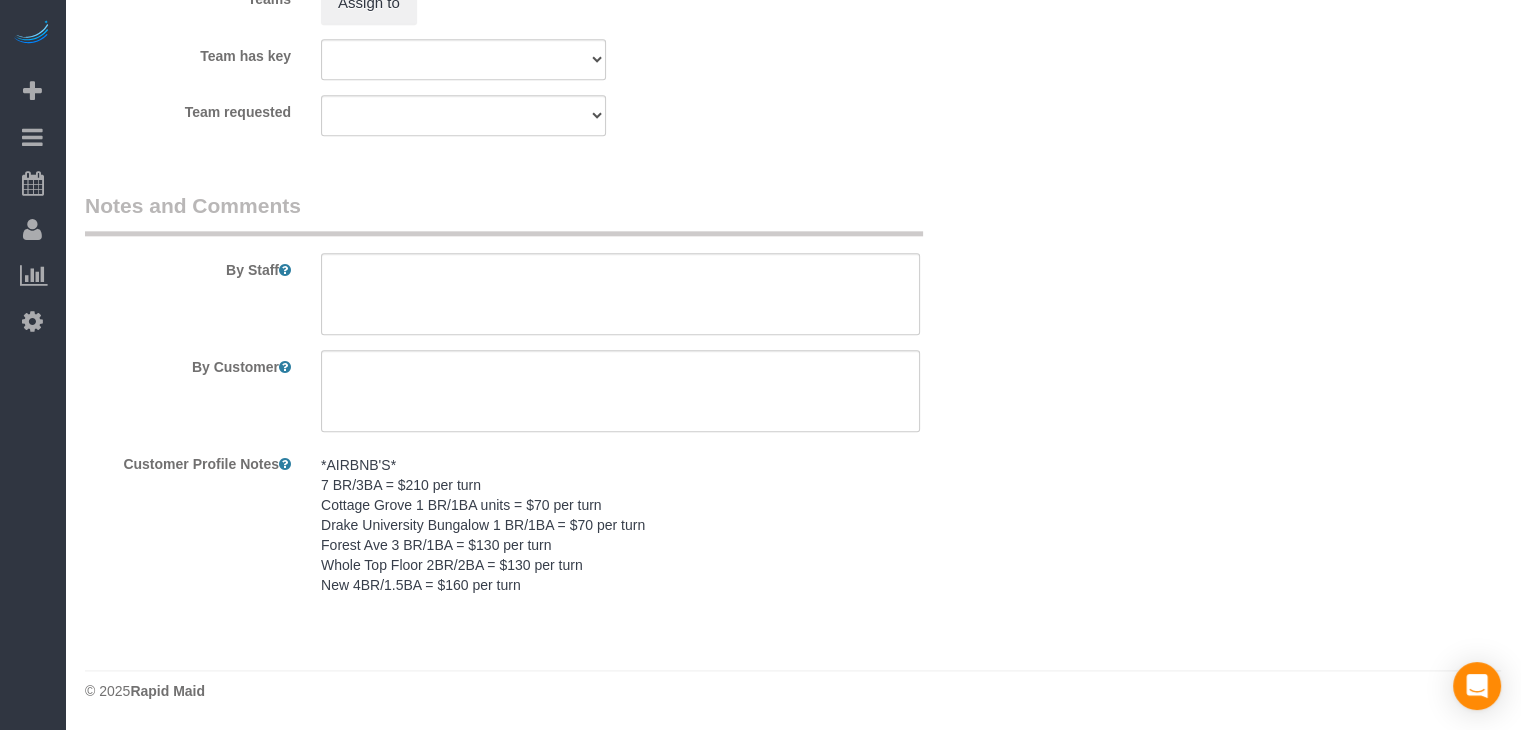 click on "Who
Email*
fosterworks@gmail.com
Name *
Ryan
Foster
Where
Address*
3117 School St,
Des Moines
AK
AL
AR
AZ
CA
CO
CT
DC
DE
FL
GA
HI
IA
ID
IL
IN
KS
KY
LA
MA
MD
ME
MI
MN
MO
MS
MT
NC
ND
NE
NH" at bounding box center (542, -798) 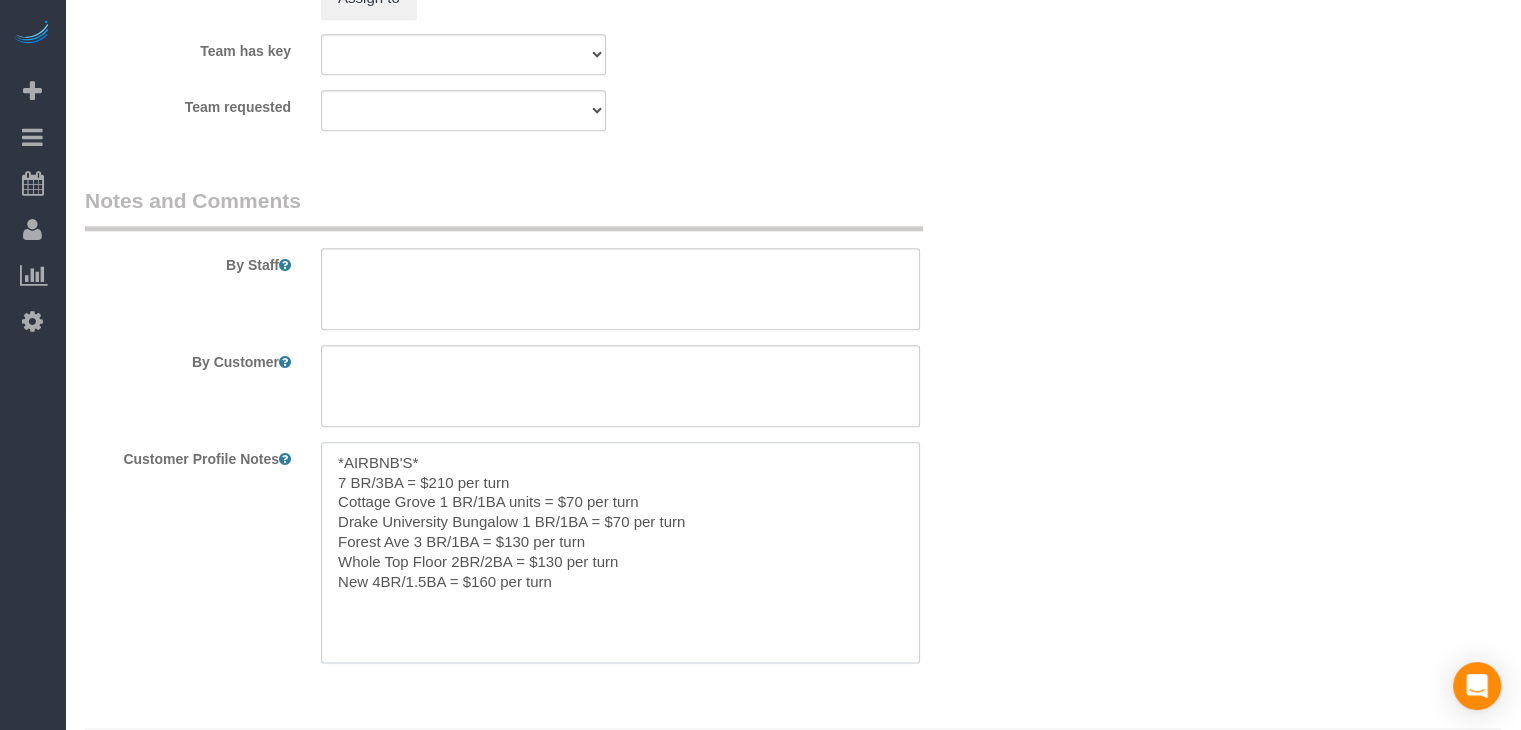 click on "*AIRBNB'S*
7 BR/3BA = $210 per turn
Cottage Grove 1 BR/1BA units = $70 per turn
Drake University Bungalow 1 BR/1BA = $70 per turn
Forest Ave 3 BR/1BA = $130 per turn
Whole Top Floor 2BR/2BA = $130 per turn
New 4BR/1.5BA = $160 per turn" at bounding box center (620, 552) 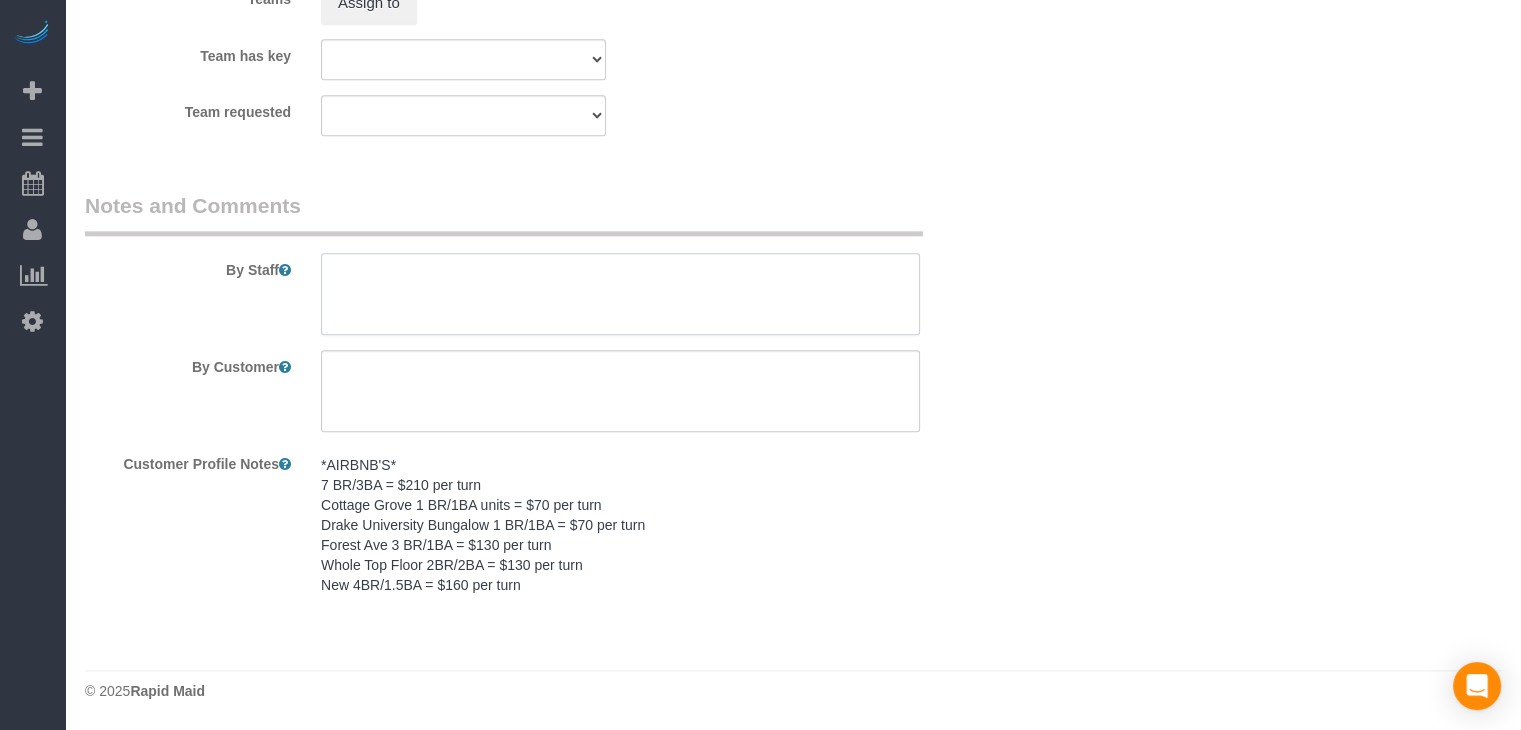 click at bounding box center (620, 294) 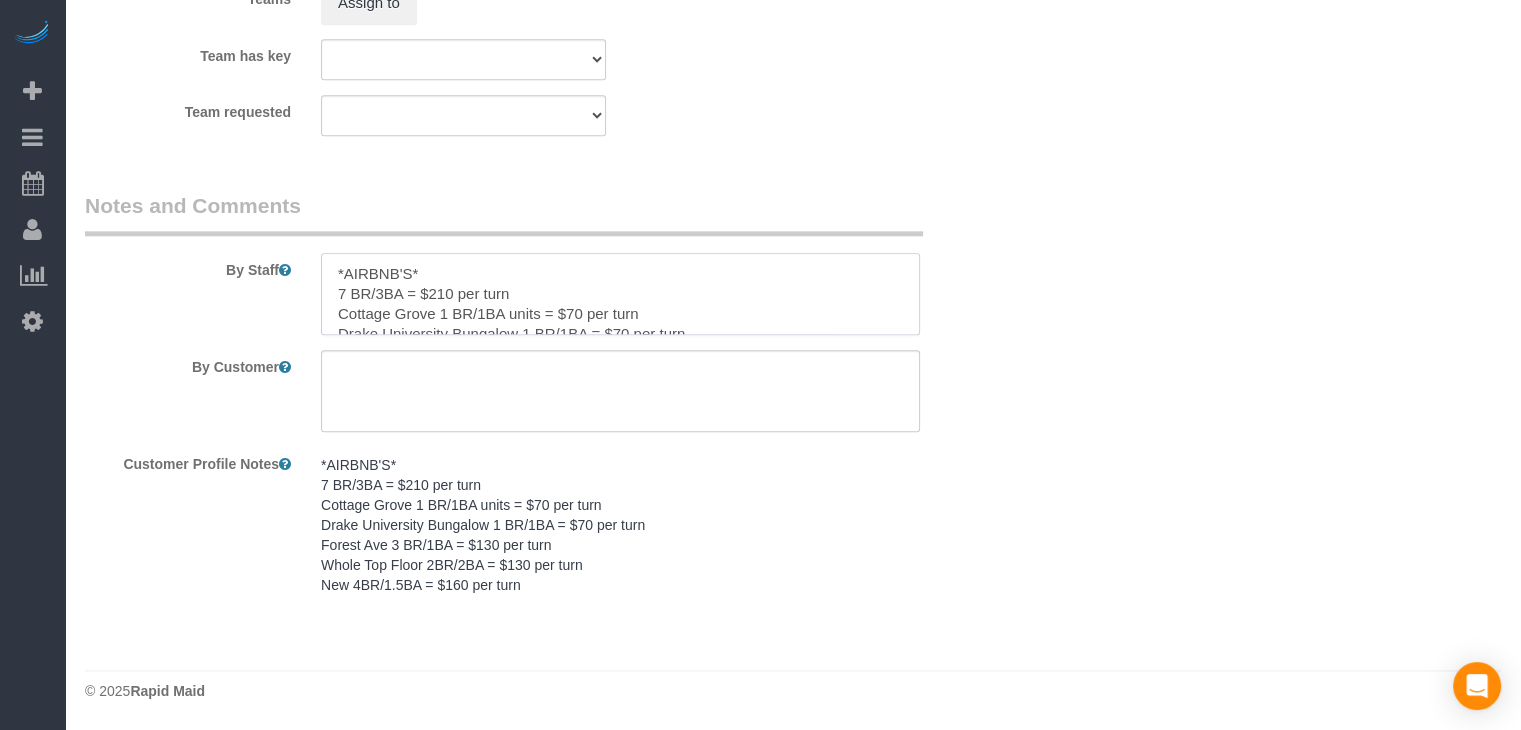 scroll, scrollTop: 68, scrollLeft: 0, axis: vertical 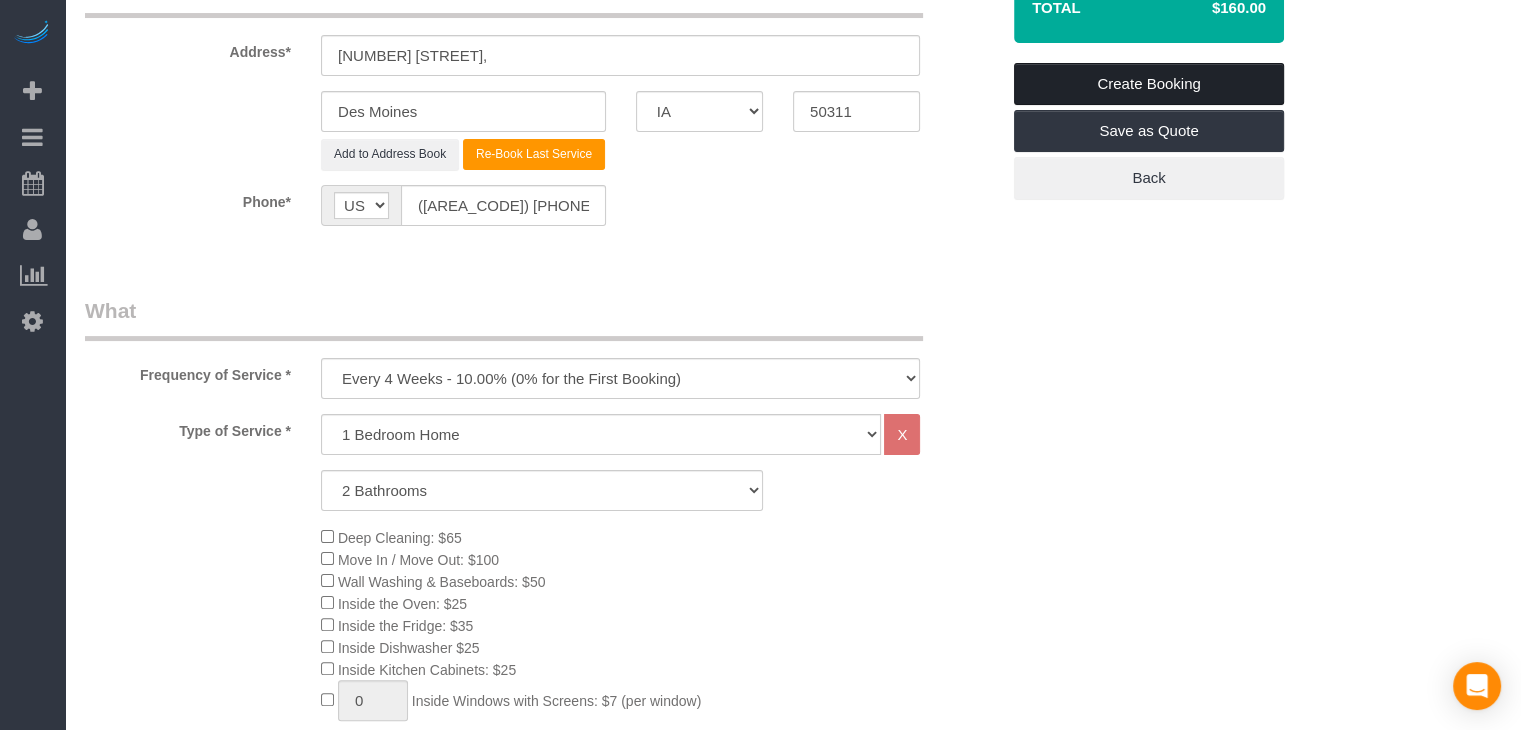 type on "*AIRBNB'S*
7 BR/3BA = $210 per turn
Cottage Grove 1 BR/1BA units = $70 per turn
Drake University Bungalow 1 BR/1BA = $70 per turn
Forest Ave 3 BR/1BA = $130 per turn
Whole Top Floor 2BR/2BA = $130 per turn
New 4BR/1.5BA = $160 per turn" 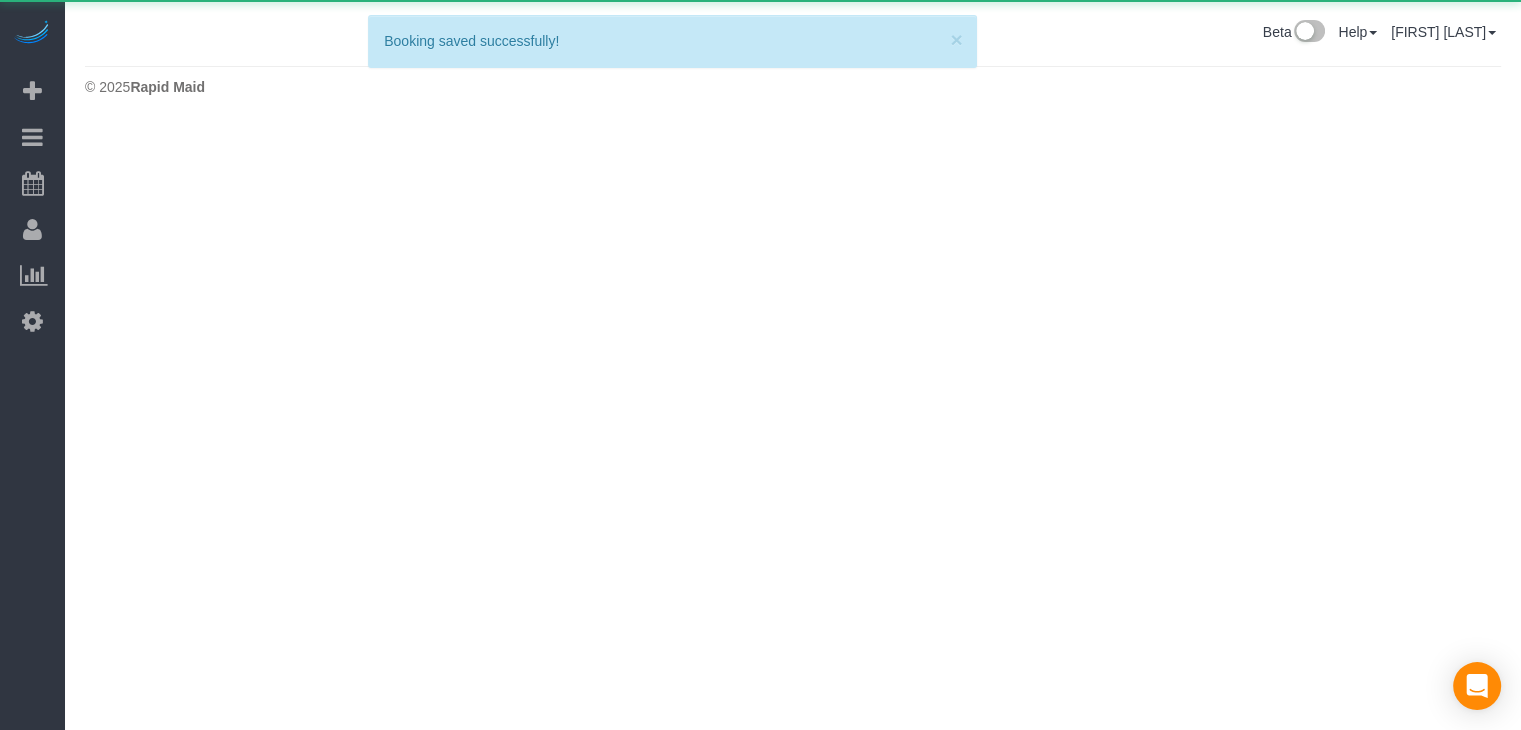 scroll, scrollTop: 0, scrollLeft: 0, axis: both 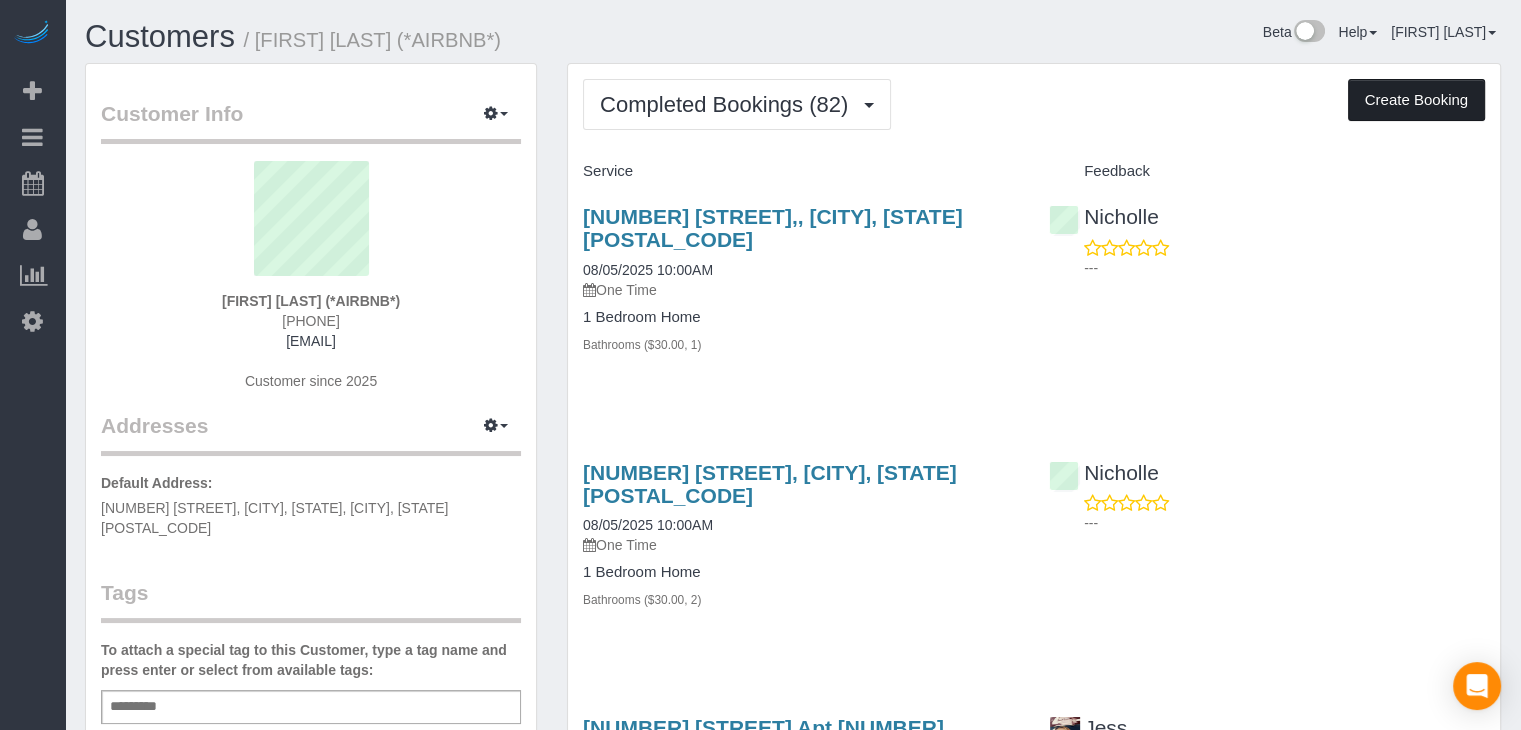 click on "Create Booking" at bounding box center (1416, 100) 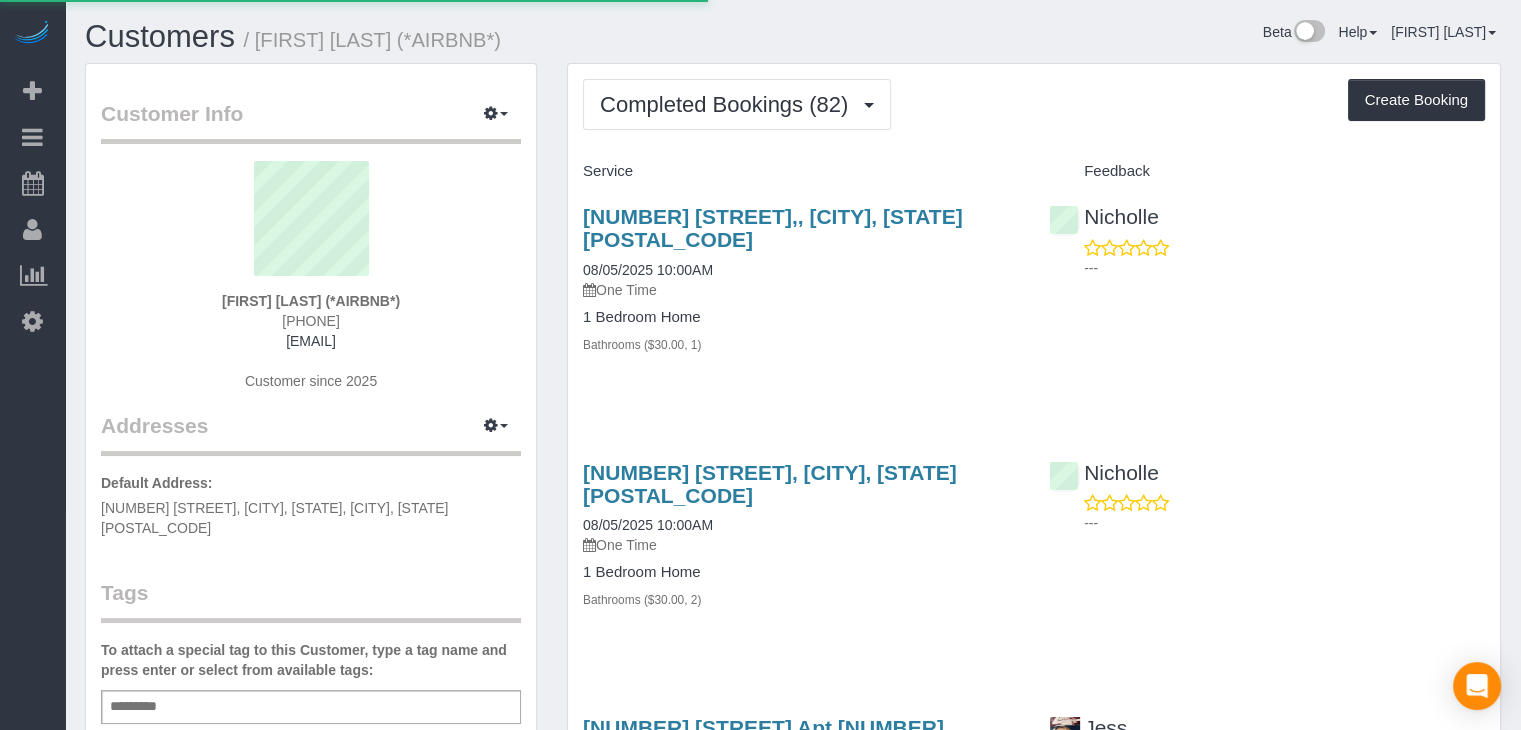 select on "IA" 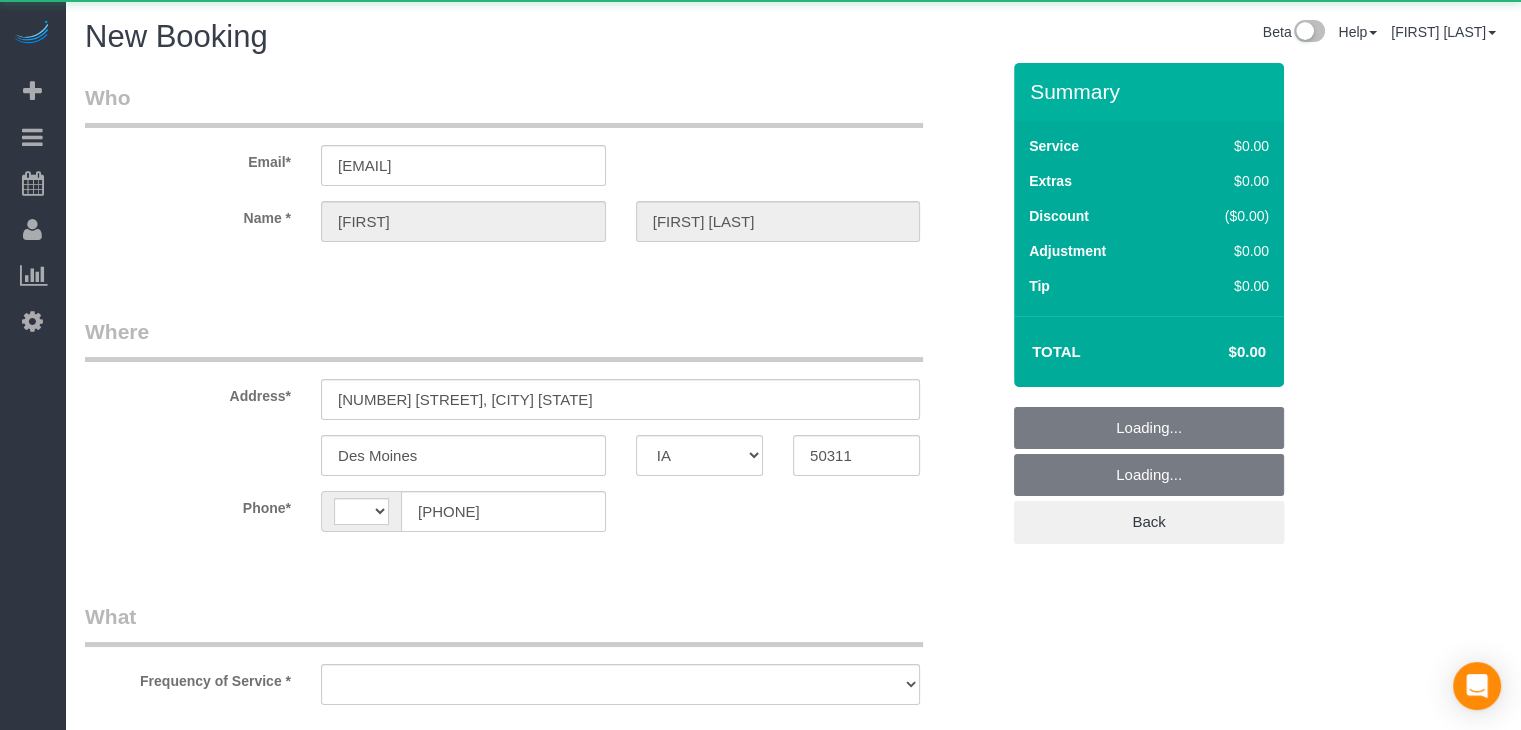 select on "string:US" 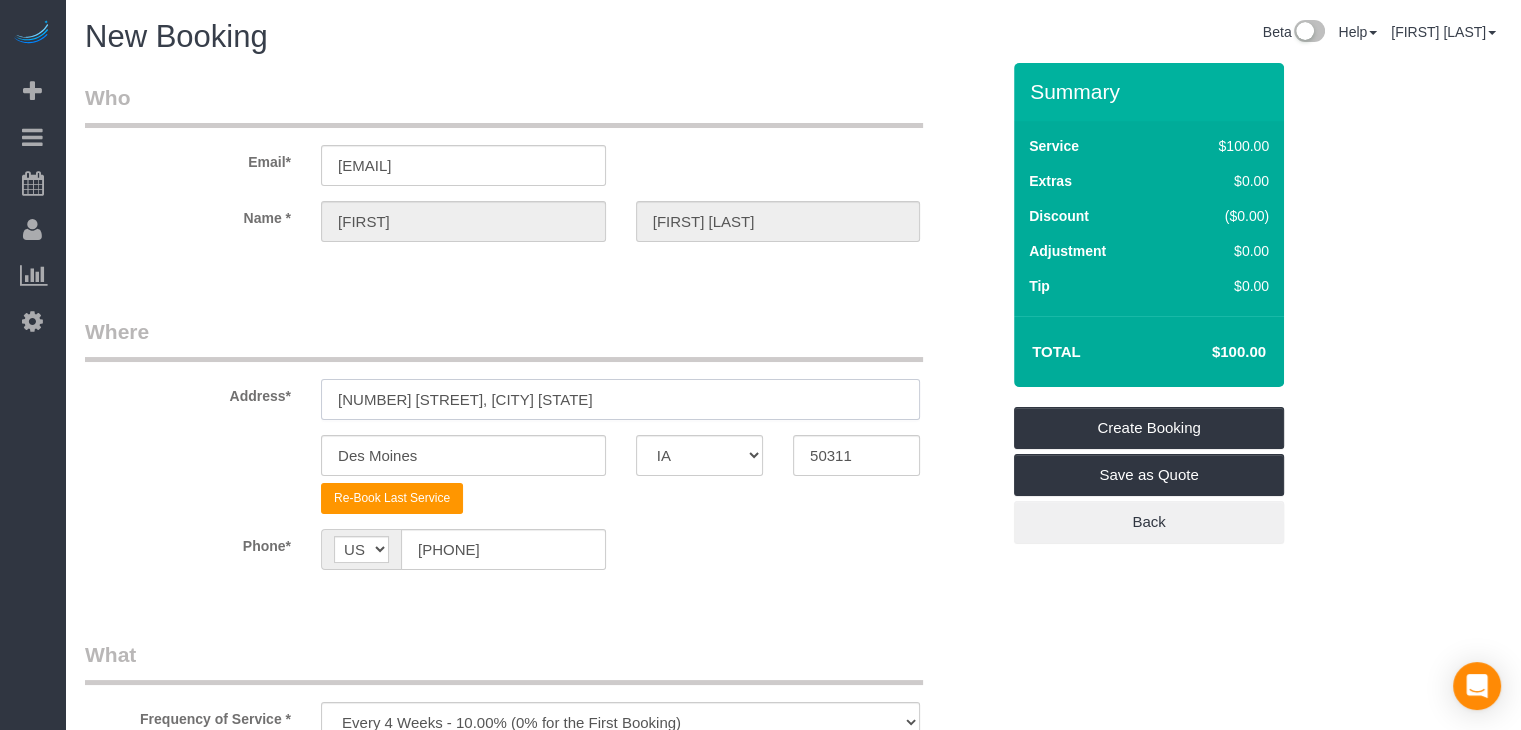 click on "[NUMBER] [STREET], [CITY] [STATE]" at bounding box center (620, 399) 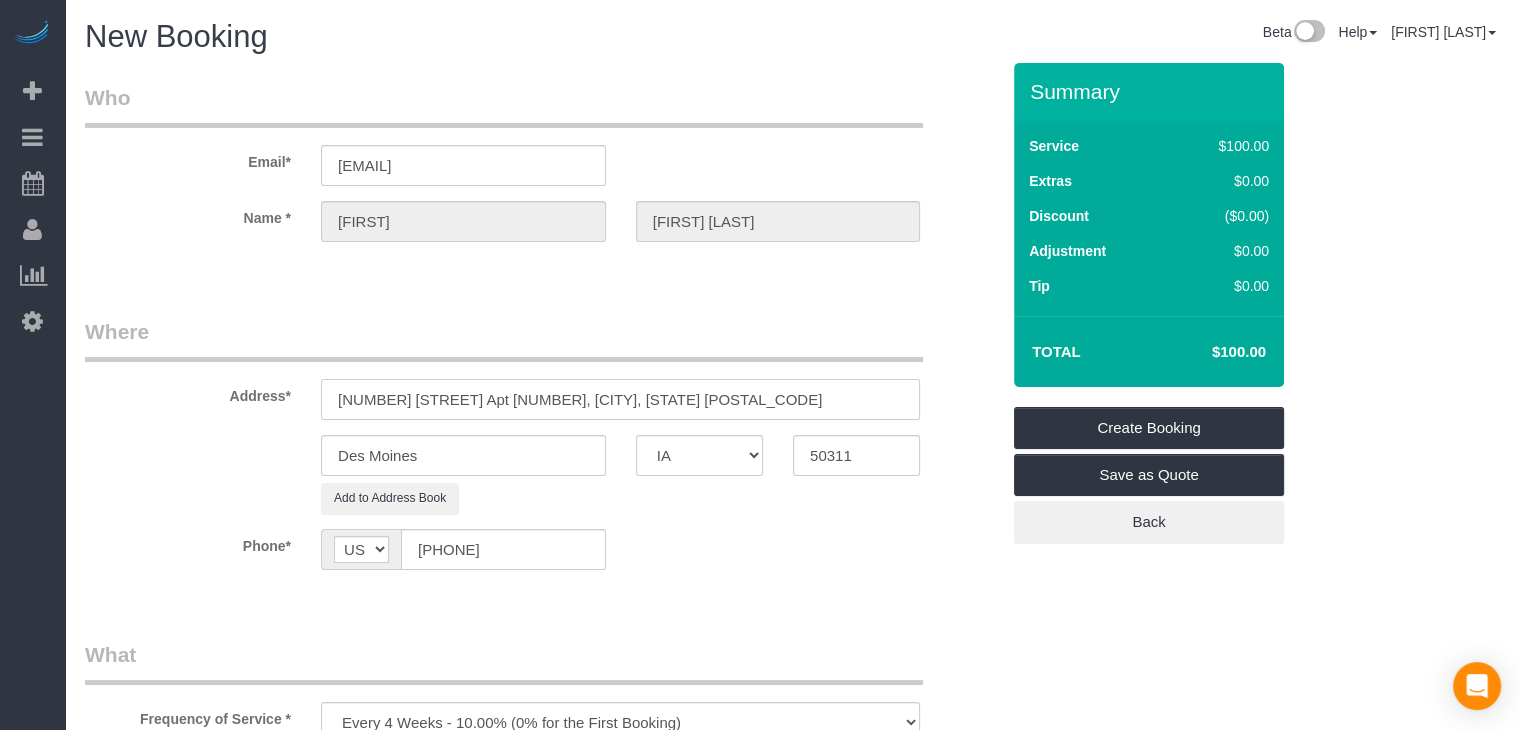 drag, startPoint x: 714, startPoint y: 399, endPoint x: 550, endPoint y: 385, distance: 164.59648 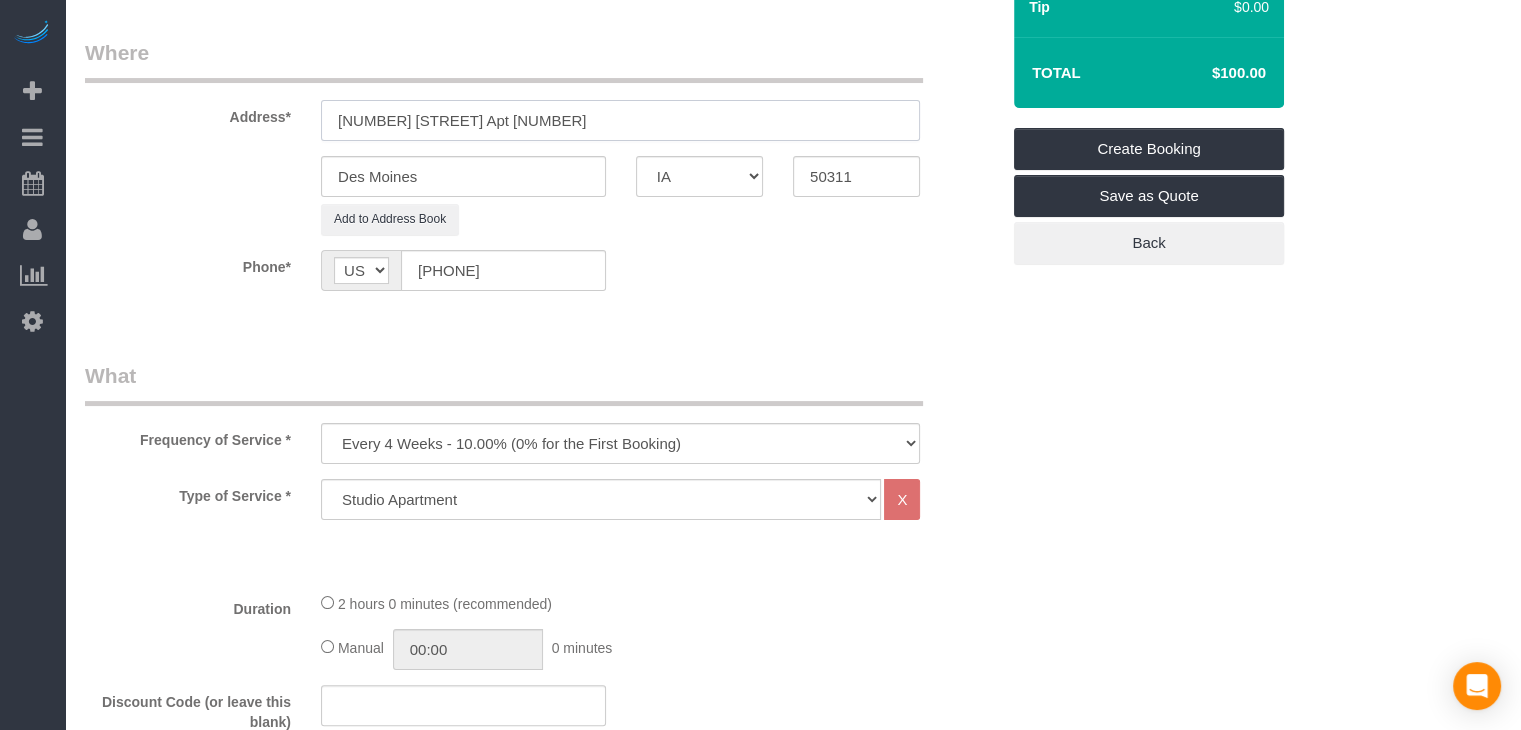 scroll, scrollTop: 285, scrollLeft: 0, axis: vertical 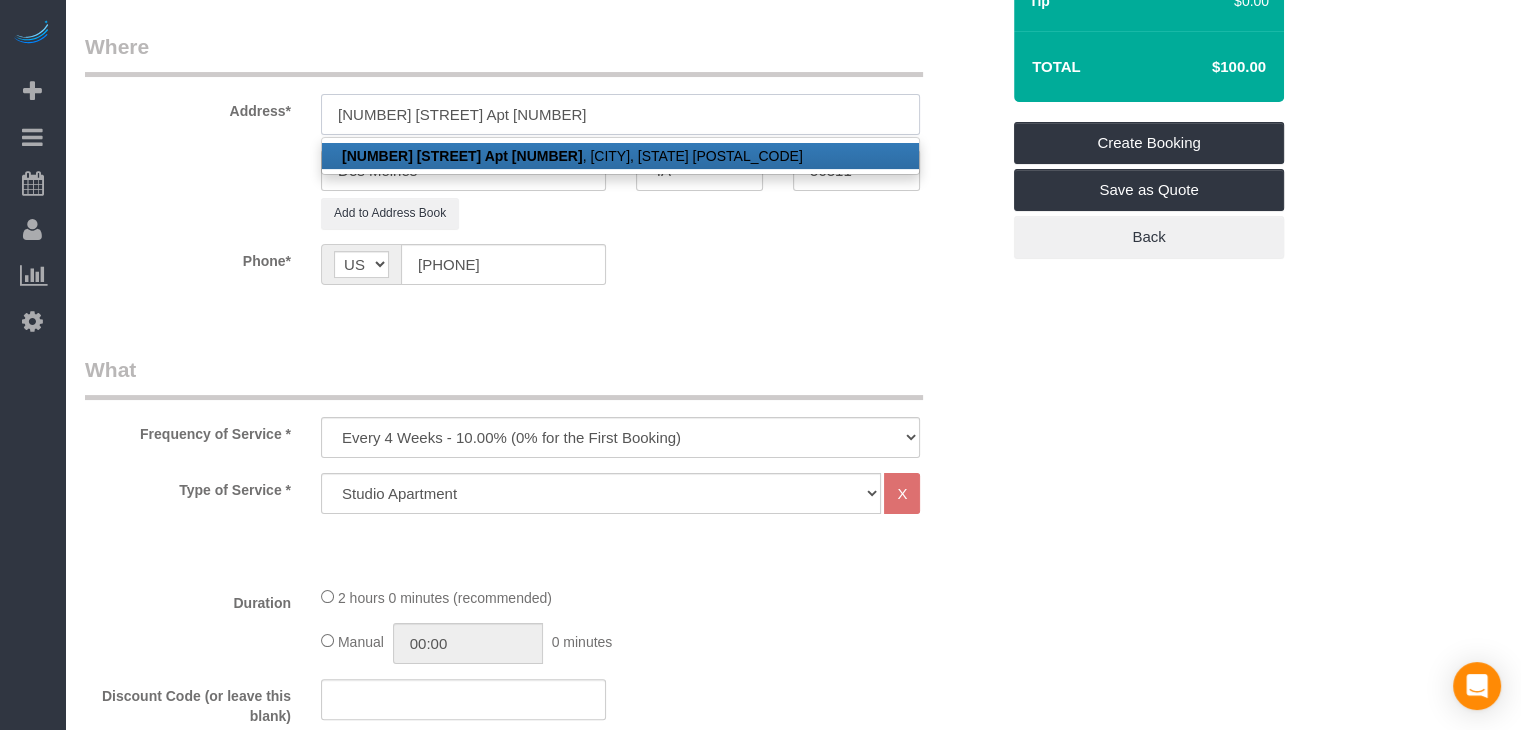 type on "2928 Cottage Grove Ave Apt 1" 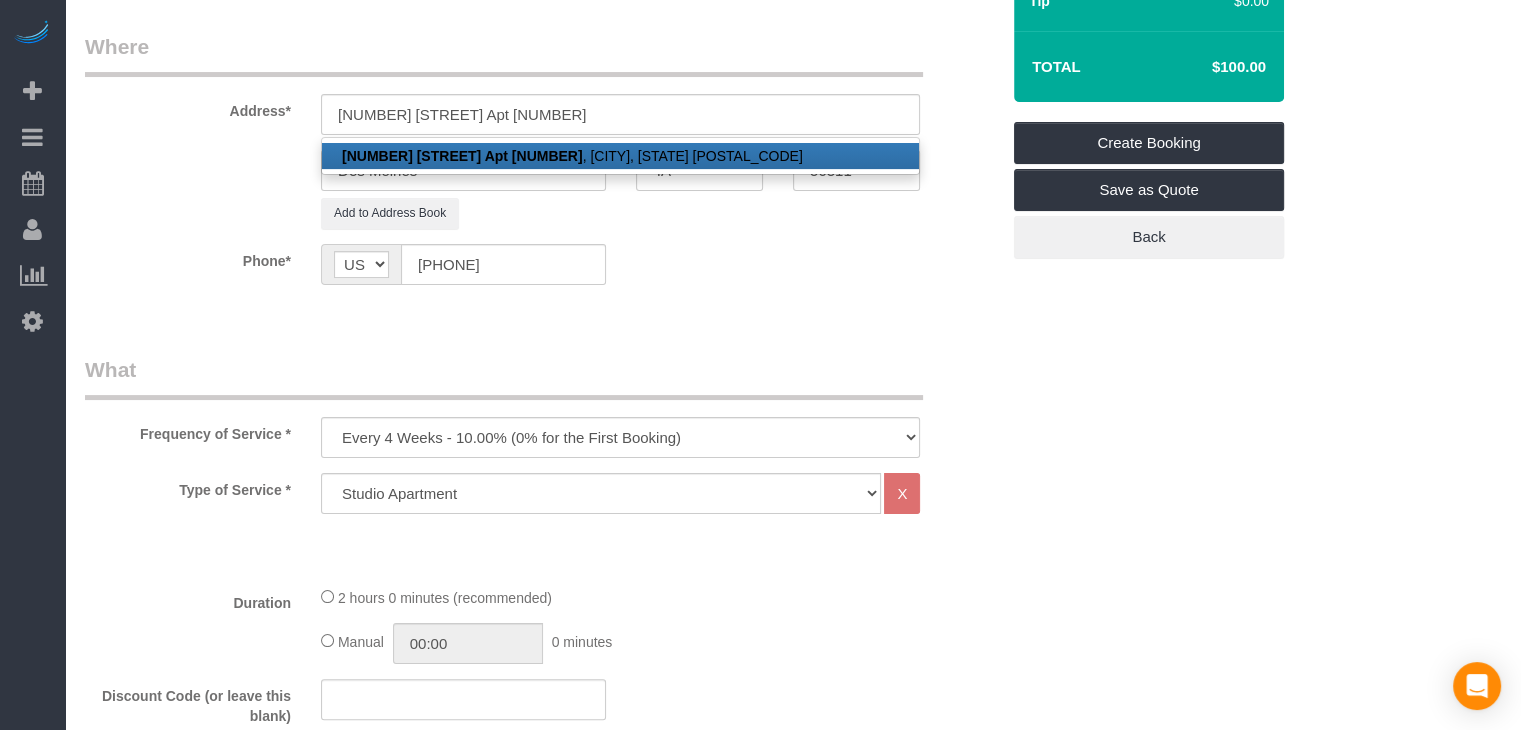 click on "2928 Cottage Grove Ave Apt 1" at bounding box center (462, 156) 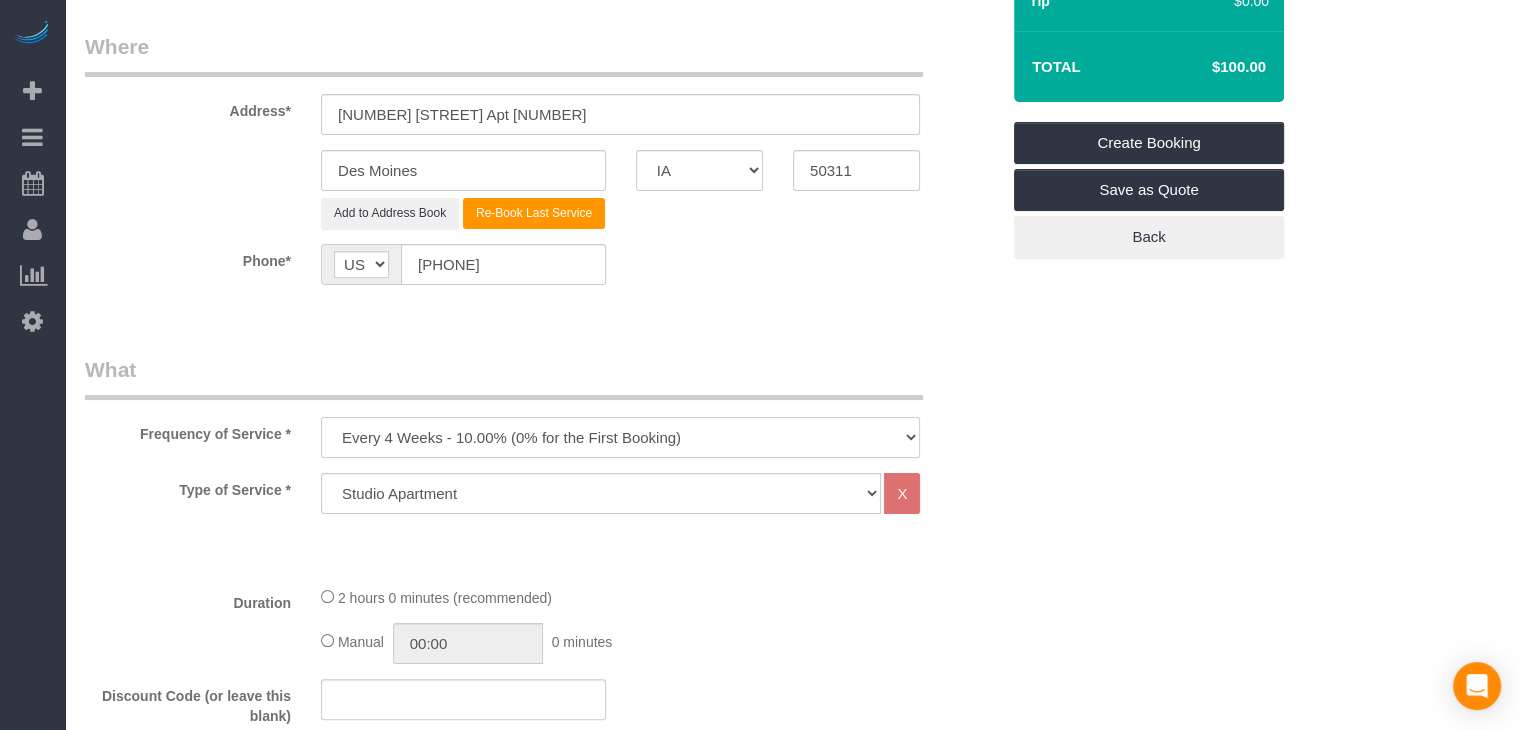 click on "Every 6 Weeks (0% for the First Booking) One Time Every 8 Weeks (0% for the First Booking) Every 4 Weeks - 10.00% (0% for the First Booking) Every 3 Weeks - 12.00% (0% for the First Booking) Every 2 Weeks - 15.00% (0% for the First Booking) Weekly - 20.00% (0% for the First Booking)" at bounding box center (620, 437) 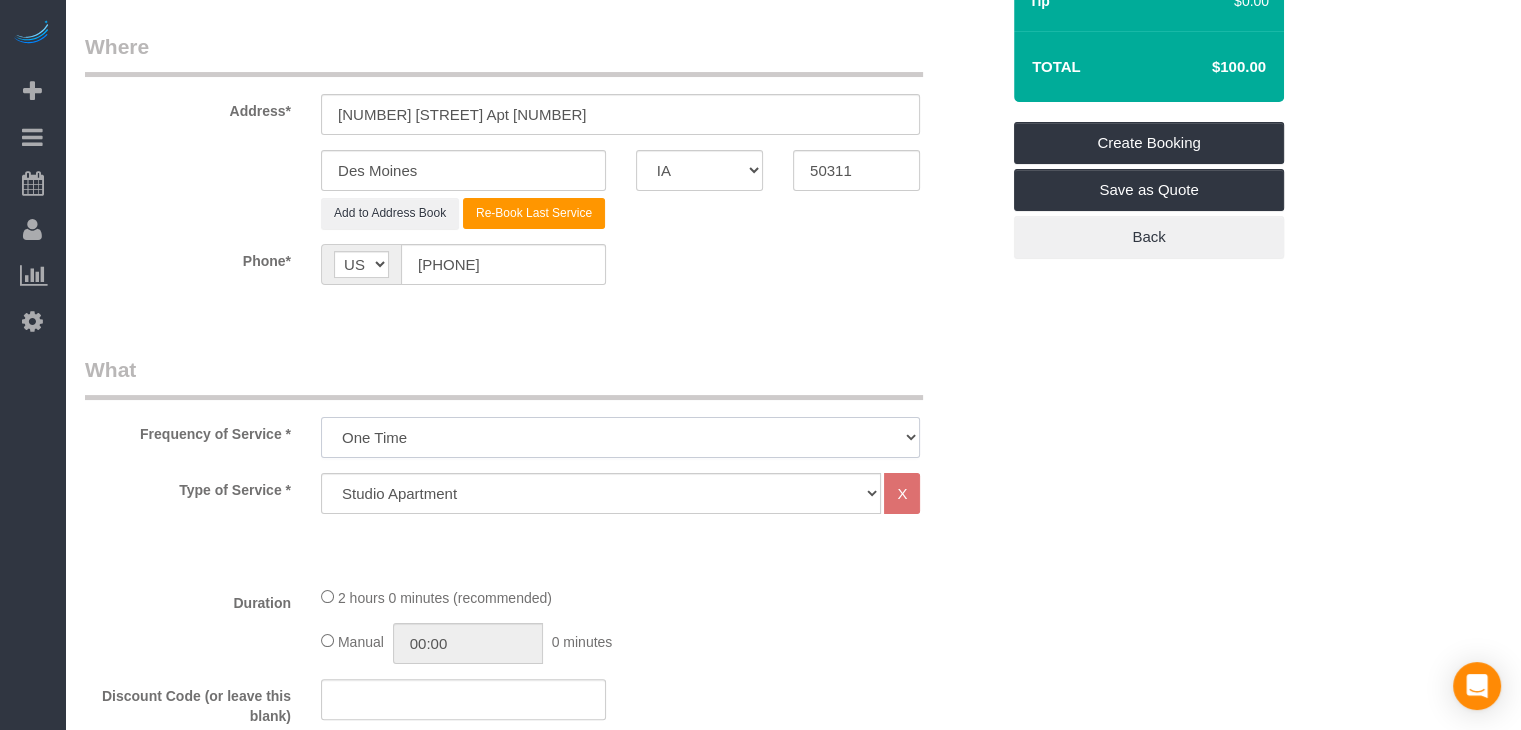 click on "Every 6 Weeks (0% for the First Booking) One Time Every 8 Weeks (0% for the First Booking) Every 4 Weeks - 10.00% (0% for the First Booking) Every 3 Weeks - 12.00% (0% for the First Booking) Every 2 Weeks - 15.00% (0% for the First Booking) Weekly - 20.00% (0% for the First Booking)" at bounding box center (620, 437) 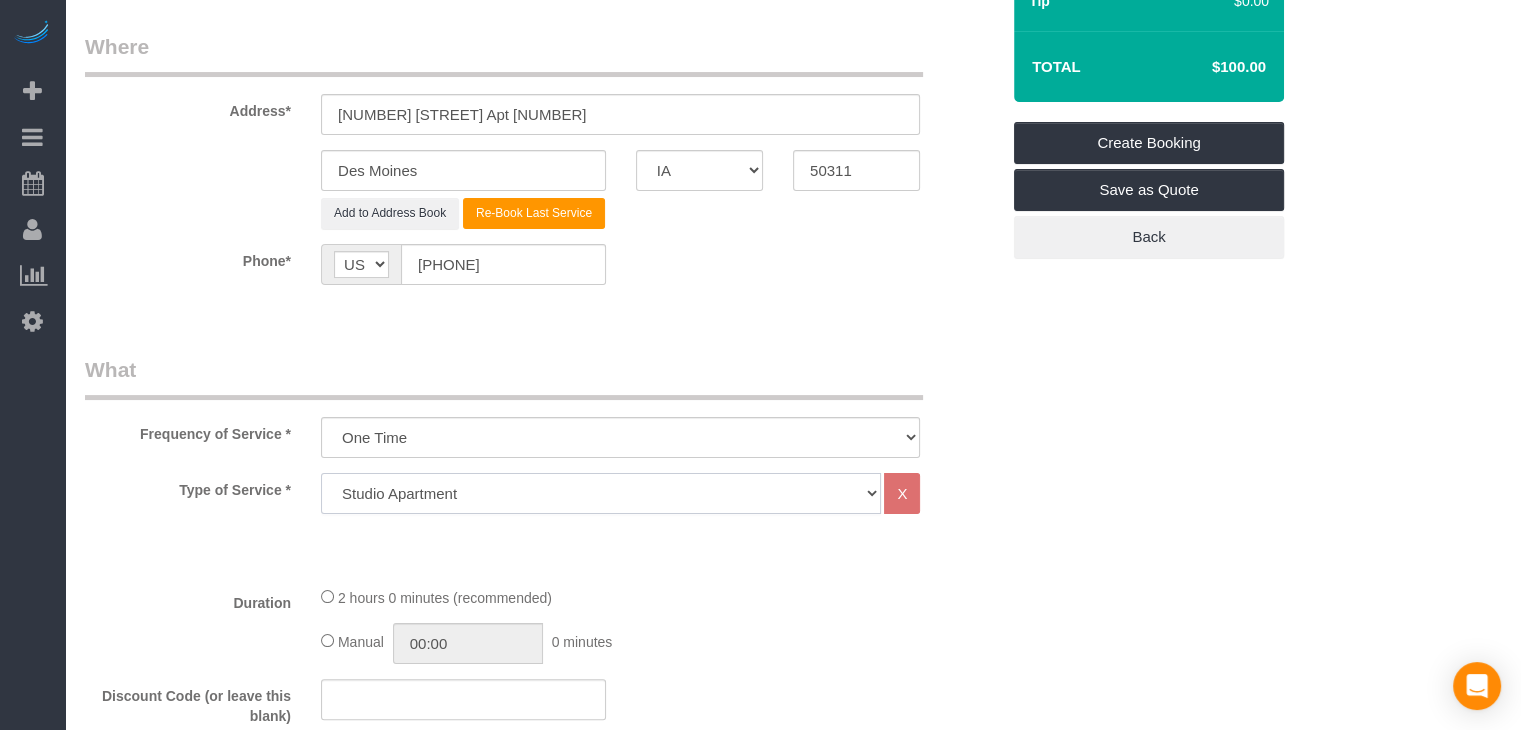 click on "Studio Apartment 1 Bedroom Home 2 Bedroom Home 3 Bedroom Home 4 Bedroom Home 5 Bedroom Home 6 Bedroom Home 7 Bedroom Home Hourly Cleaning Hazard/Emergency Cleaning General Maintenance" 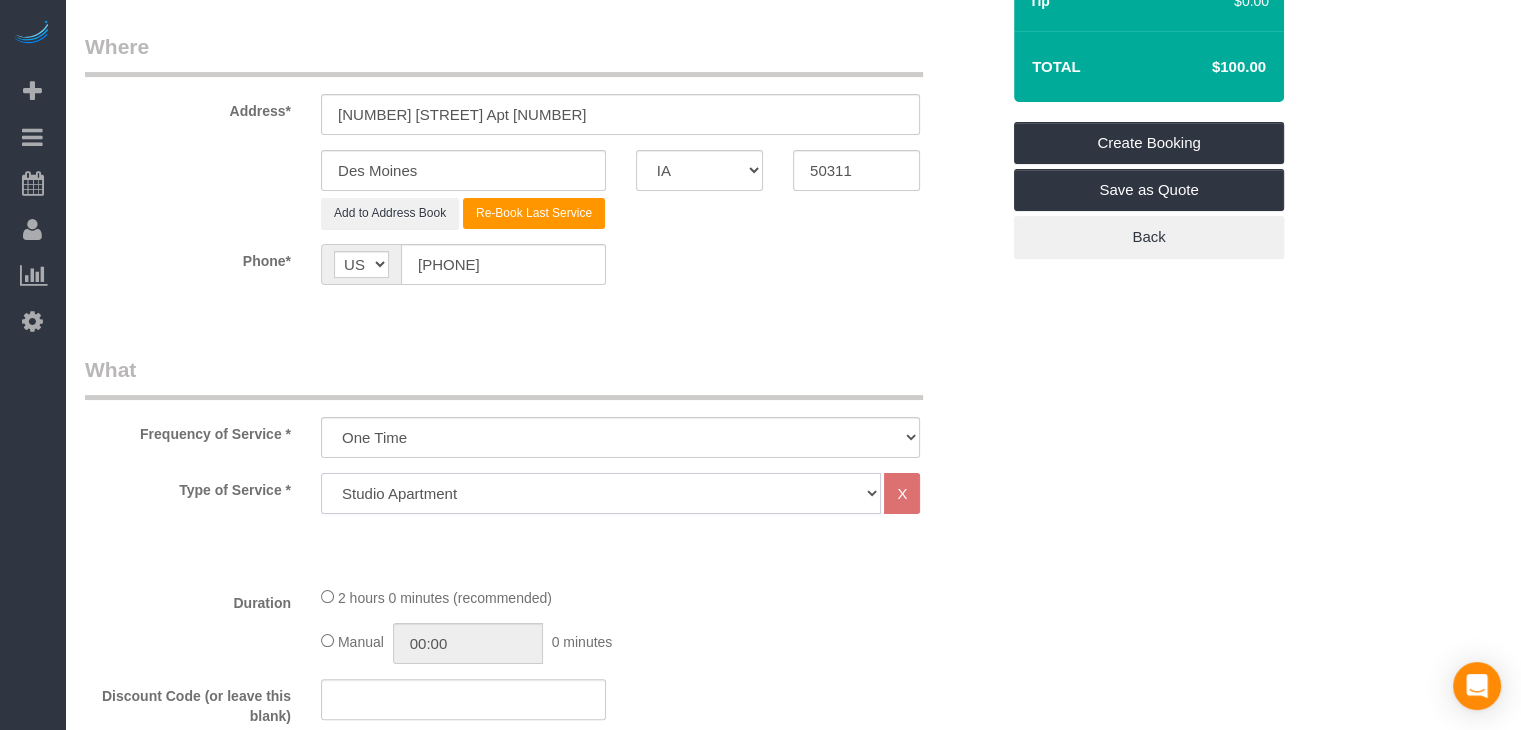 select on "25" 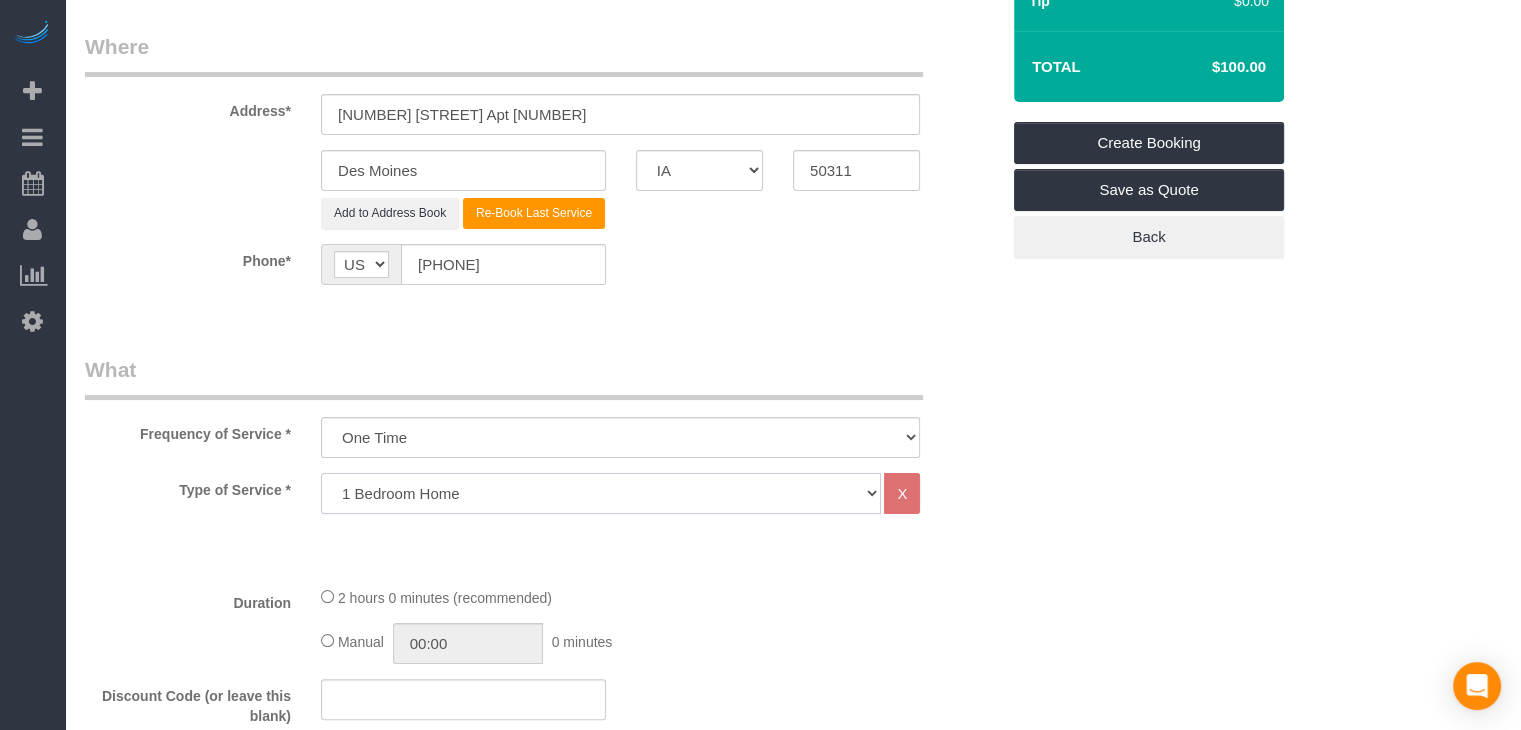 click on "Studio Apartment 1 Bedroom Home 2 Bedroom Home 3 Bedroom Home 4 Bedroom Home 5 Bedroom Home 6 Bedroom Home 7 Bedroom Home Hourly Cleaning Hazard/Emergency Cleaning General Maintenance" 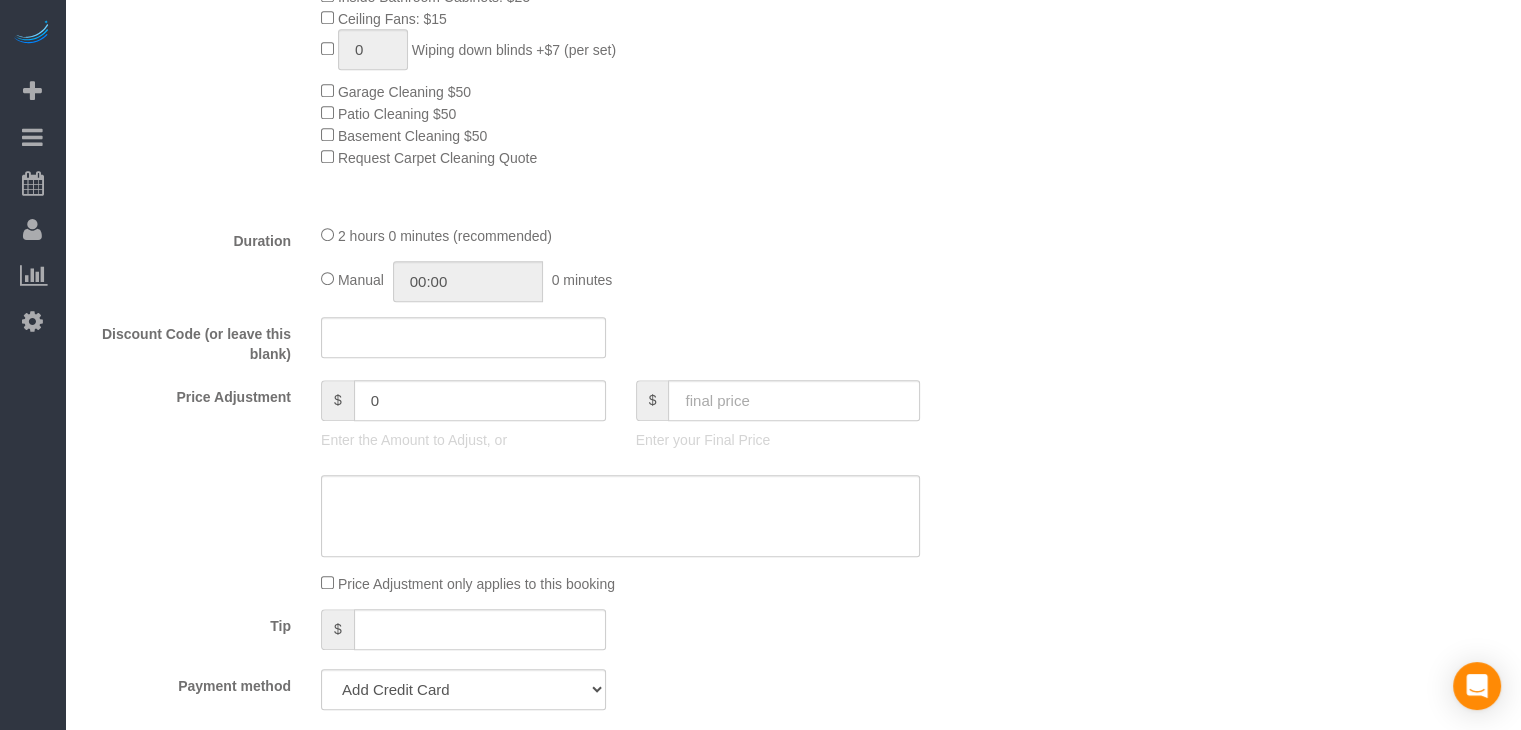 scroll, scrollTop: 1231, scrollLeft: 0, axis: vertical 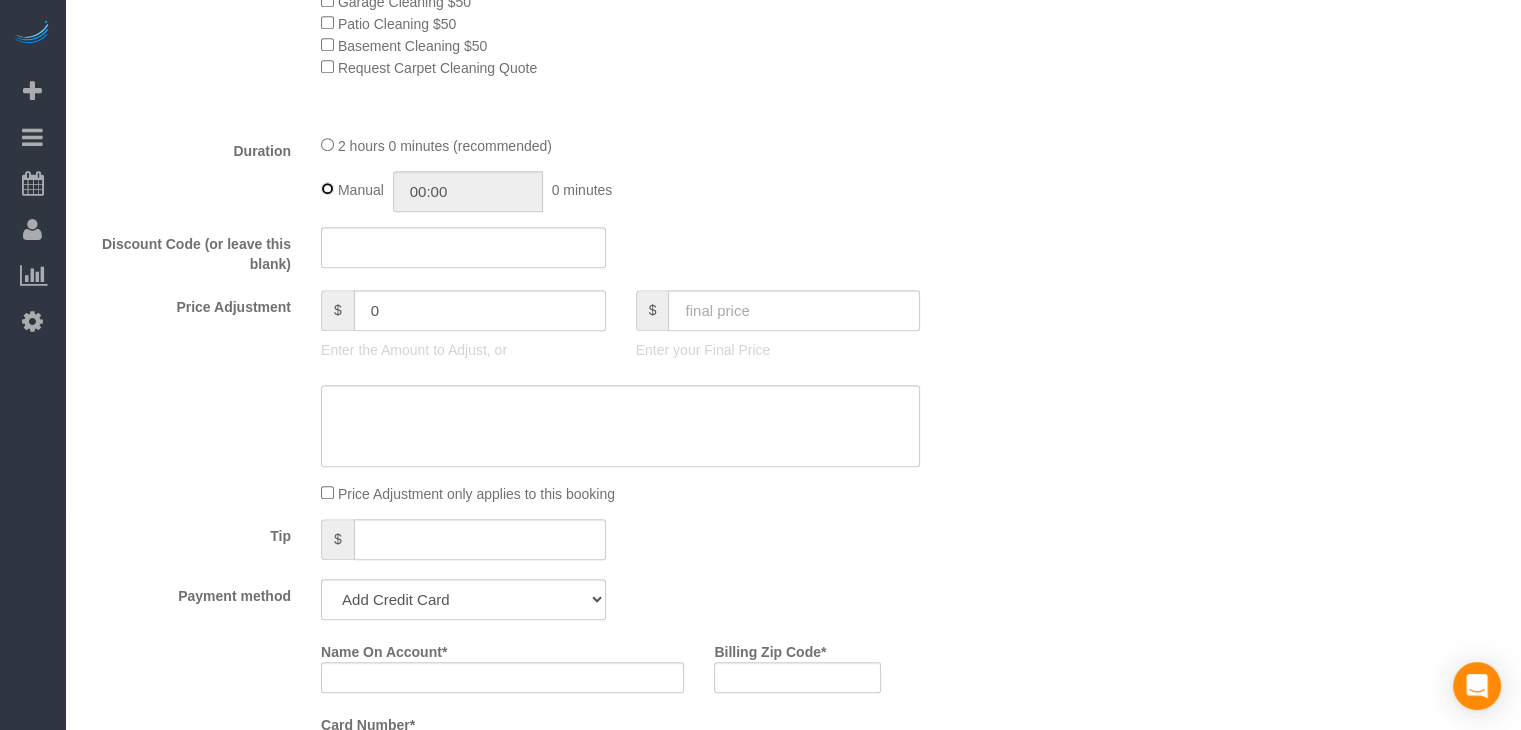 type on "02:00" 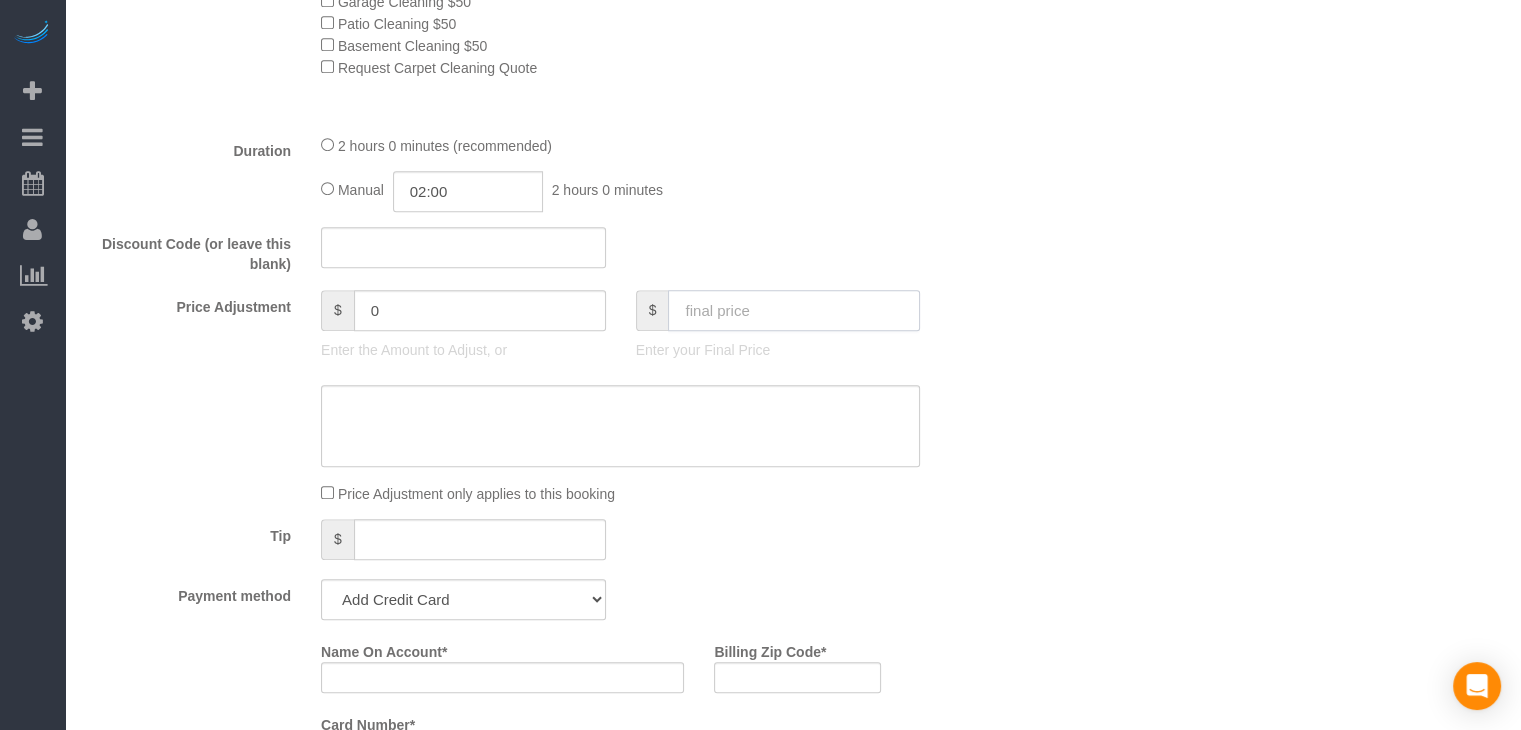 click 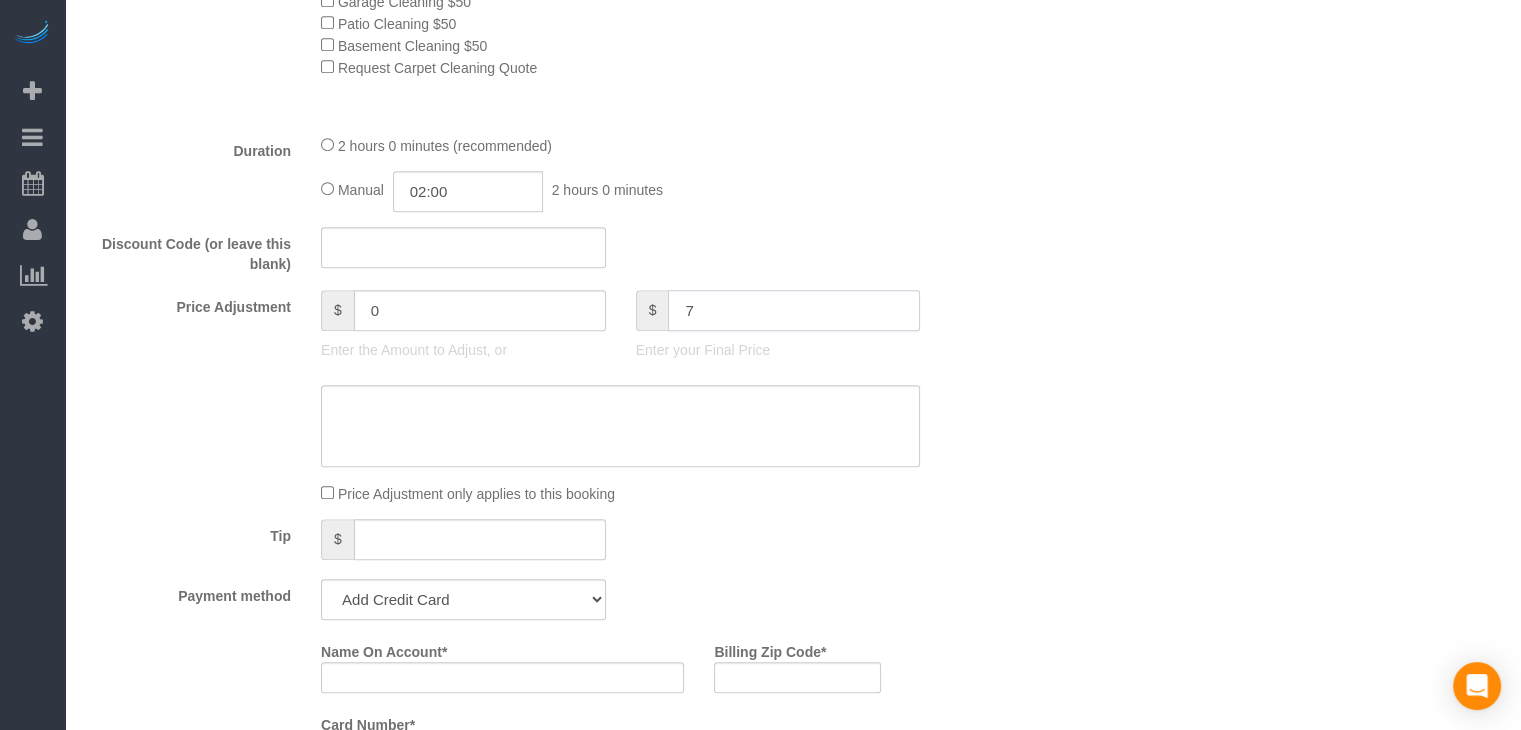 type on "70" 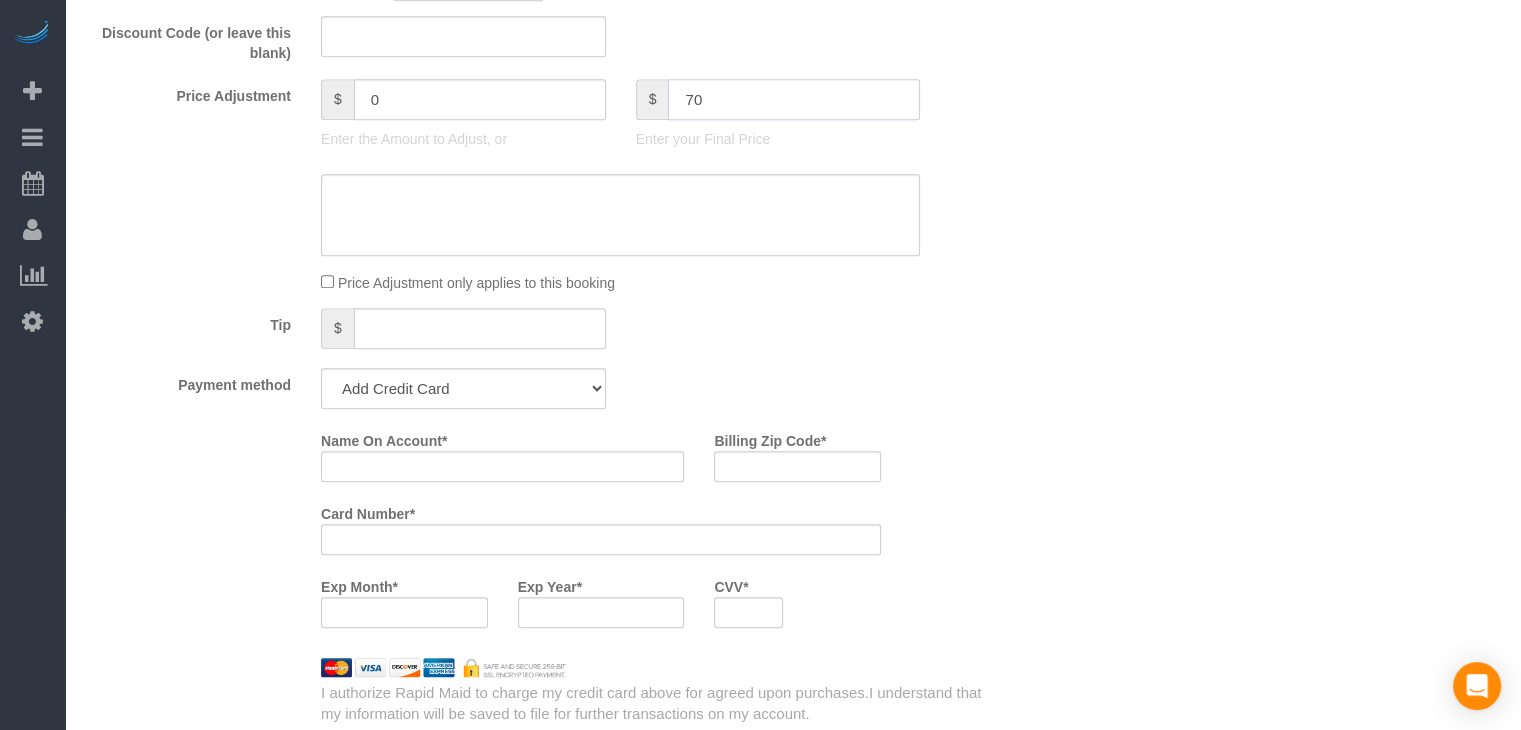 scroll, scrollTop: 1640, scrollLeft: 0, axis: vertical 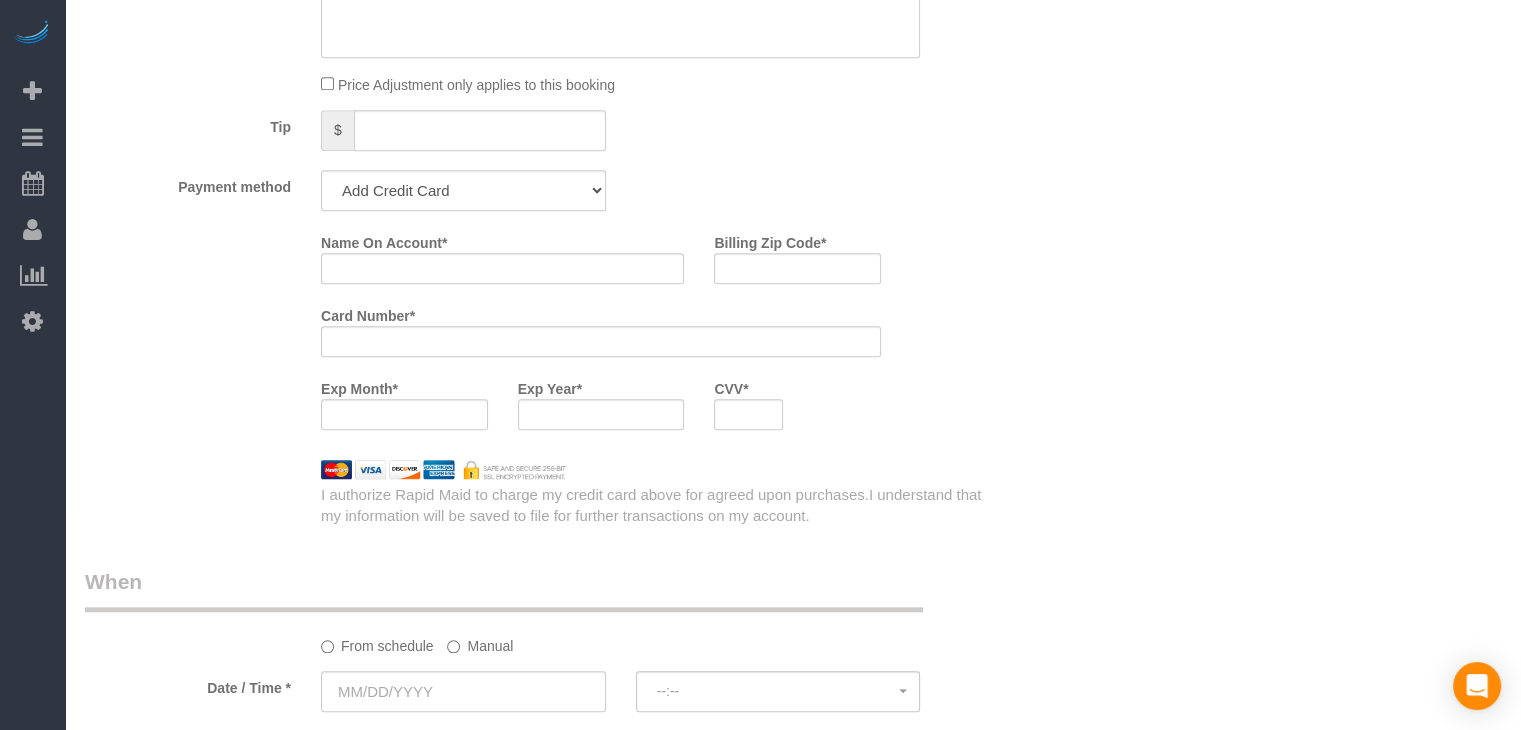 type on "-69" 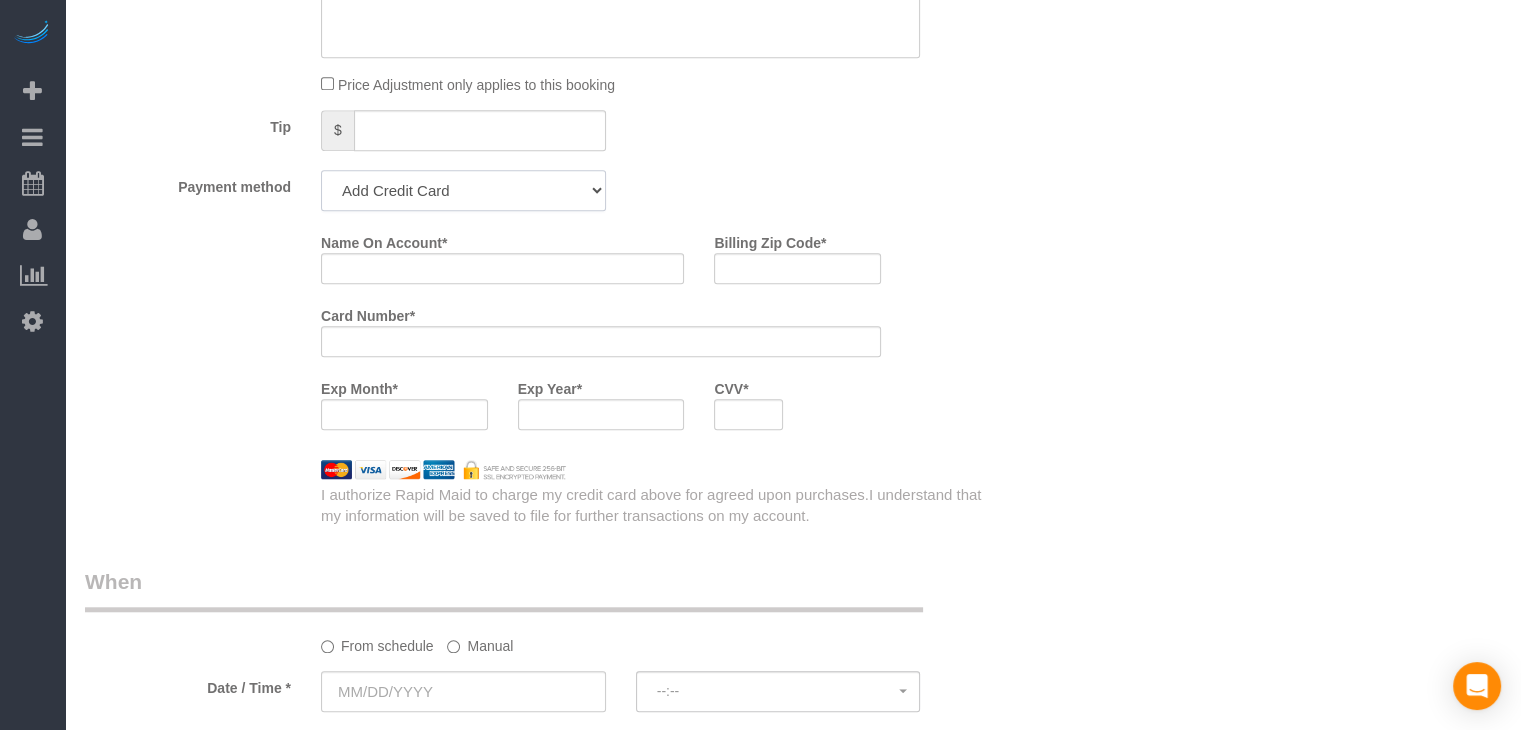 click on "Add Credit Card Cash Check Paypal" 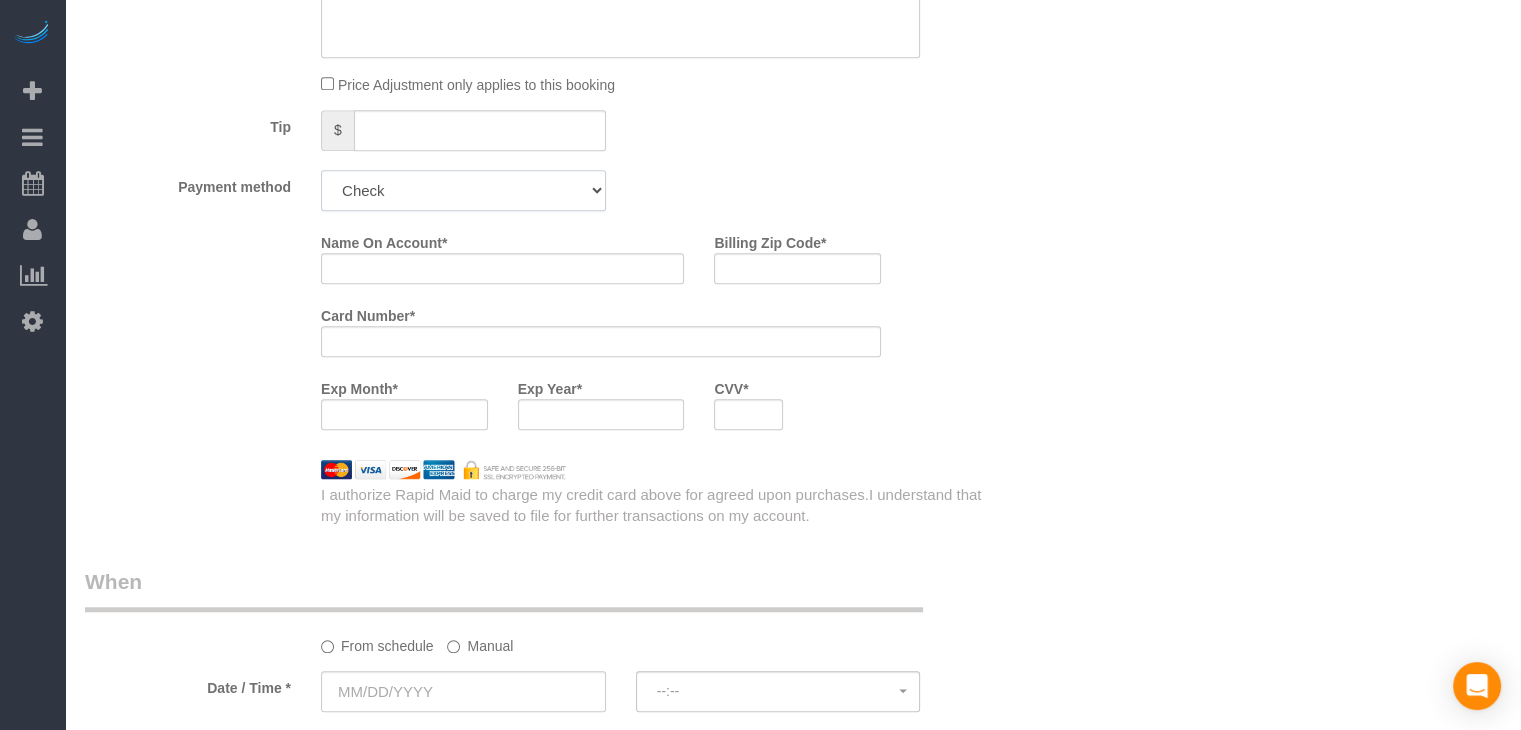 click on "Add Credit Card Cash Check Paypal" 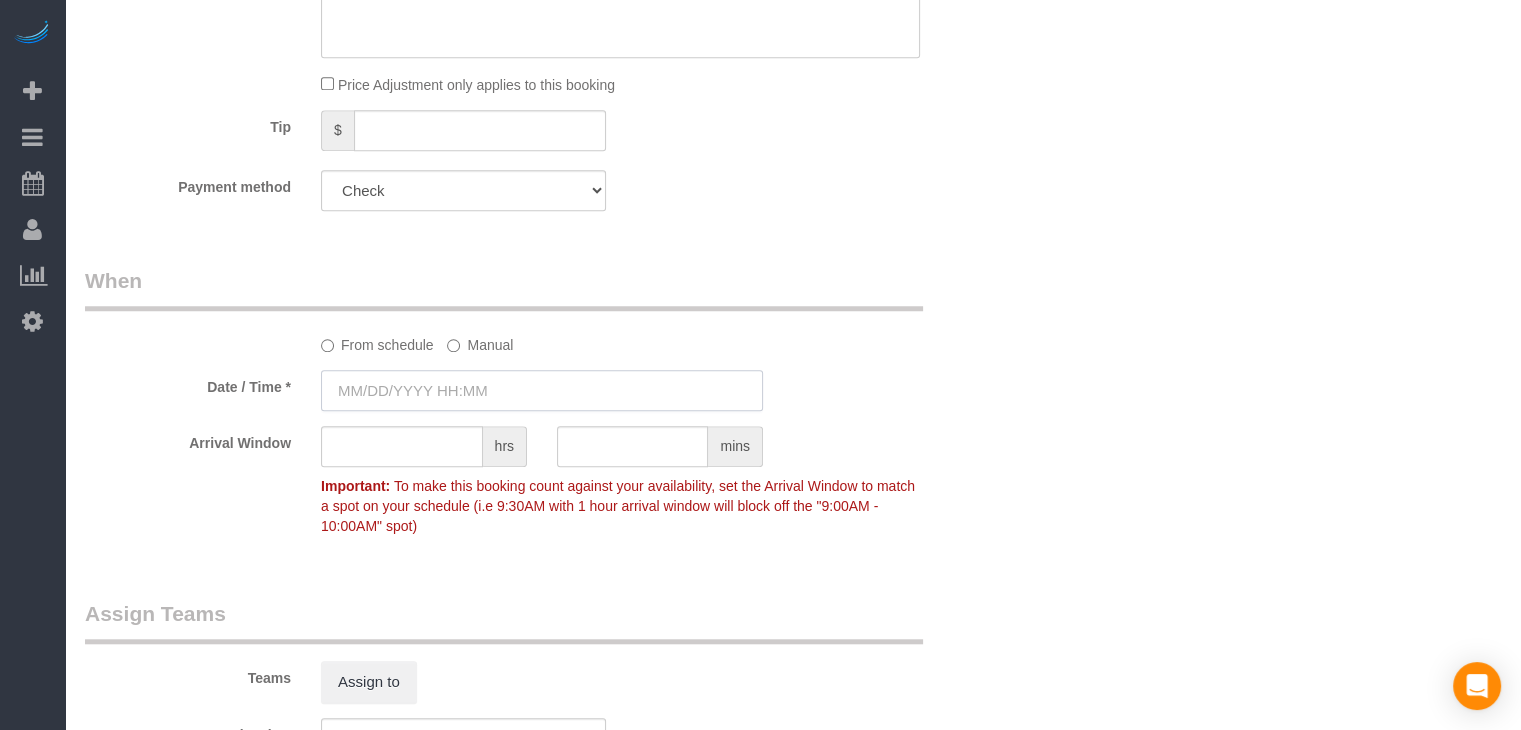click at bounding box center [542, 390] 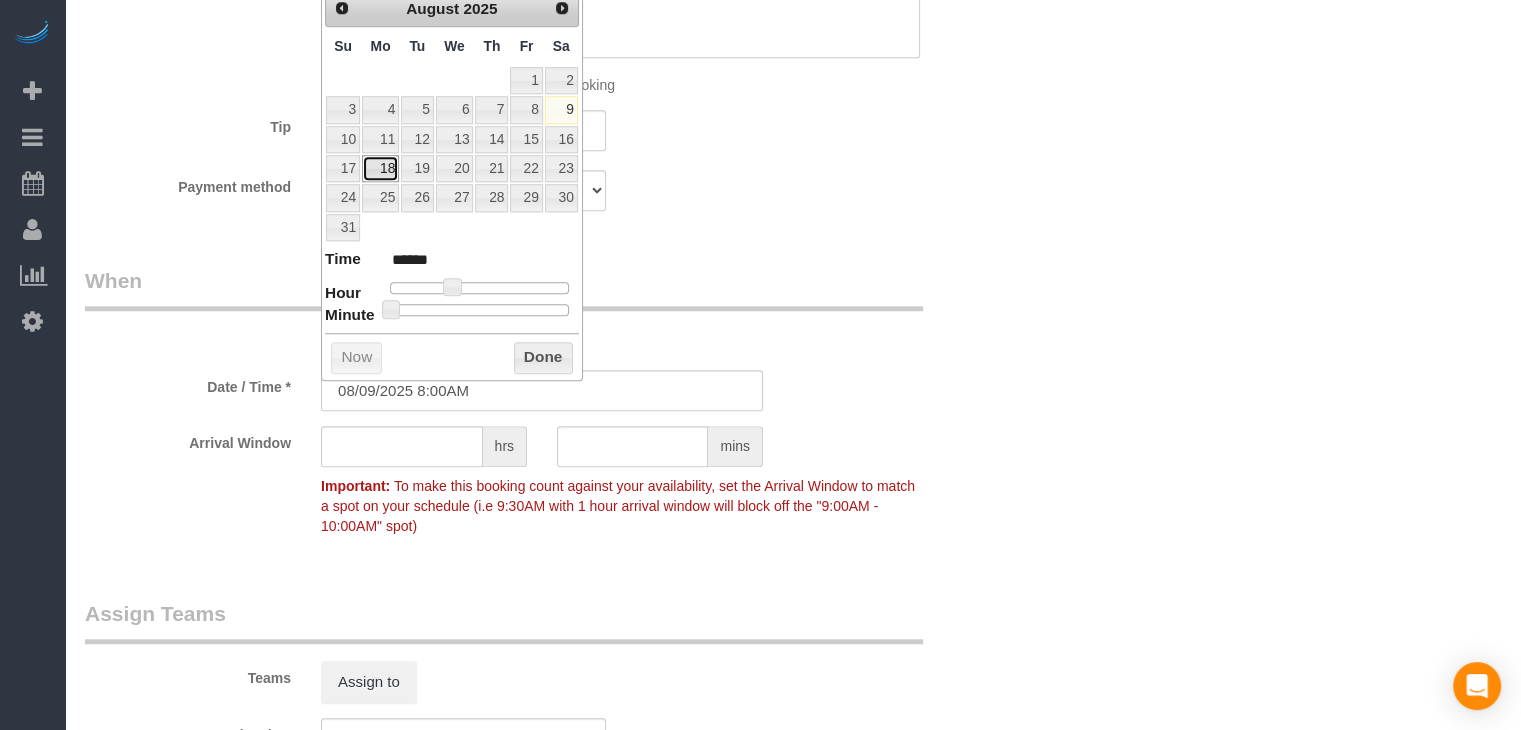 click on "18" at bounding box center [380, 168] 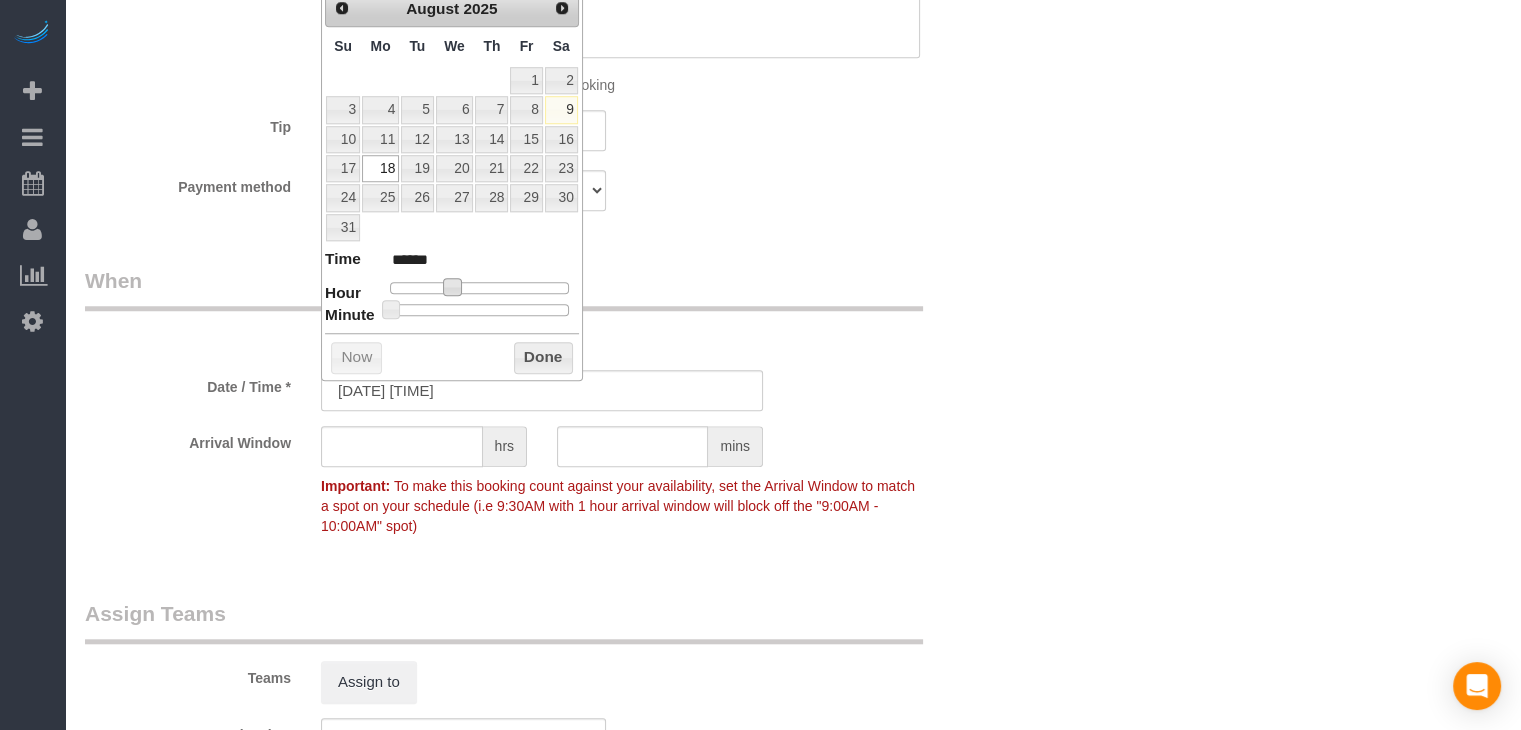 type on "[DATE] [TIME]" 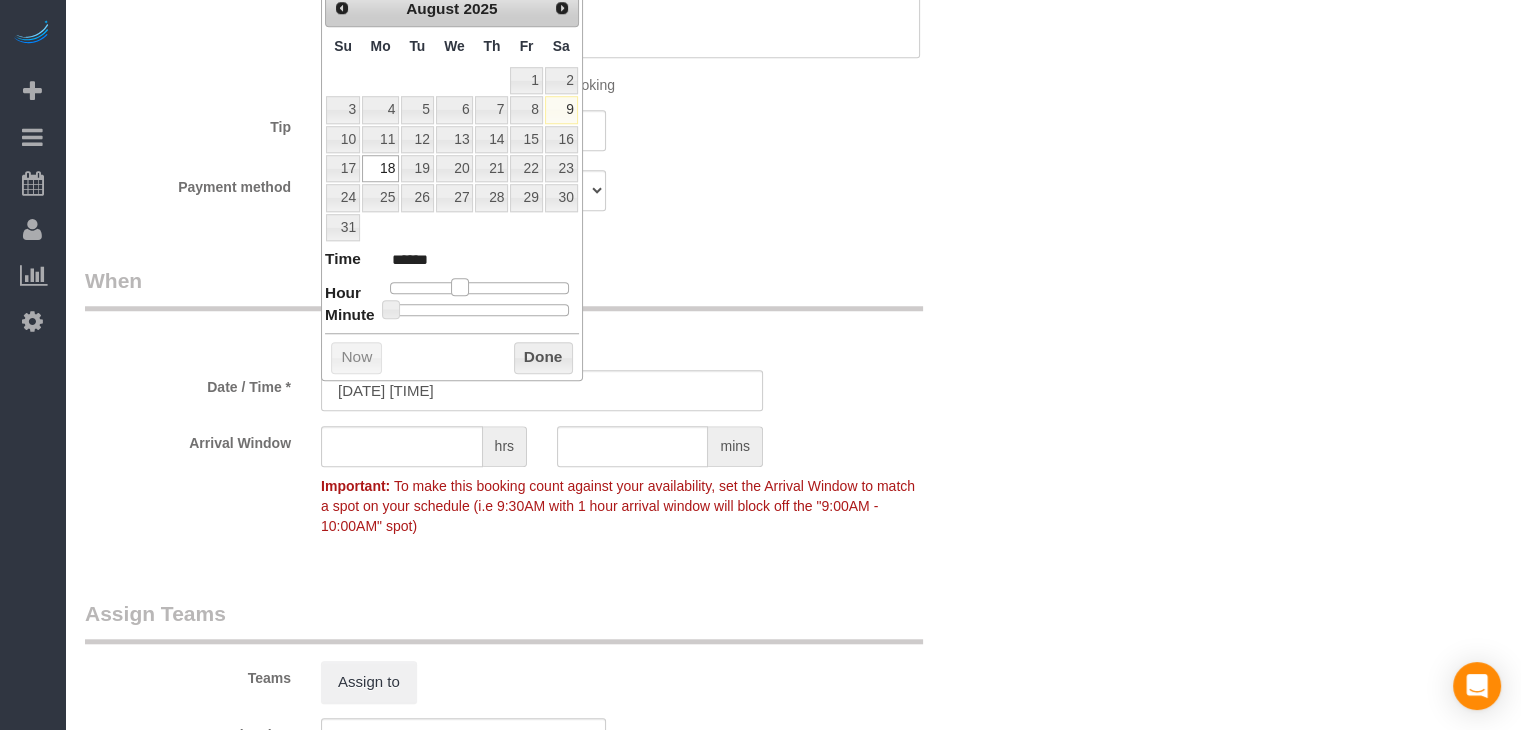 type on "[DATE] [TIME]" 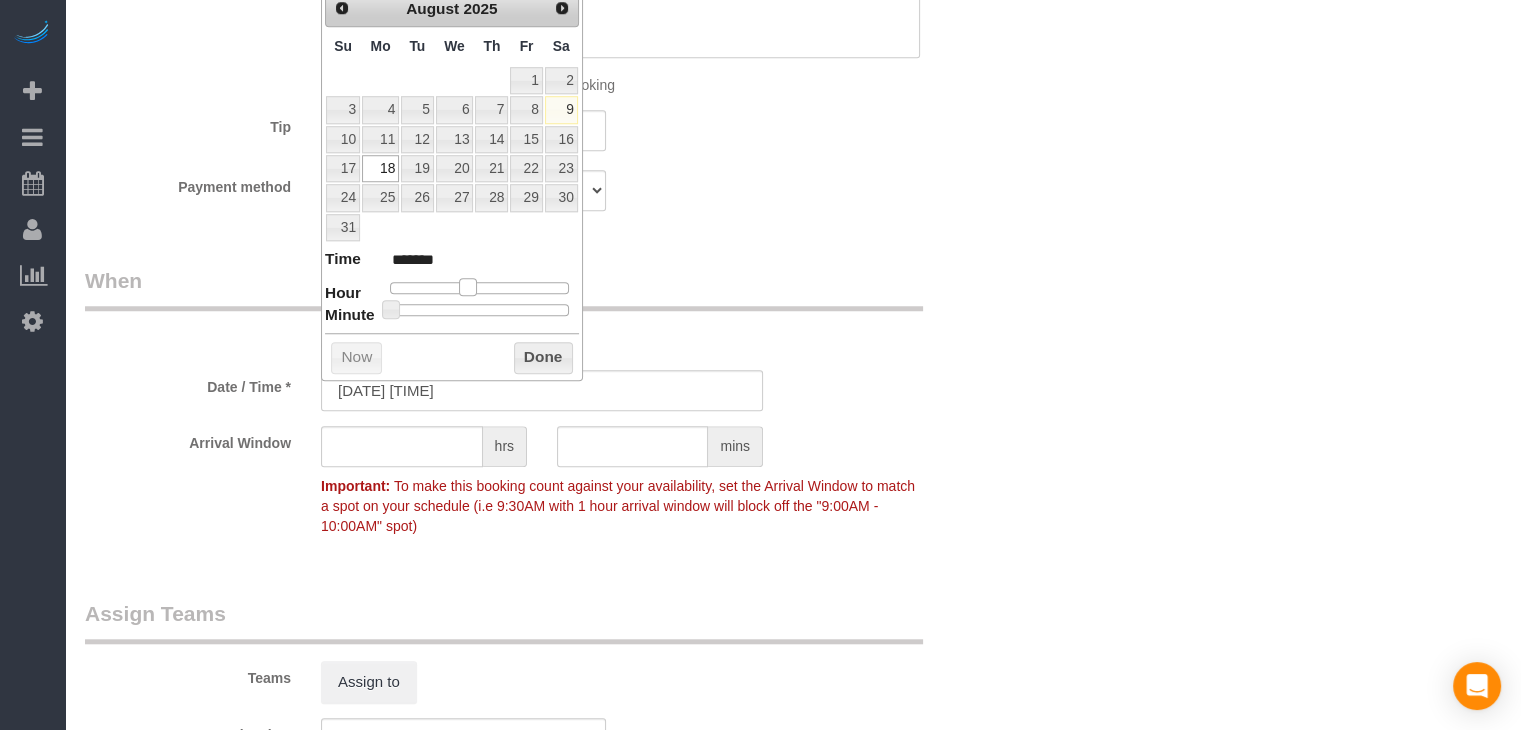 drag, startPoint x: 450, startPoint y: 282, endPoint x: 464, endPoint y: 282, distance: 14 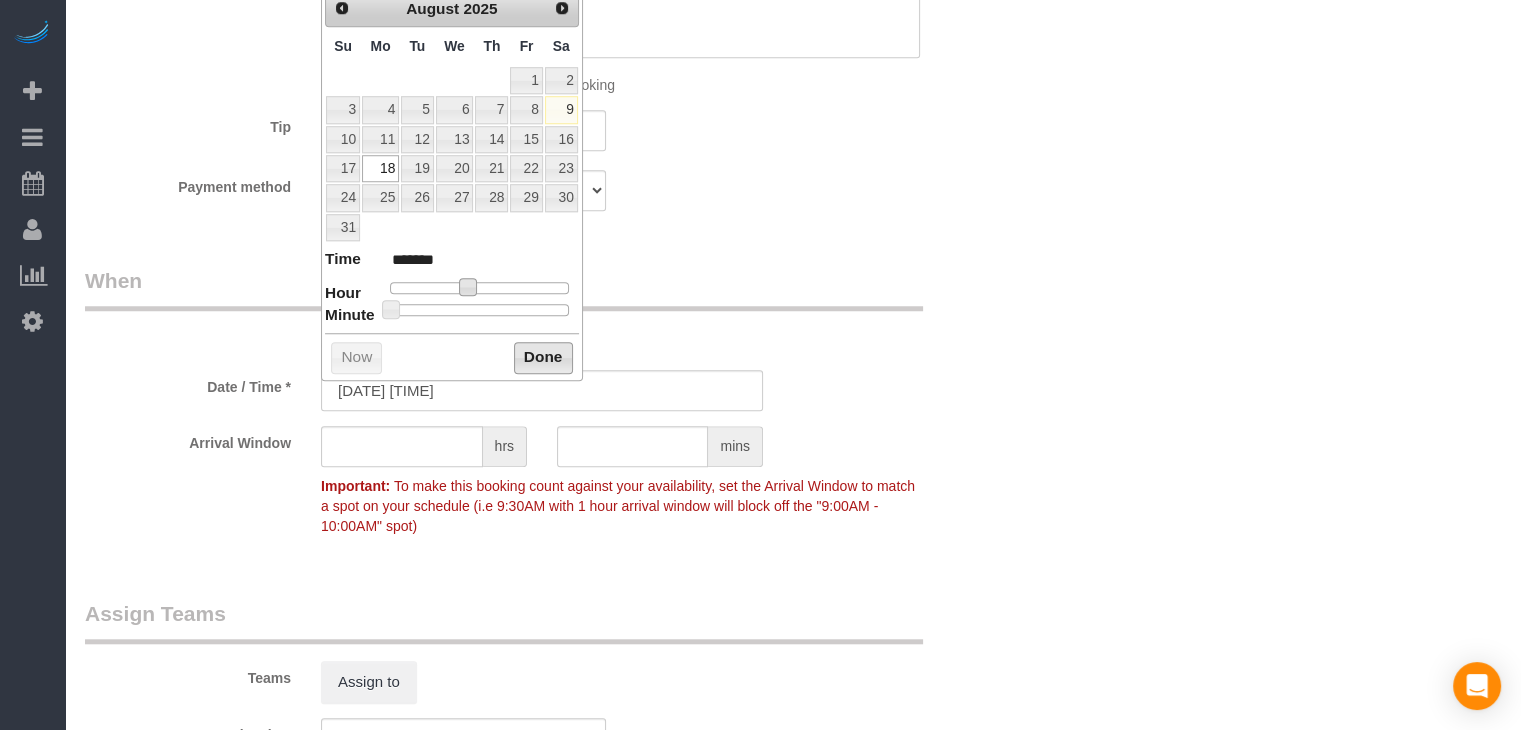 click on "Done" at bounding box center [543, 358] 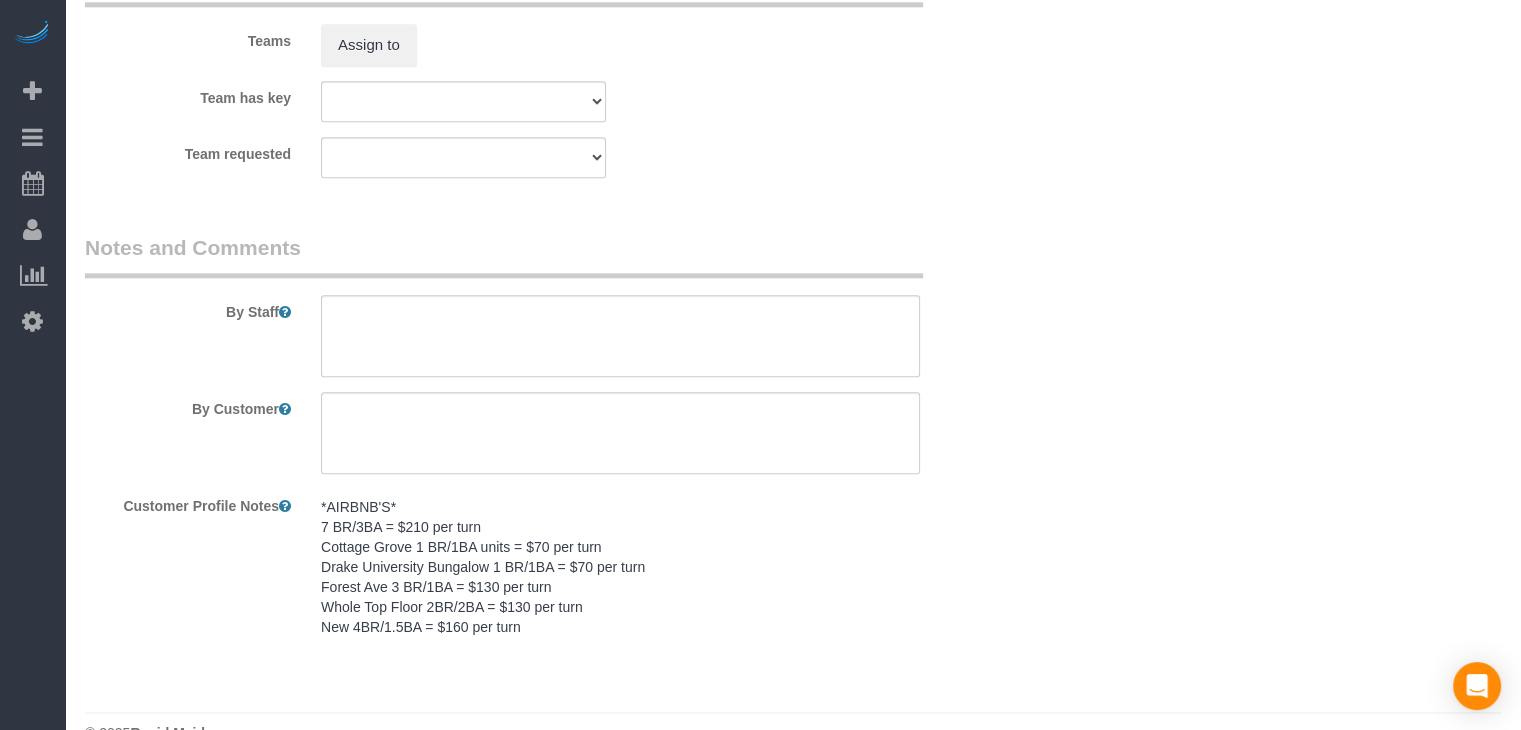 scroll, scrollTop: 2284, scrollLeft: 0, axis: vertical 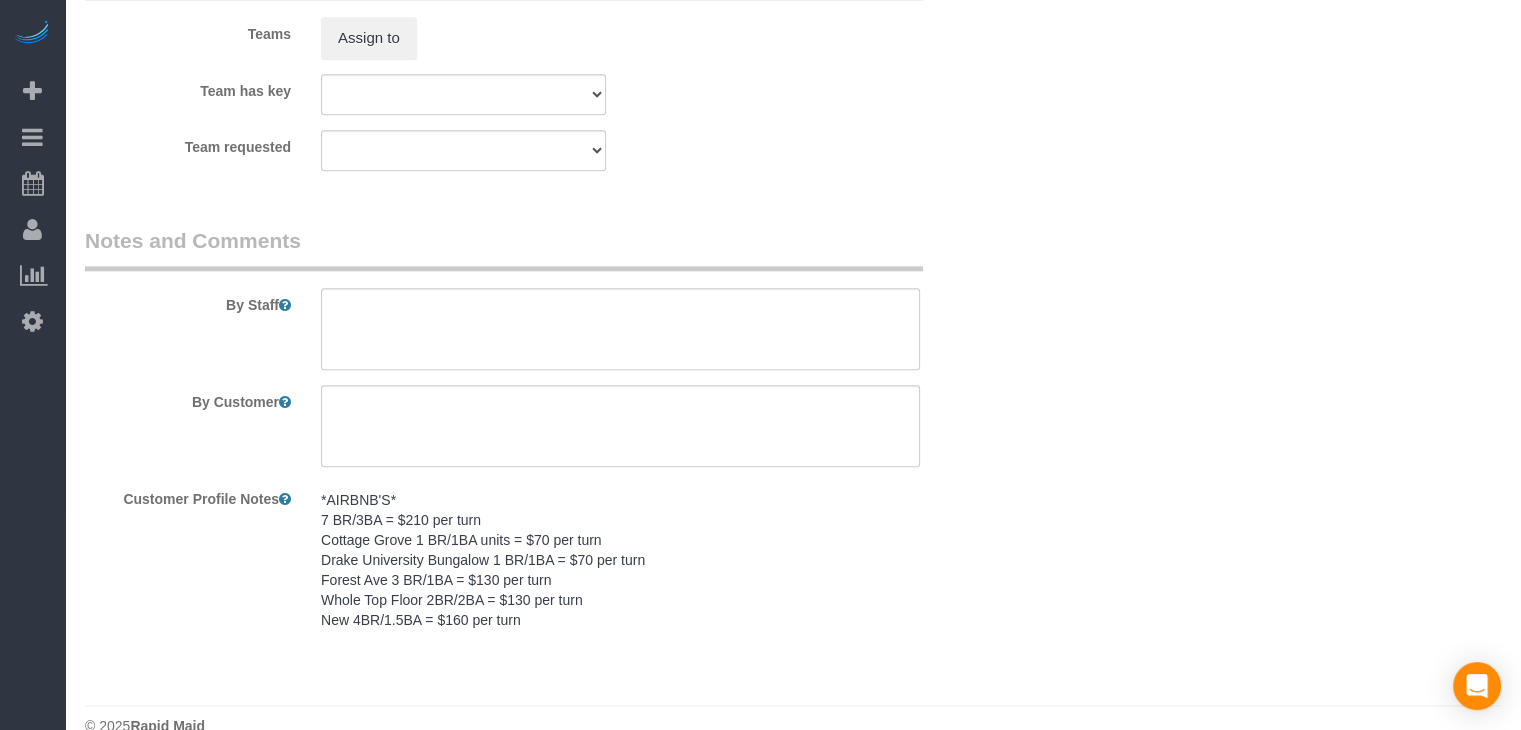 drag, startPoint x: 626, startPoint y: 541, endPoint x: 616, endPoint y: 570, distance: 30.675724 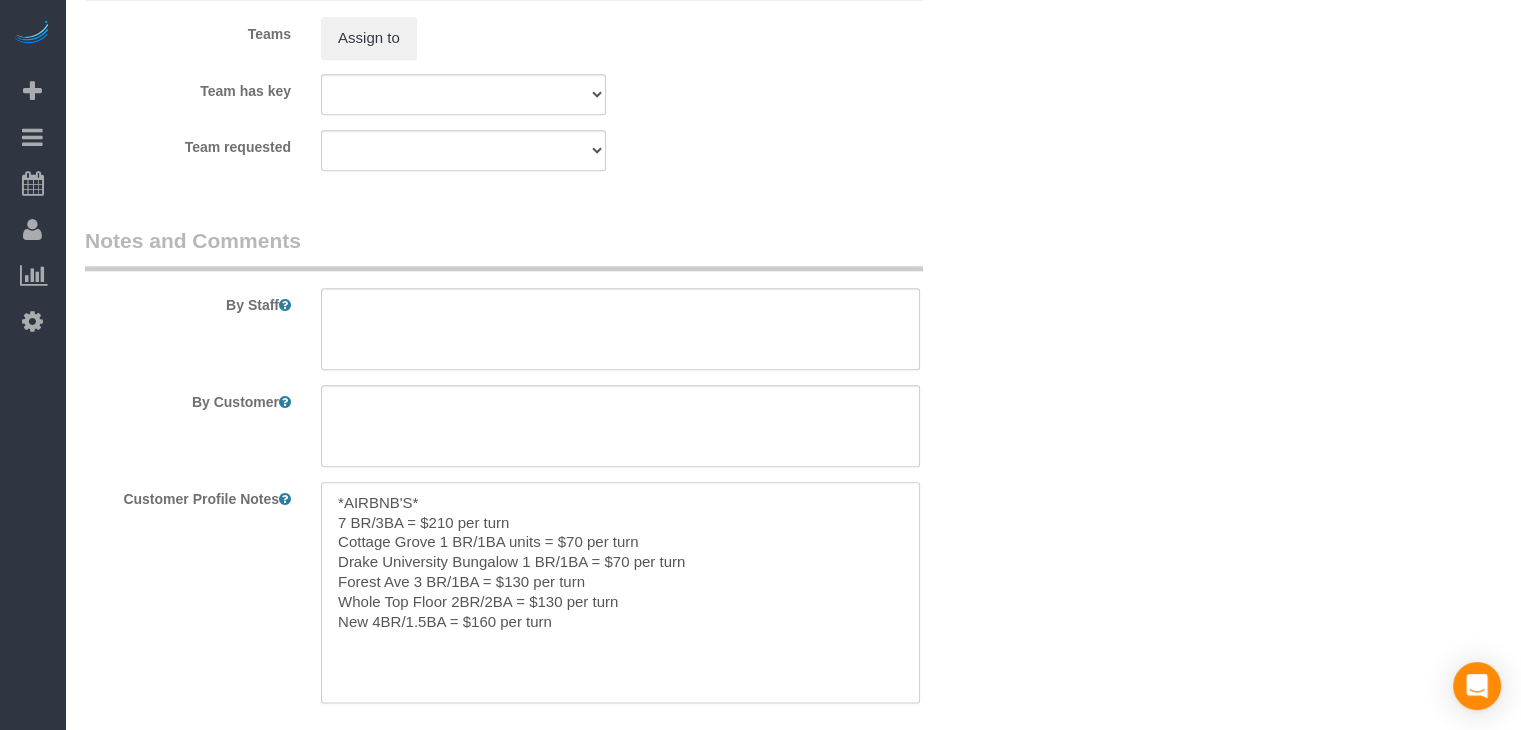 click on "*AIRBNB'S*
7 BR/3BA = $210 per turn
Cottage Grove 1 BR/1BA units = $70 per turn
Drake University Bungalow 1 BR/1BA = $70 per turn
Forest Ave 3 BR/1BA = $130 per turn
Whole Top Floor 2BR/2BA = $130 per turn
New 4BR/1.5BA = $160 per turn" at bounding box center [620, 592] 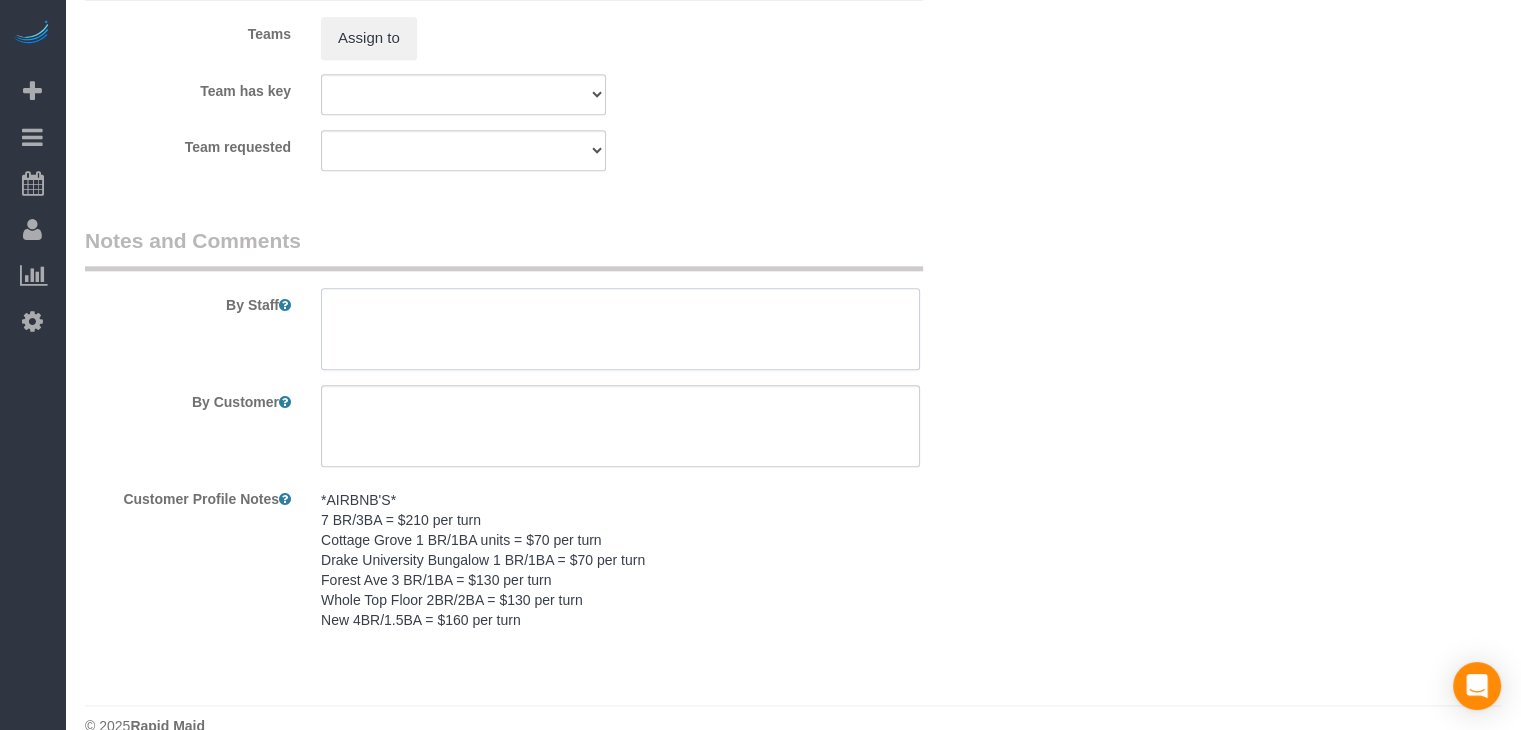 click at bounding box center (620, 329) 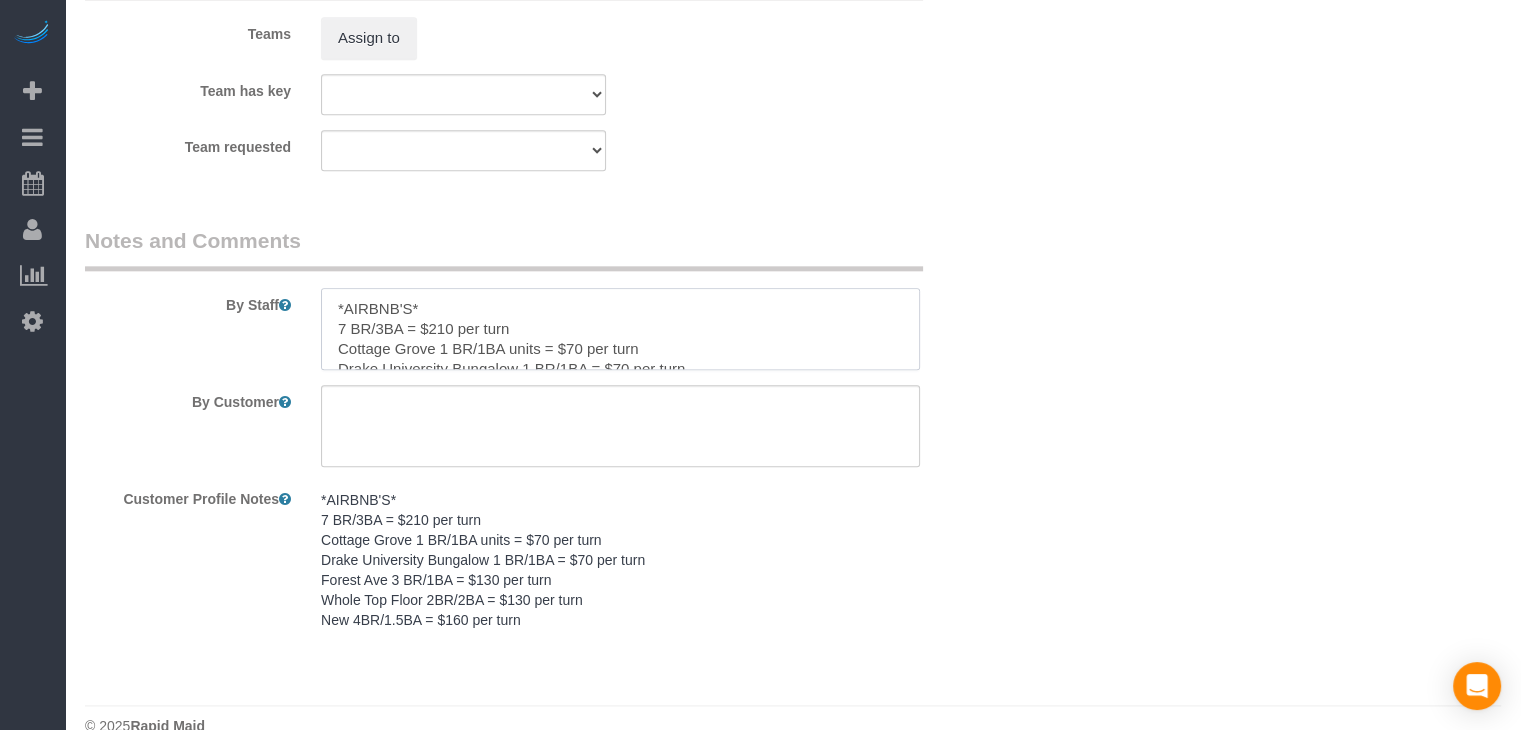 scroll, scrollTop: 68, scrollLeft: 0, axis: vertical 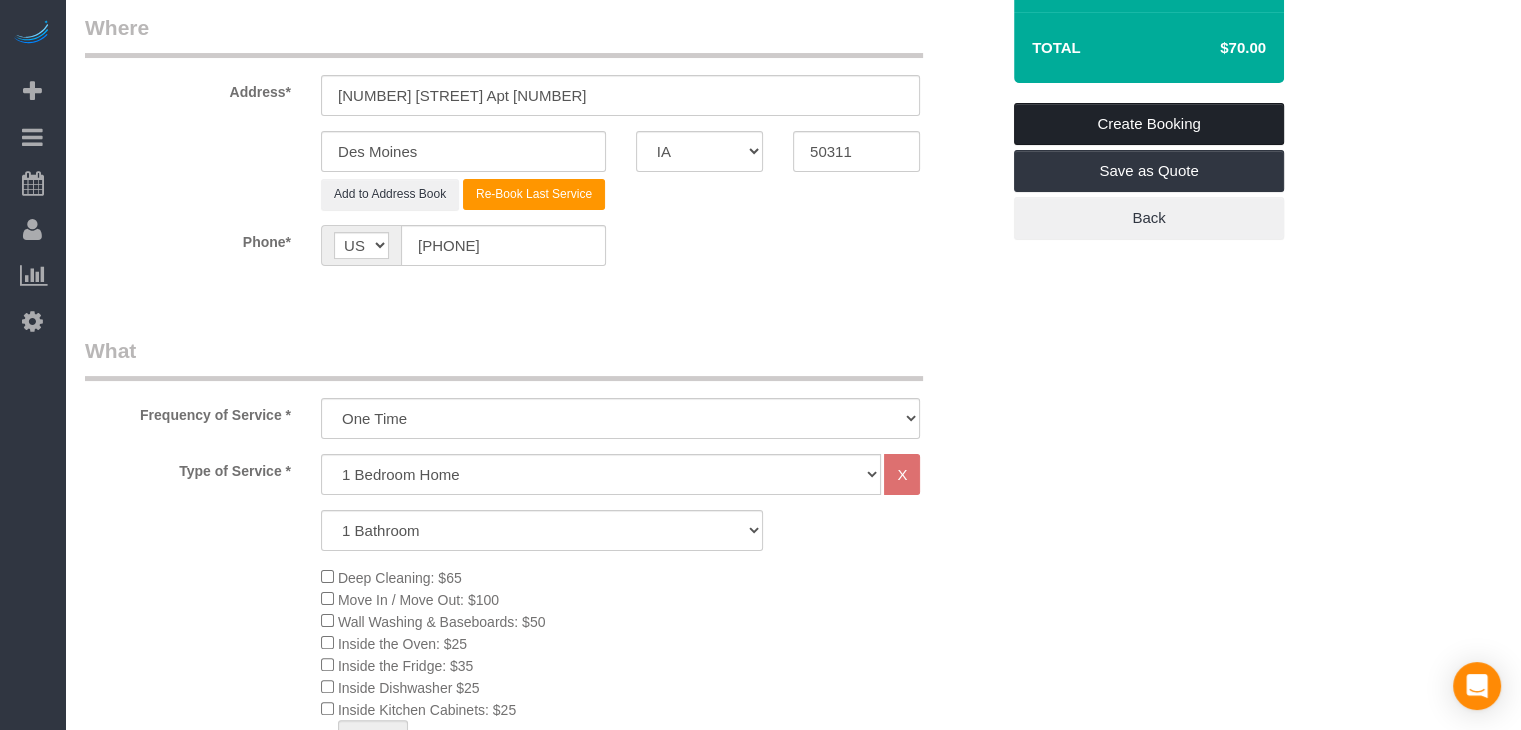 type on "*AIRBNB'S*
7 BR/3BA = $210 per turn
Cottage Grove 1 BR/1BA units = $70 per turn
Drake University Bungalow 1 BR/1BA = $70 per turn
Forest Ave 3 BR/1BA = $130 per turn
Whole Top Floor 2BR/2BA = $130 per turn
New 4BR/1.5BA = $160 per turn" 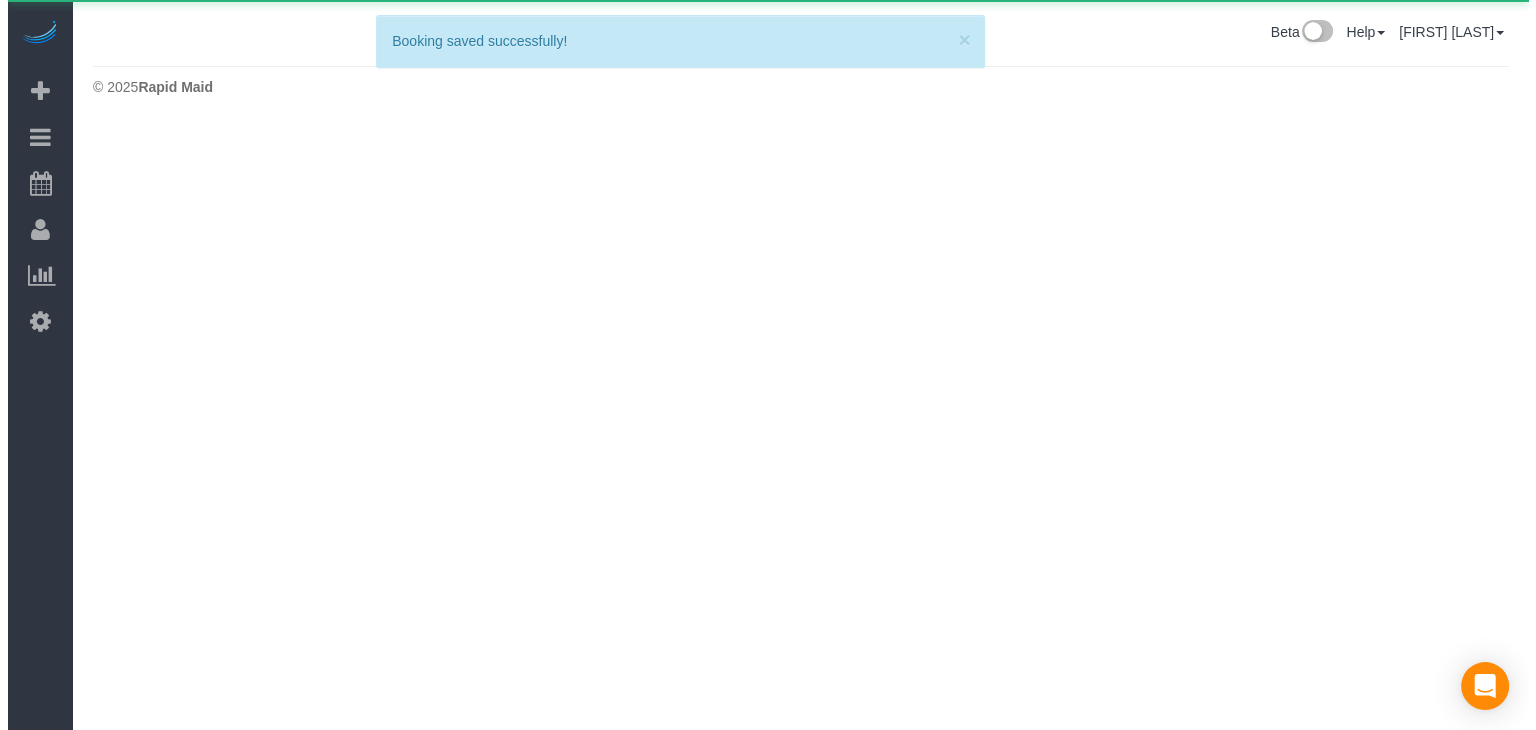 scroll, scrollTop: 0, scrollLeft: 0, axis: both 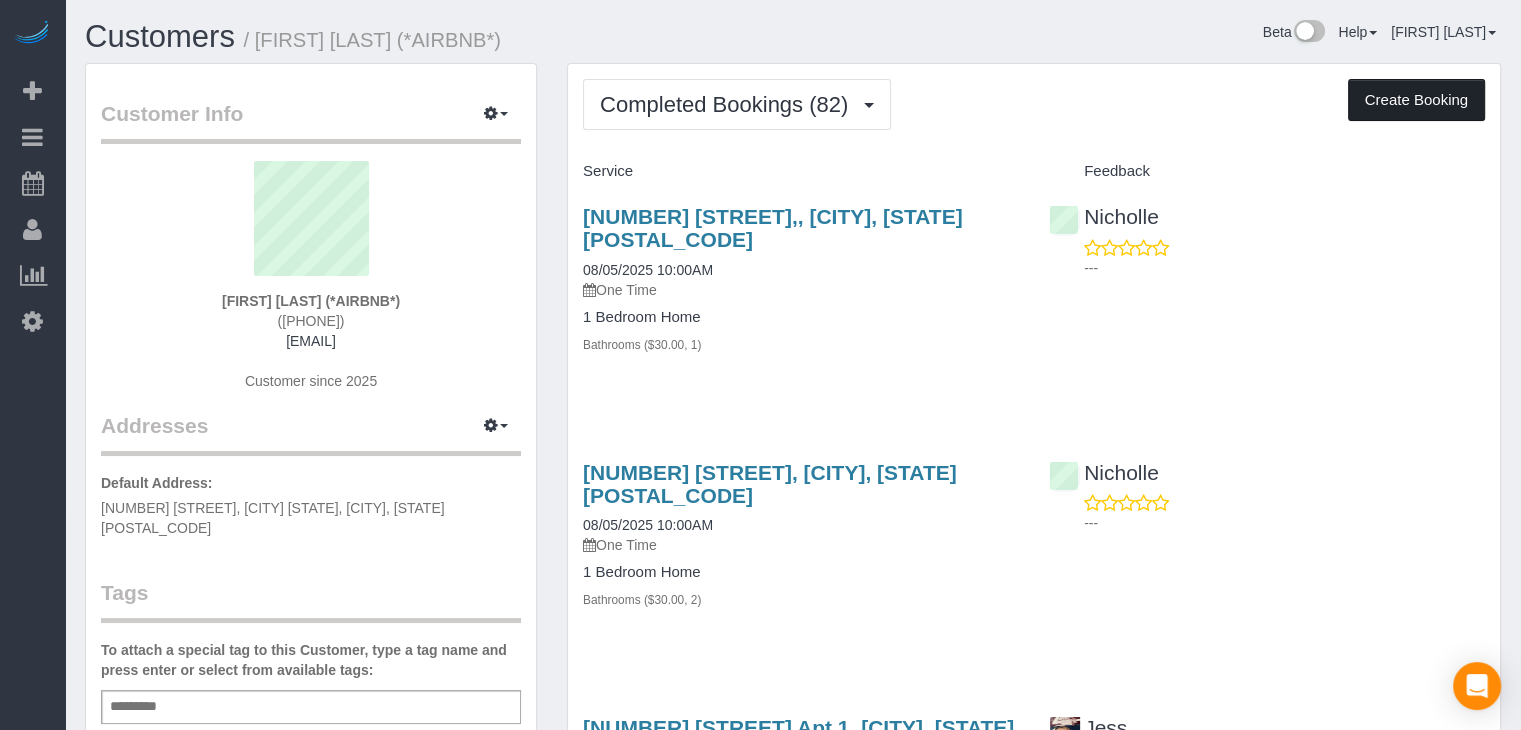 click on "Create Booking" at bounding box center [1416, 100] 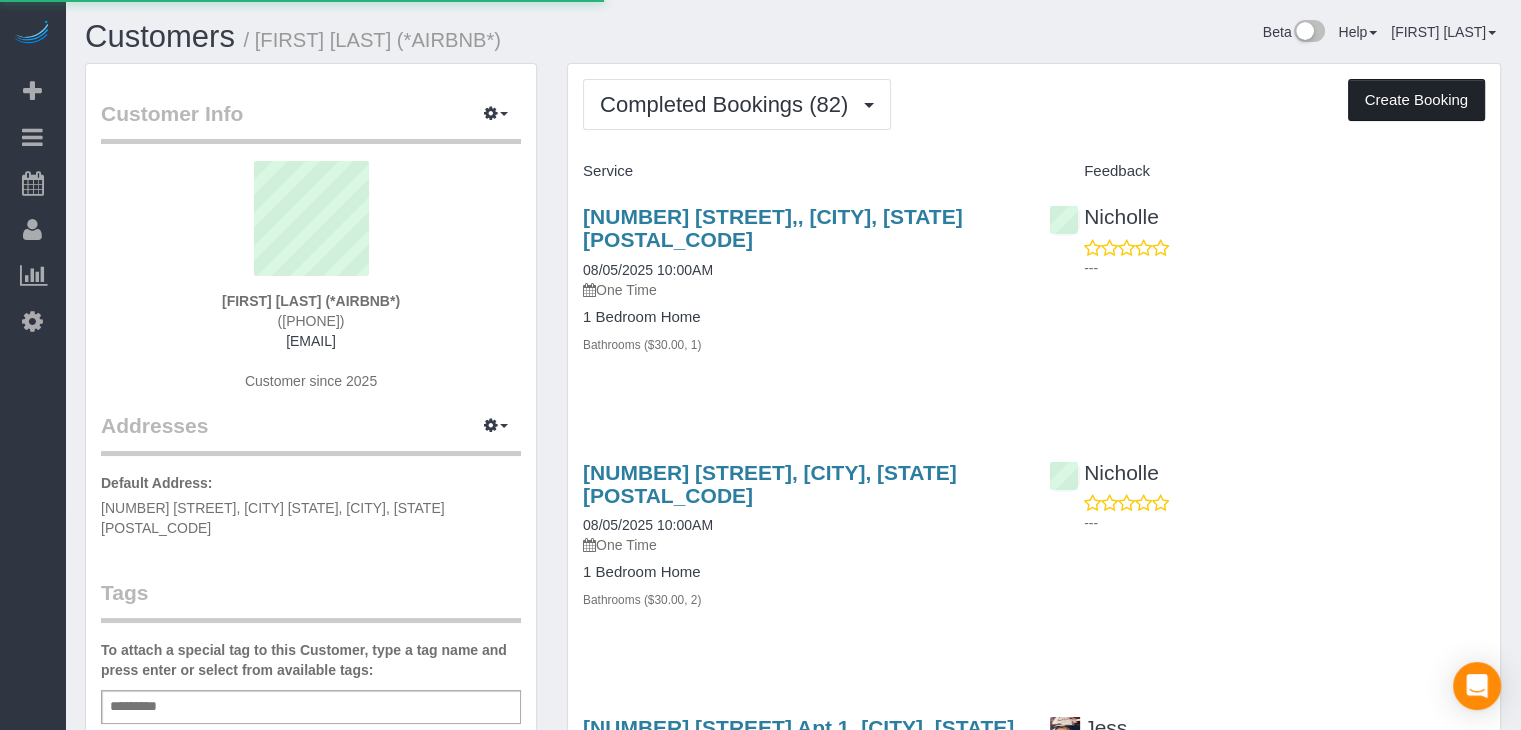 select on "IA" 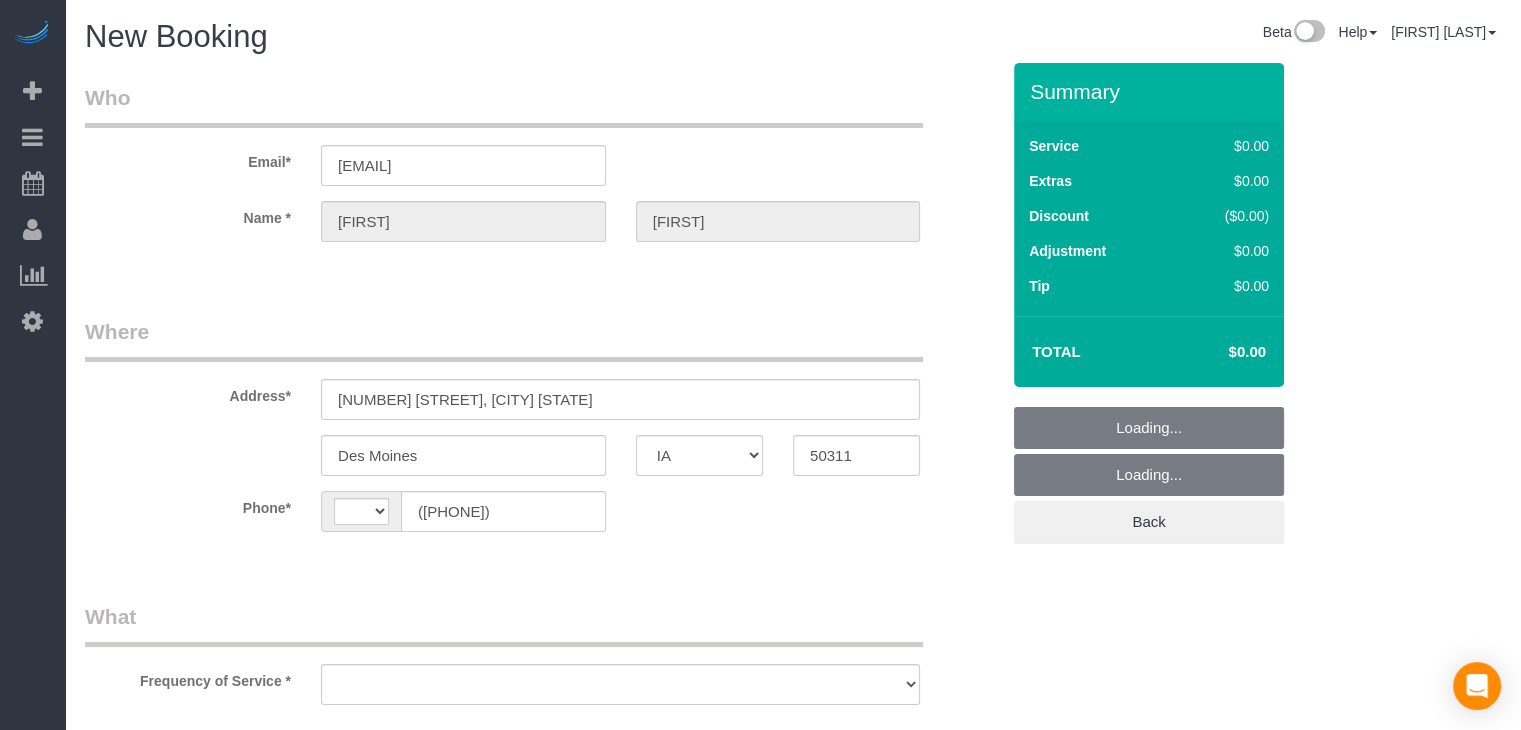 select on "object:1375" 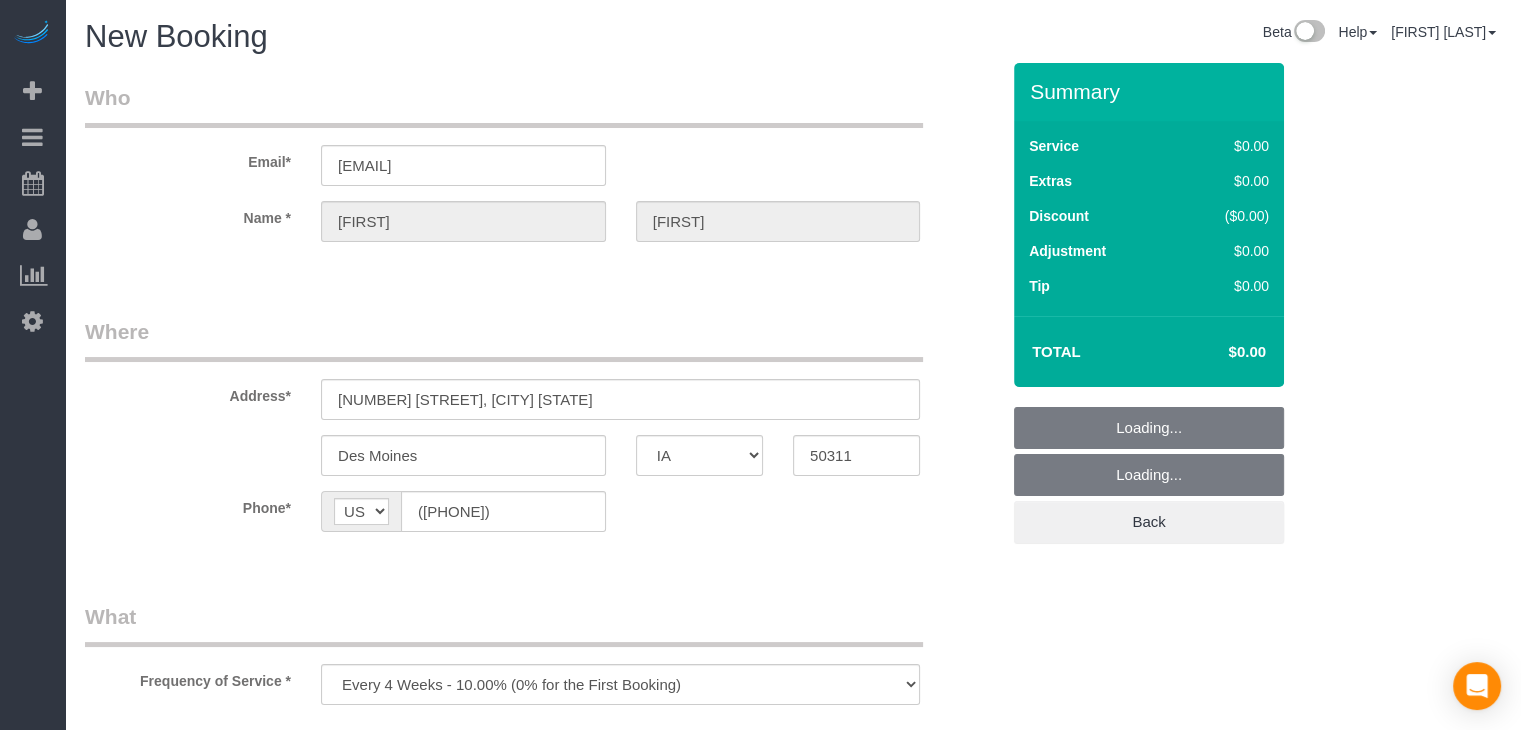 select on "string:US" 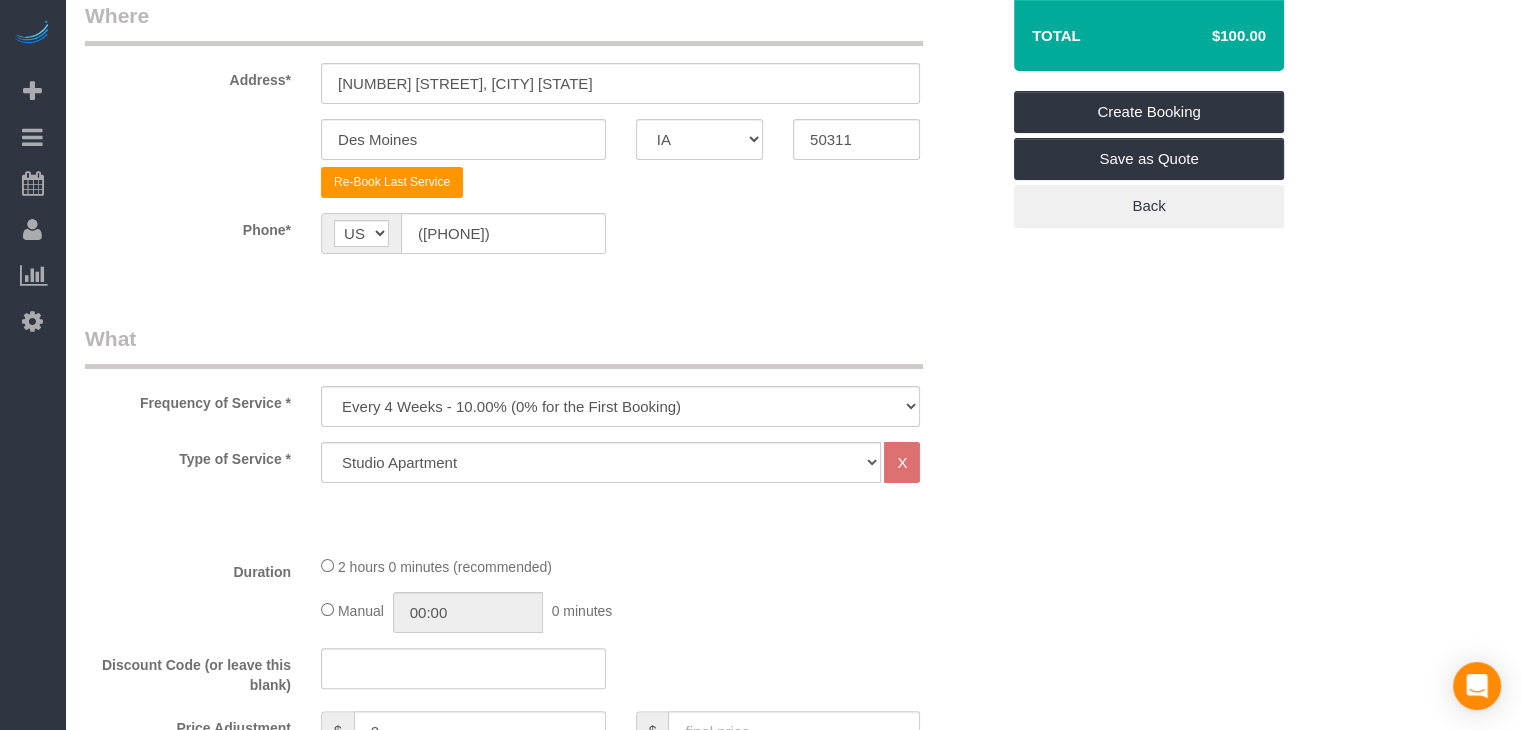 scroll, scrollTop: 304, scrollLeft: 0, axis: vertical 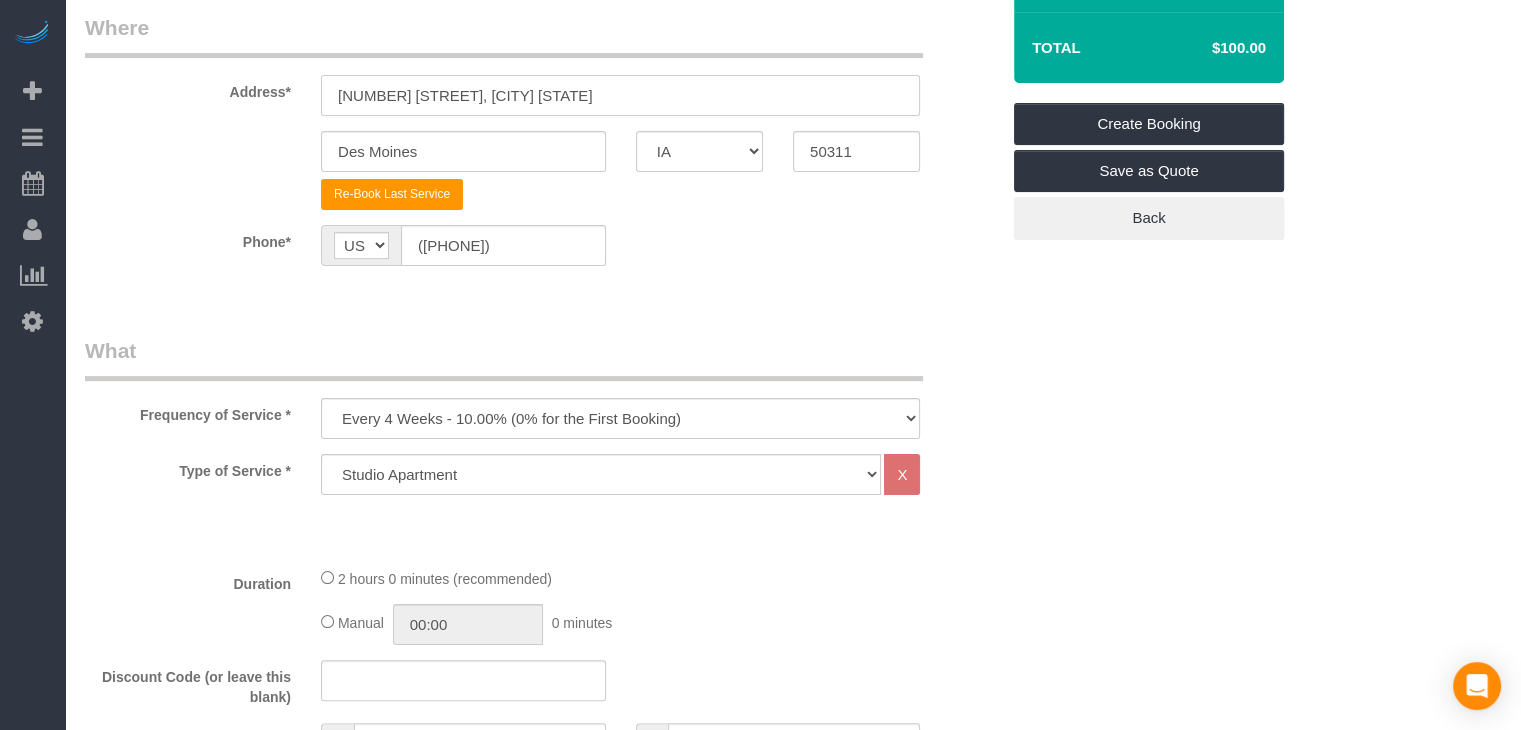 click on "[NUMBER] [STREET], [CITY] [STATE]" at bounding box center [620, 95] 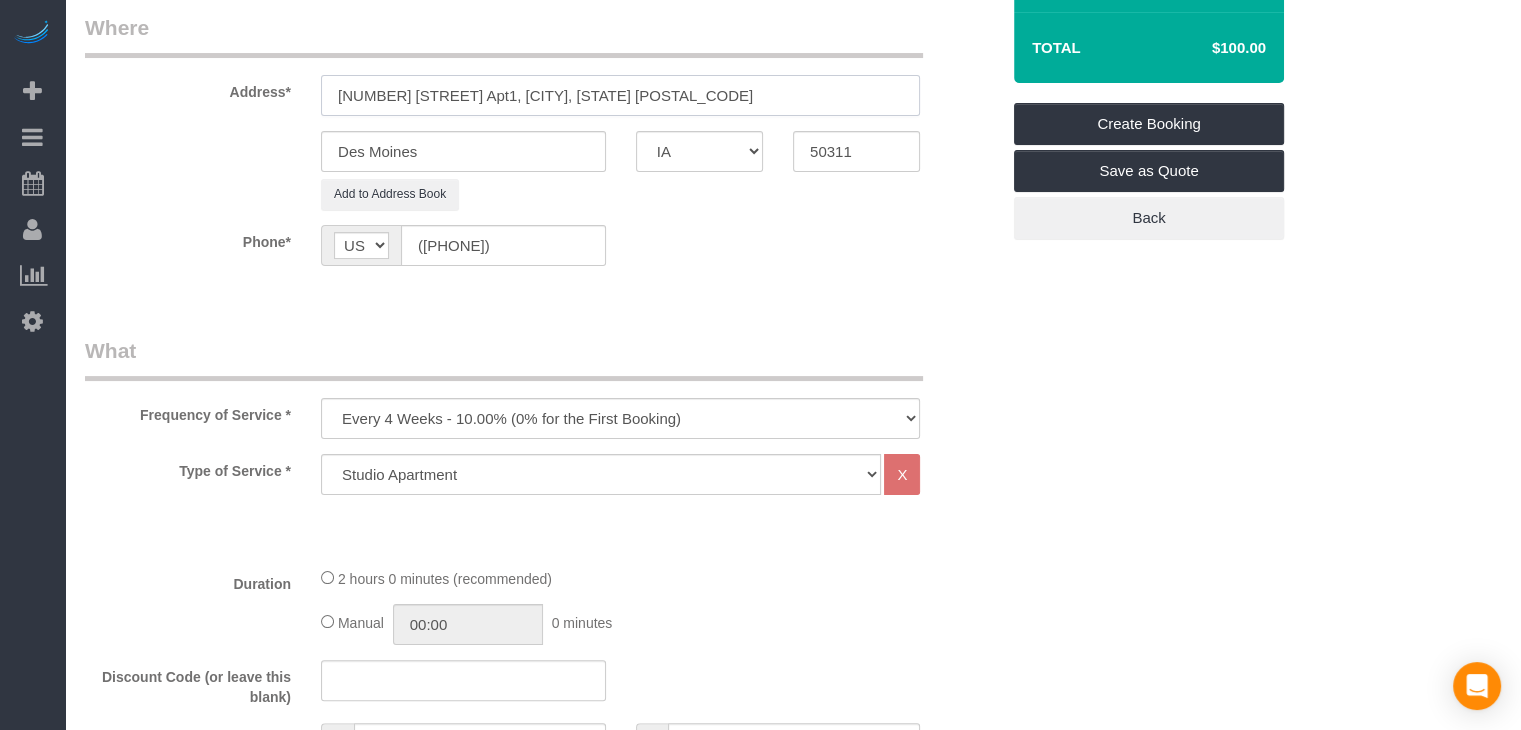 drag, startPoint x: 654, startPoint y: 87, endPoint x: 466, endPoint y: 95, distance: 188.17014 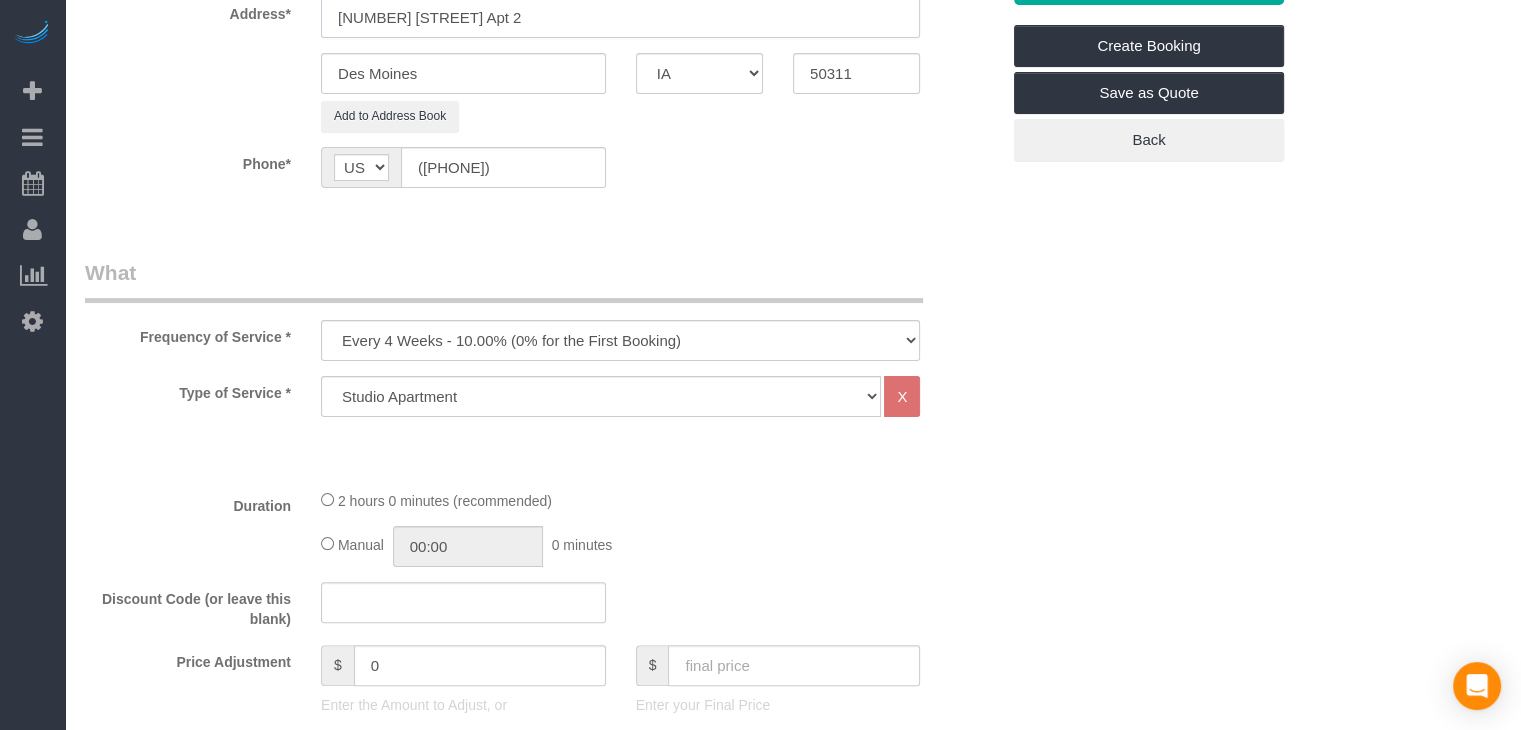 scroll, scrollTop: 388, scrollLeft: 0, axis: vertical 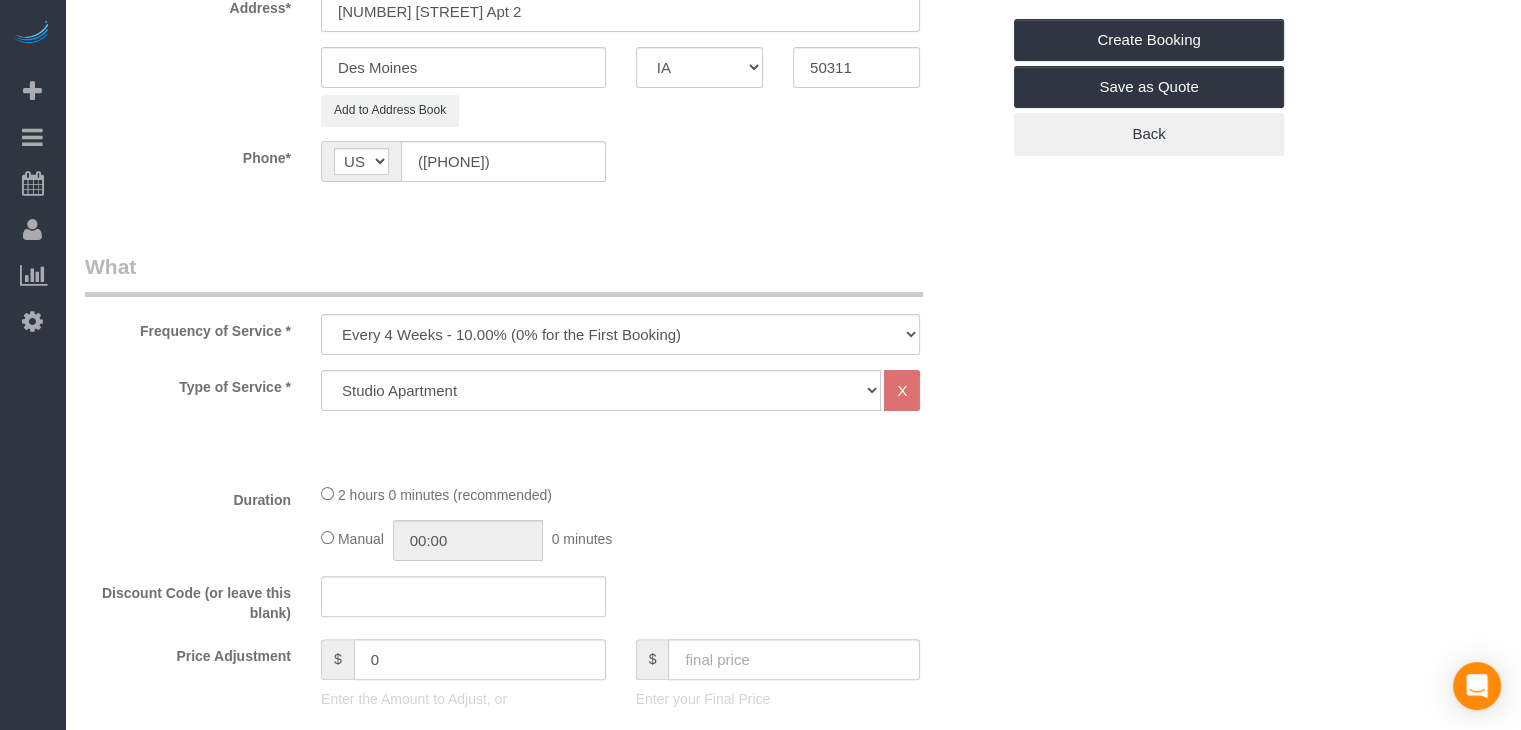 type on "[NUMBER] [STREET] Apt 2" 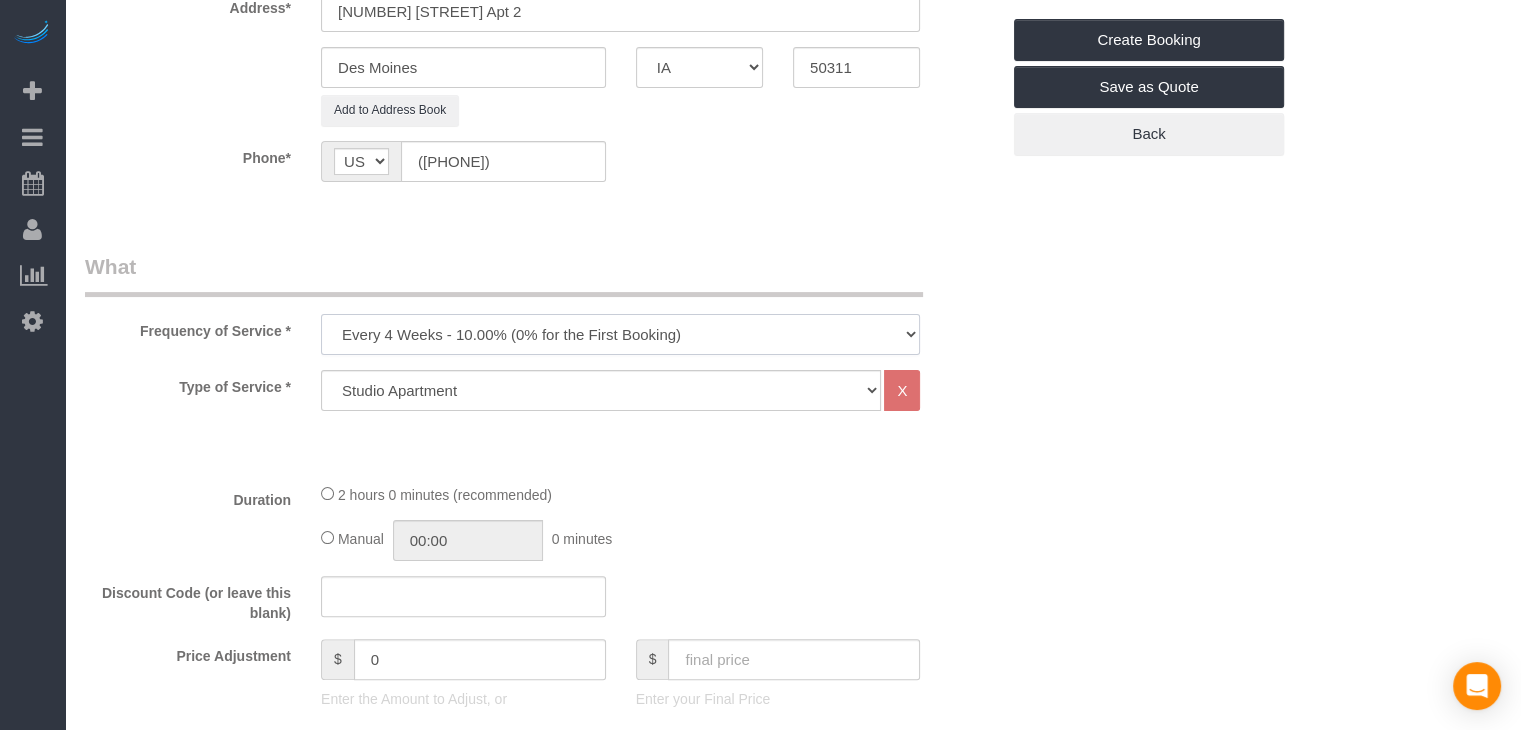 drag, startPoint x: 647, startPoint y: 323, endPoint x: 645, endPoint y: 348, distance: 25.079872 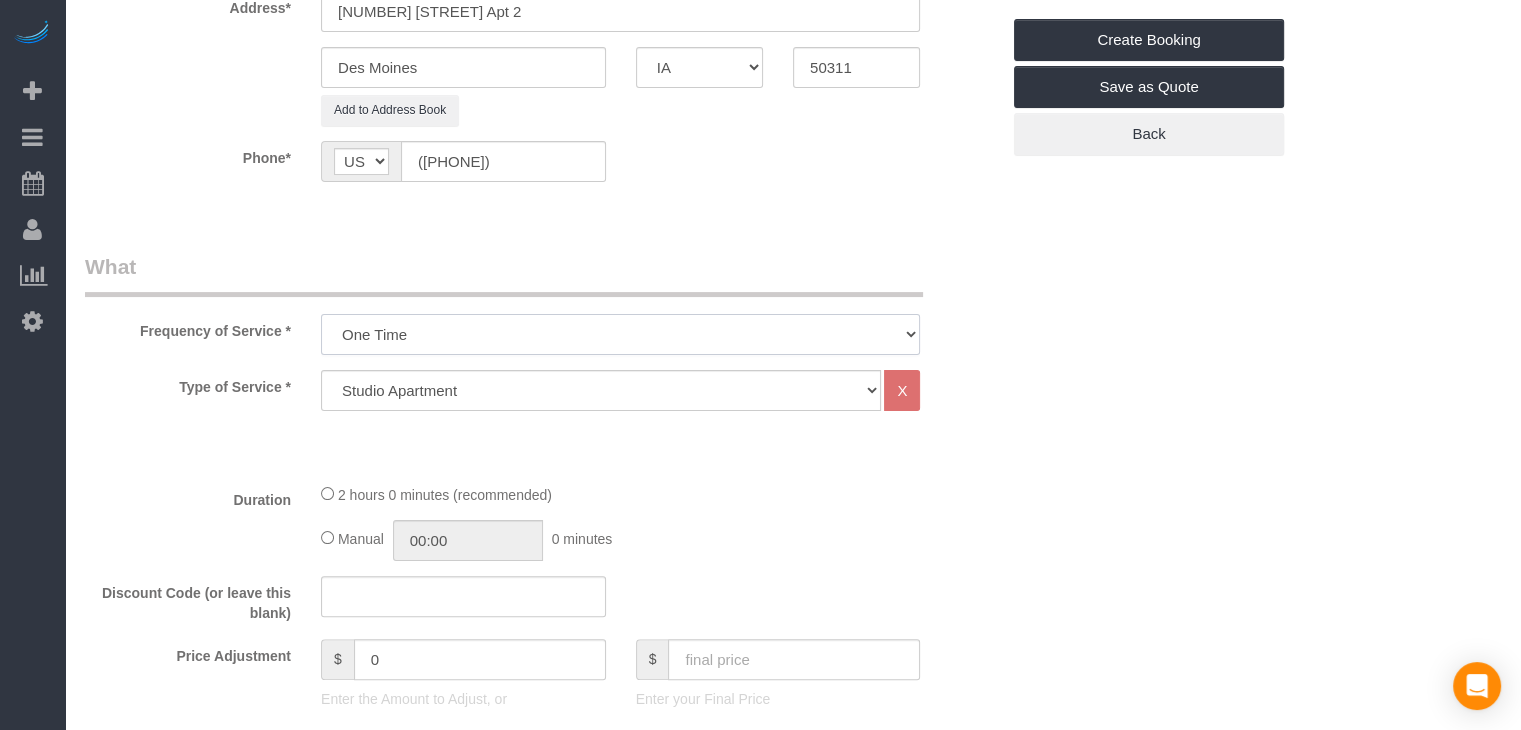 click on "Every 6 Weeks (0% for the First Booking) One Time Every 8 Weeks (0% for the First Booking) Every 4 Weeks - 10.00% (0% for the First Booking) Every 3 Weeks - 12.00% (0% for the First Booking) Every 2 Weeks - 15.00% (0% for the First Booking) Weekly - 20.00% (0% for the First Booking)" at bounding box center [620, 334] 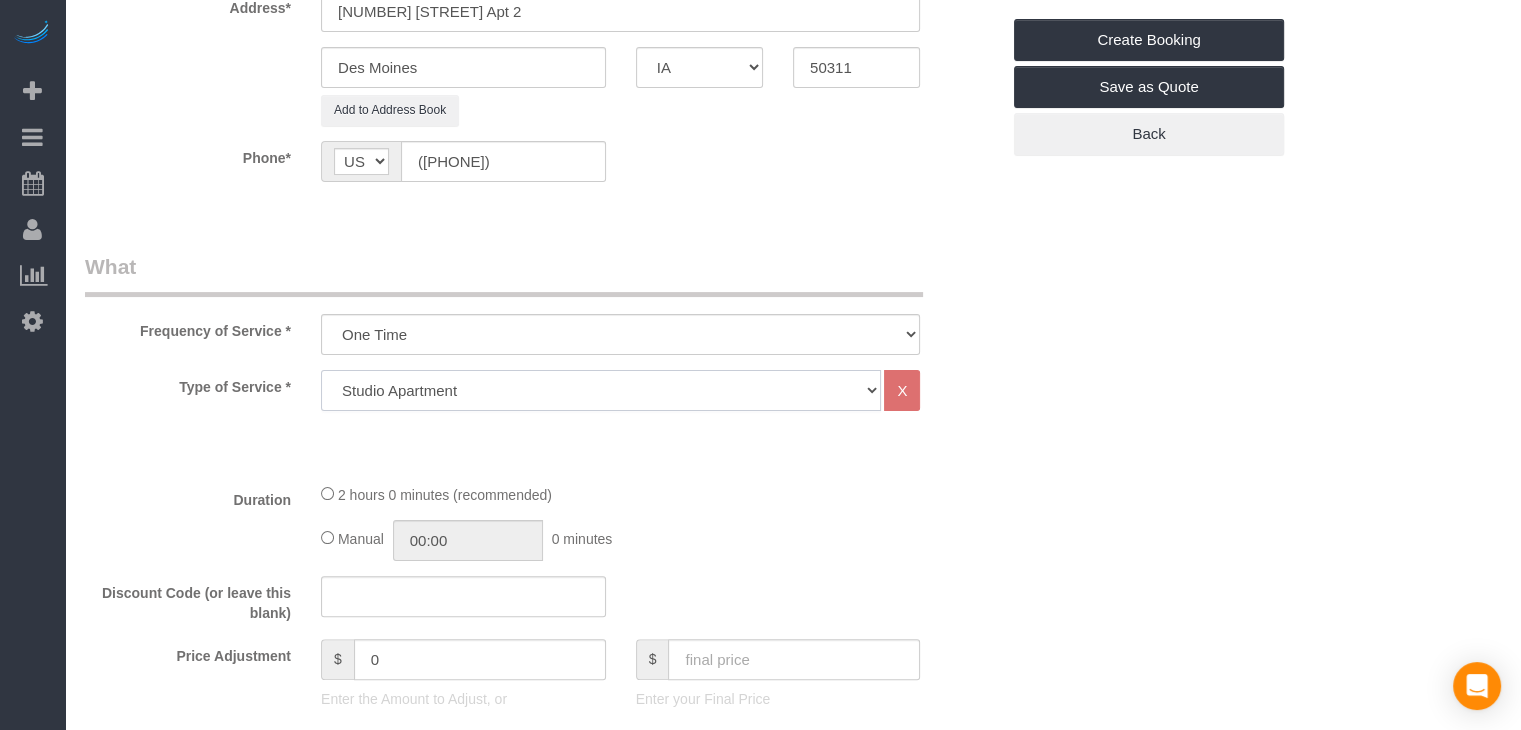 drag, startPoint x: 558, startPoint y: 389, endPoint x: 563, endPoint y: 403, distance: 14.866069 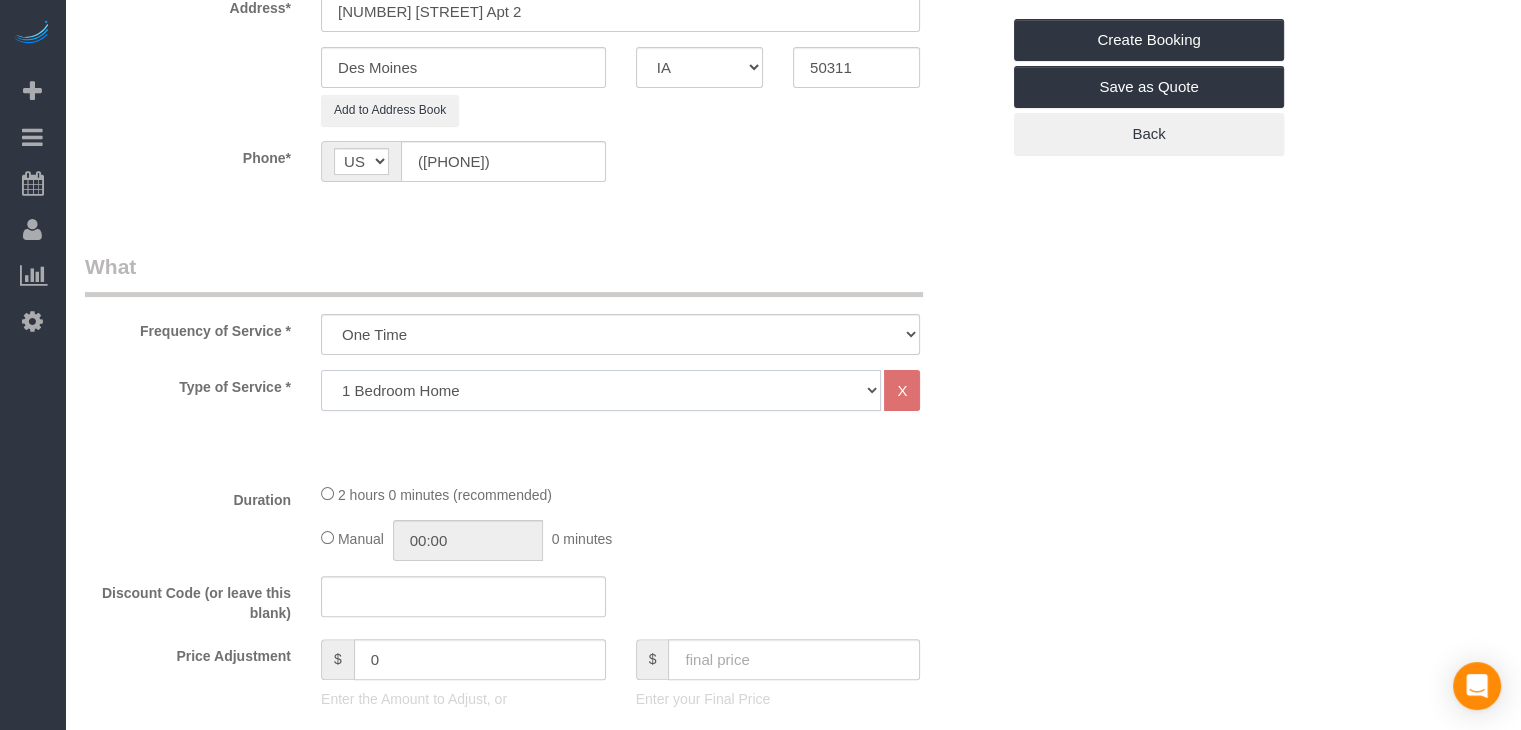 click on "Studio Apartment 1 Bedroom Home 2 Bedroom Home 3 Bedroom Home 4 Bedroom Home 5 Bedroom Home 6 Bedroom Home 7 Bedroom Home Hourly Cleaning Hazard/Emergency Cleaning General Maintenance" 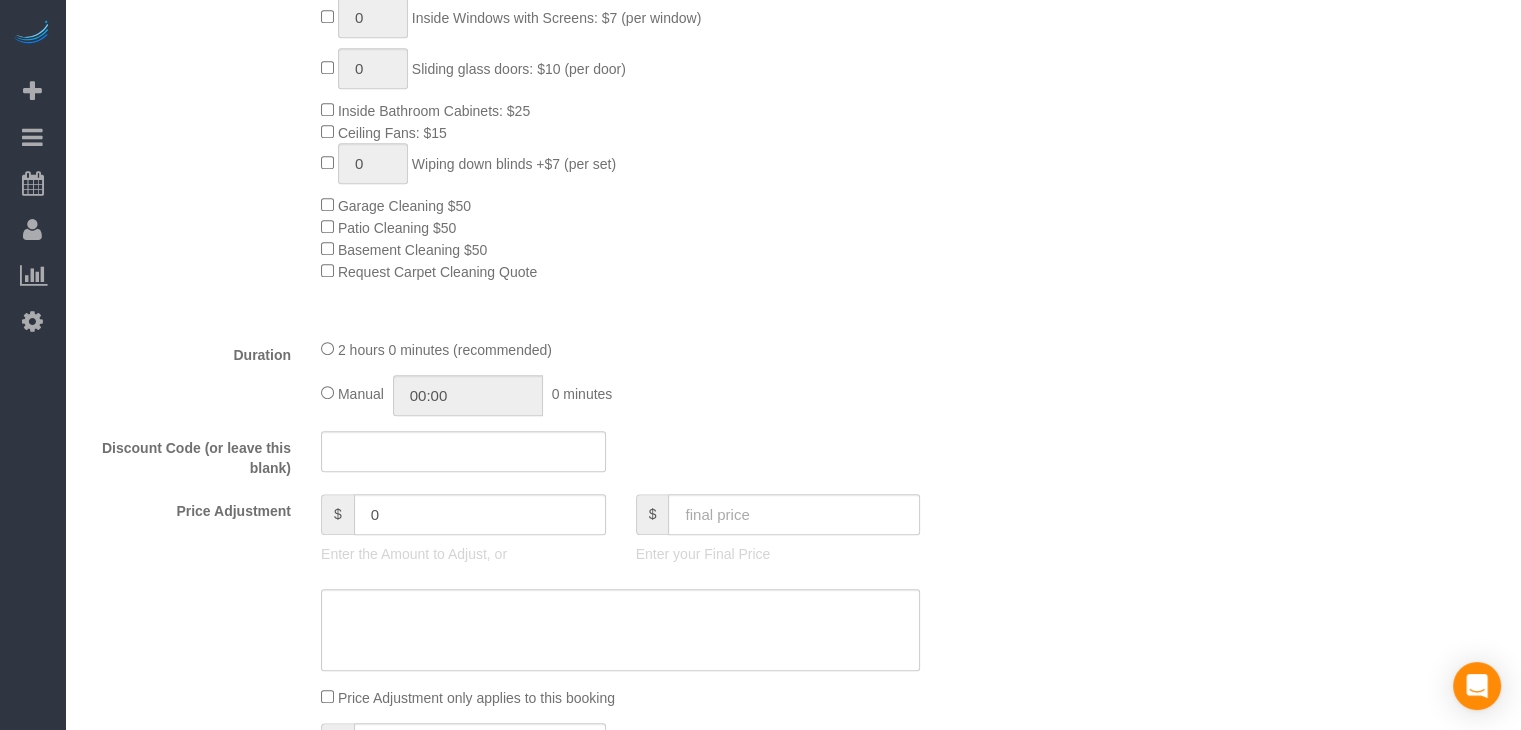 scroll, scrollTop: 1240, scrollLeft: 0, axis: vertical 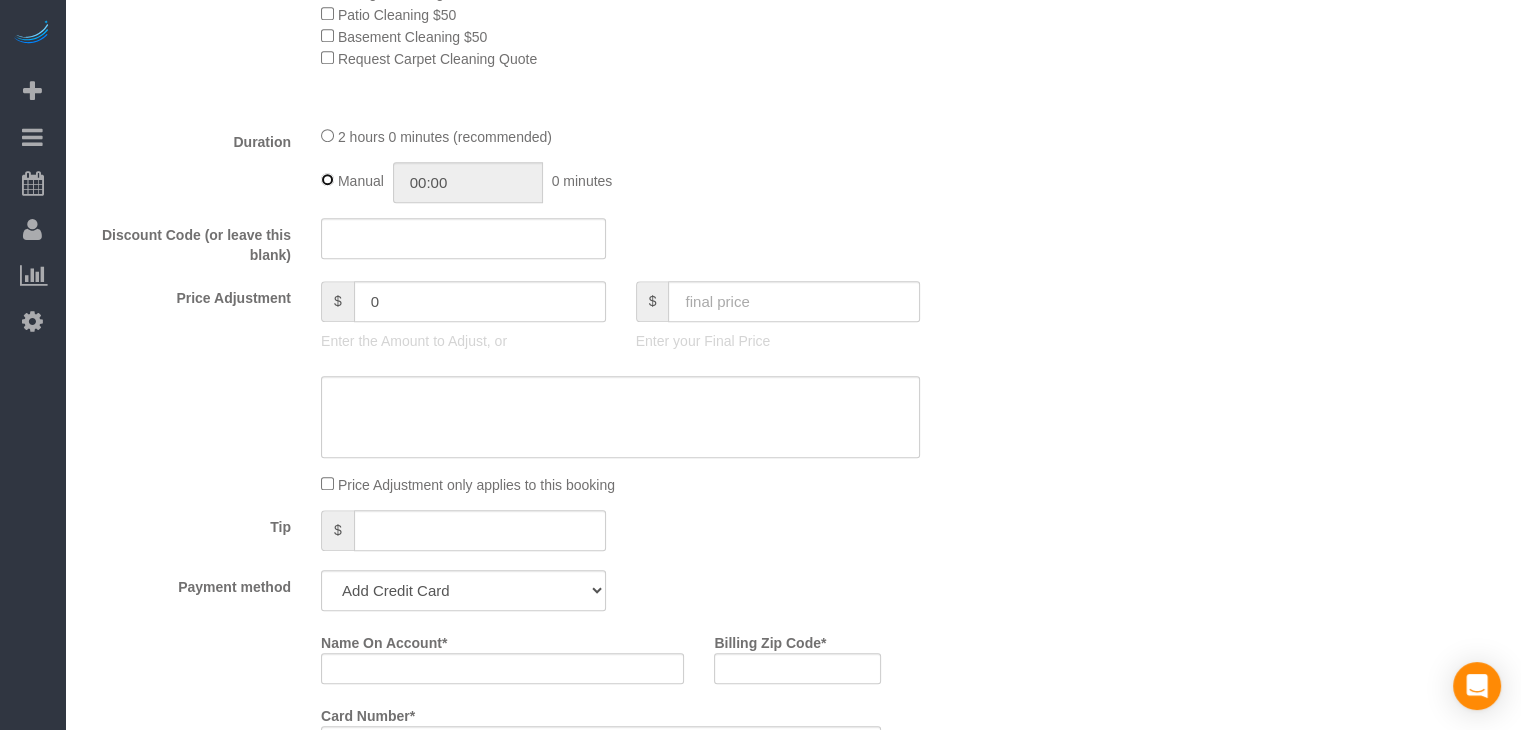 type on "02:00" 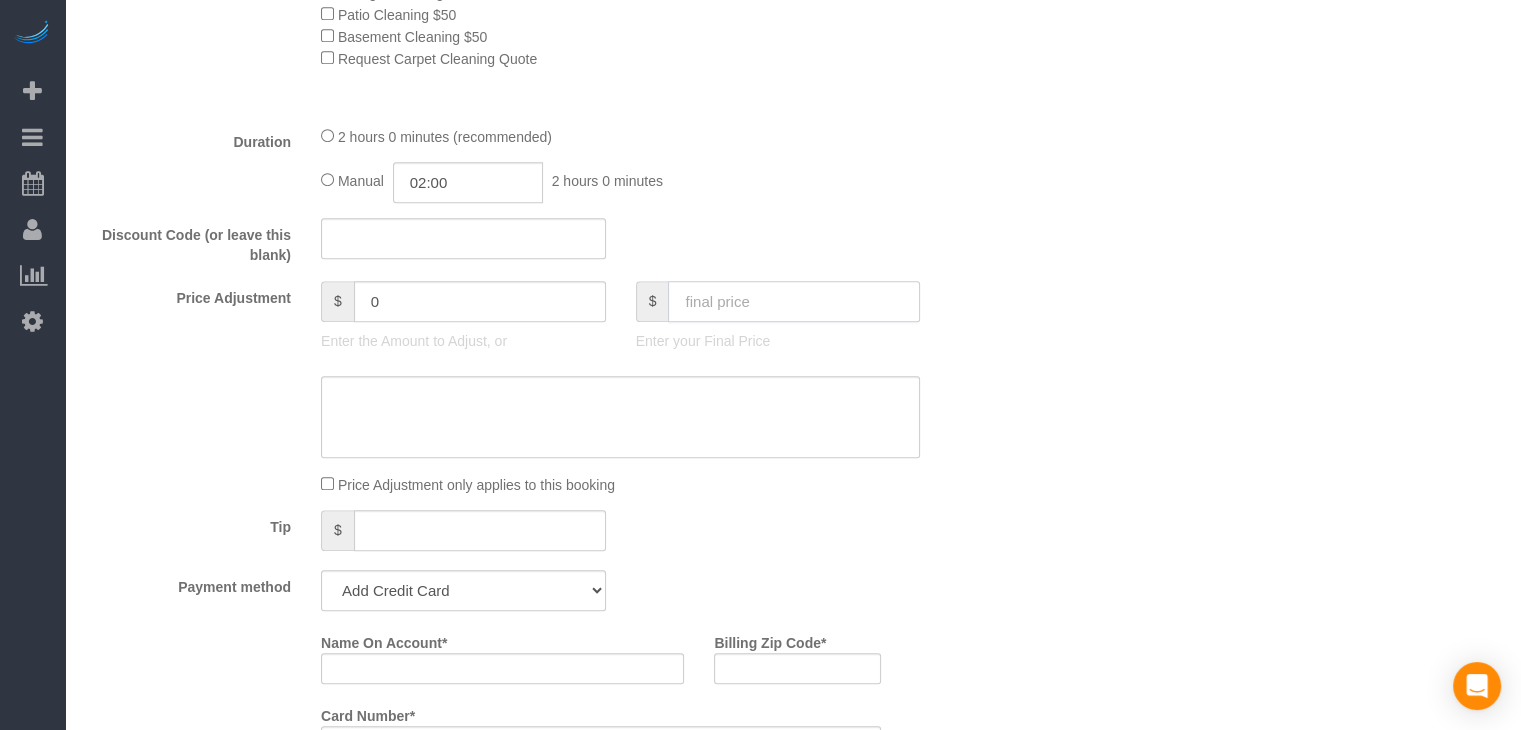 click 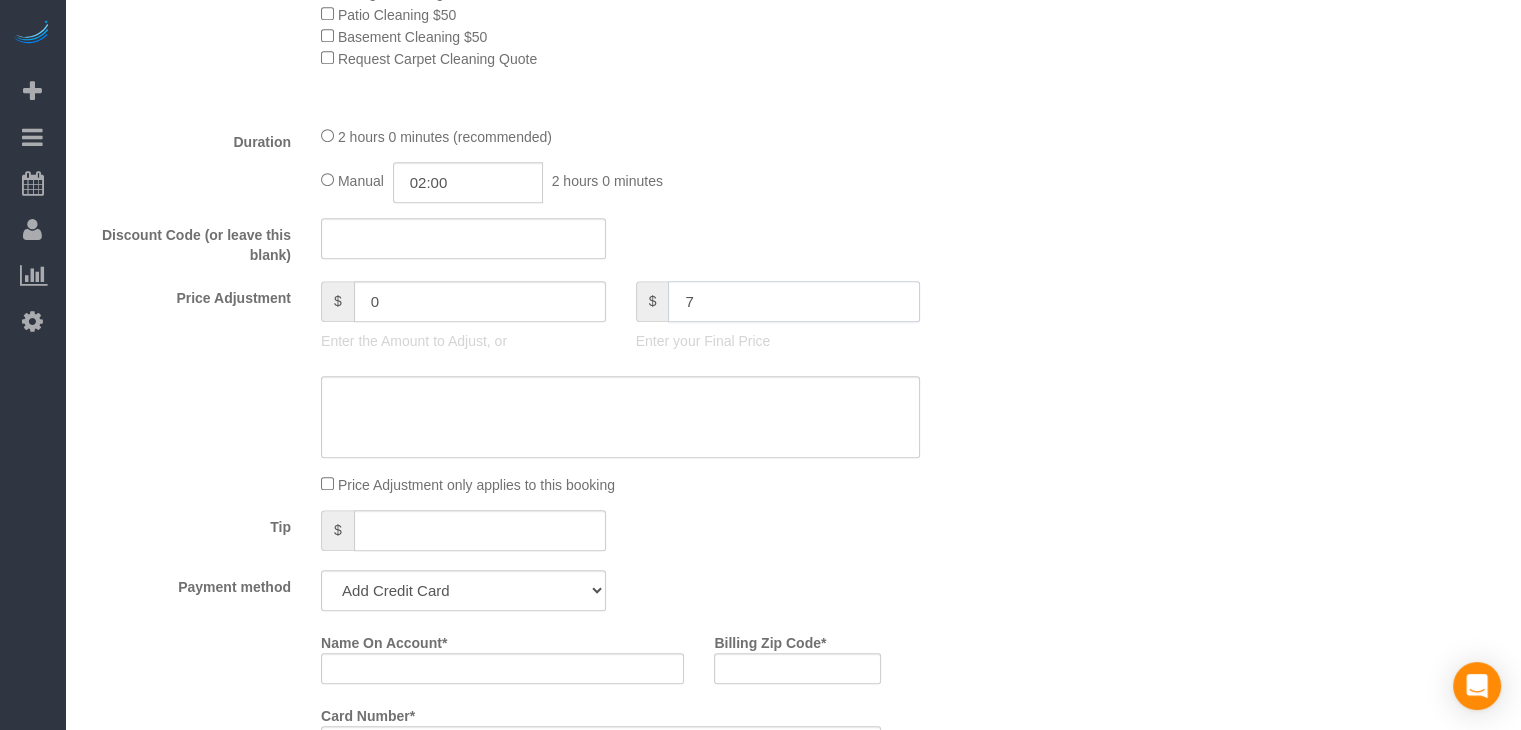 type on "70" 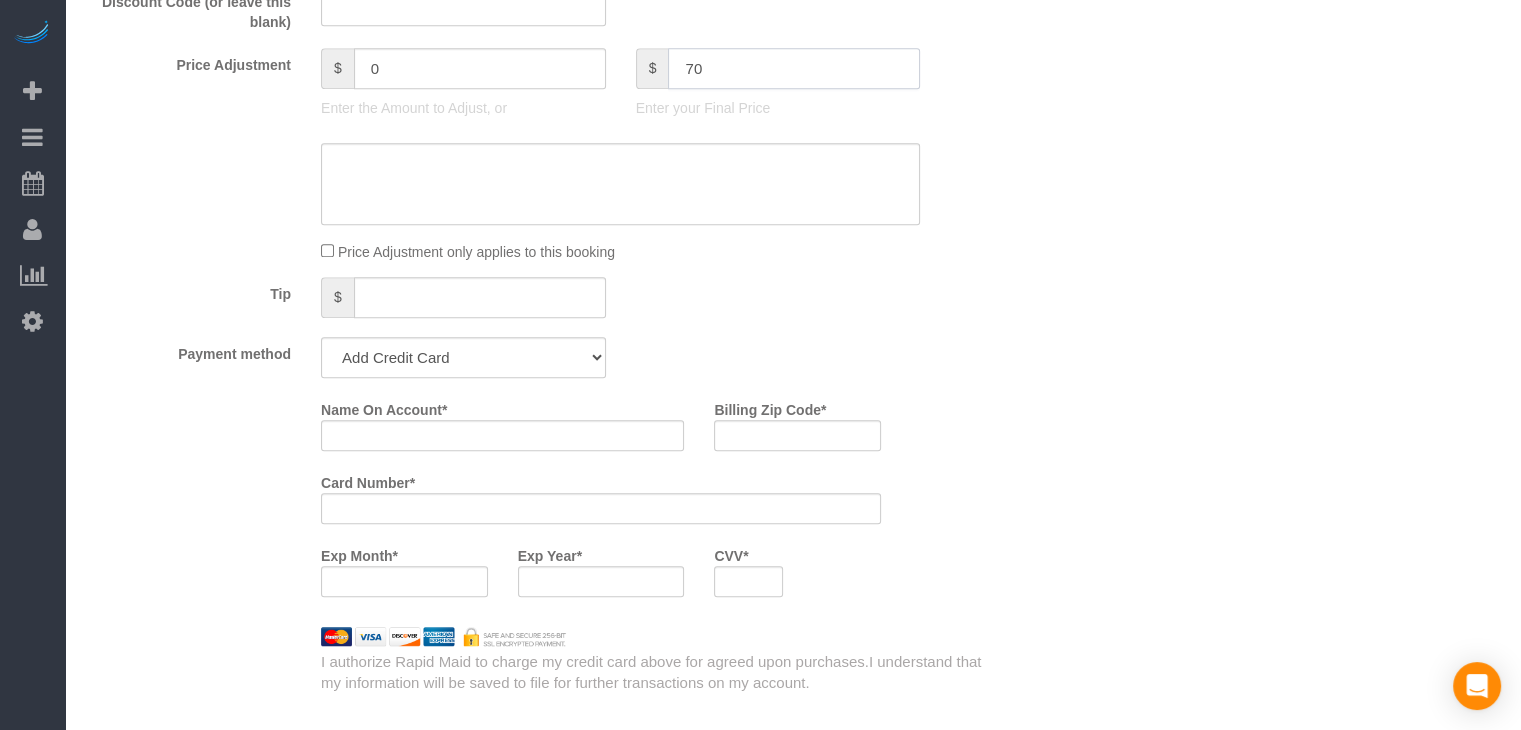 scroll, scrollTop: 1641, scrollLeft: 0, axis: vertical 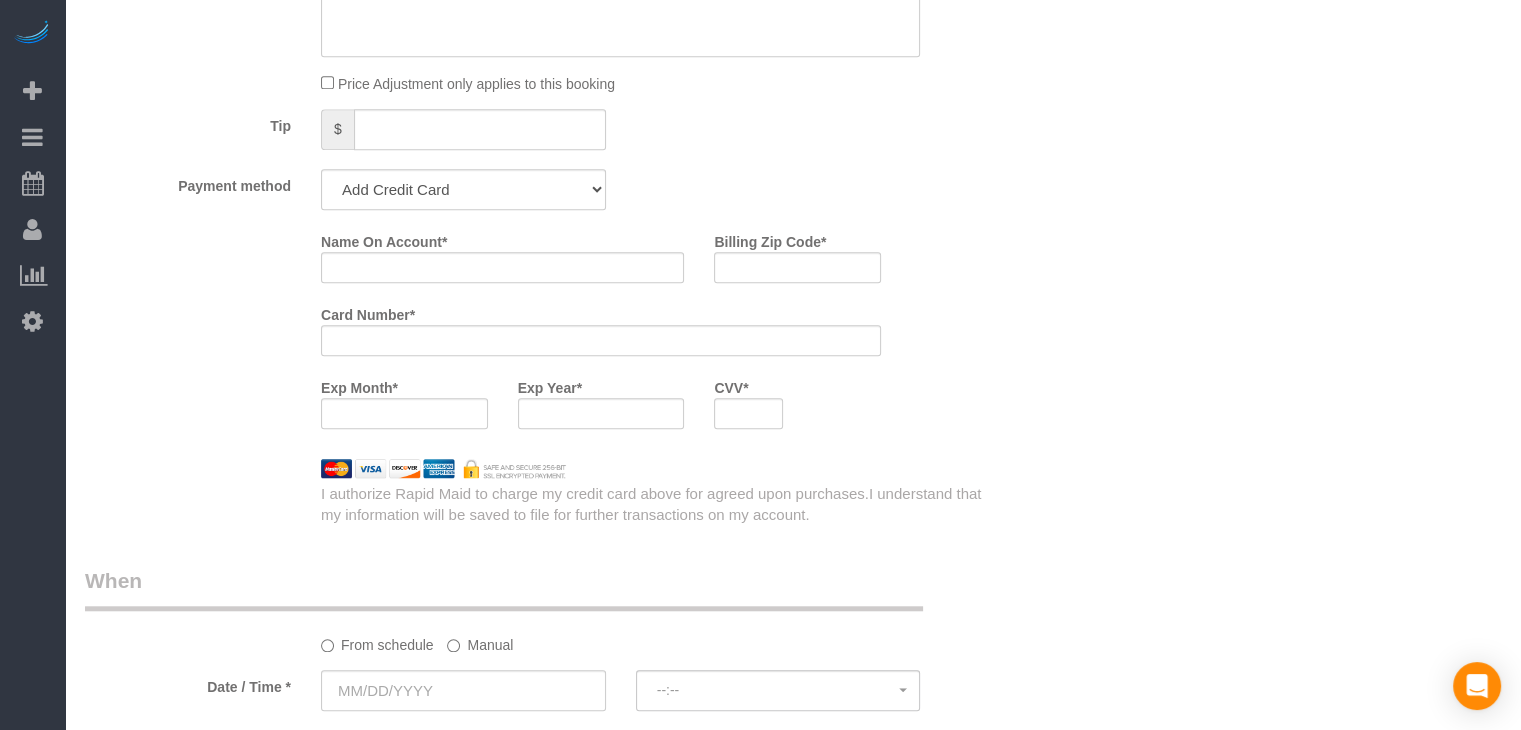 type on "-69" 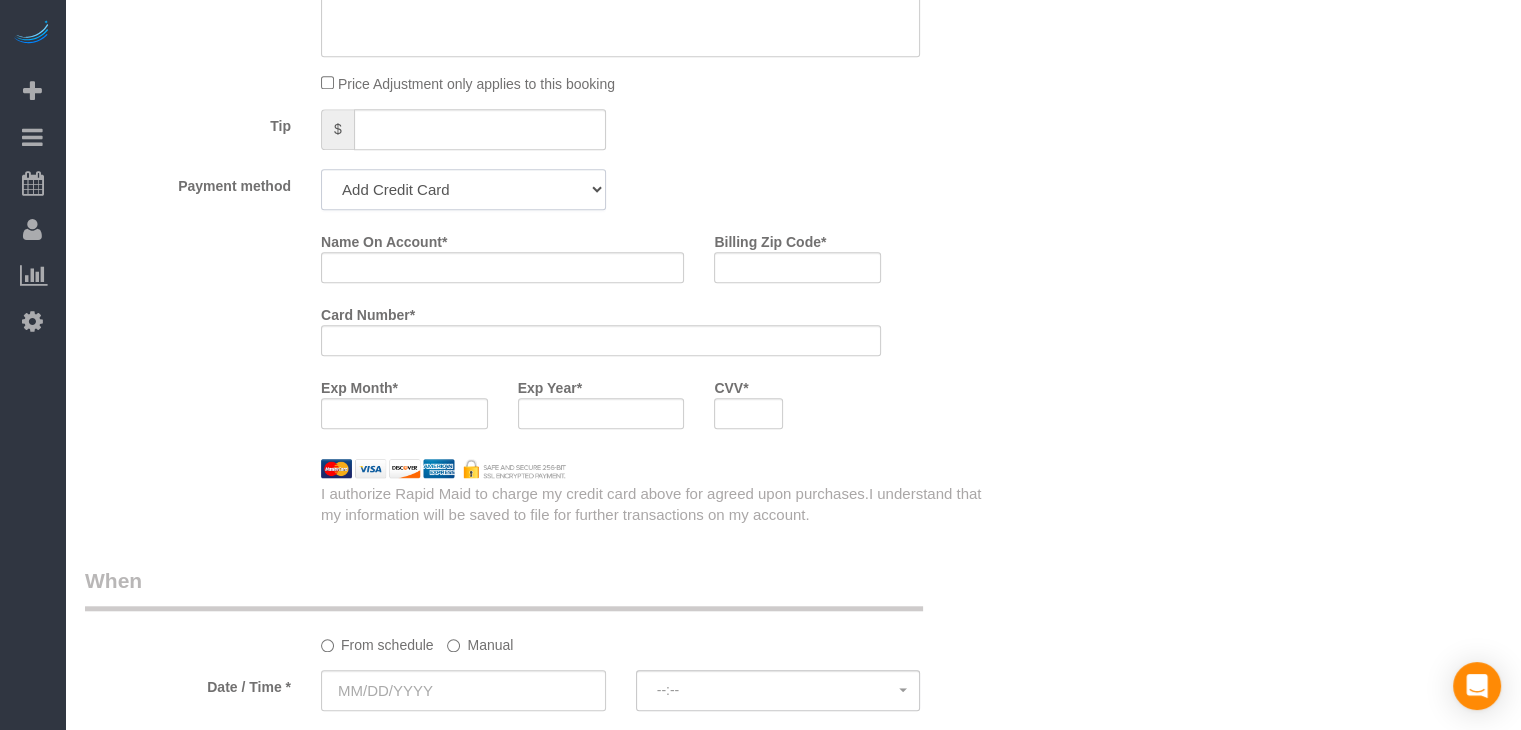 click on "Add Credit Card Cash Check Paypal" 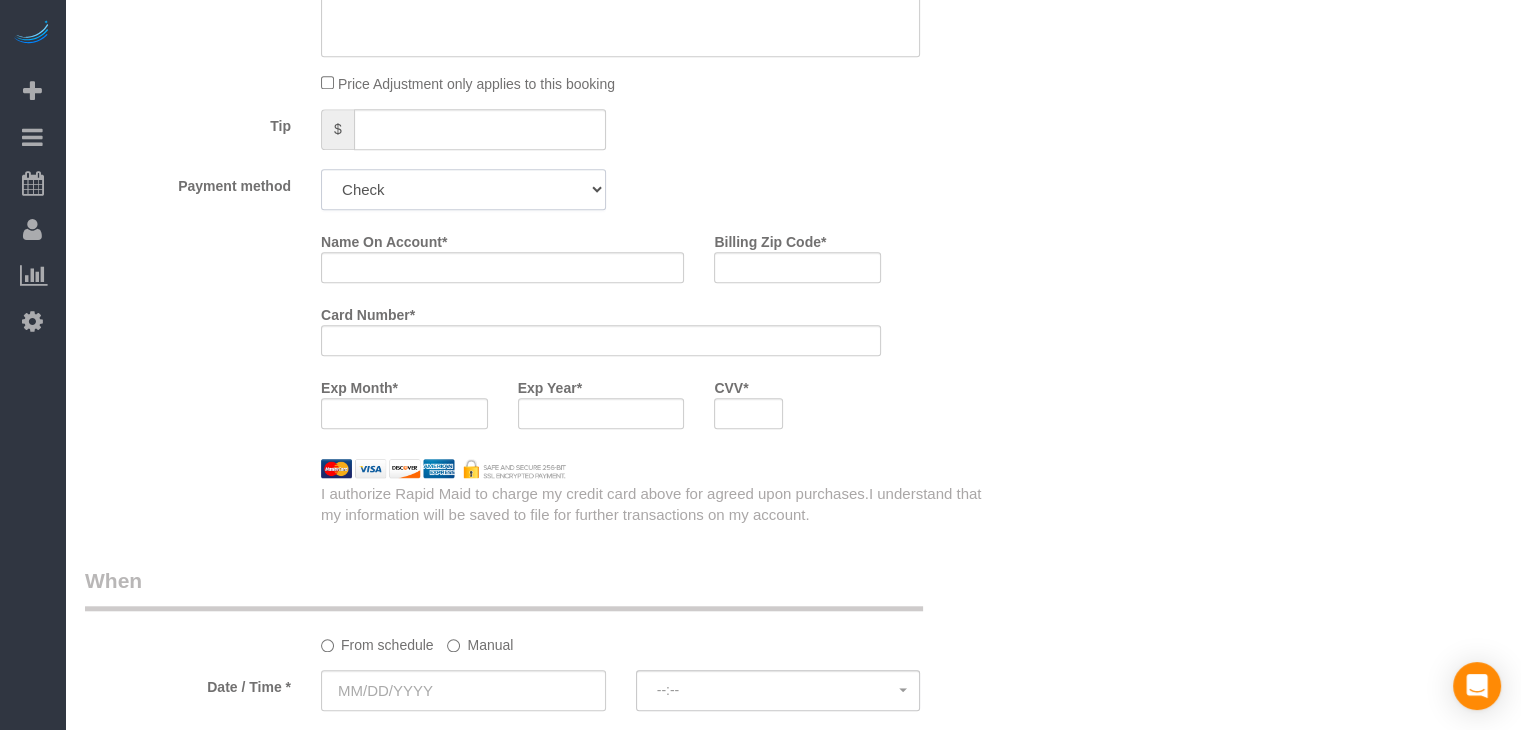 click on "Add Credit Card Cash Check Paypal" 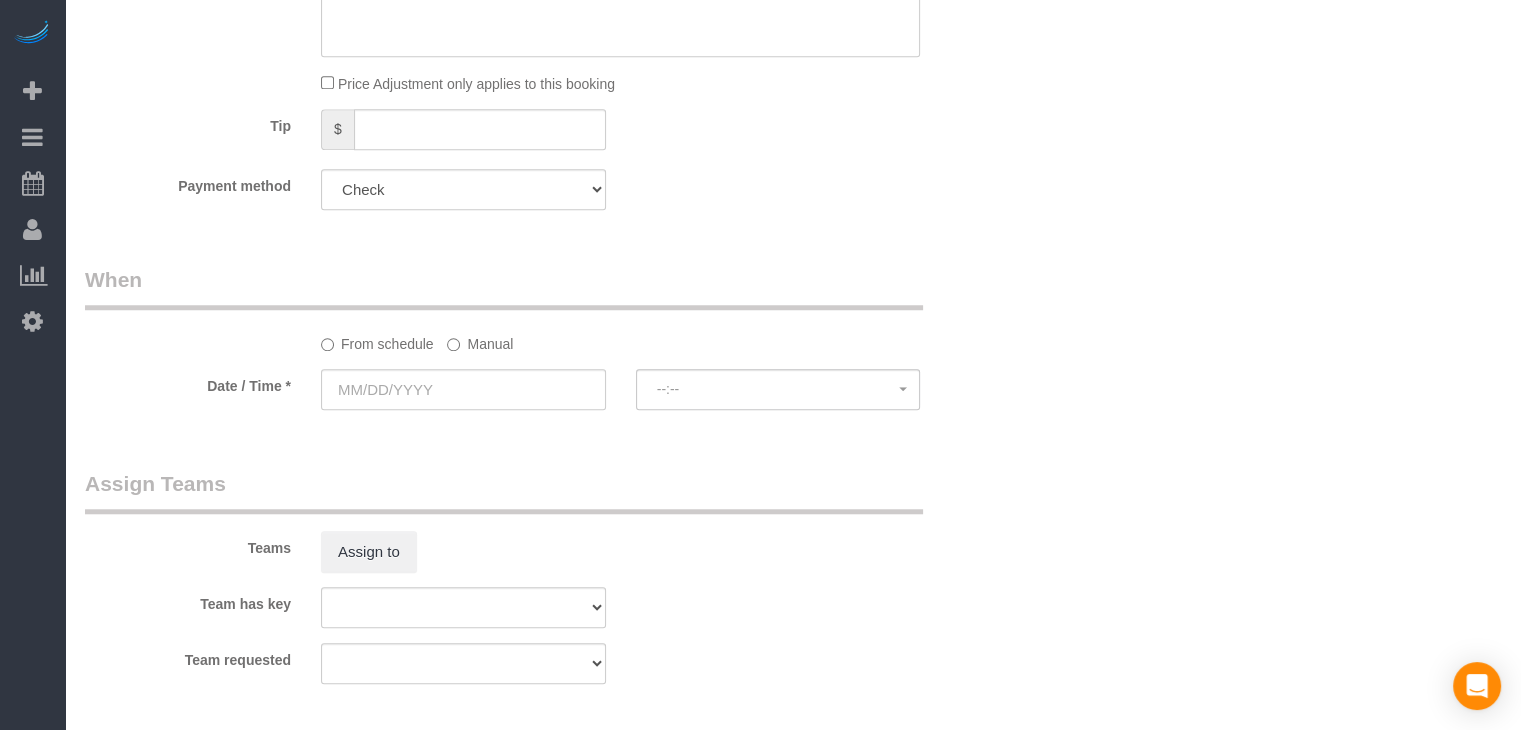 drag, startPoint x: 461, startPoint y: 345, endPoint x: 432, endPoint y: 389, distance: 52.69725 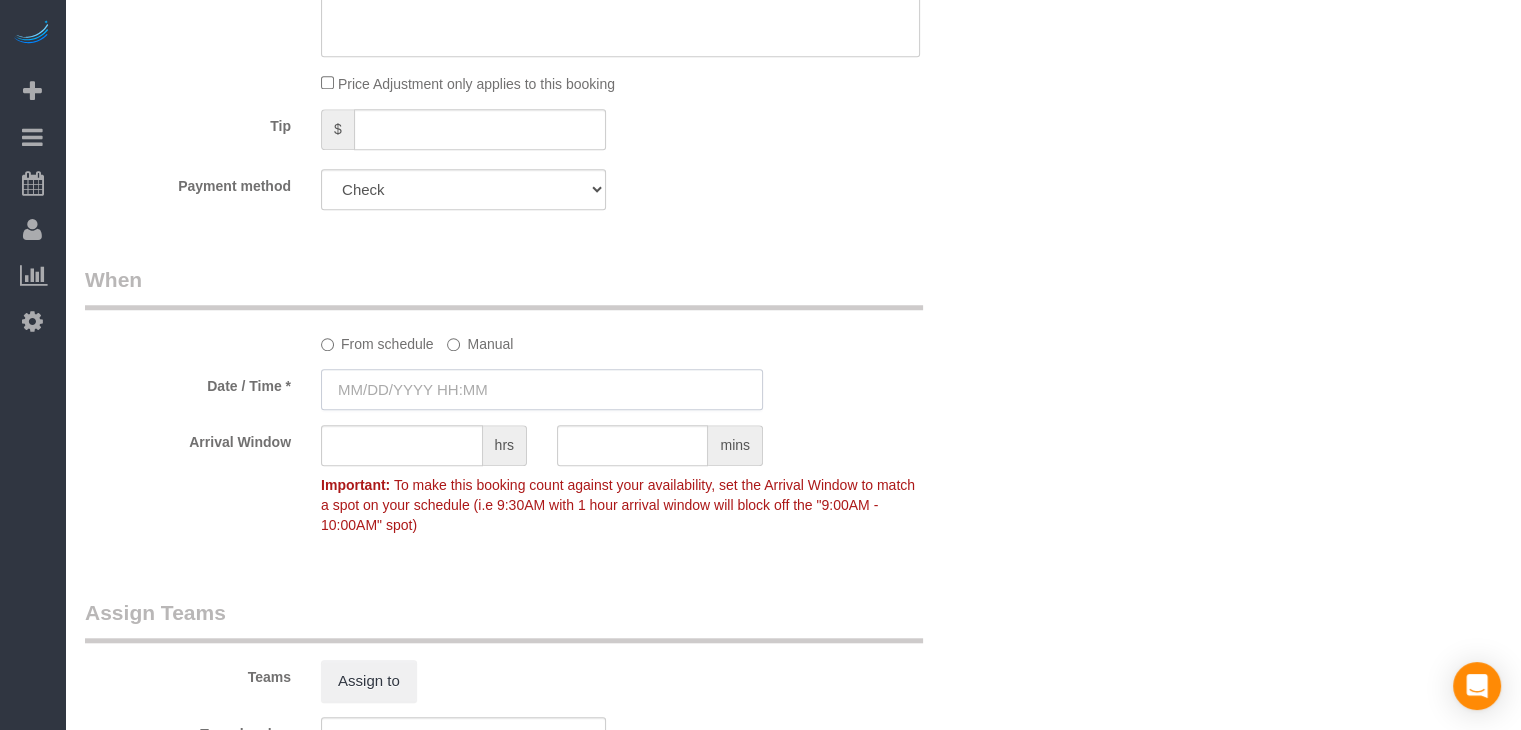 click at bounding box center [542, 389] 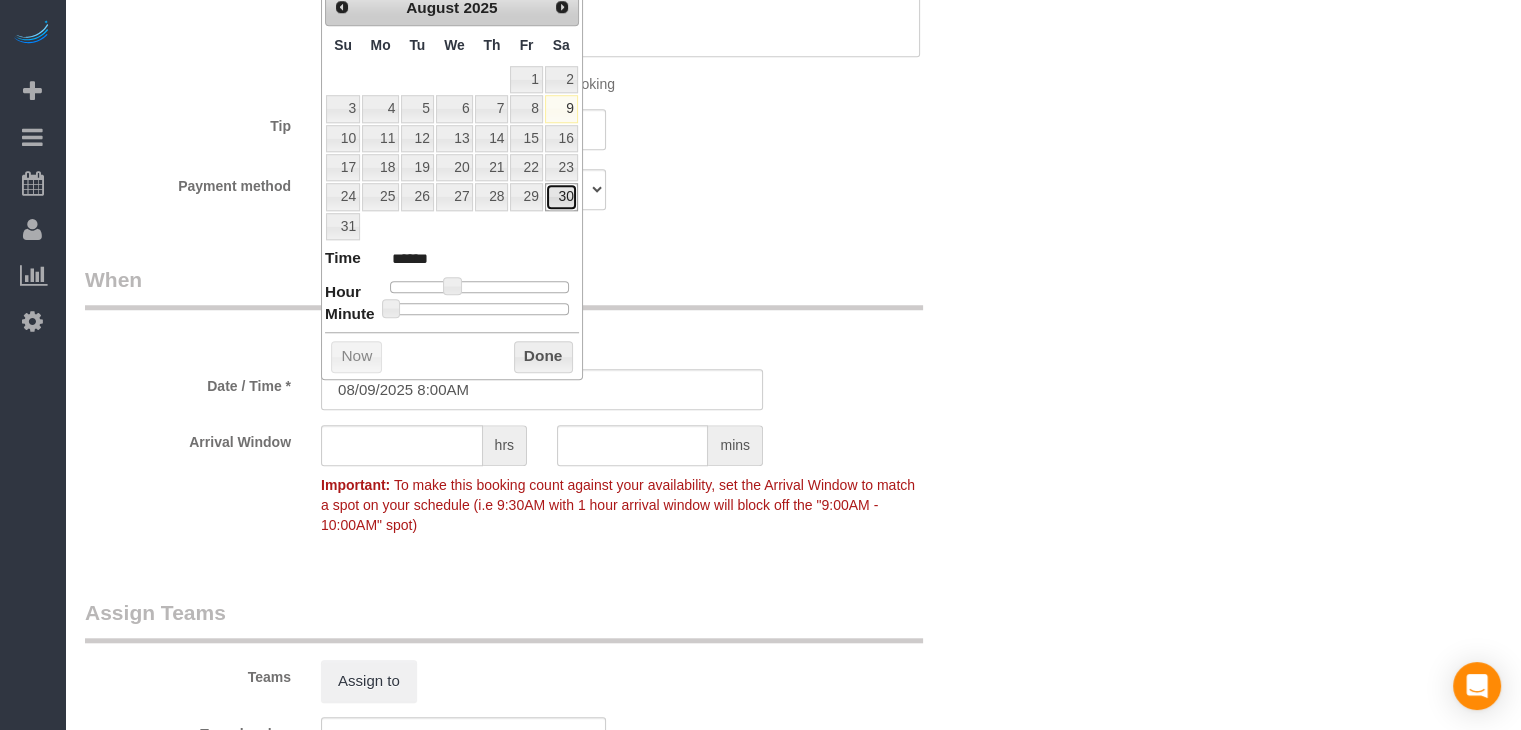 click on "30" at bounding box center [561, 196] 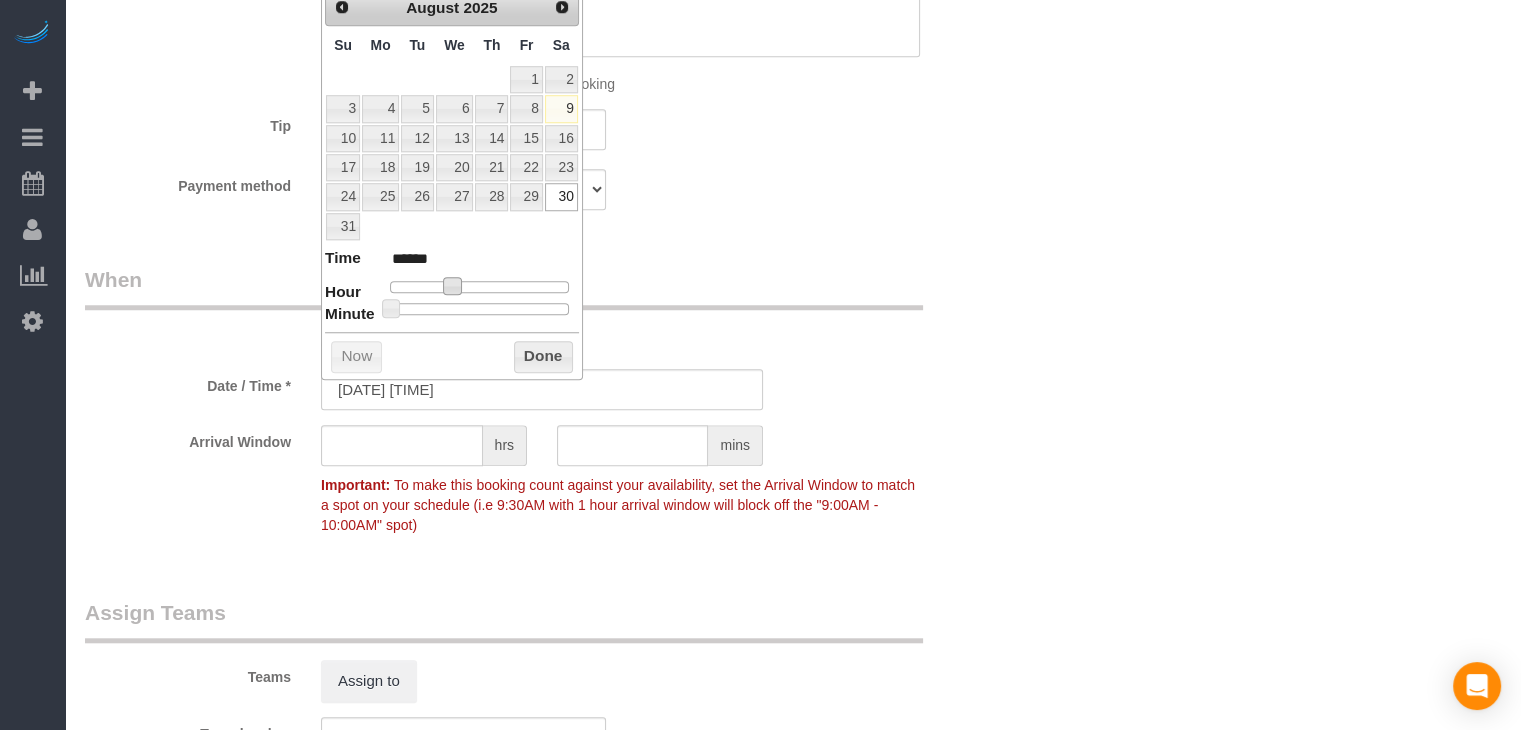 type on "08/30/2025 9:00AM" 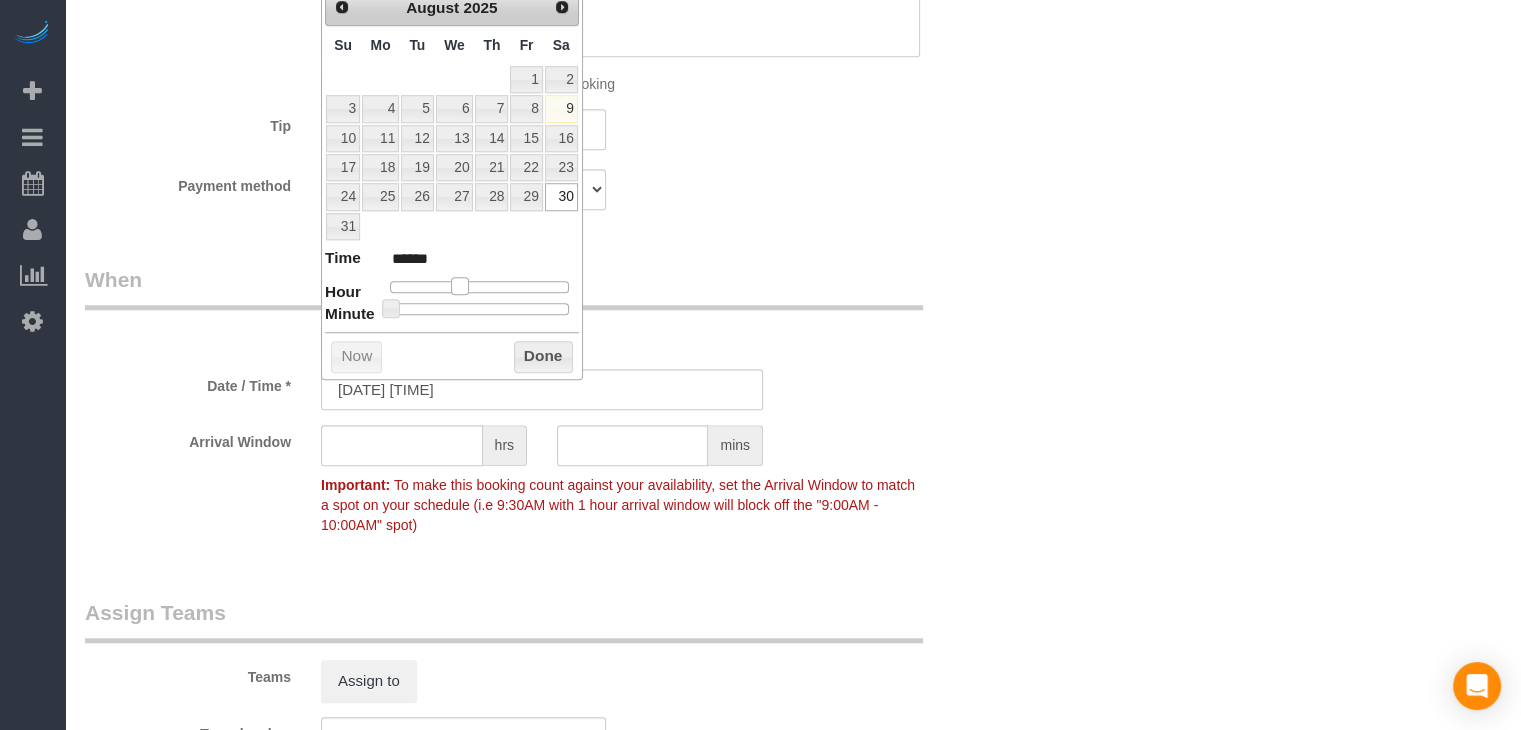 type on "08/30/2025 10:00AM" 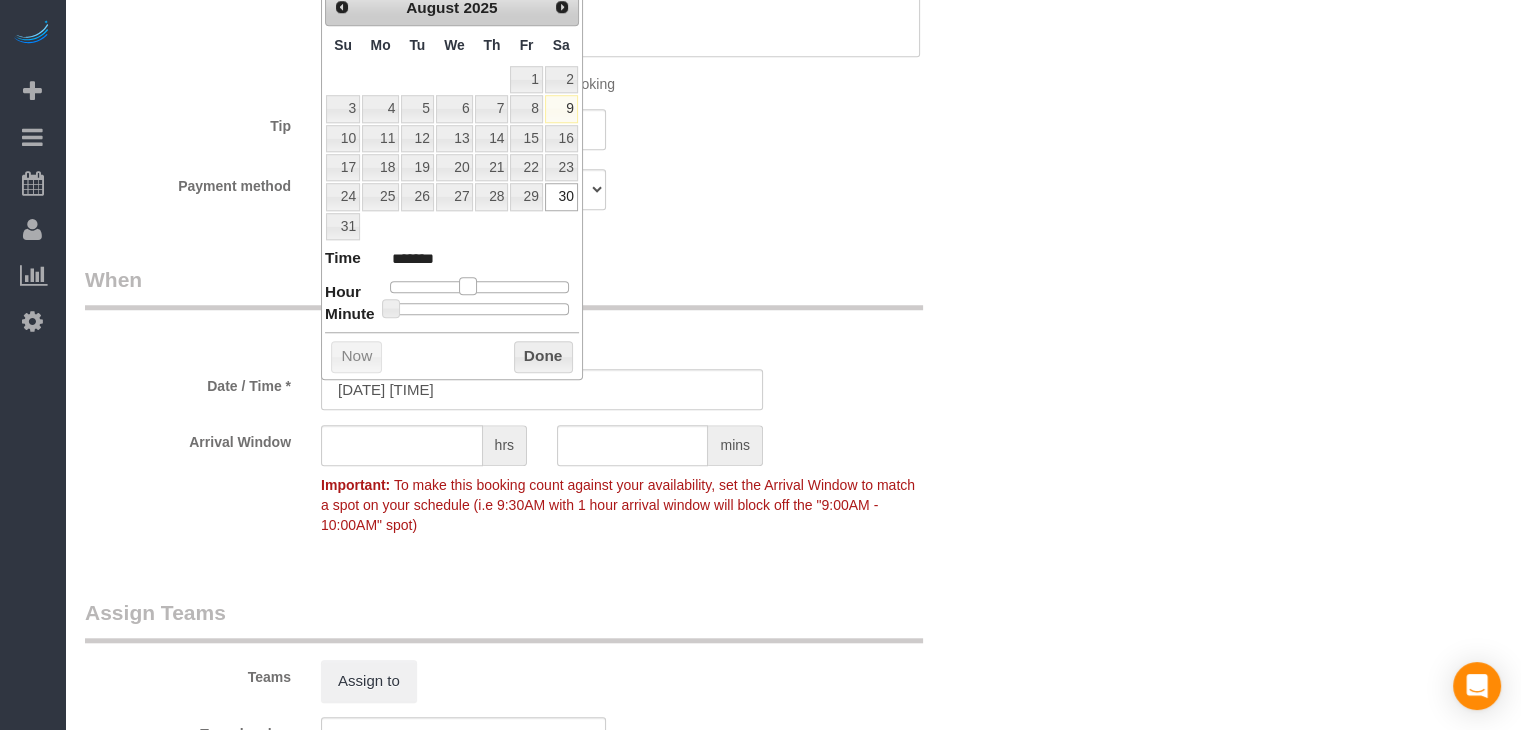 drag, startPoint x: 456, startPoint y: 283, endPoint x: 476, endPoint y: 281, distance: 20.09975 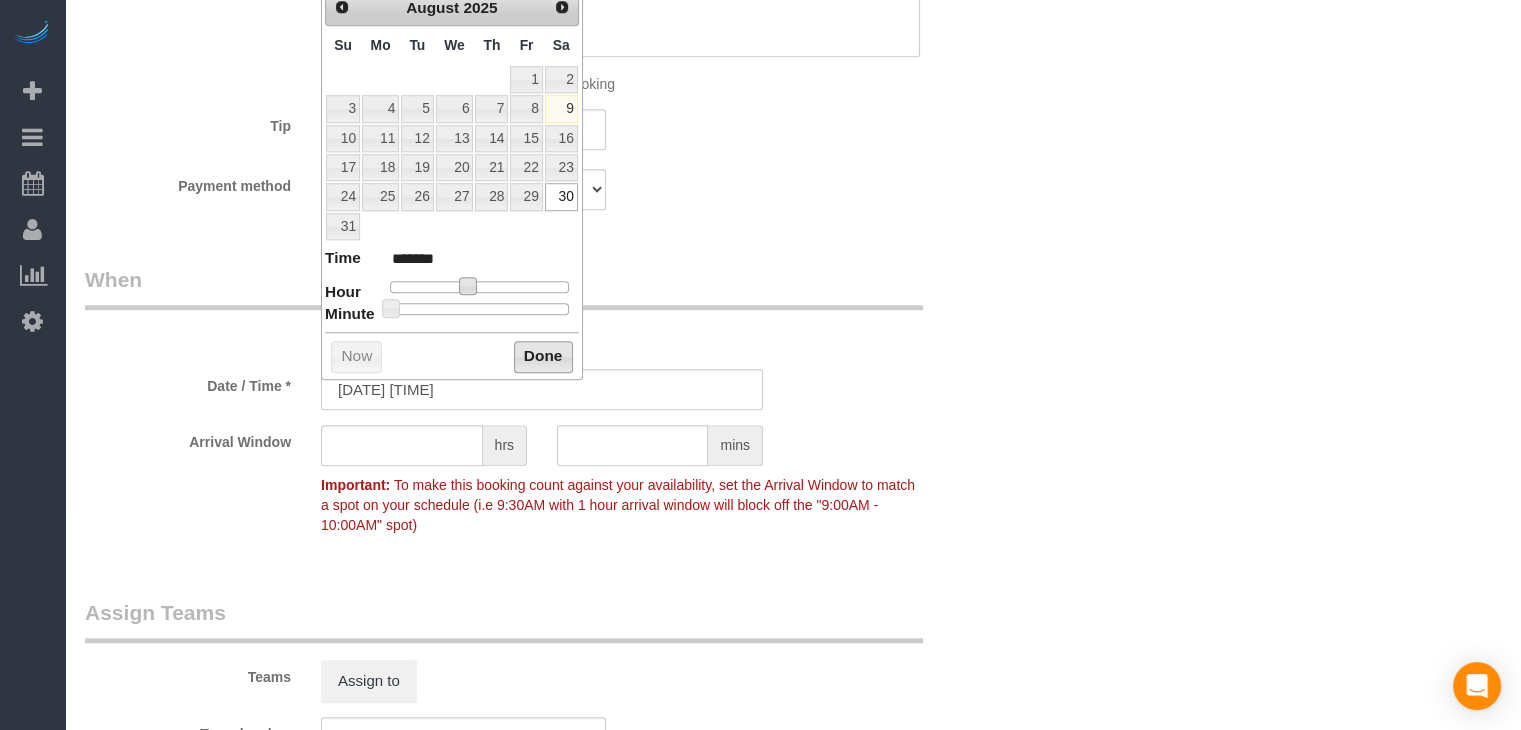 click on "Done" at bounding box center (543, 357) 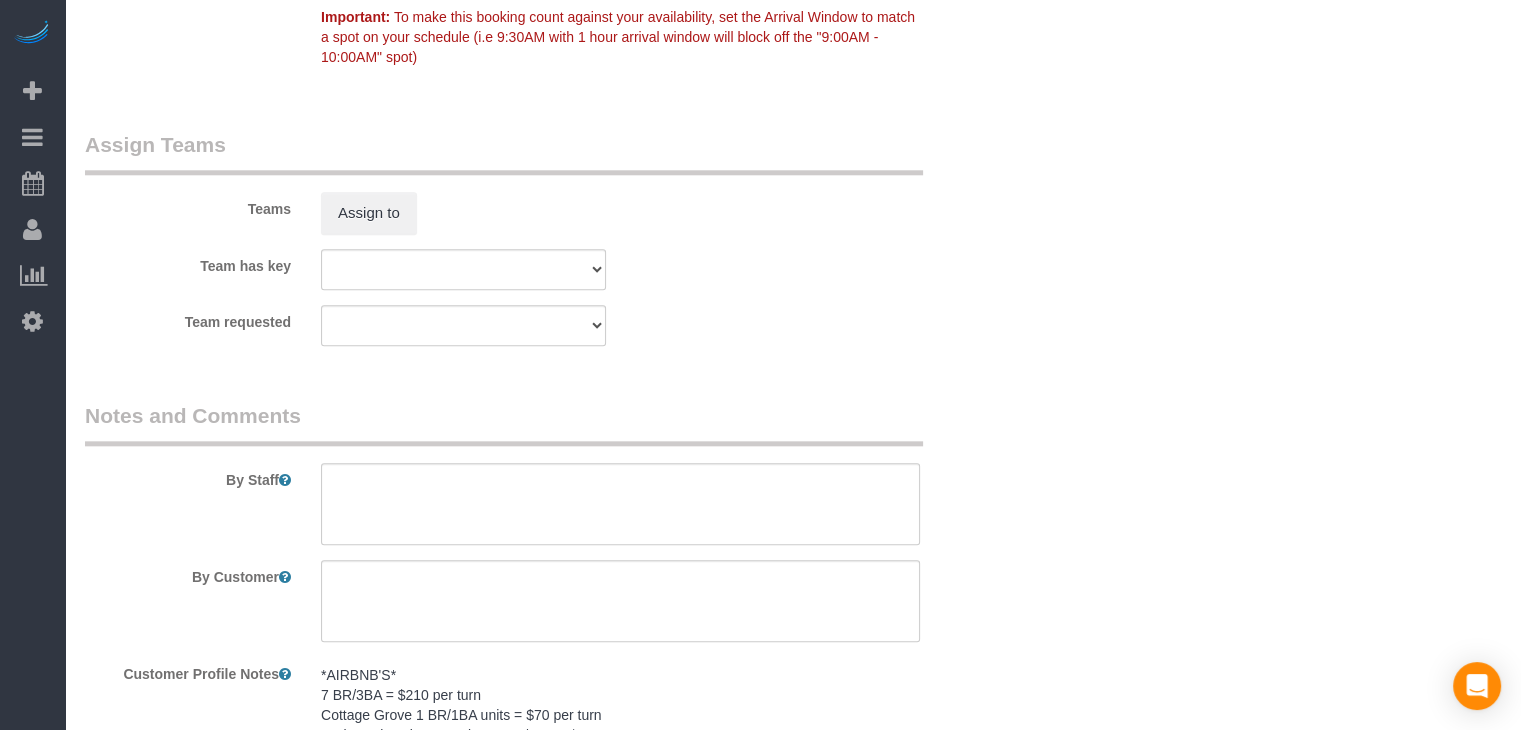 scroll, scrollTop: 2208, scrollLeft: 0, axis: vertical 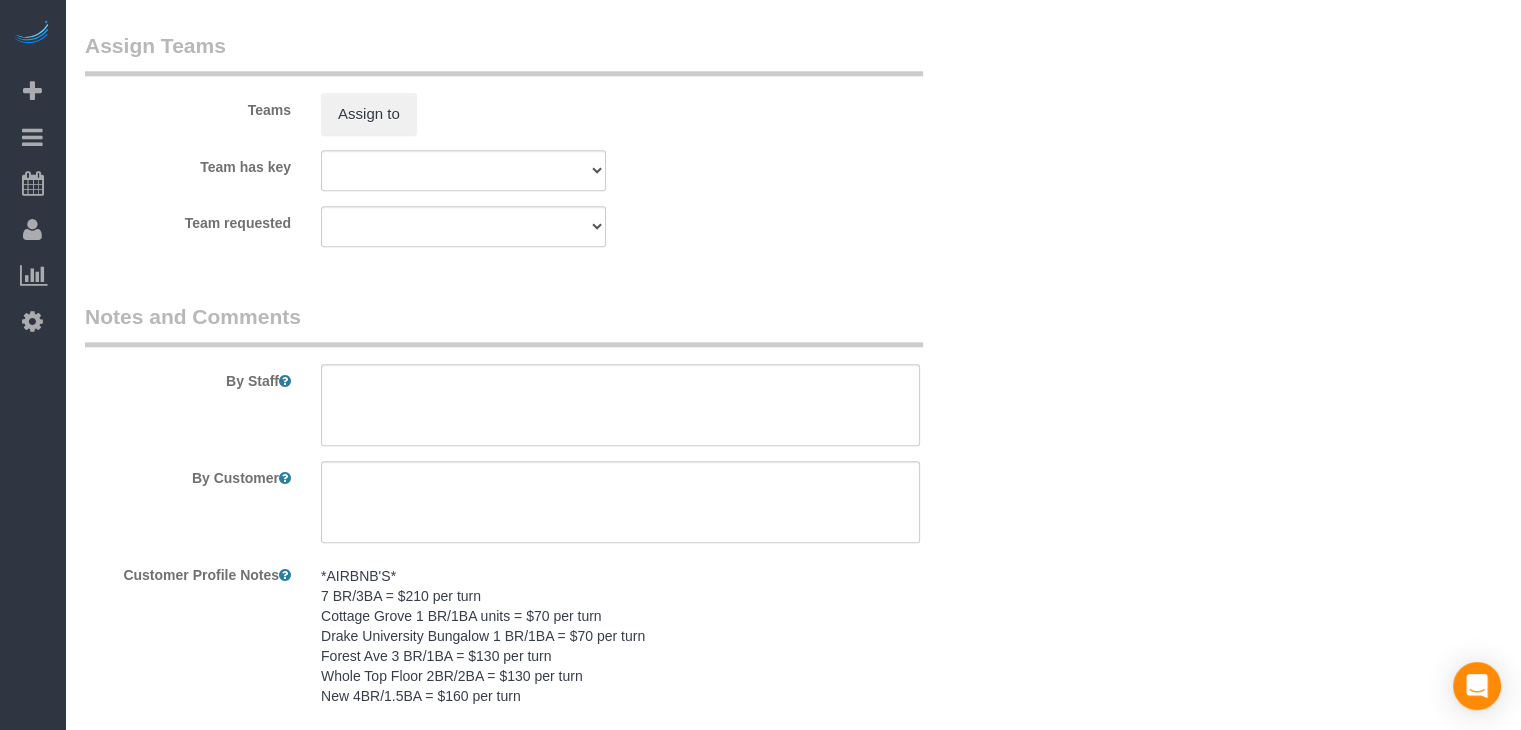 click on "*AIRBNB'S*
7 BR/3BA = $210 per turn
Cottage Grove 1 BR/1BA units = $70 per turn
Drake University Bungalow 1 BR/1BA = $70 per turn
Forest Ave 3 BR/1BA = $130 per turn
Whole Top Floor 2BR/2BA = $130 per turn
New 4BR/1.5BA = $160 per turn" at bounding box center (620, 636) 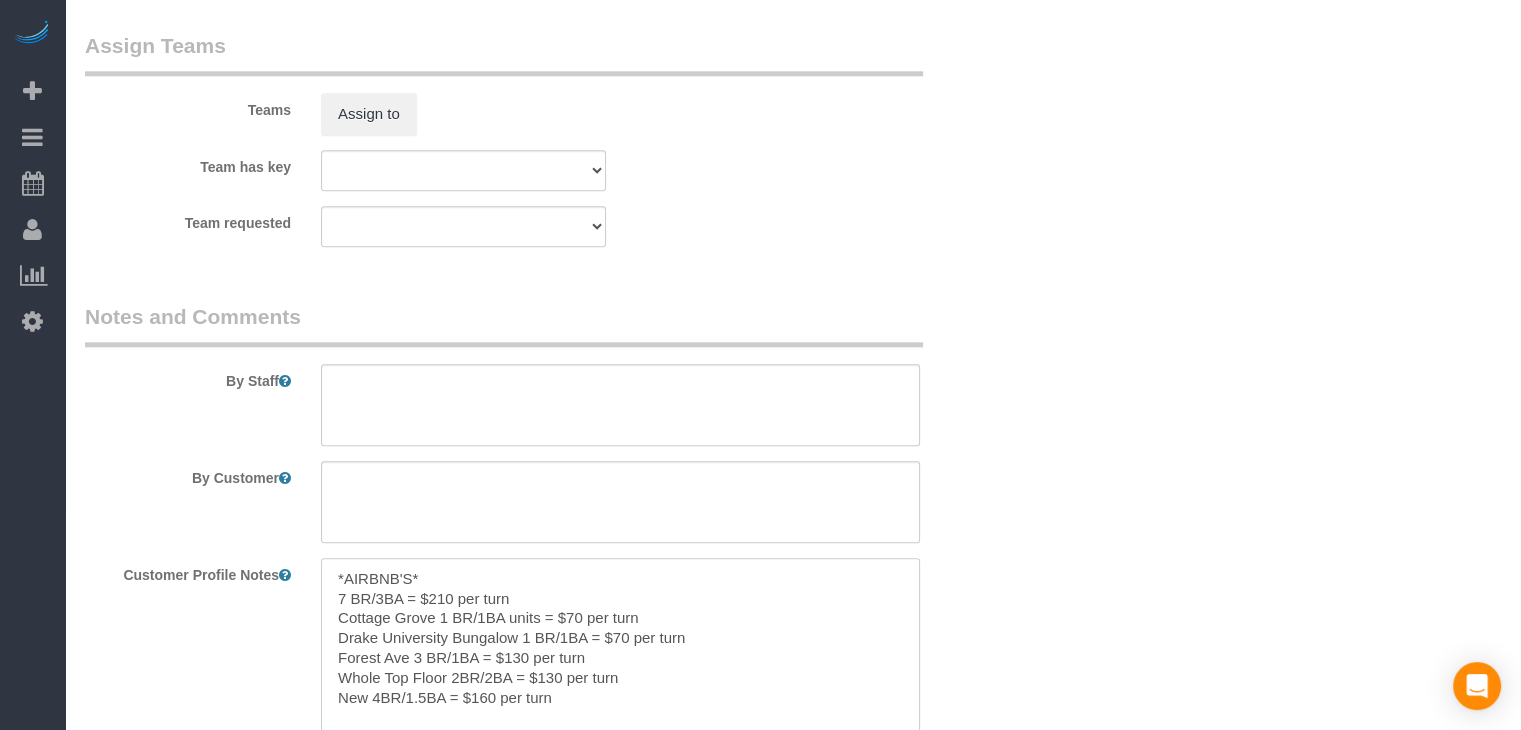 click on "*AIRBNB'S*
7 BR/3BA = $210 per turn
Cottage Grove 1 BR/1BA units = $70 per turn
Drake University Bungalow 1 BR/1BA = $70 per turn
Forest Ave 3 BR/1BA = $130 per turn
Whole Top Floor 2BR/2BA = $130 per turn
New 4BR/1.5BA = $160 per turn" at bounding box center (620, 668) 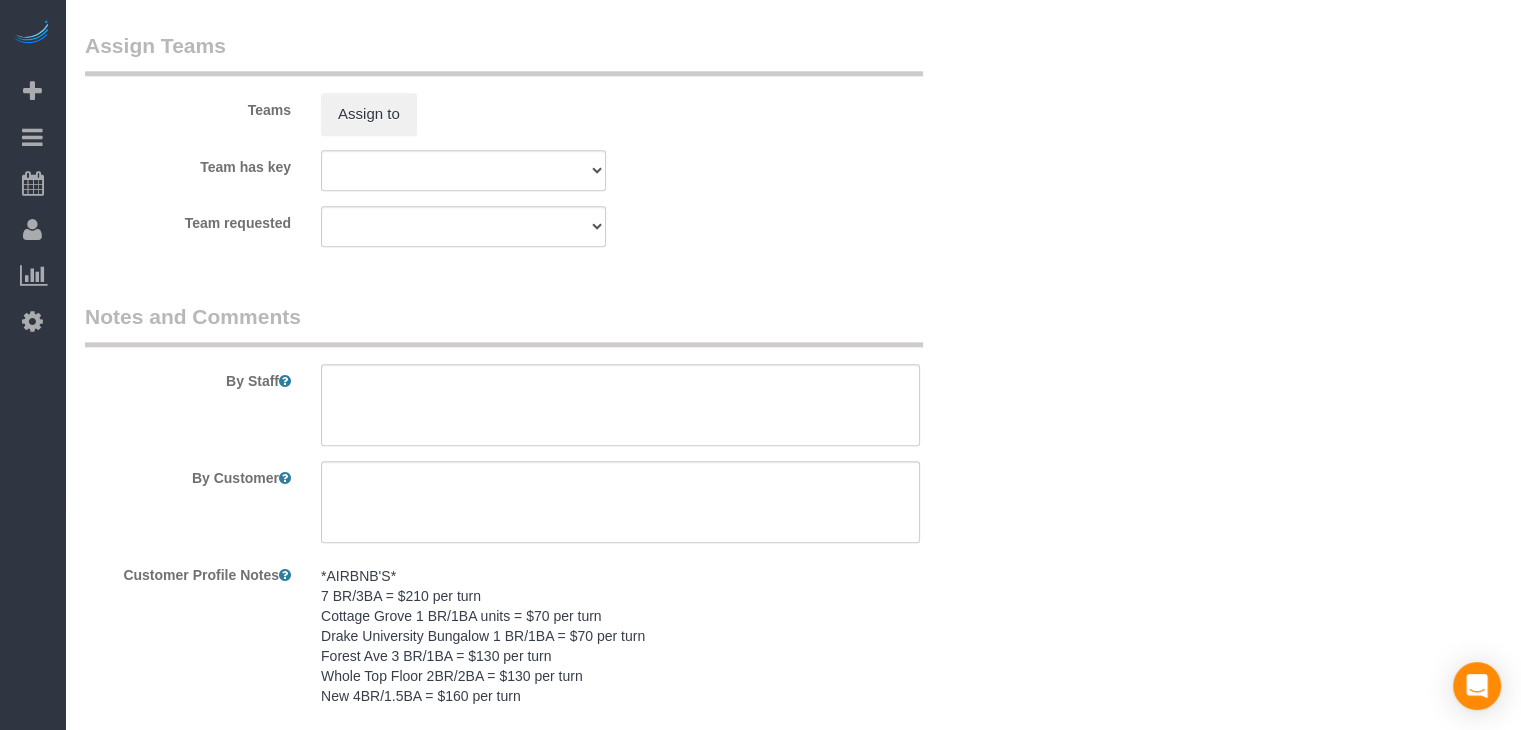 click on "Notes and Comments" at bounding box center (504, 324) 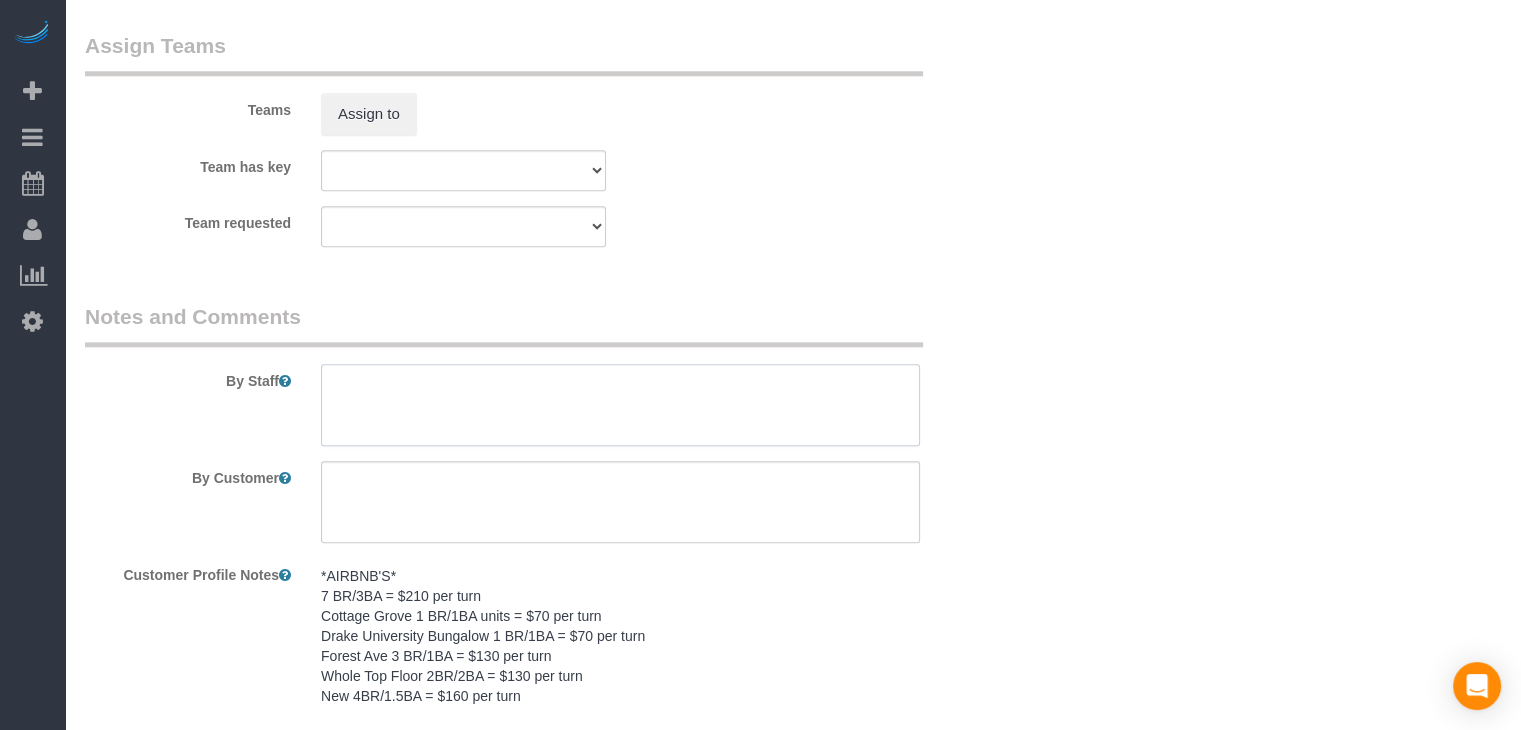 click at bounding box center [620, 405] 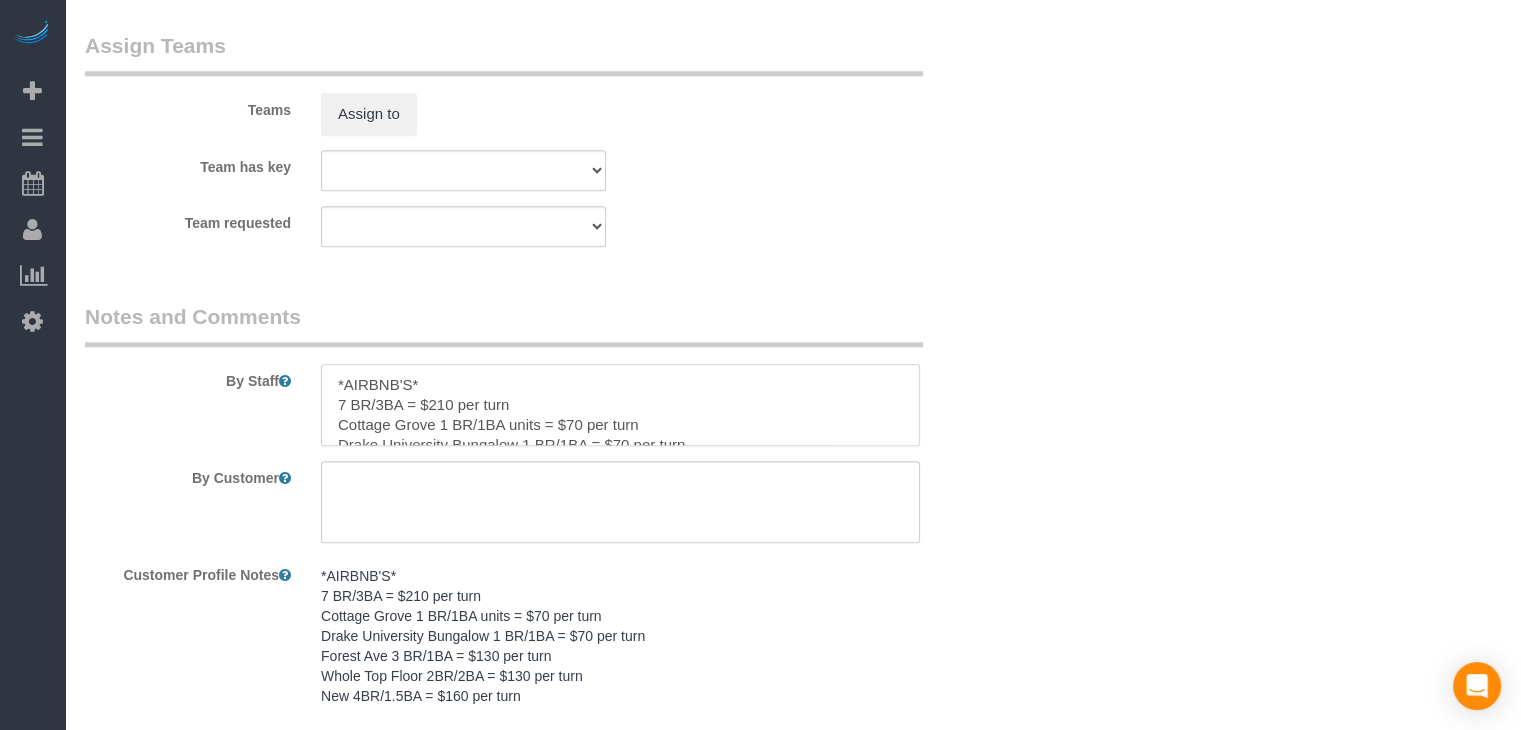 scroll, scrollTop: 68, scrollLeft: 0, axis: vertical 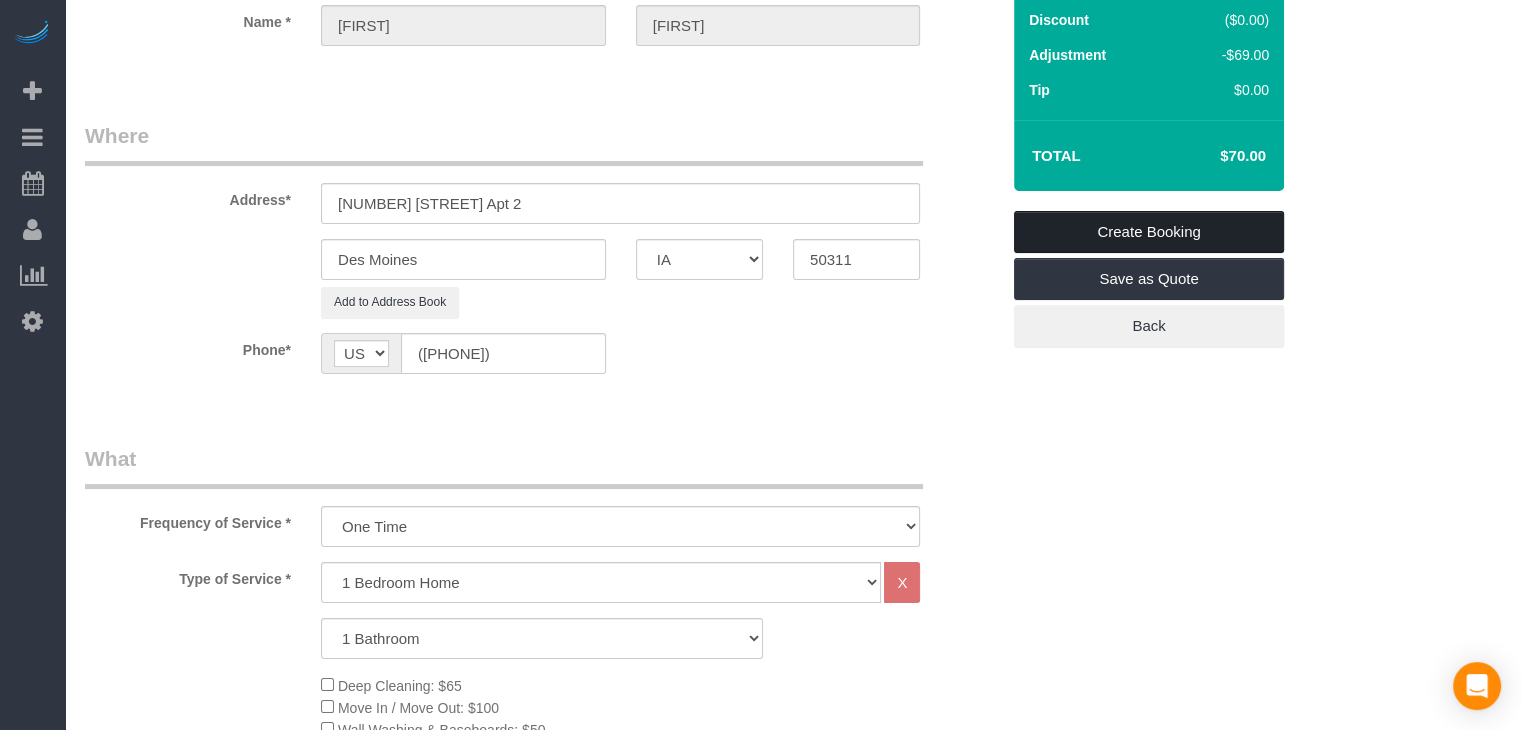 type on "*AIRBNB'S*
7 BR/3BA = $210 per turn
Cottage Grove 1 BR/1BA units = $70 per turn
Drake University Bungalow 1 BR/1BA = $70 per turn
Forest Ave 3 BR/1BA = $130 per turn
Whole Top Floor 2BR/2BA = $130 per turn
New 4BR/1.5BA = $160 per turn" 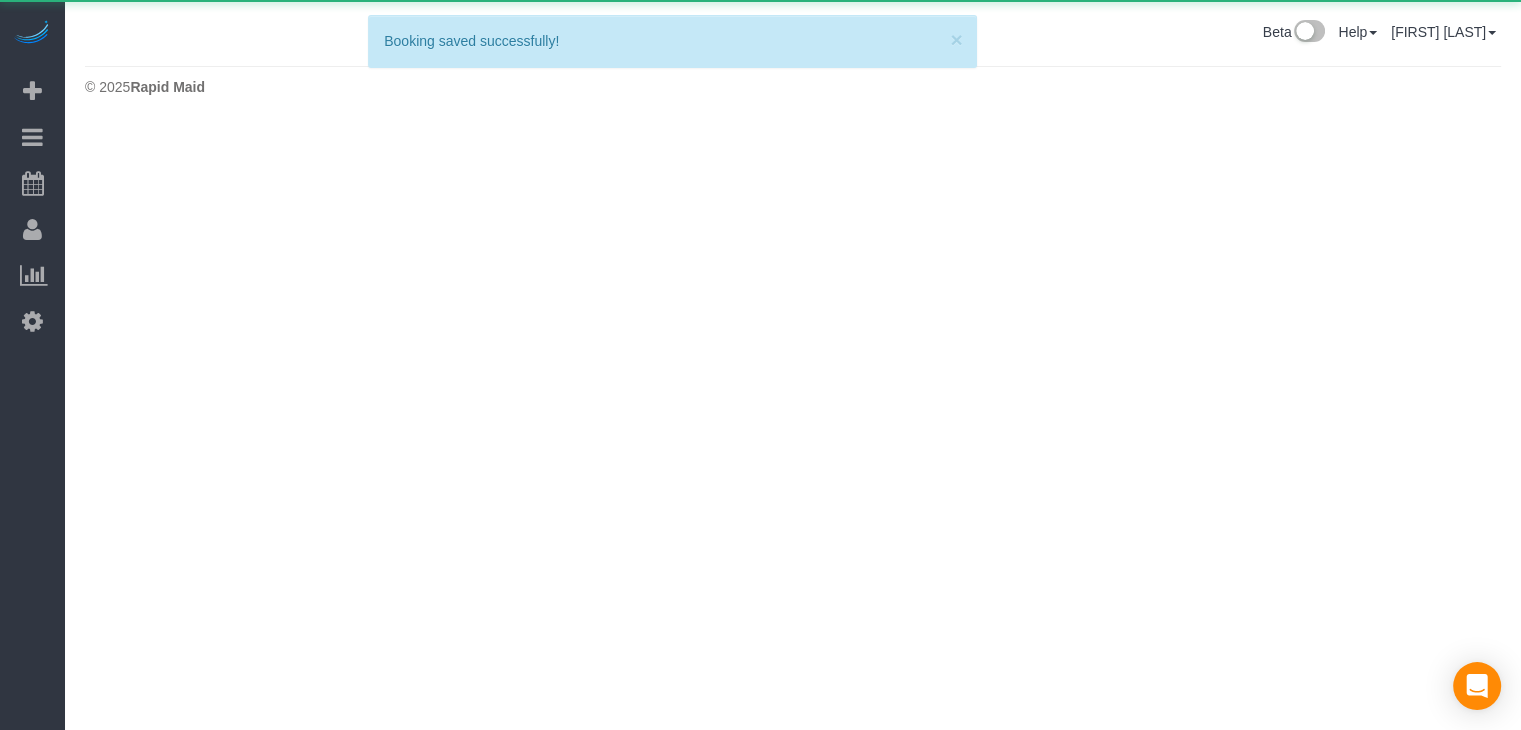 scroll, scrollTop: 0, scrollLeft: 0, axis: both 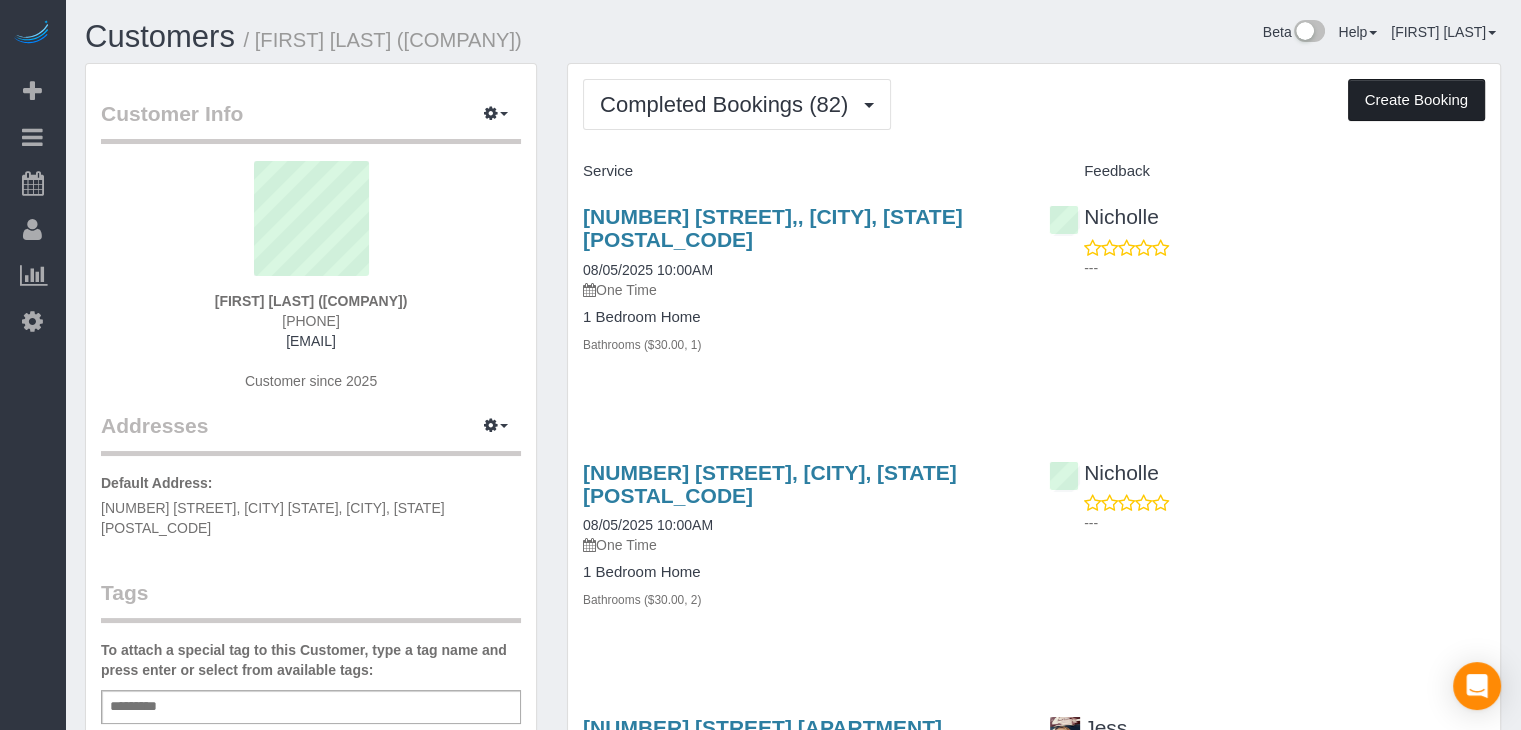 click on "Create Booking" at bounding box center (1416, 100) 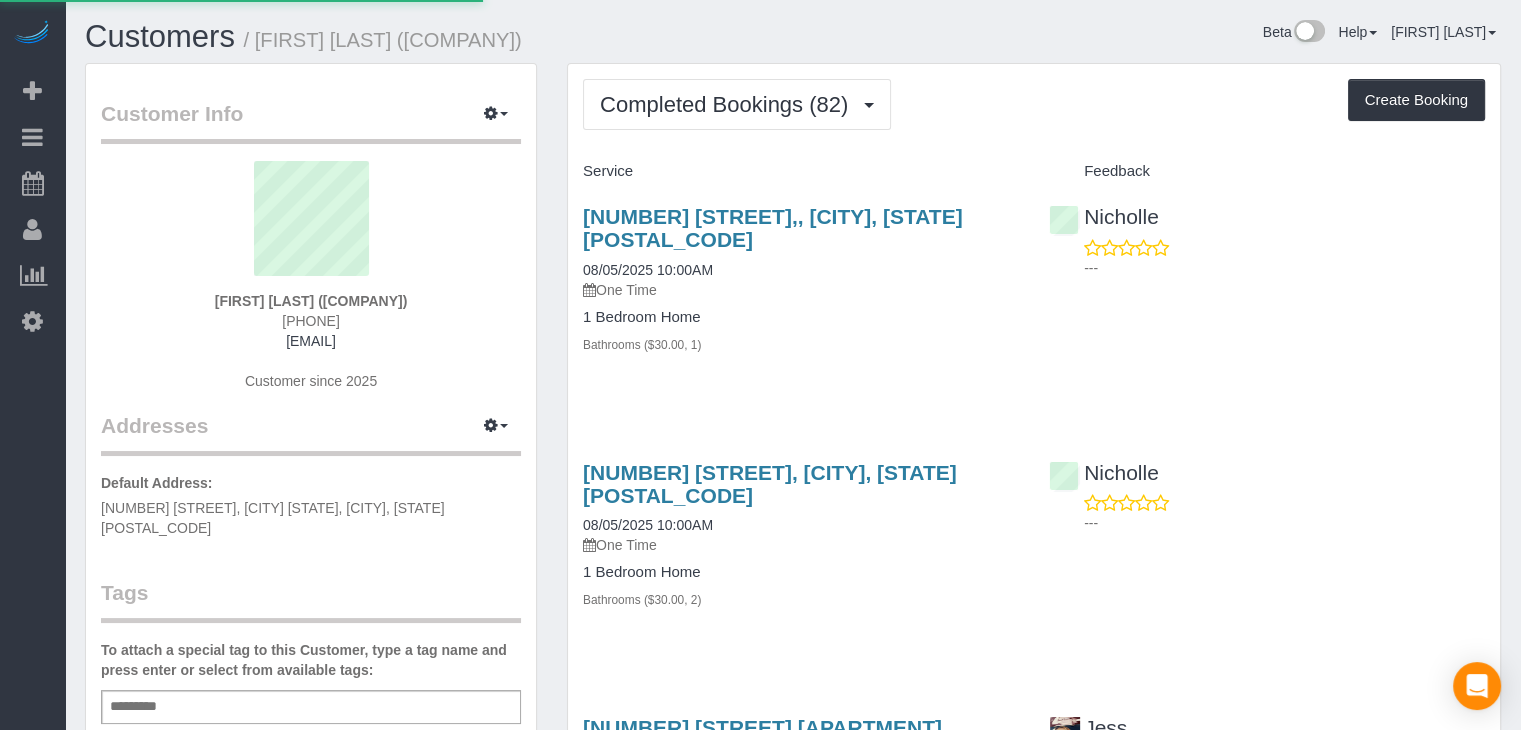 select on "IA" 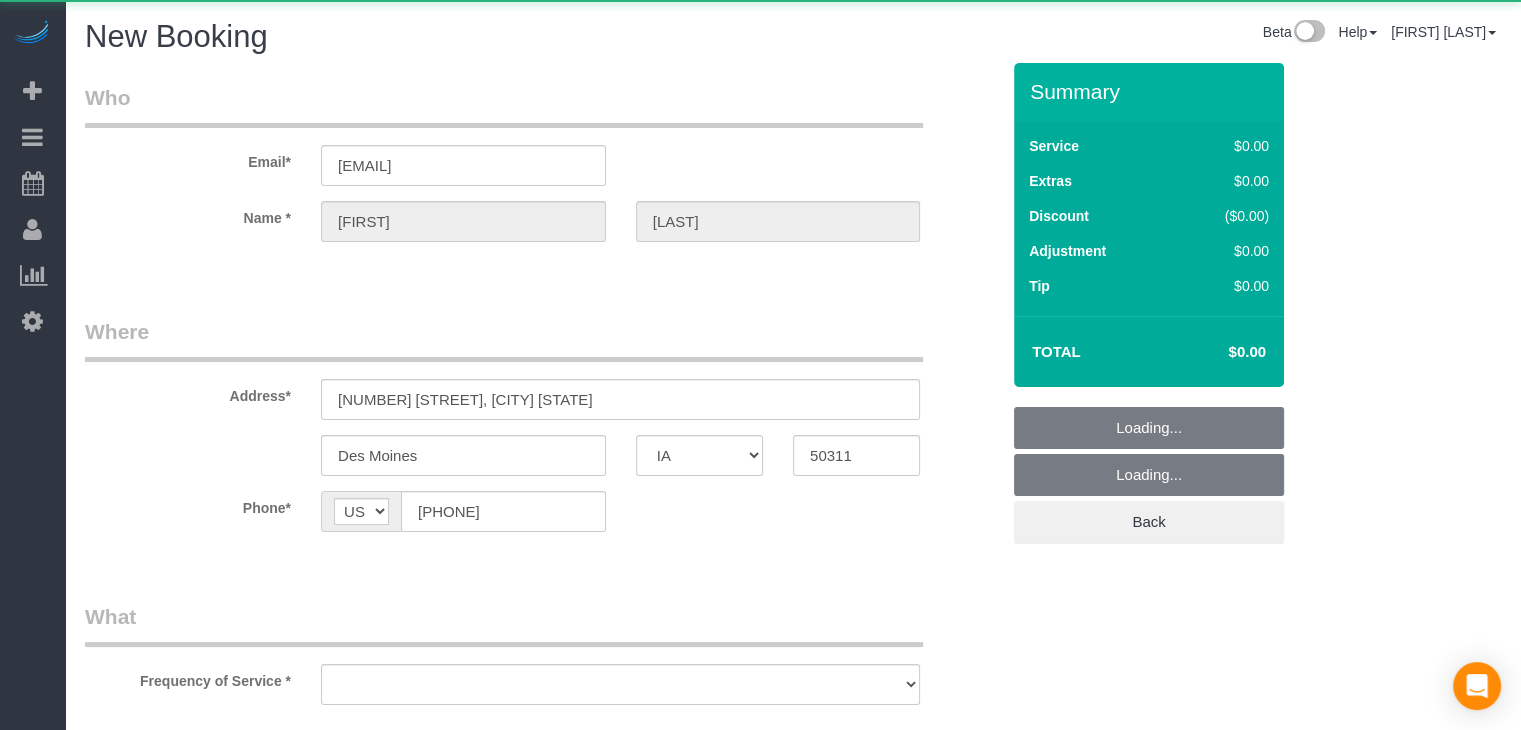 select on "object:1711" 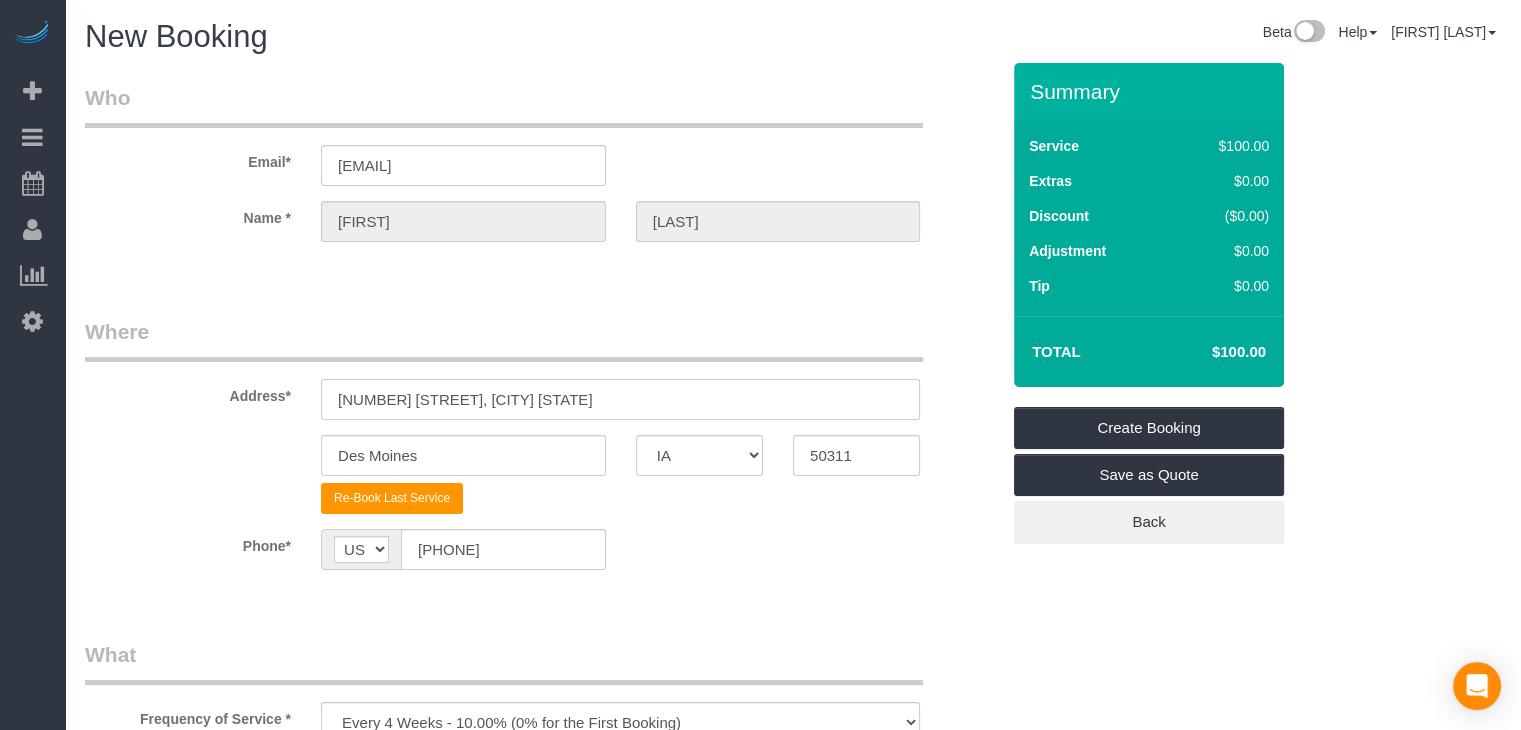 click on "[NUMBER] [STREET], [CITY] [STATE]" at bounding box center (620, 399) 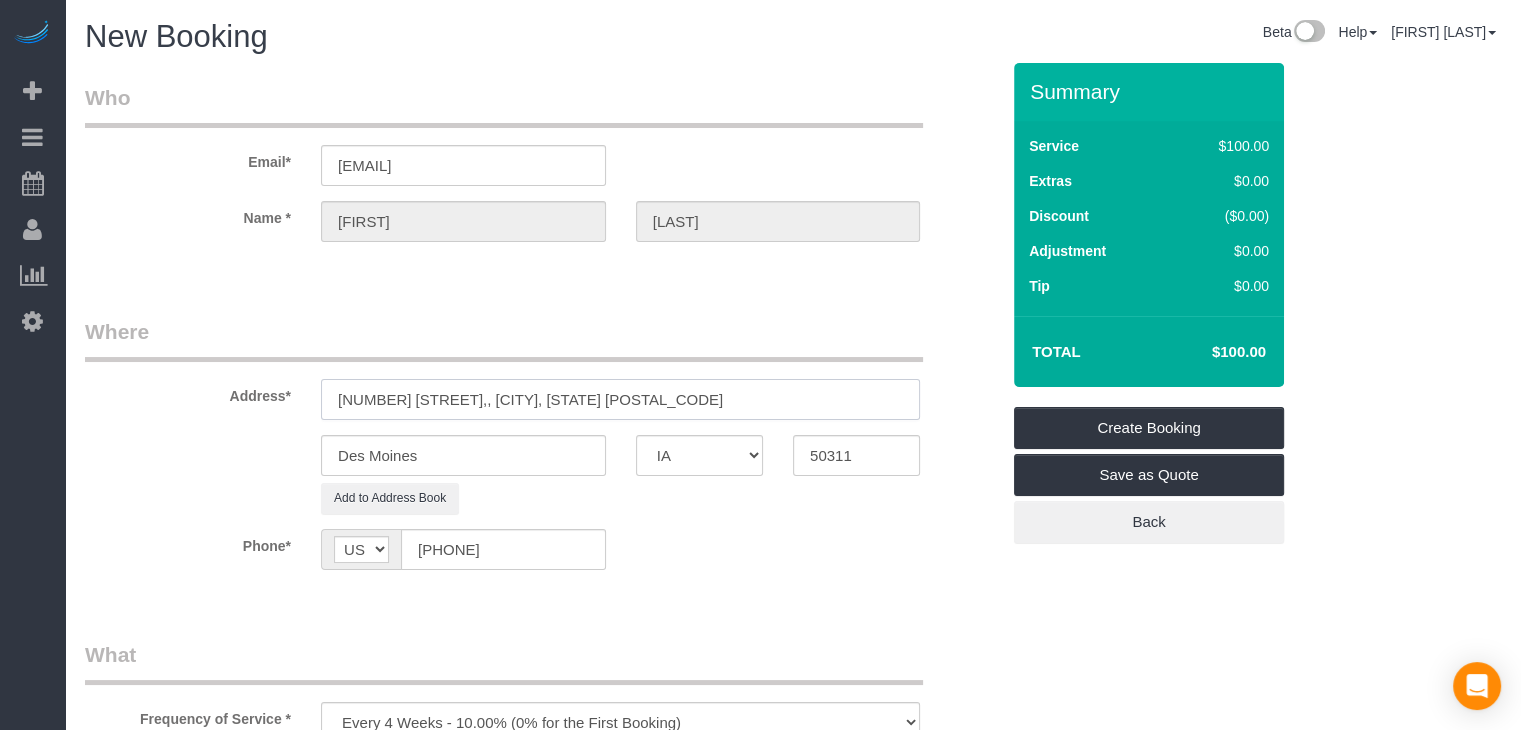 drag, startPoint x: 658, startPoint y: 400, endPoint x: 441, endPoint y: 396, distance: 217.03687 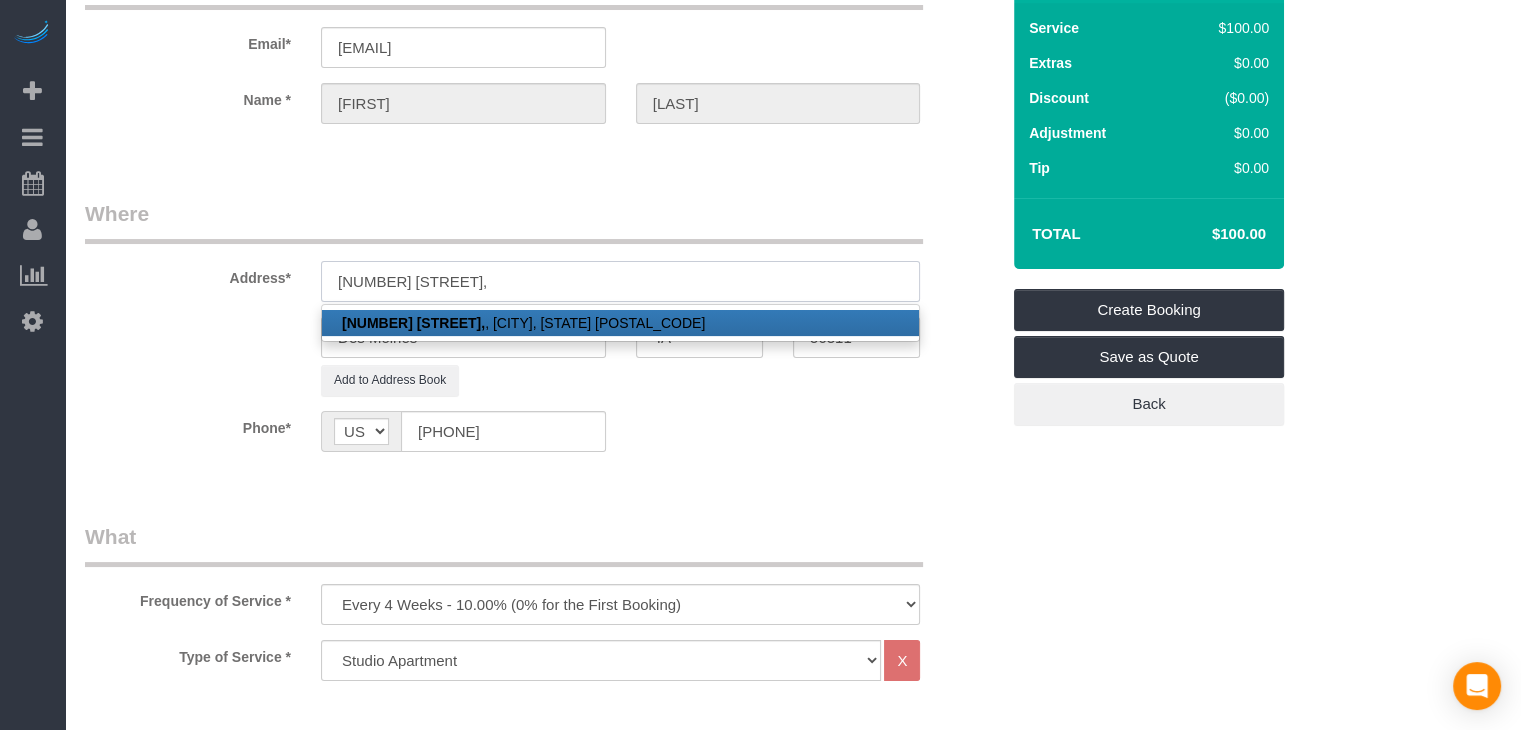 scroll, scrollTop: 282, scrollLeft: 0, axis: vertical 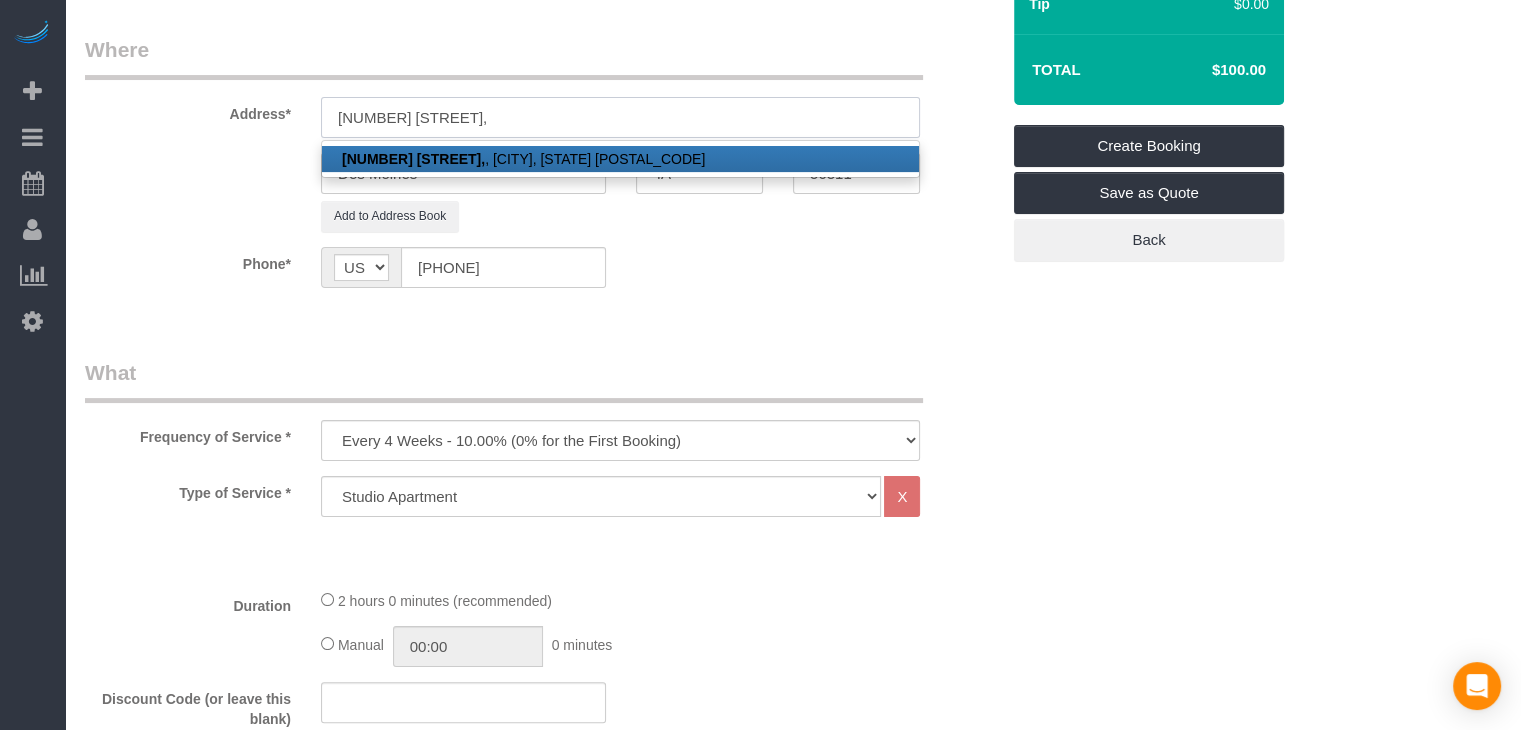 type on "[NUMBER] [STREET]," 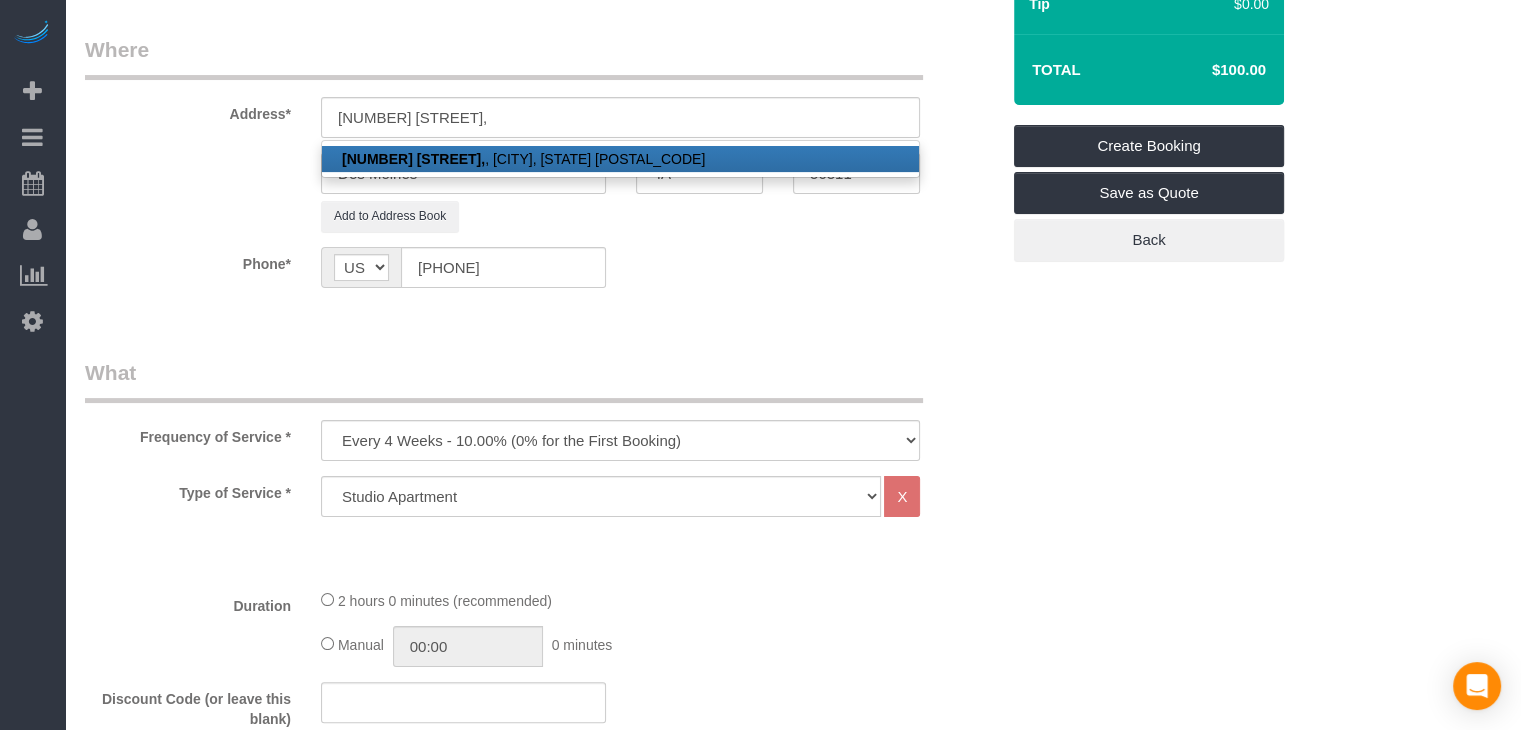 click on "[NUMBER] [STREET], , [CITY], [STATE] [POSTAL_CODE]" at bounding box center [620, 159] 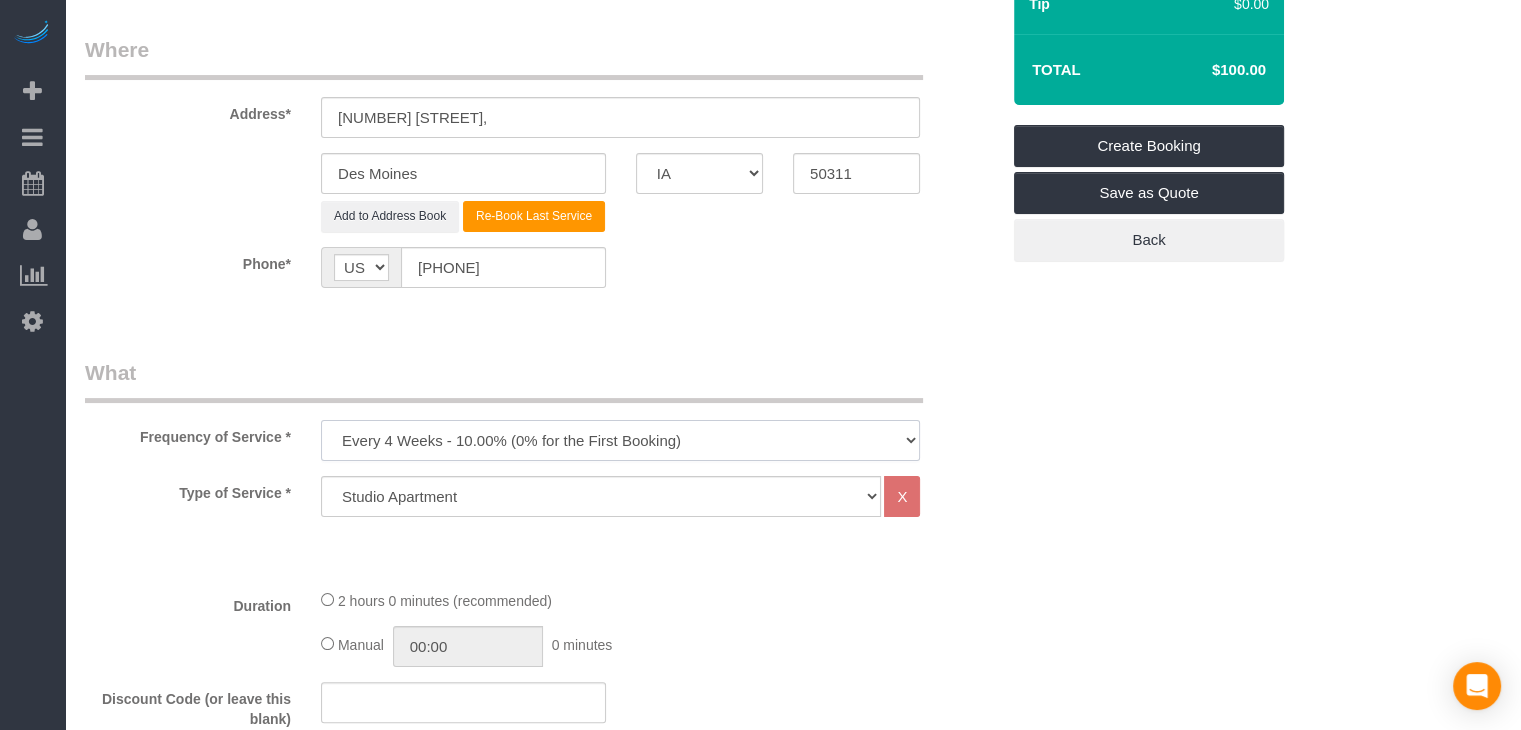 click on "Every 6 Weeks (0% for the First Booking) One Time Every 8 Weeks (0% for the First Booking) Every 4 Weeks - 10.00% (0% for the First Booking) Every 3 Weeks - 12.00% (0% for the First Booking) Every 2 Weeks - 15.00% (0% for the First Booking) Weekly - 20.00% (0% for the First Booking)" at bounding box center (620, 440) 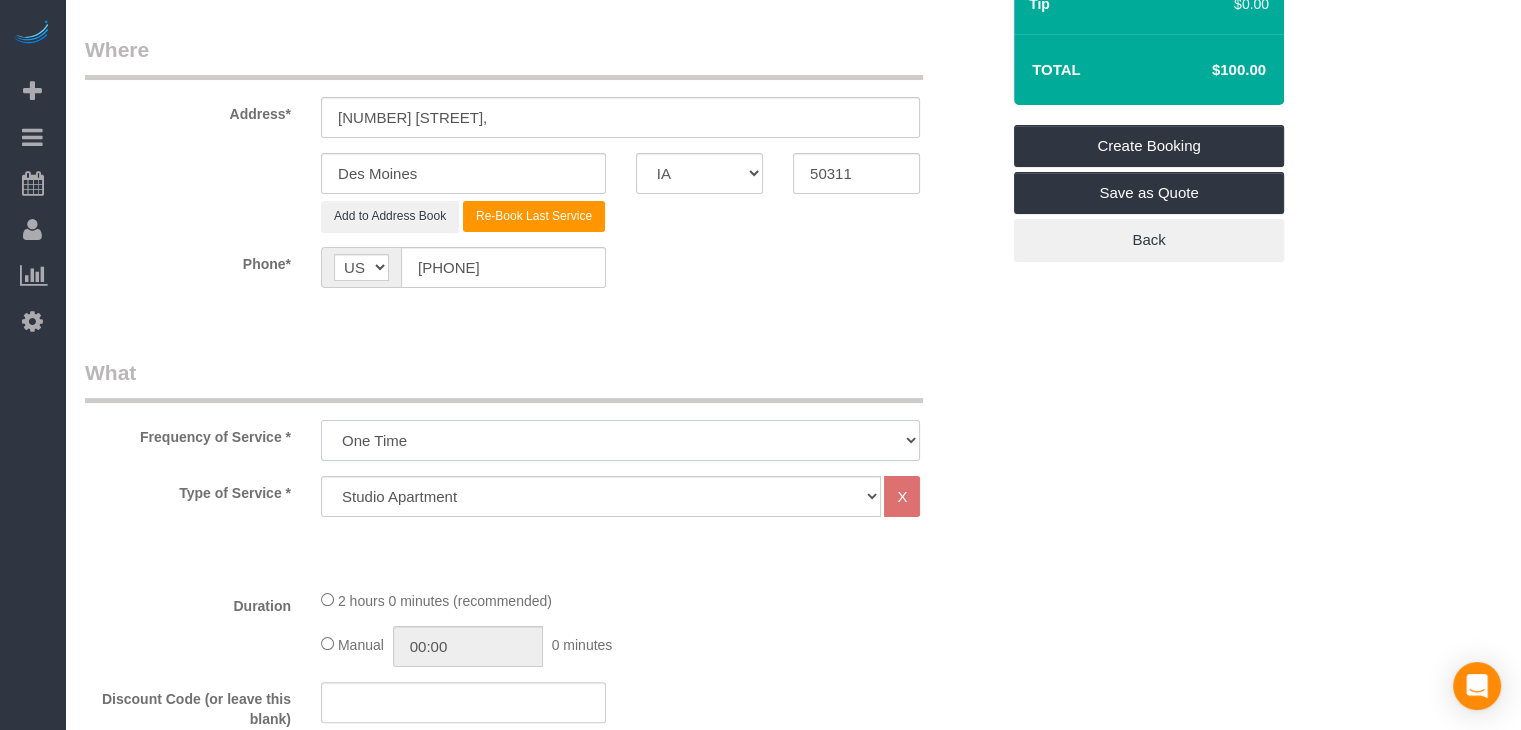 click on "Every 6 Weeks (0% for the First Booking) One Time Every 8 Weeks (0% for the First Booking) Every 4 Weeks - 10.00% (0% for the First Booking) Every 3 Weeks - 12.00% (0% for the First Booking) Every 2 Weeks - 15.00% (0% for the First Booking) Weekly - 20.00% (0% for the First Booking)" at bounding box center [620, 440] 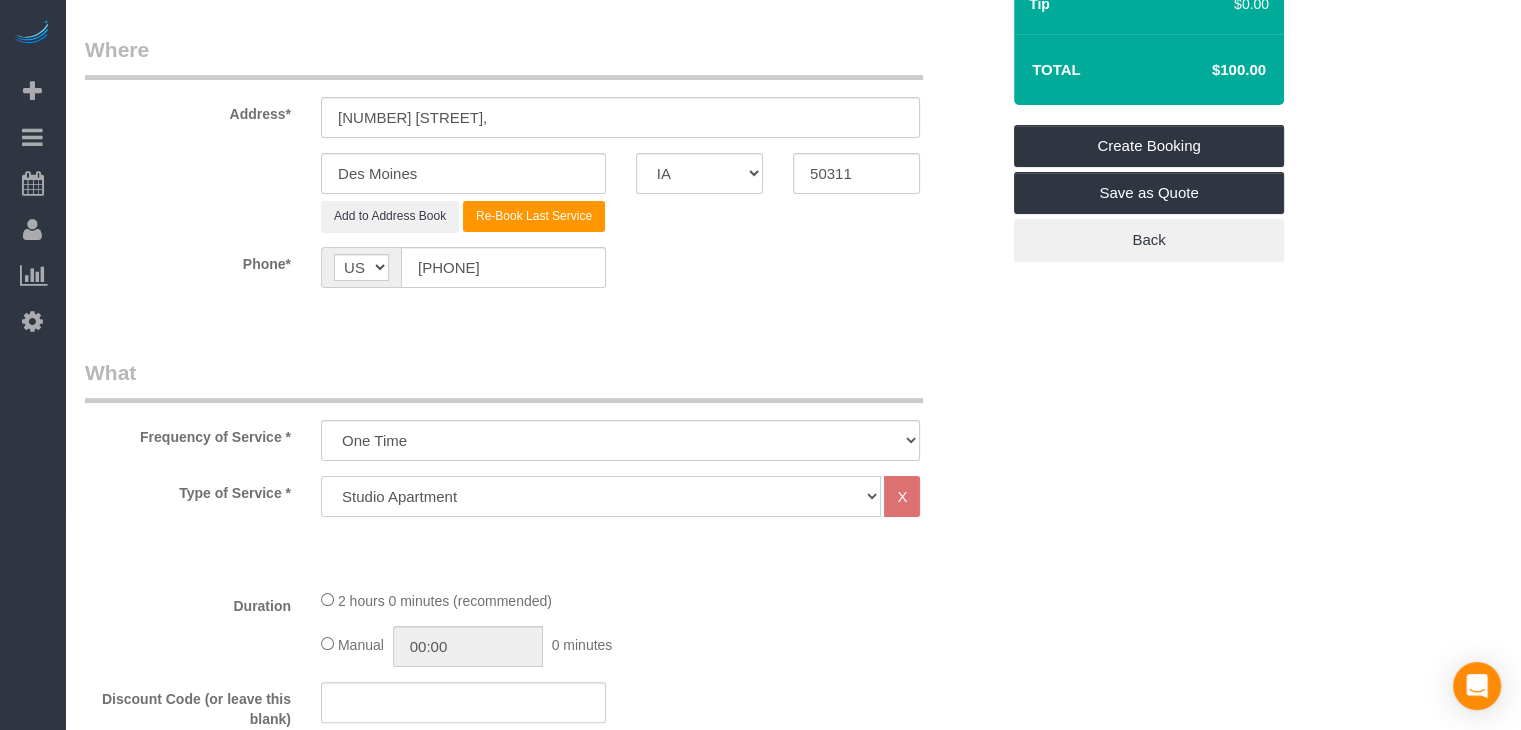 click on "Studio Apartment 1 Bedroom Home 2 Bedroom Home 3 Bedroom Home 4 Bedroom Home 5 Bedroom Home 6 Bedroom Home 7 Bedroom Home Hourly Cleaning Hazard/Emergency Cleaning General Maintenance" 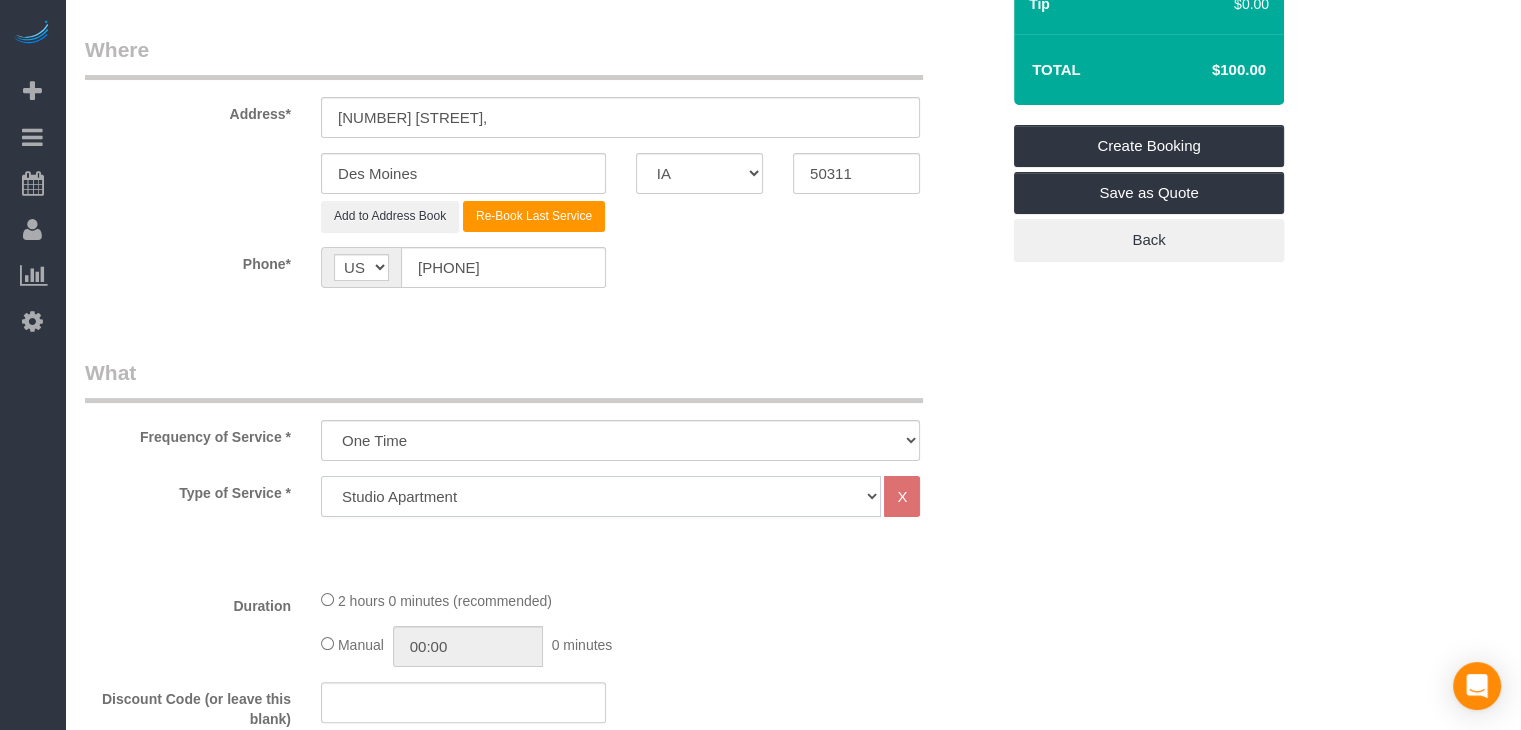select on "25" 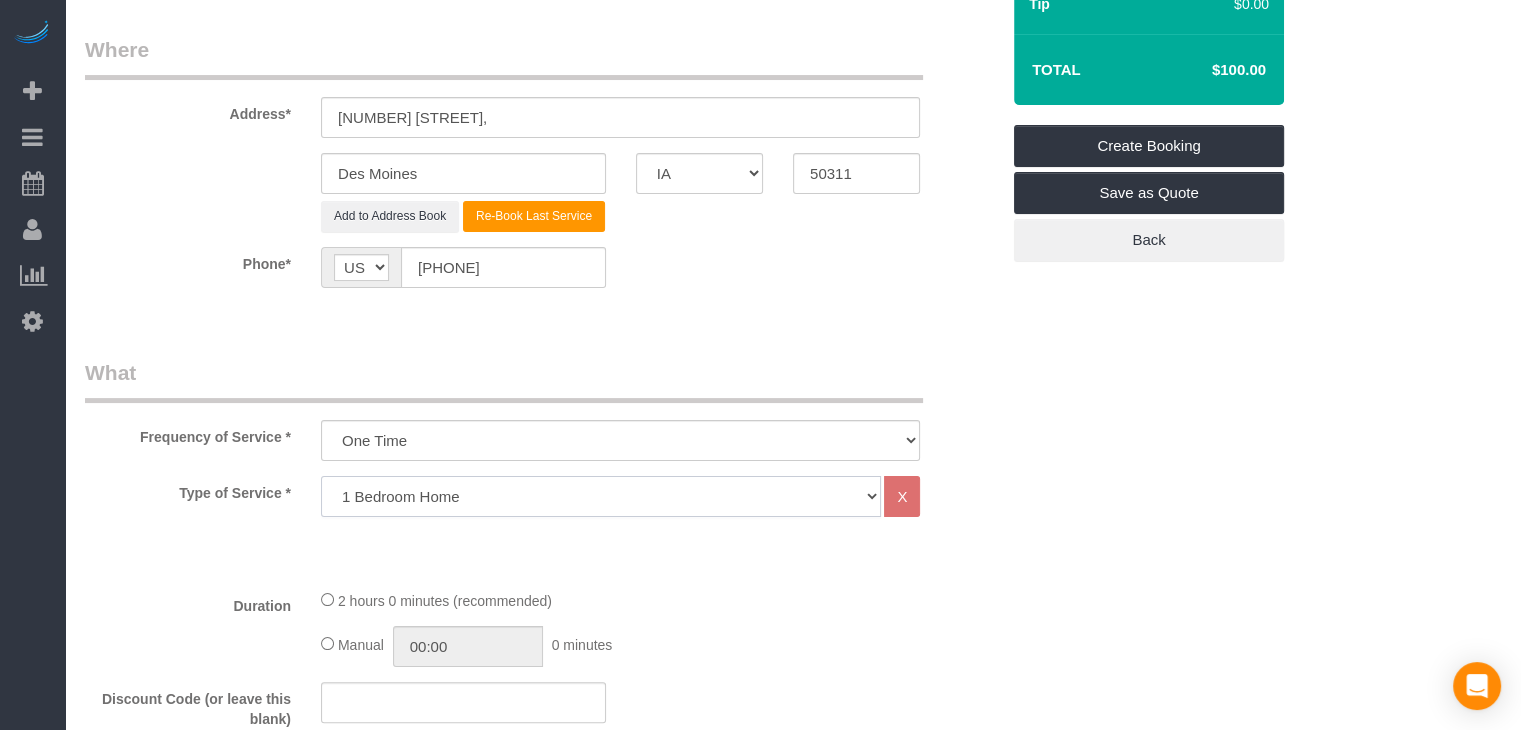 click on "Studio Apartment 1 Bedroom Home 2 Bedroom Home 3 Bedroom Home 4 Bedroom Home 5 Bedroom Home 6 Bedroom Home 7 Bedroom Home Hourly Cleaning Hazard/Emergency Cleaning General Maintenance" 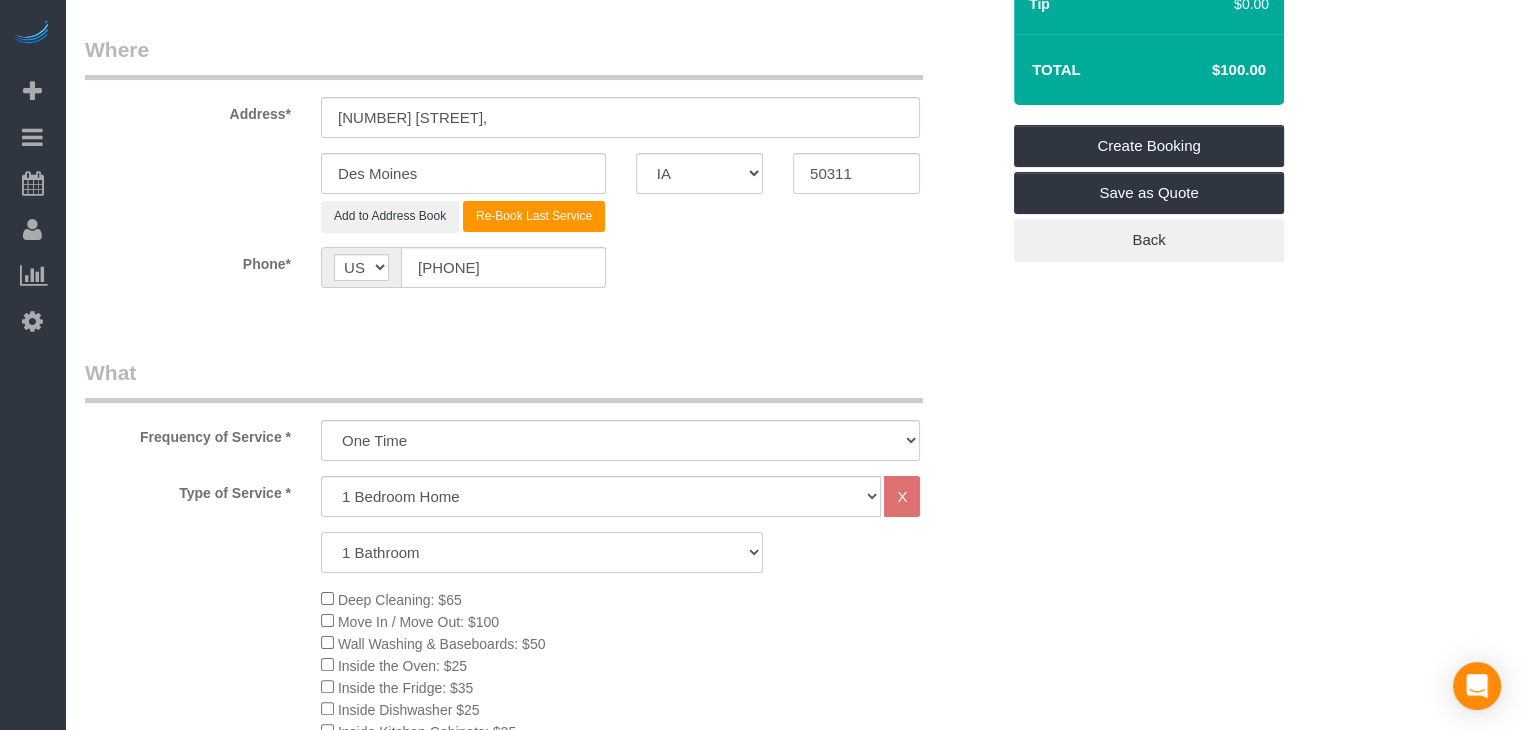 click on "1 Bathroom
2 Bathrooms
3 Bathrooms
4 Bathrooms
5 Bathrooms
6 Bathrooms" 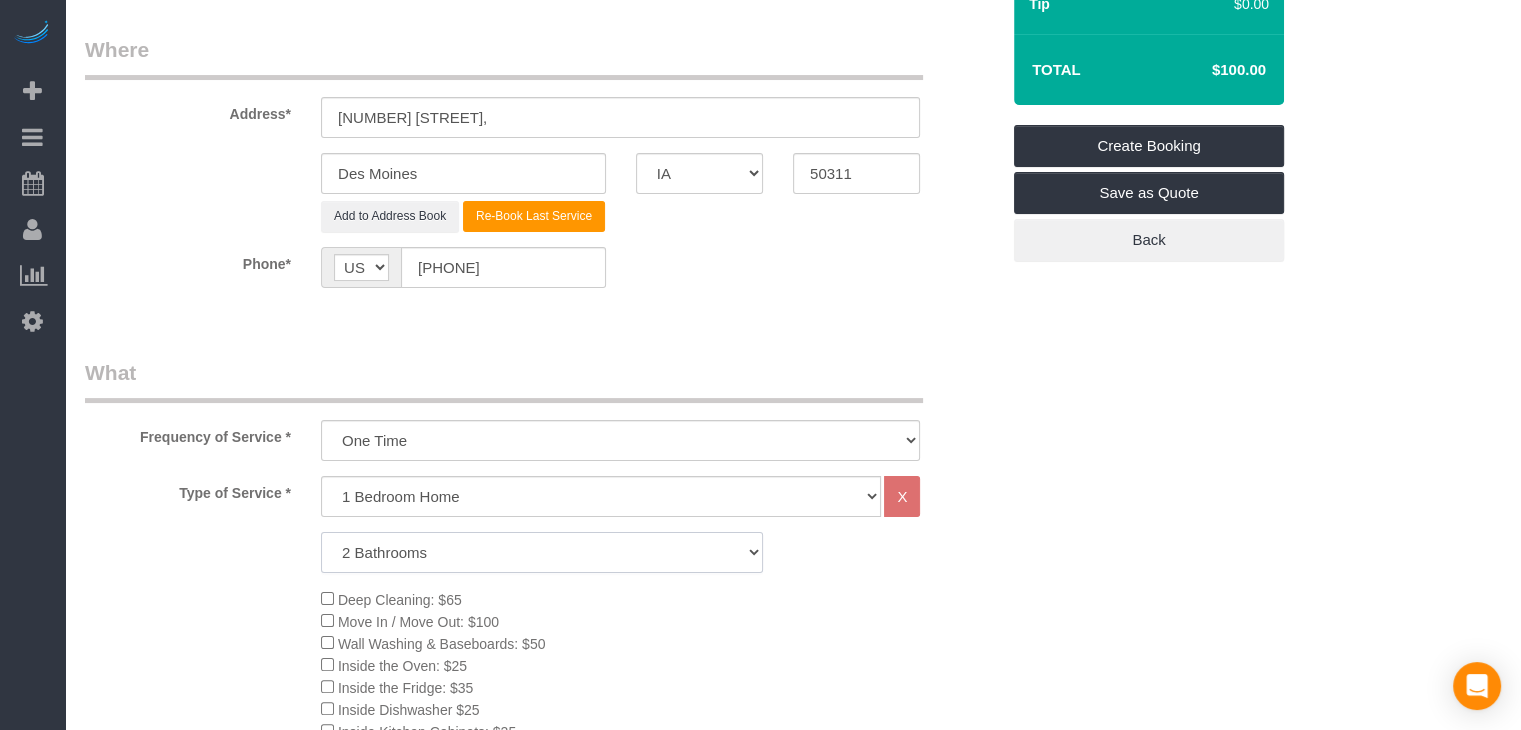 click on "1 Bathroom
2 Bathrooms
3 Bathrooms
4 Bathrooms
5 Bathrooms
6 Bathrooms" 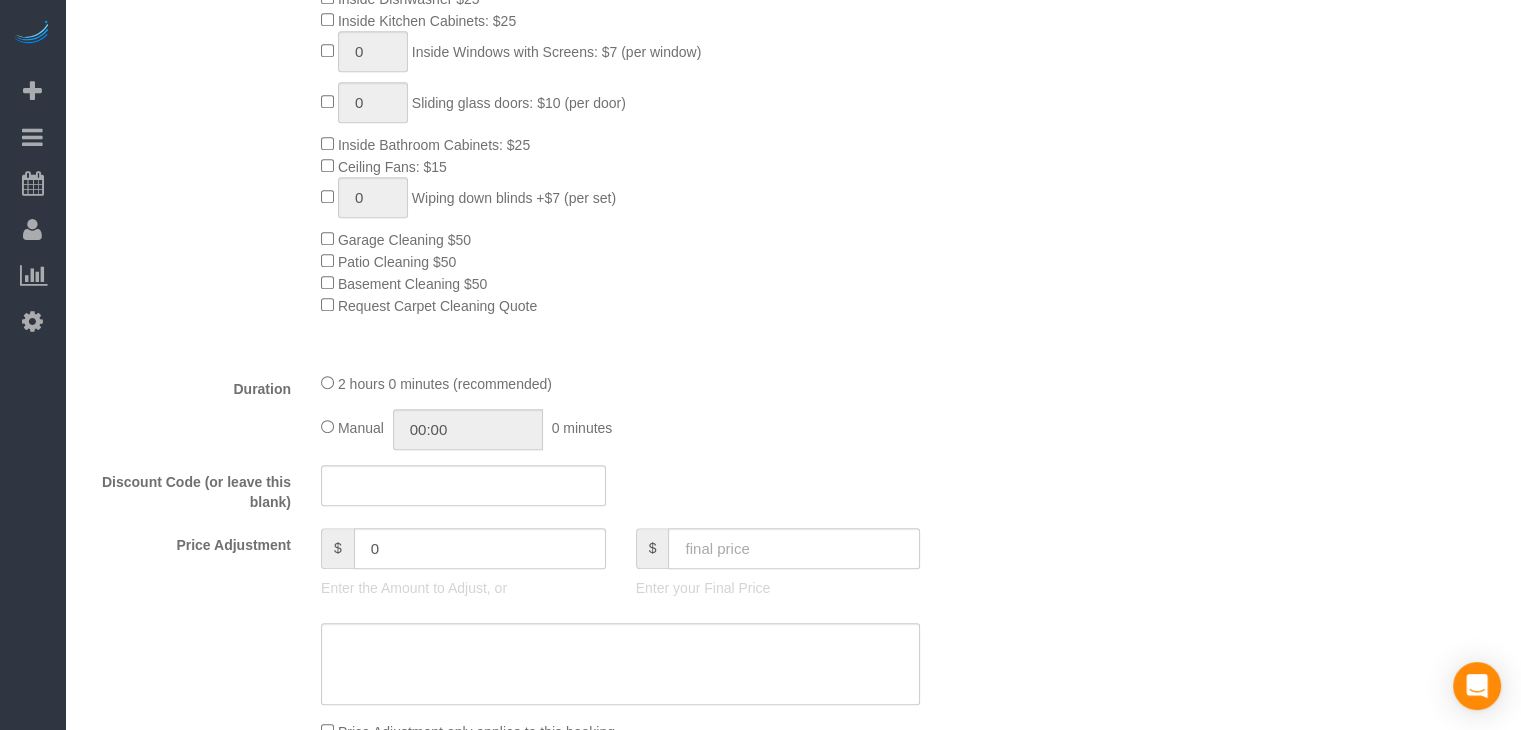 scroll, scrollTop: 1198, scrollLeft: 0, axis: vertical 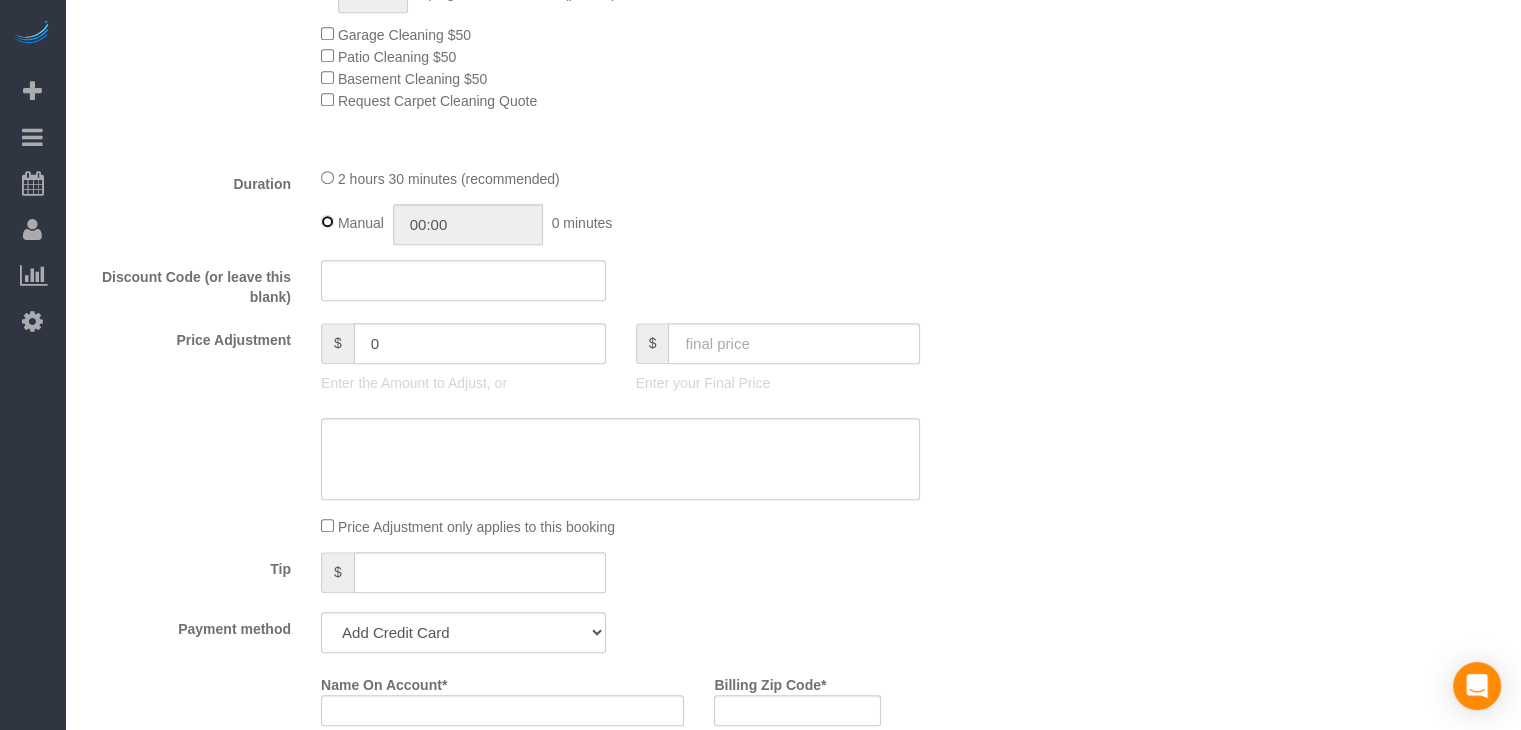 type on "02:30" 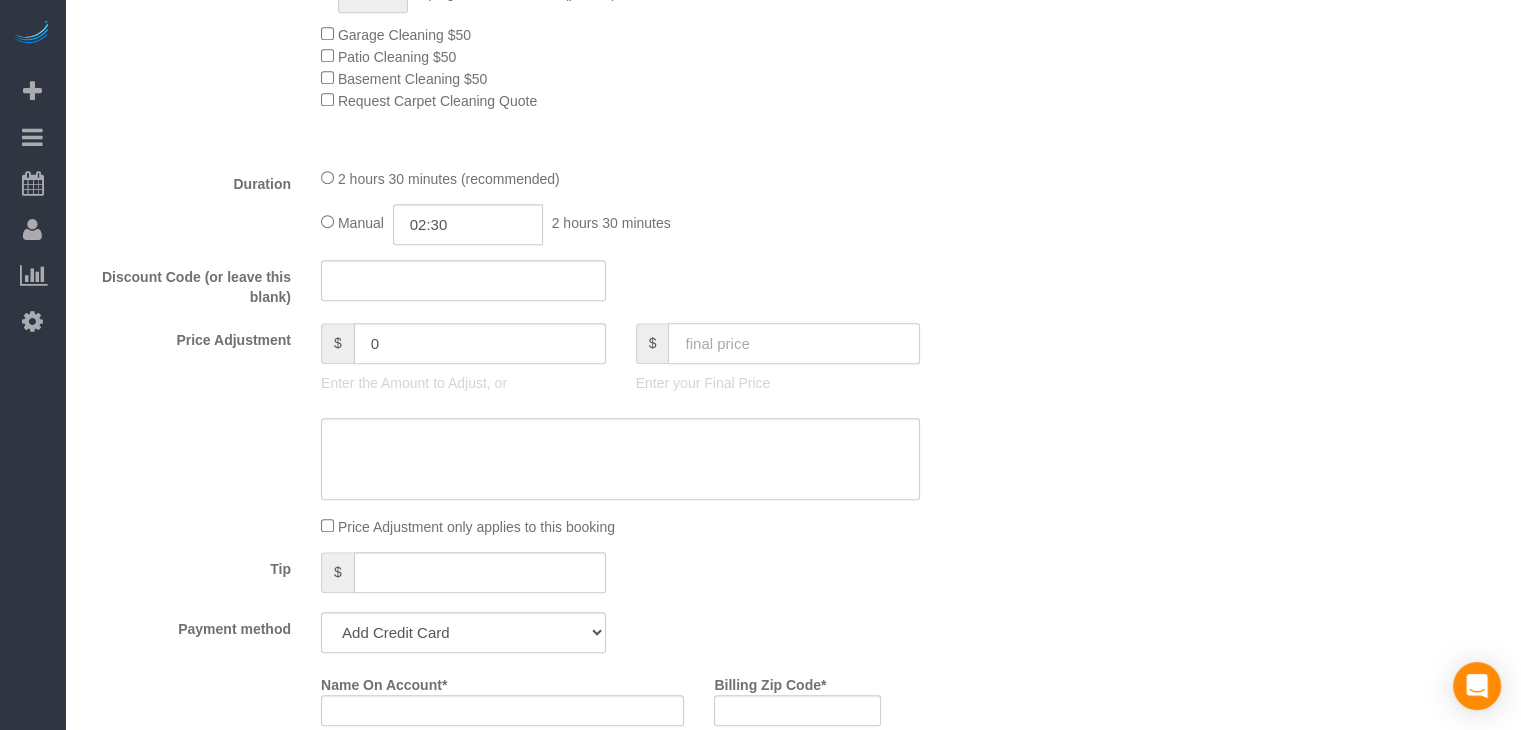 click 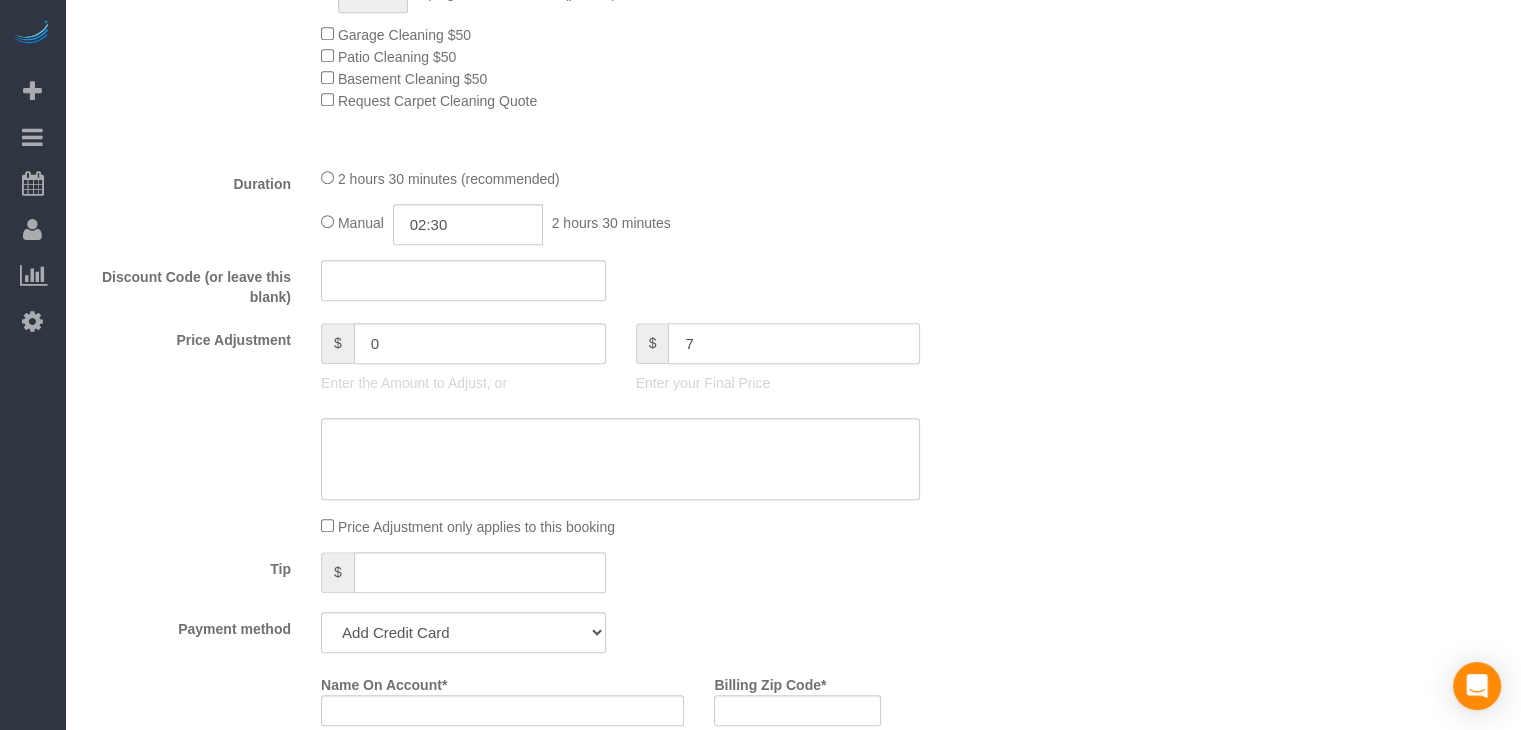 type 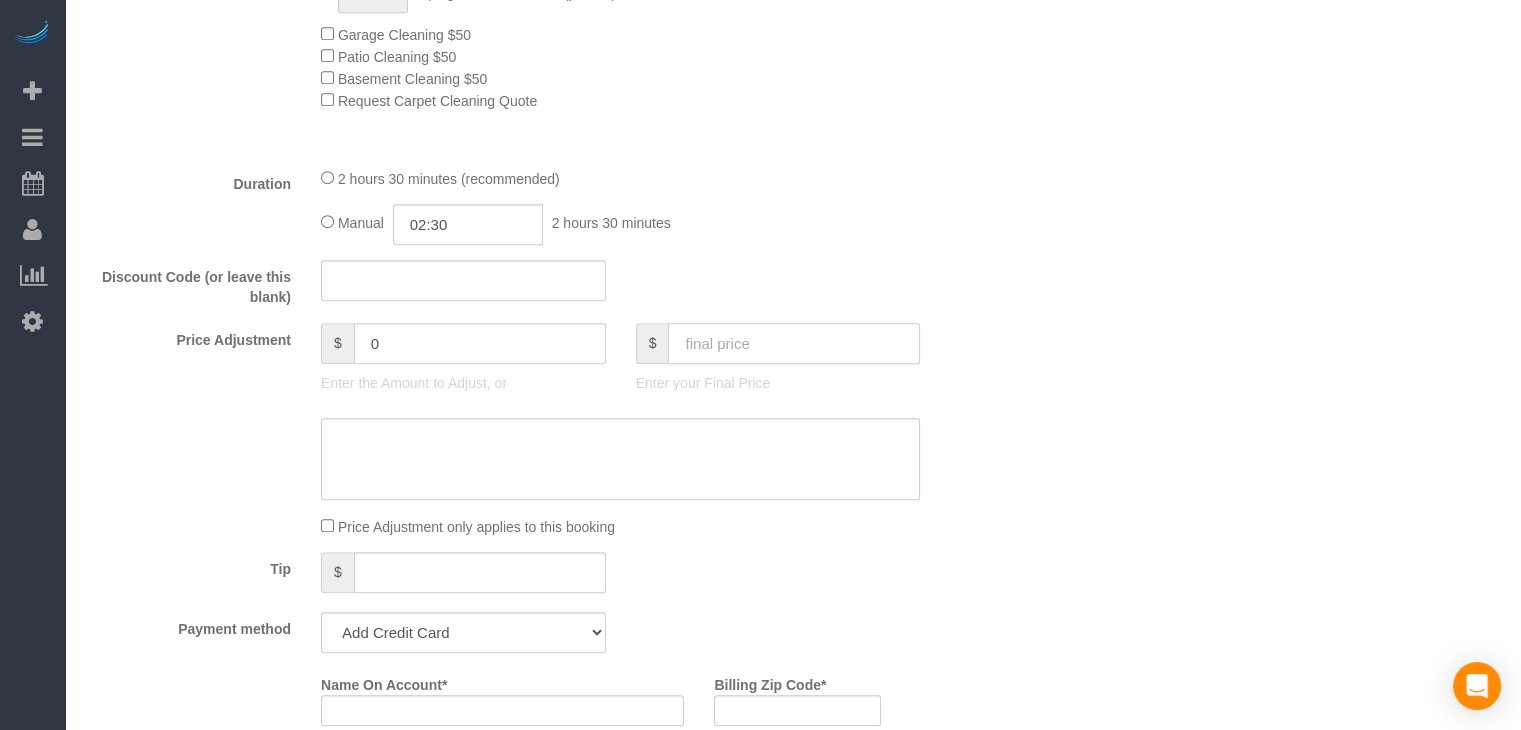 type on "-162" 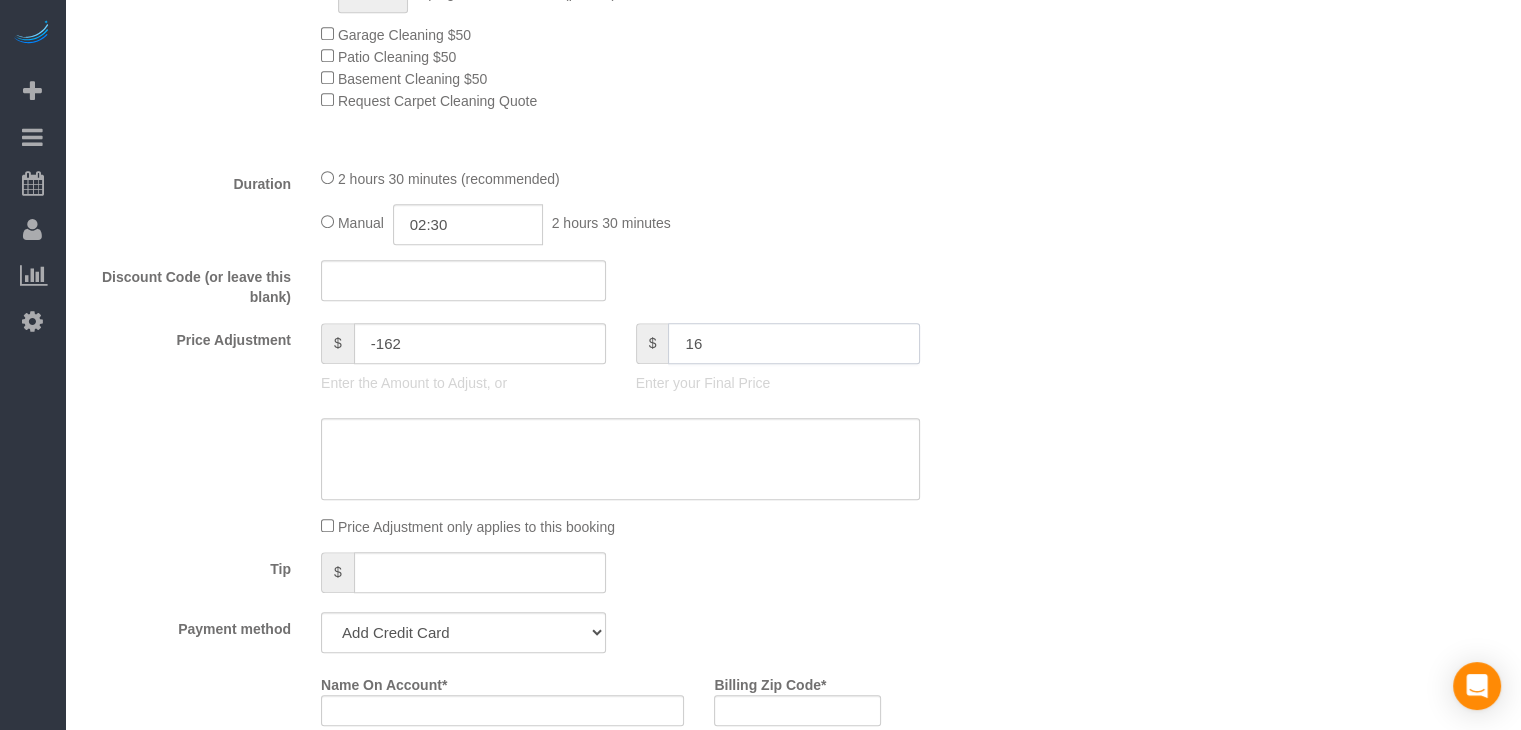 type on "160" 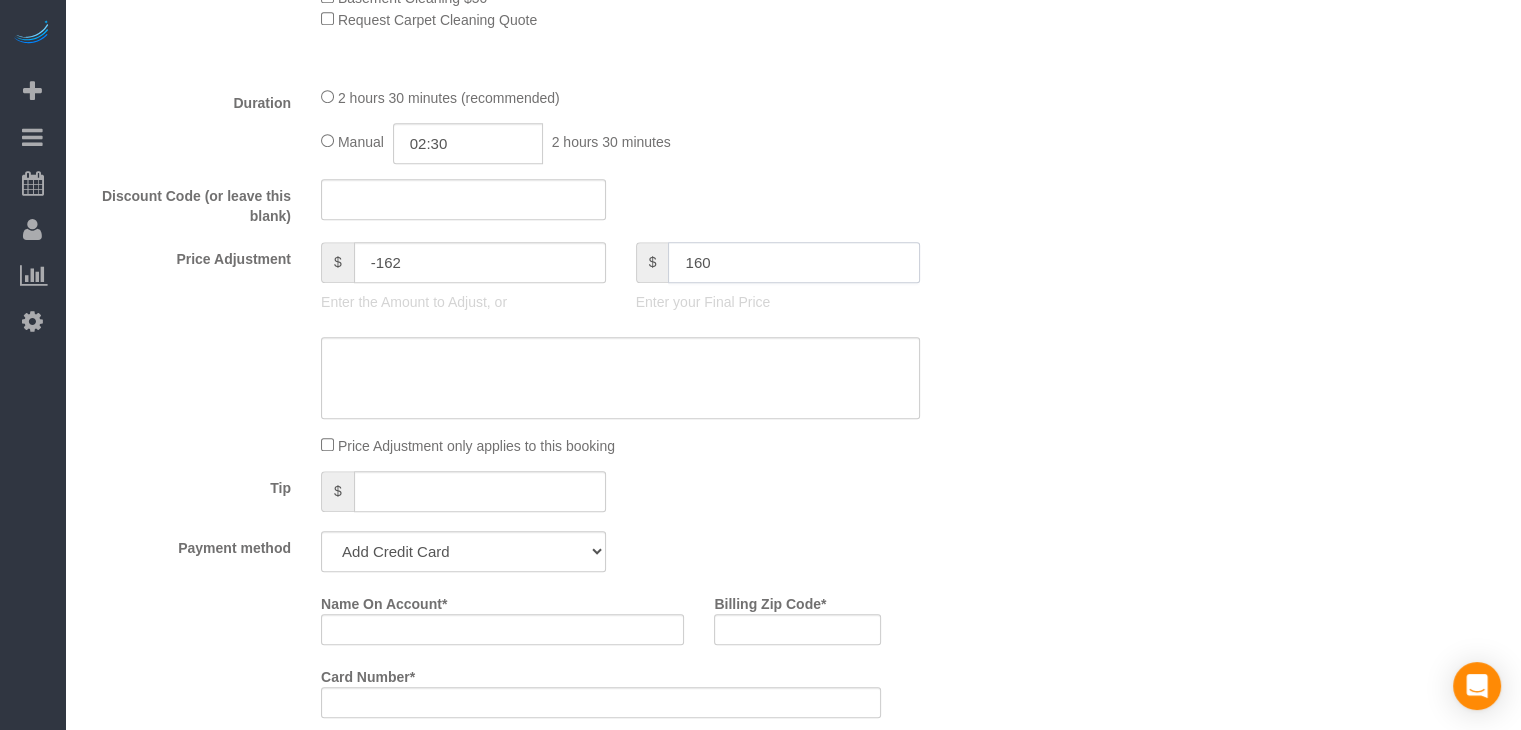 type on "-9" 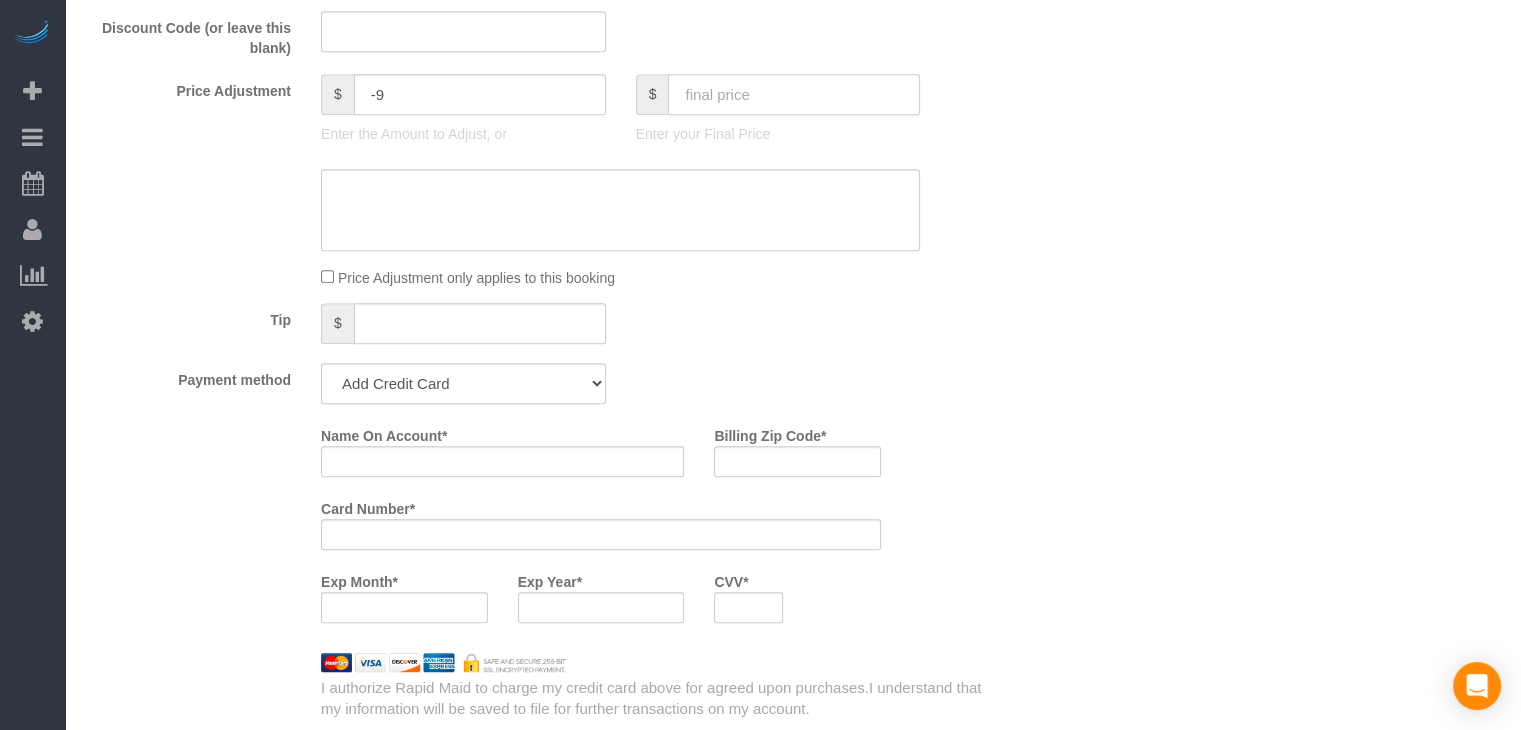 scroll, scrollTop: 1544, scrollLeft: 0, axis: vertical 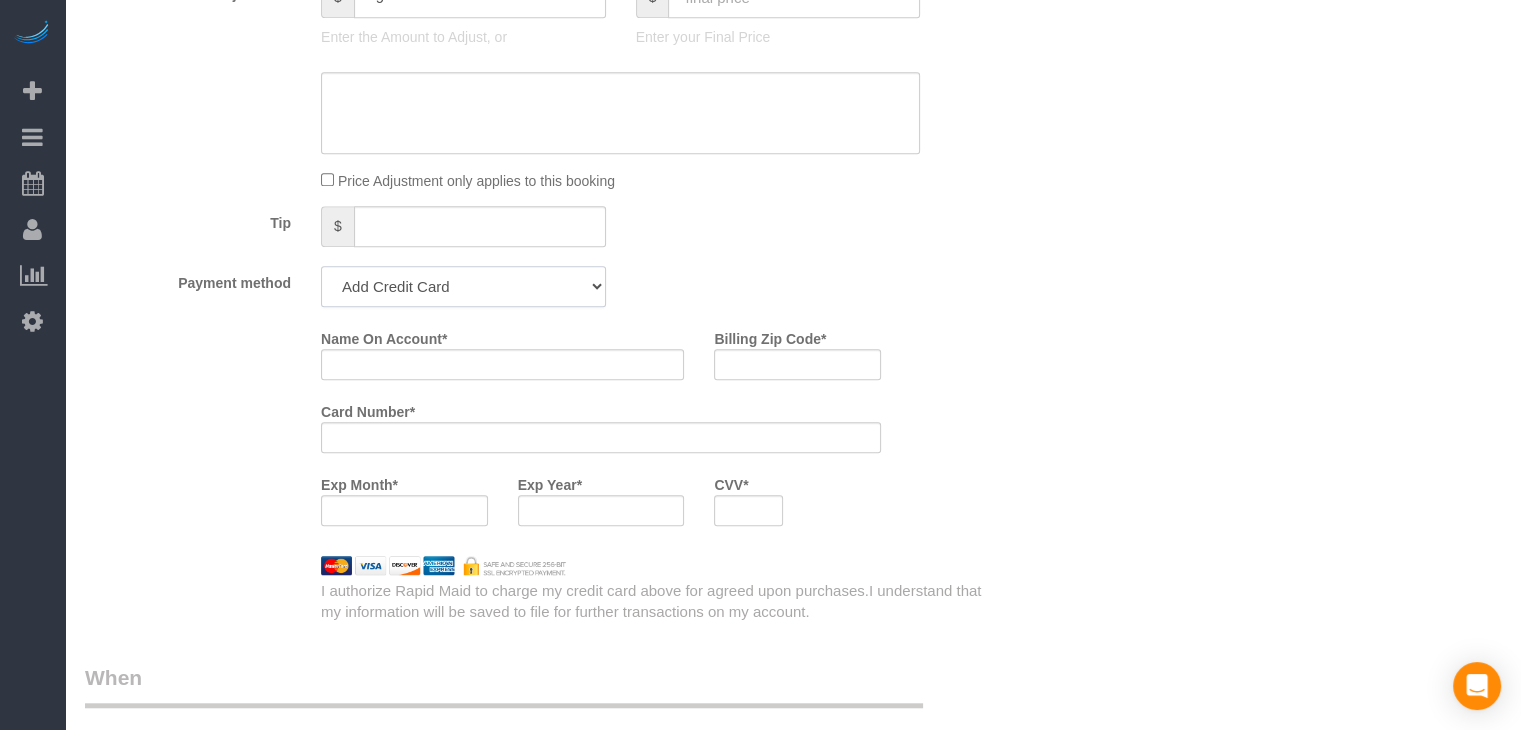 click on "Add Credit Card Cash Check Paypal" 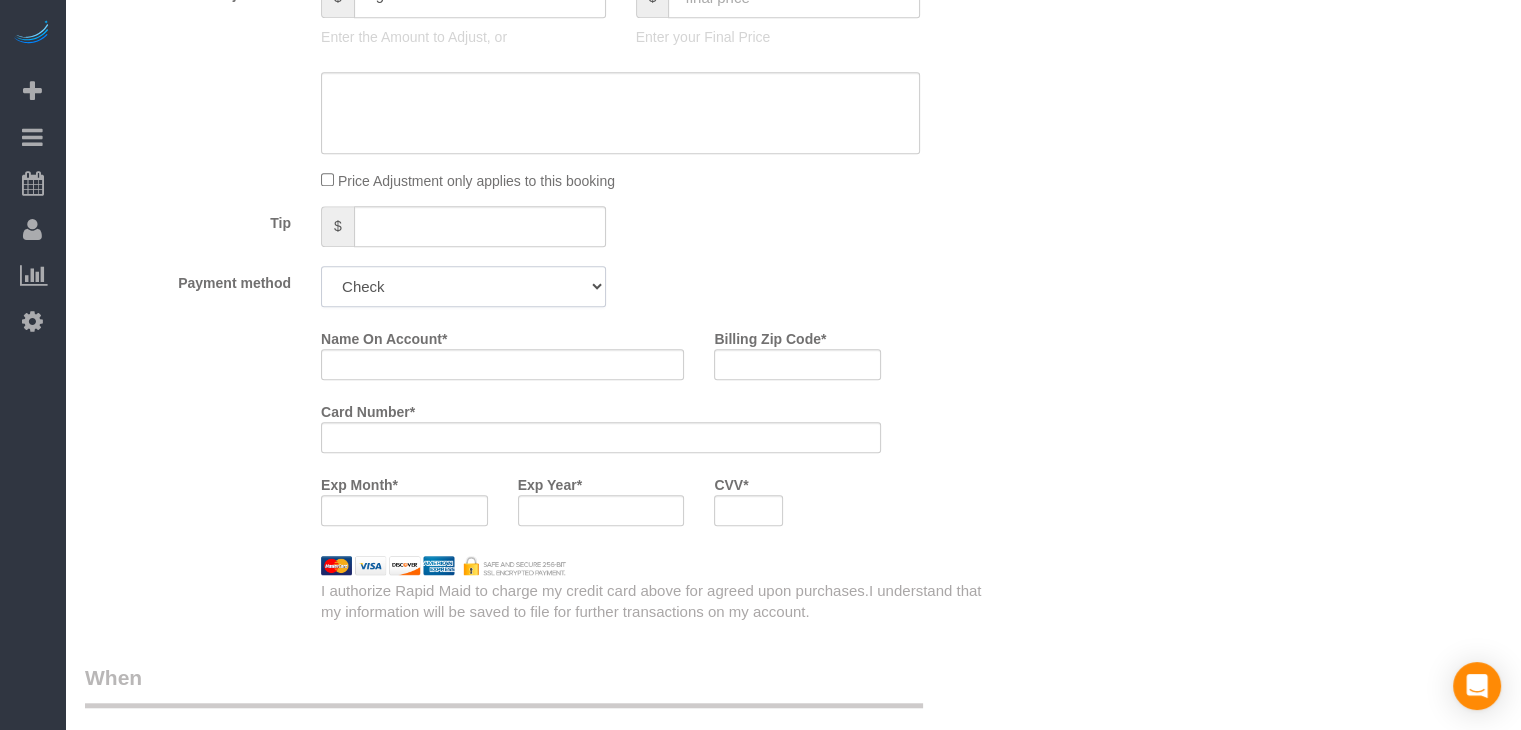 click on "Add Credit Card Cash Check Paypal" 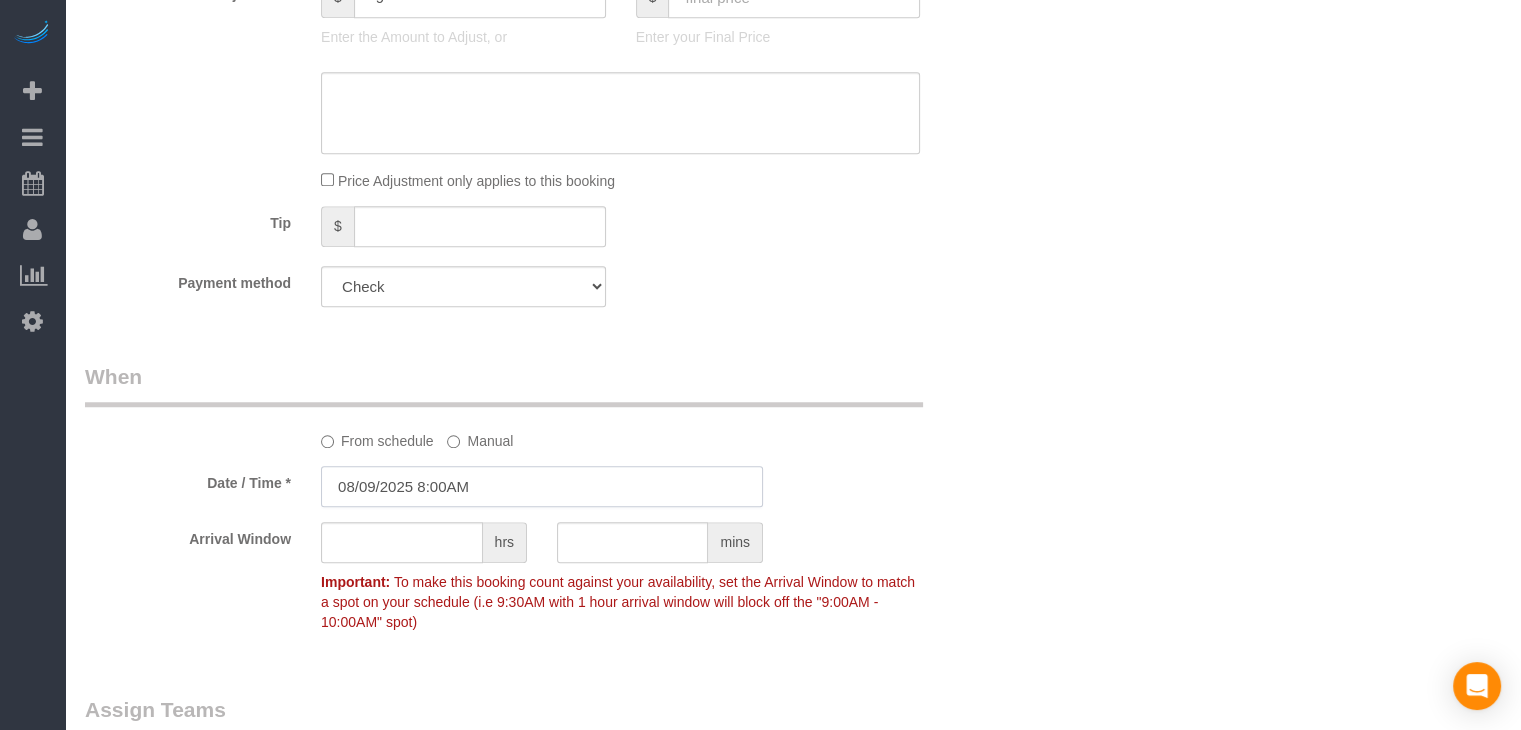 click on "08/09/2025 8:00AM" at bounding box center [542, 486] 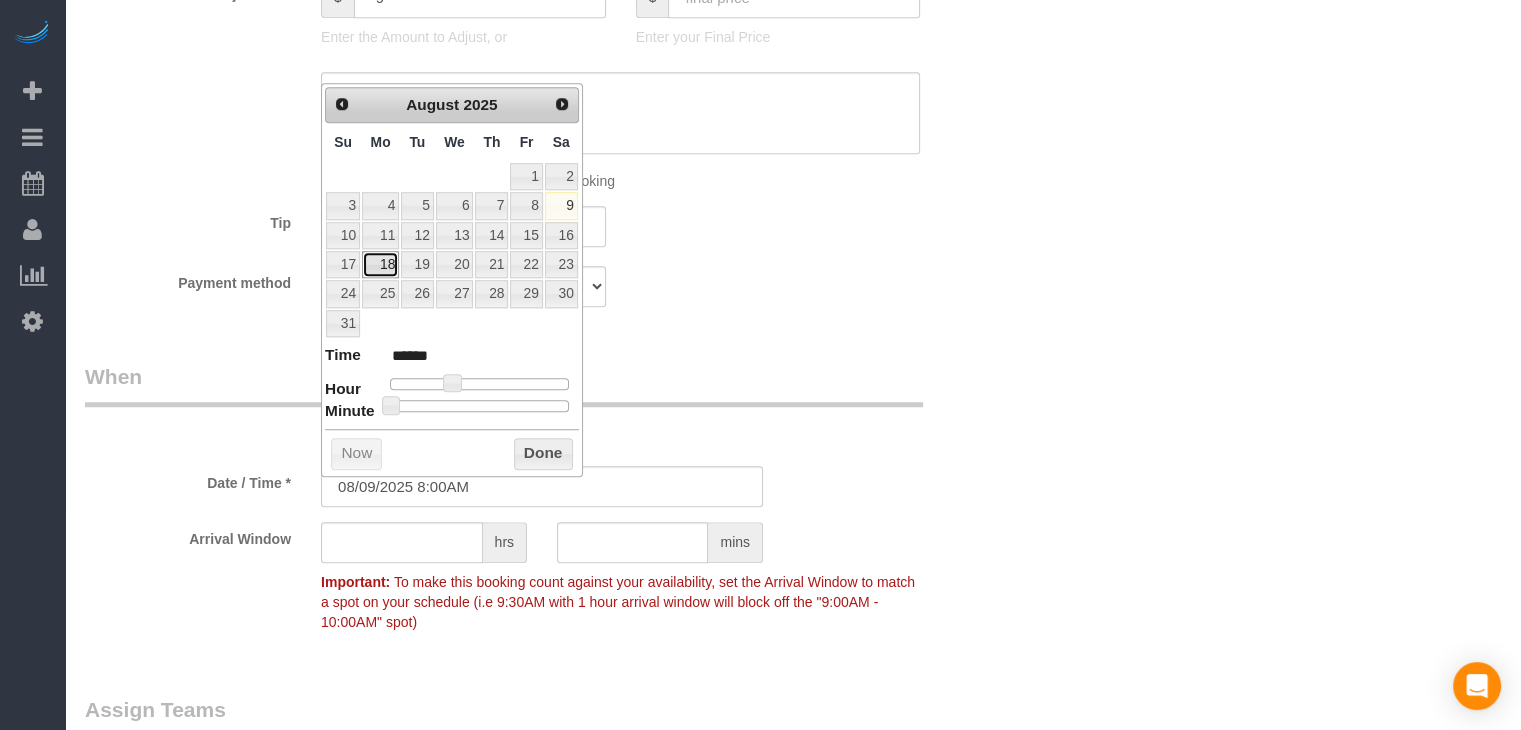 click on "18" at bounding box center [380, 264] 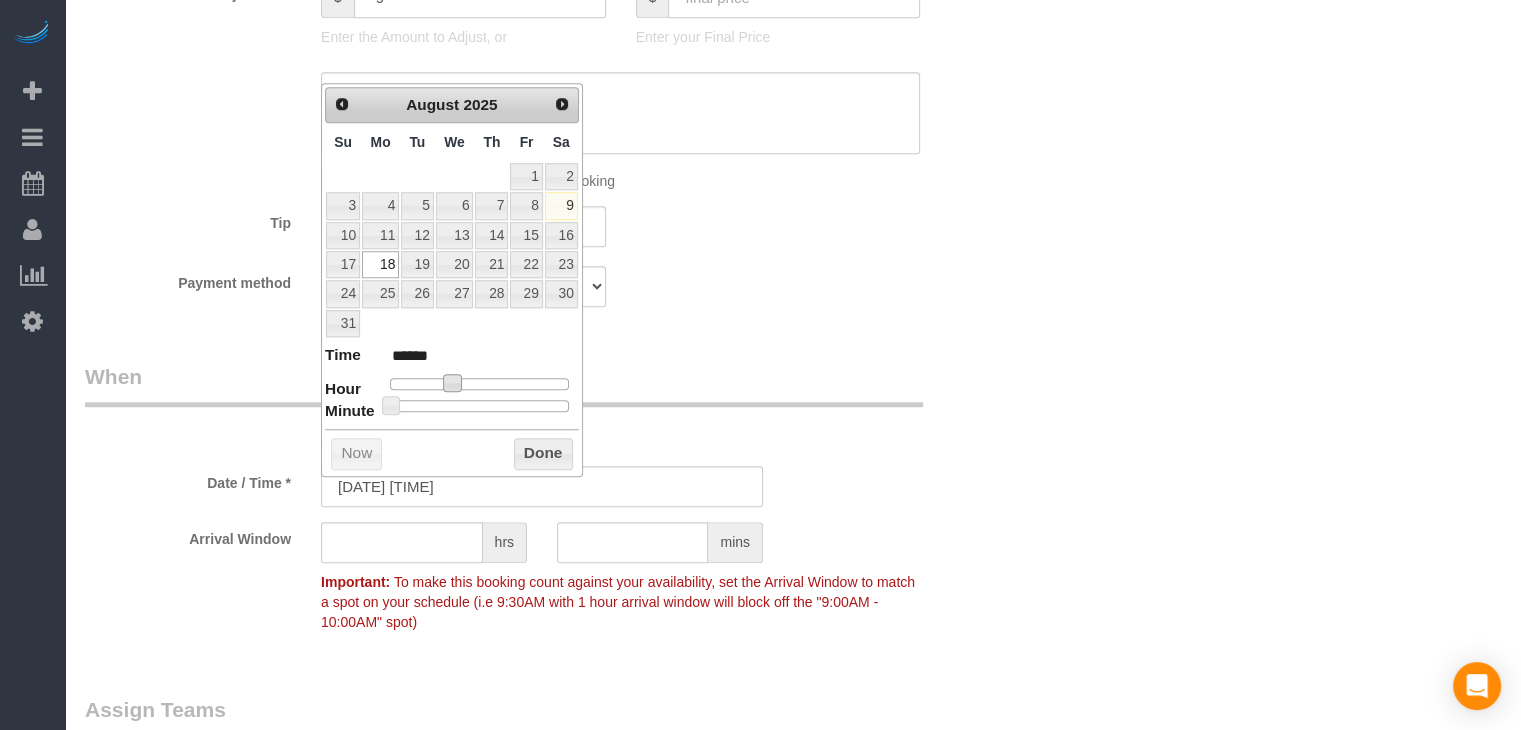 type on "[DATE] [TIME]" 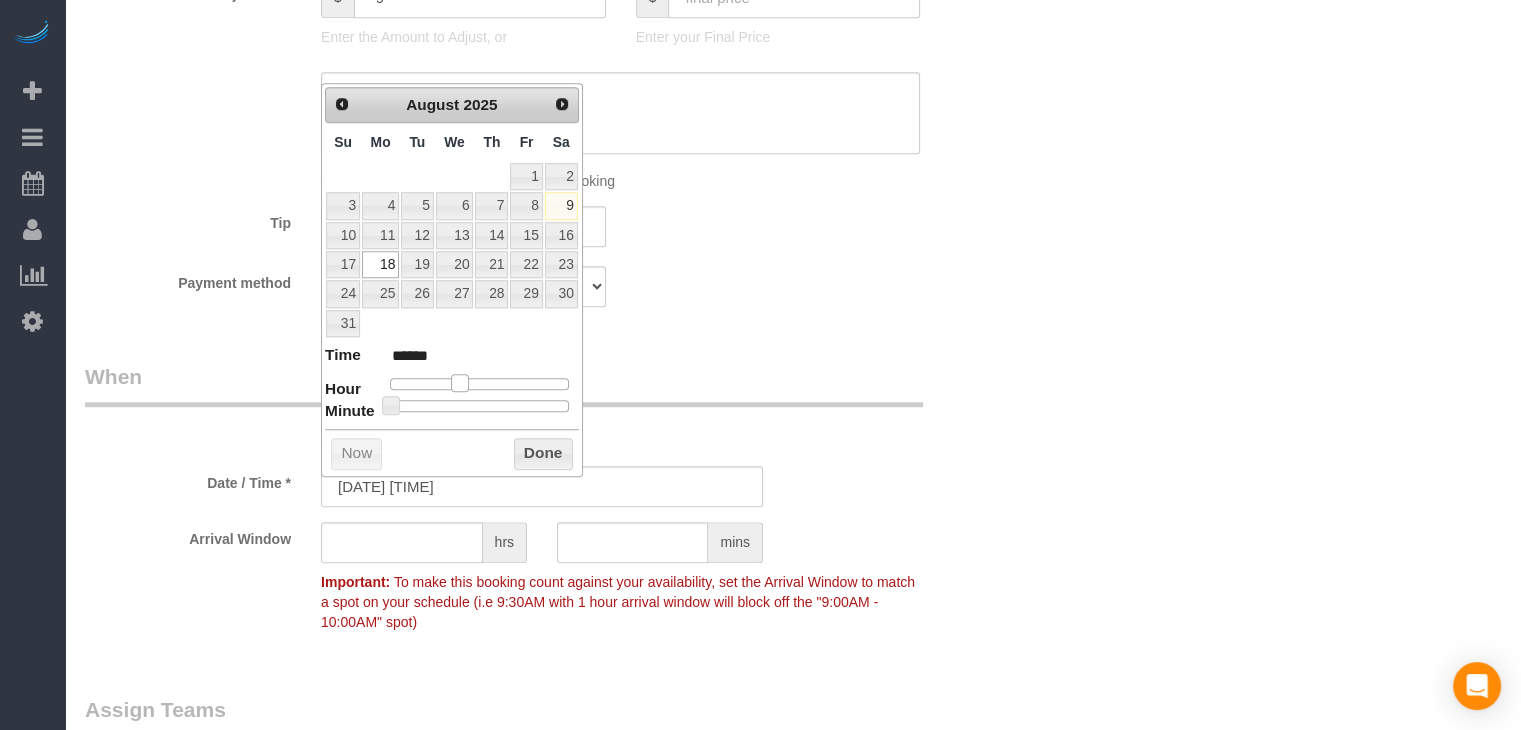 type on "[DATE] [TIME]" 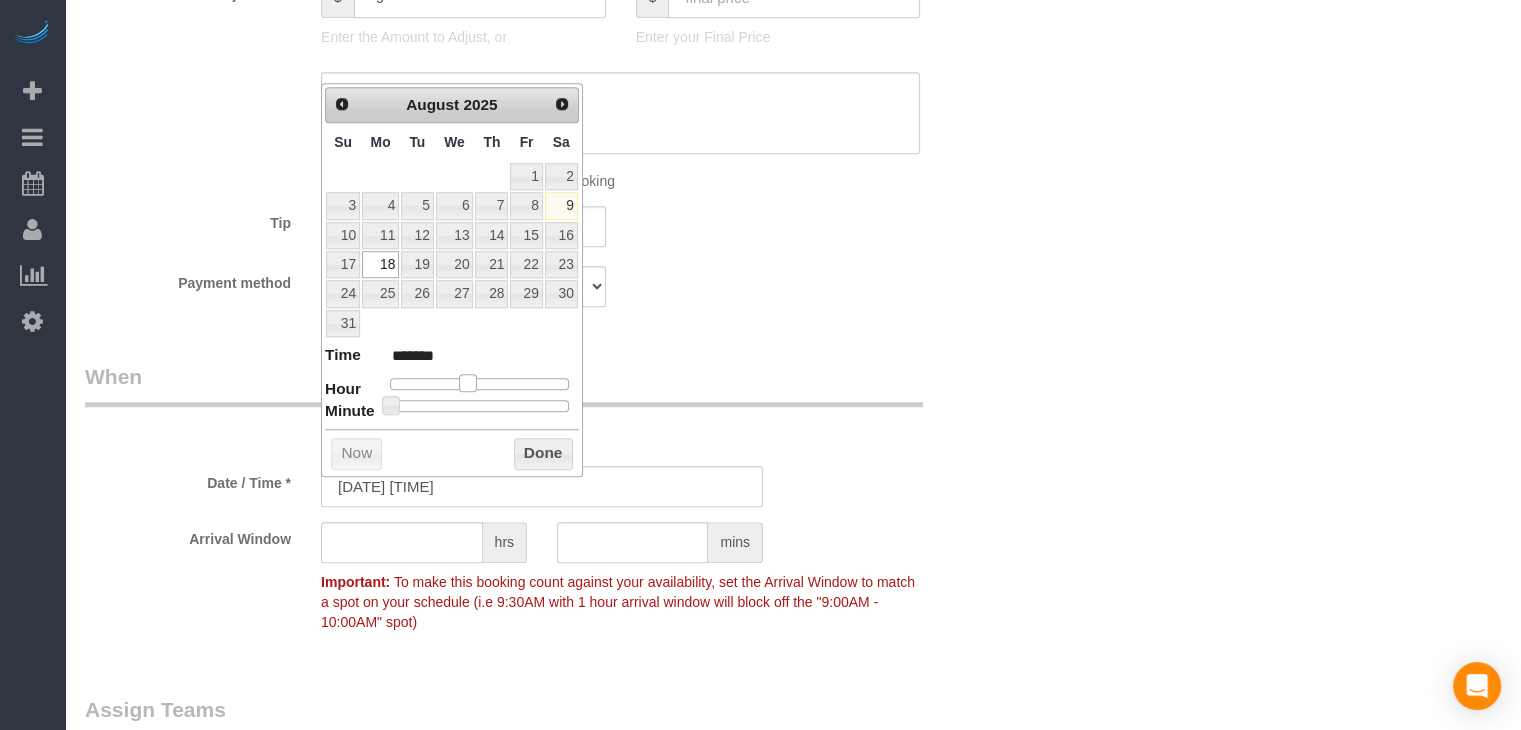 drag, startPoint x: 453, startPoint y: 373, endPoint x: 468, endPoint y: 377, distance: 15.524175 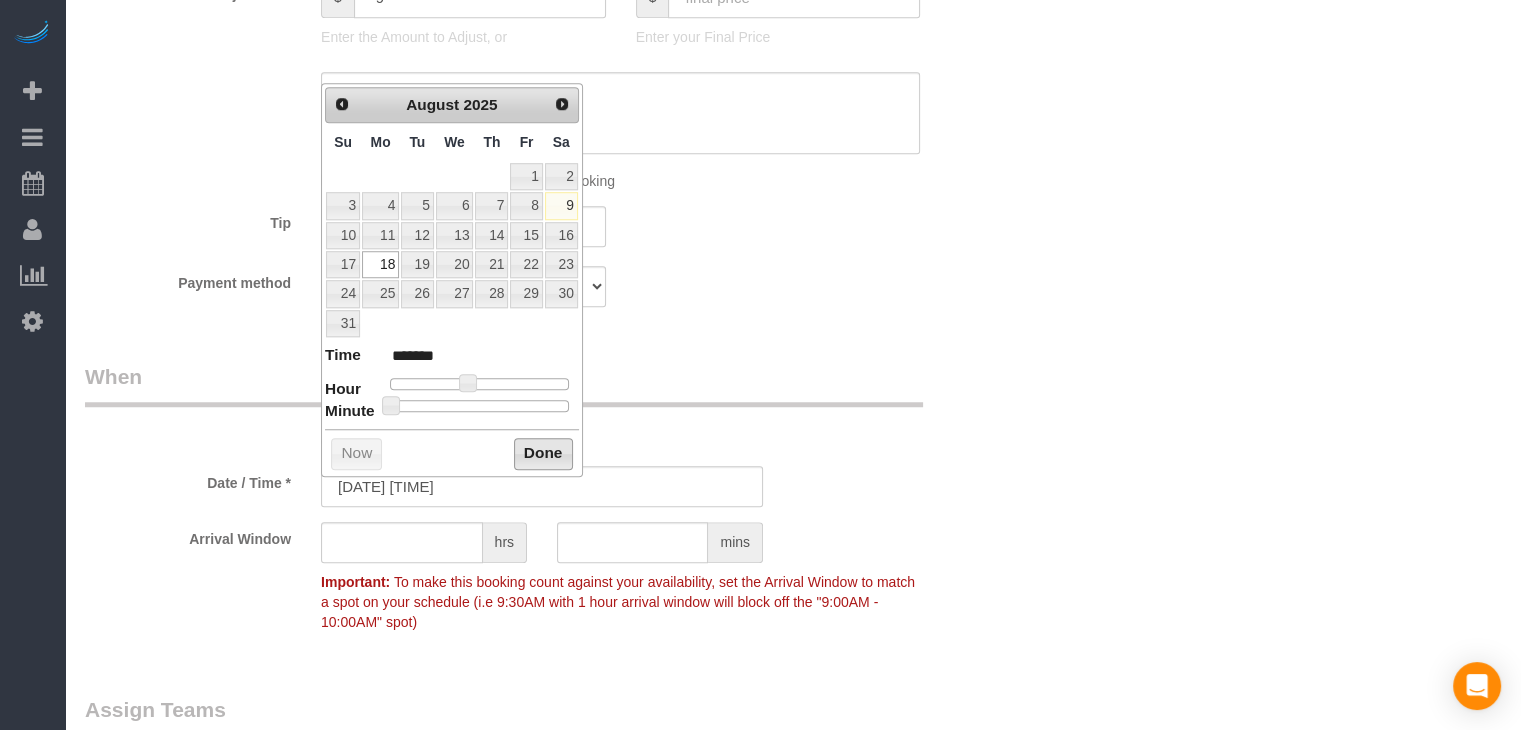 click on "Done" at bounding box center [543, 454] 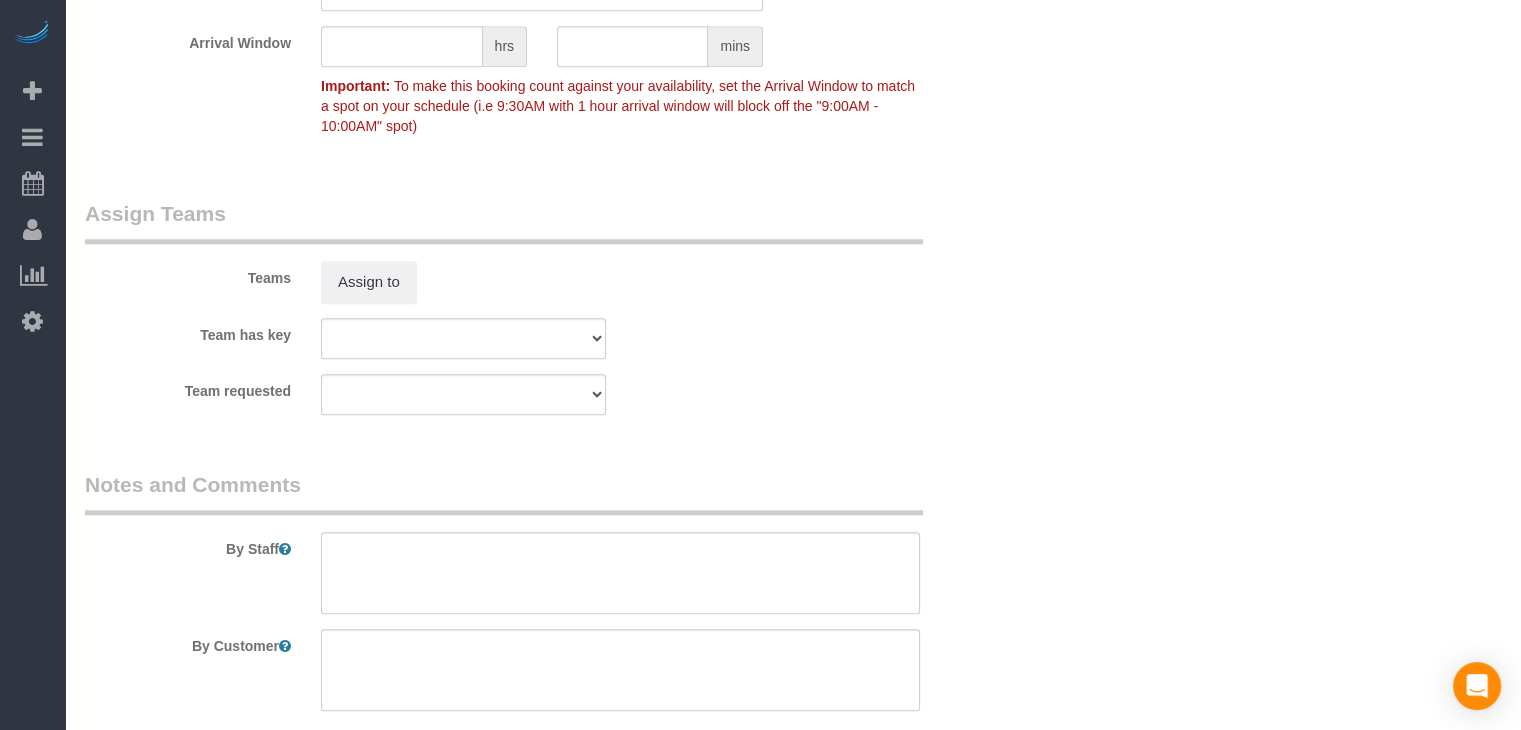 scroll, scrollTop: 2324, scrollLeft: 0, axis: vertical 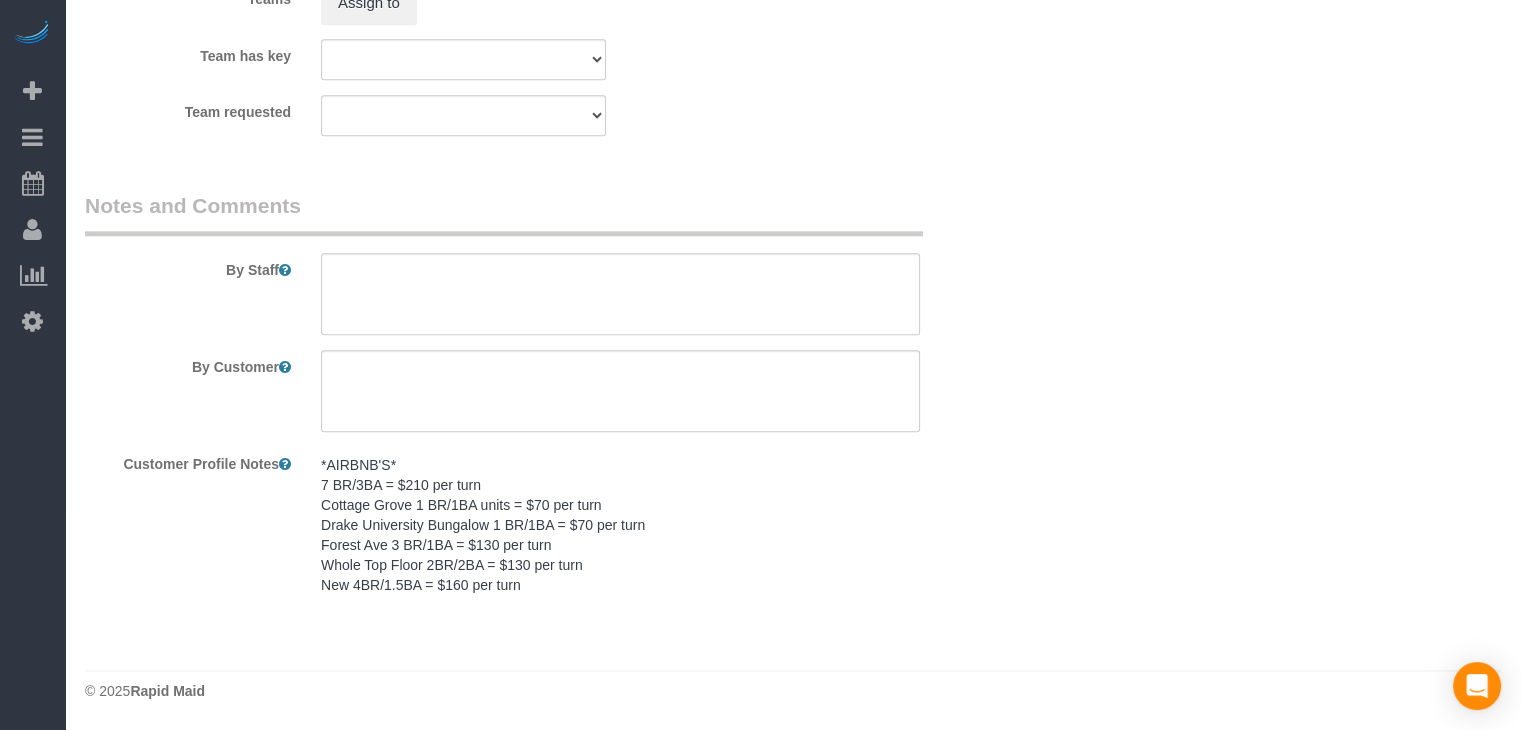 click on "*AIRBNB'S*
7 BR/3BA = $210 per turn
Cottage Grove 1 BR/1BA units = $70 per turn
Drake University Bungalow 1 BR/1BA = $70 per turn
Forest Ave 3 BR/1BA = $130 per turn
Whole Top Floor 2BR/2BA = $130 per turn
New 4BR/1.5BA = $160 per turn" at bounding box center (620, 525) 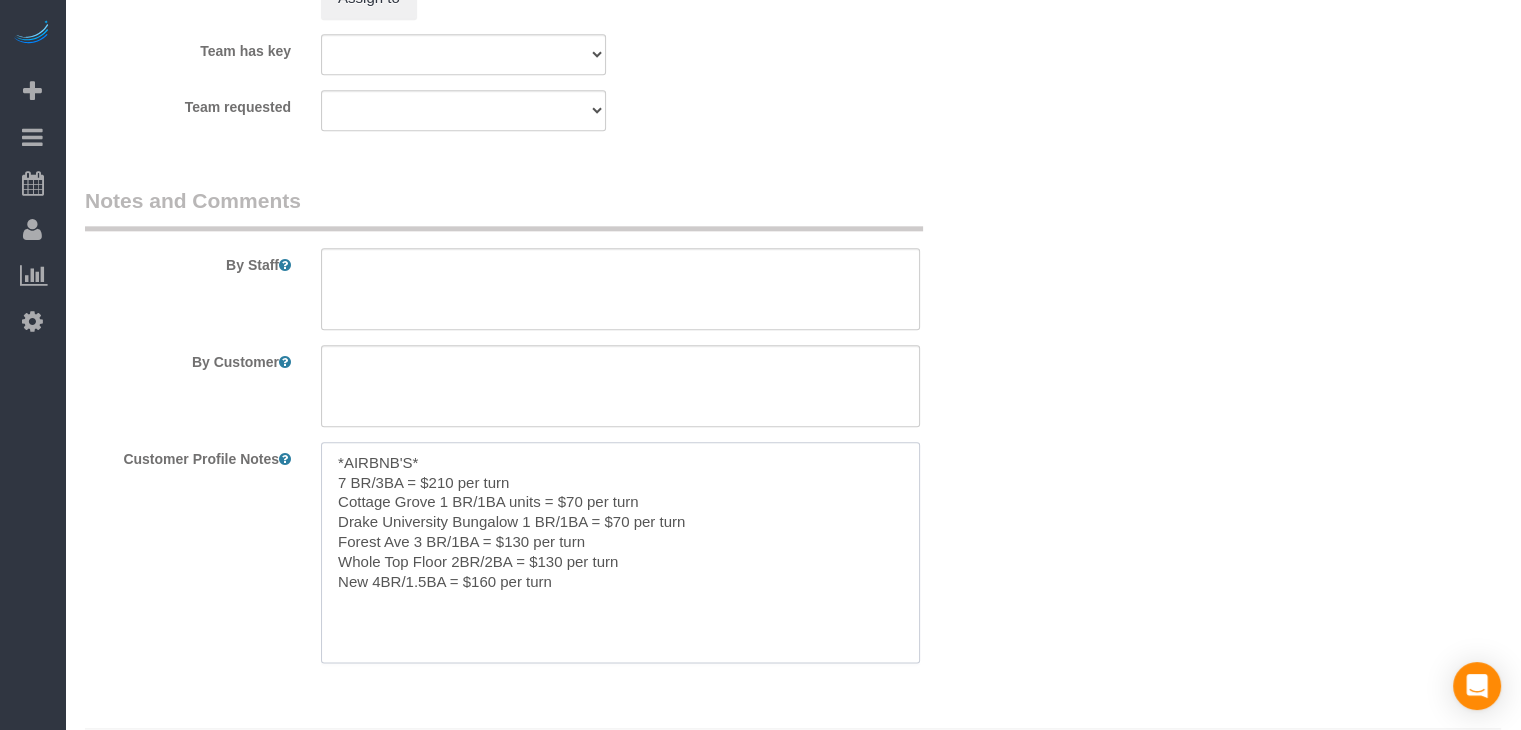 click on "*AIRBNB'S*
7 BR/3BA = $210 per turn
Cottage Grove 1 BR/1BA units = $70 per turn
Drake University Bungalow 1 BR/1BA = $70 per turn
Forest Ave 3 BR/1BA = $130 per turn
Whole Top Floor 2BR/2BA = $130 per turn
New 4BR/1.5BA = $160 per turn" at bounding box center (620, 552) 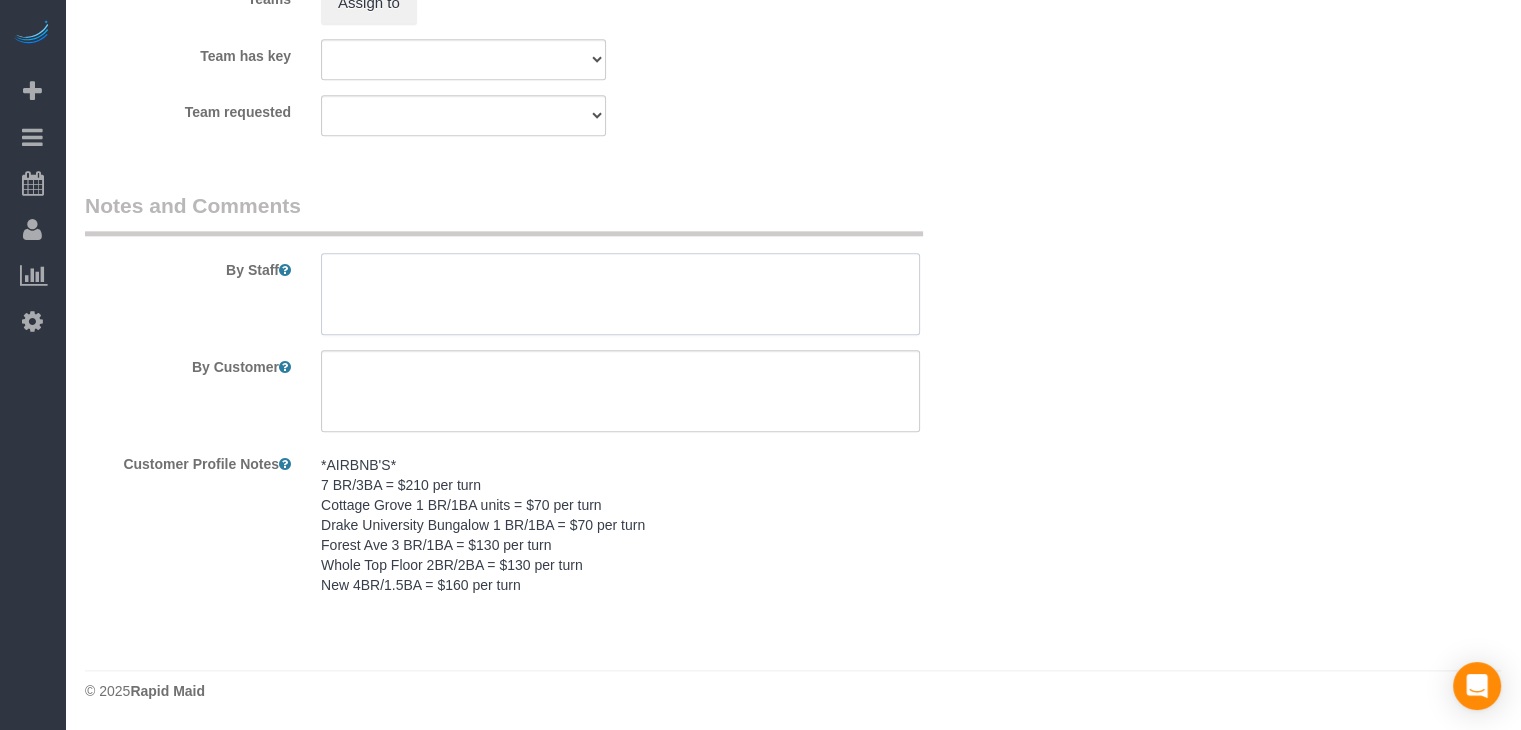 click at bounding box center [620, 294] 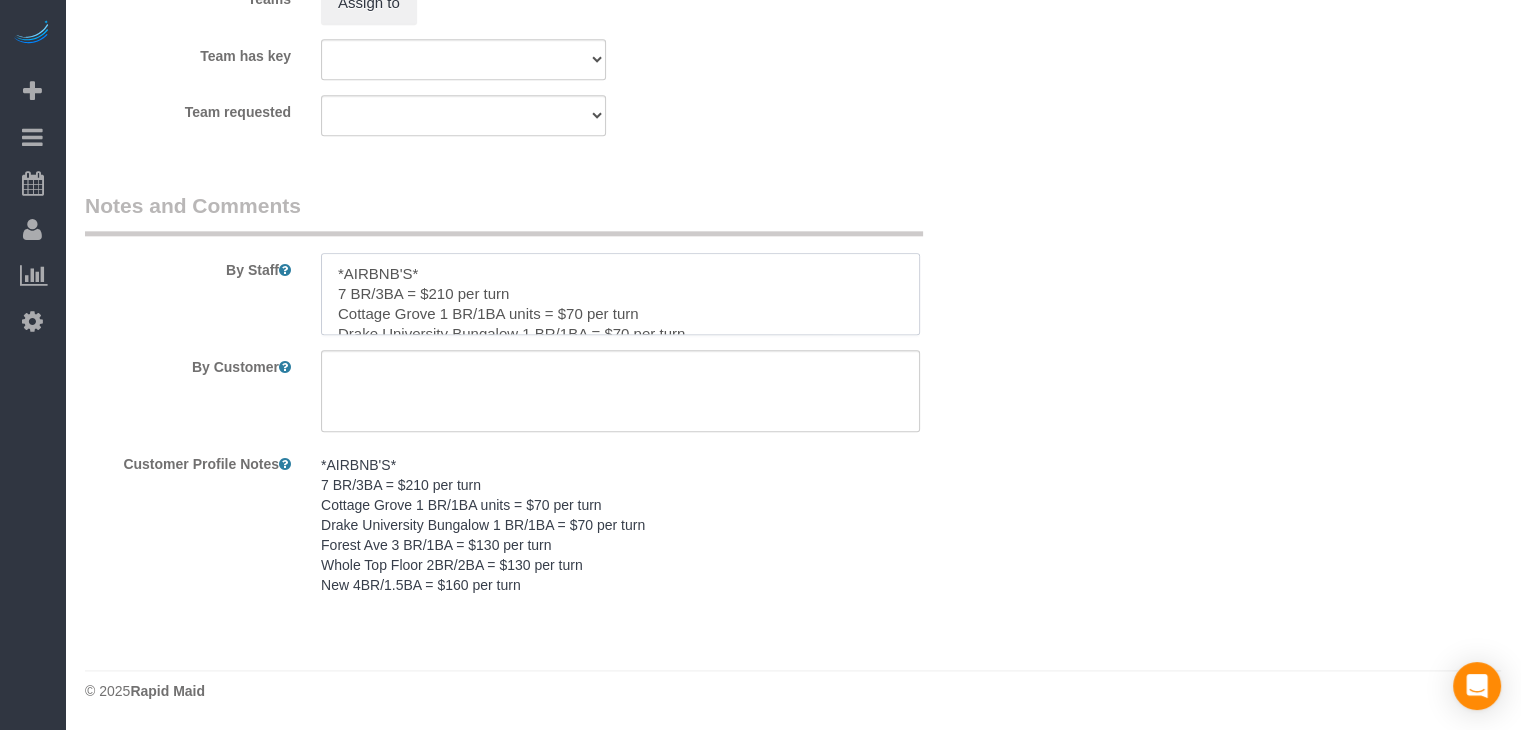 scroll, scrollTop: 68, scrollLeft: 0, axis: vertical 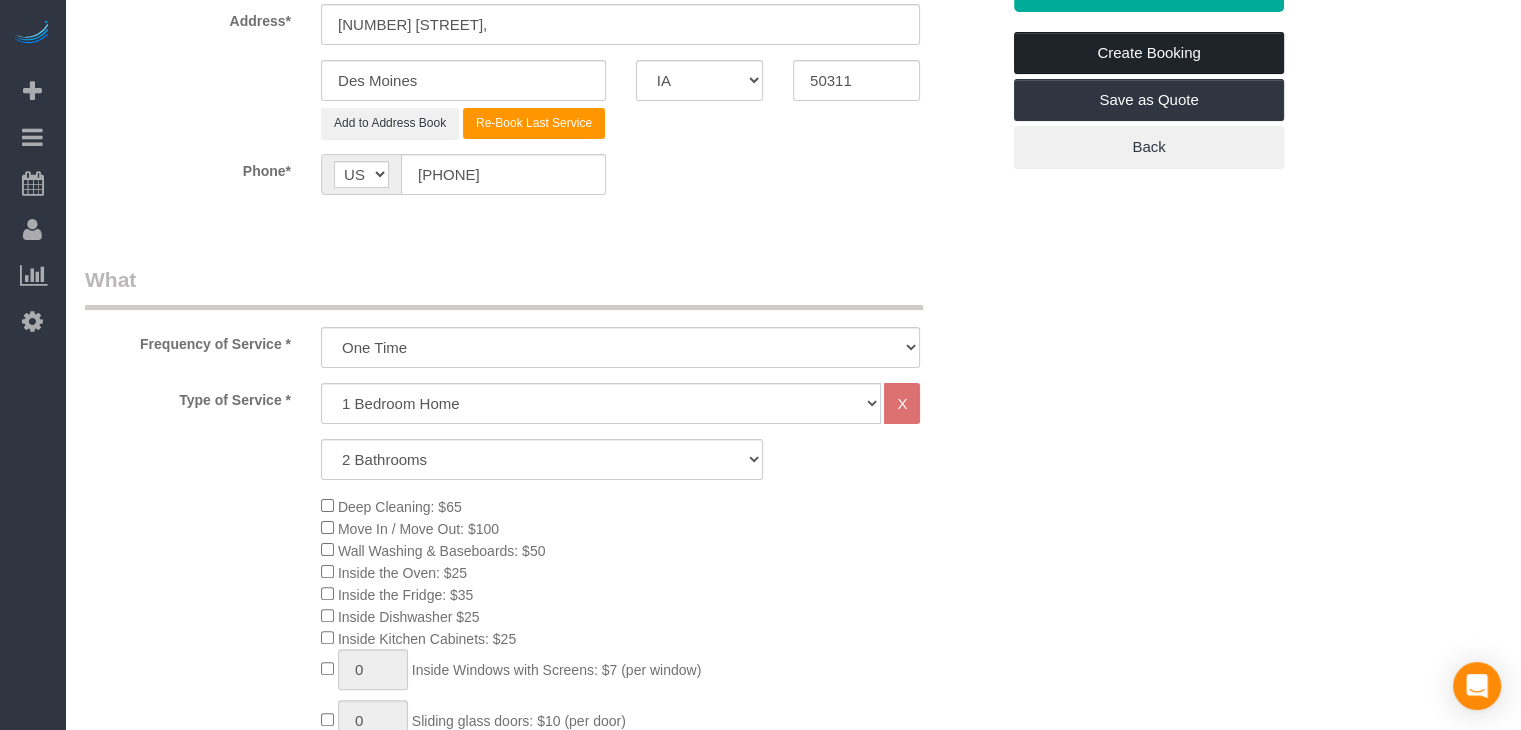 type on "*AIRBNB'S*
7 BR/3BA = $210 per turn
Cottage Grove 1 BR/1BA units = $70 per turn
Drake University Bungalow 1 BR/1BA = $70 per turn
Forest Ave 3 BR/1BA = $130 per turn
Whole Top Floor 2BR/2BA = $130 per turn
New 4BR/1.5BA = $160 per turn" 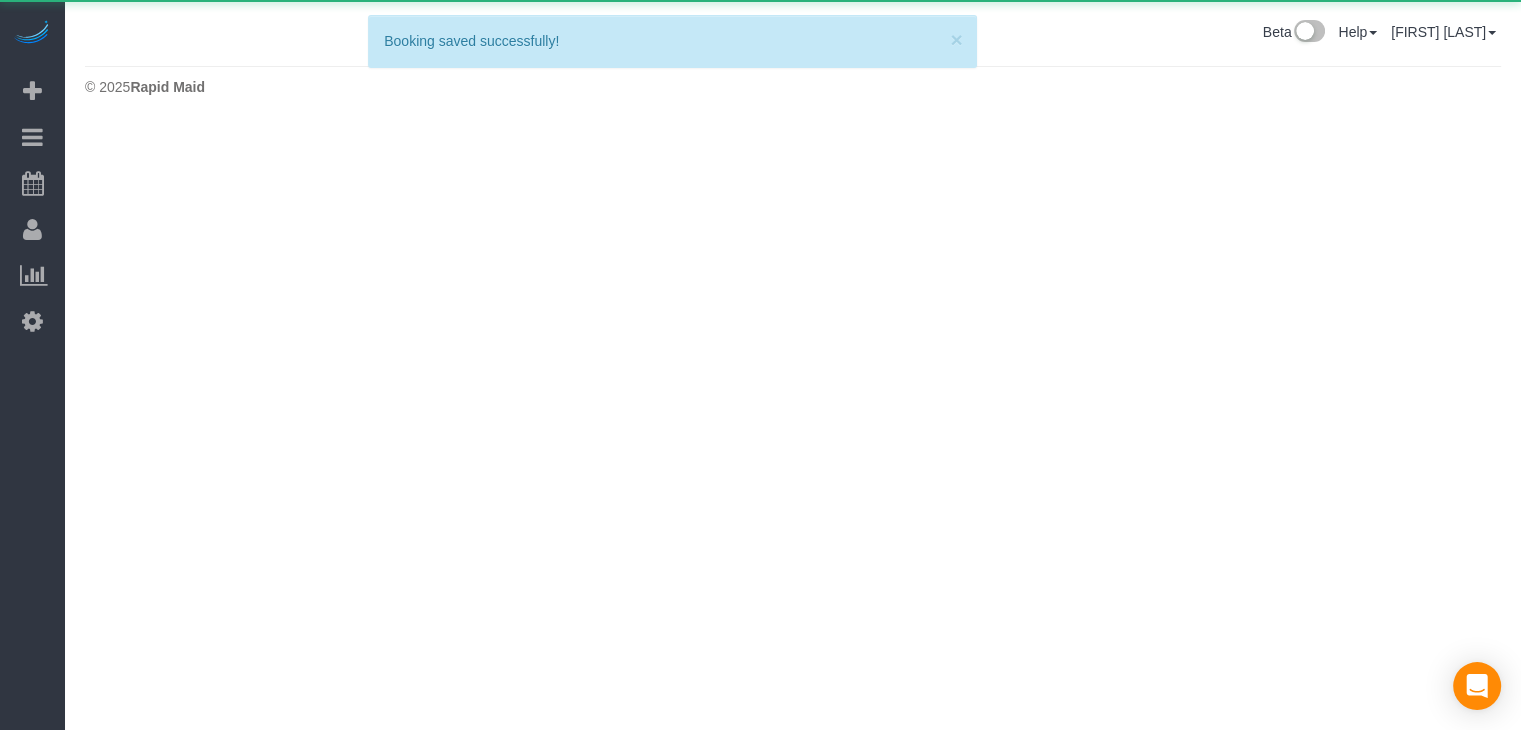 scroll, scrollTop: 0, scrollLeft: 0, axis: both 